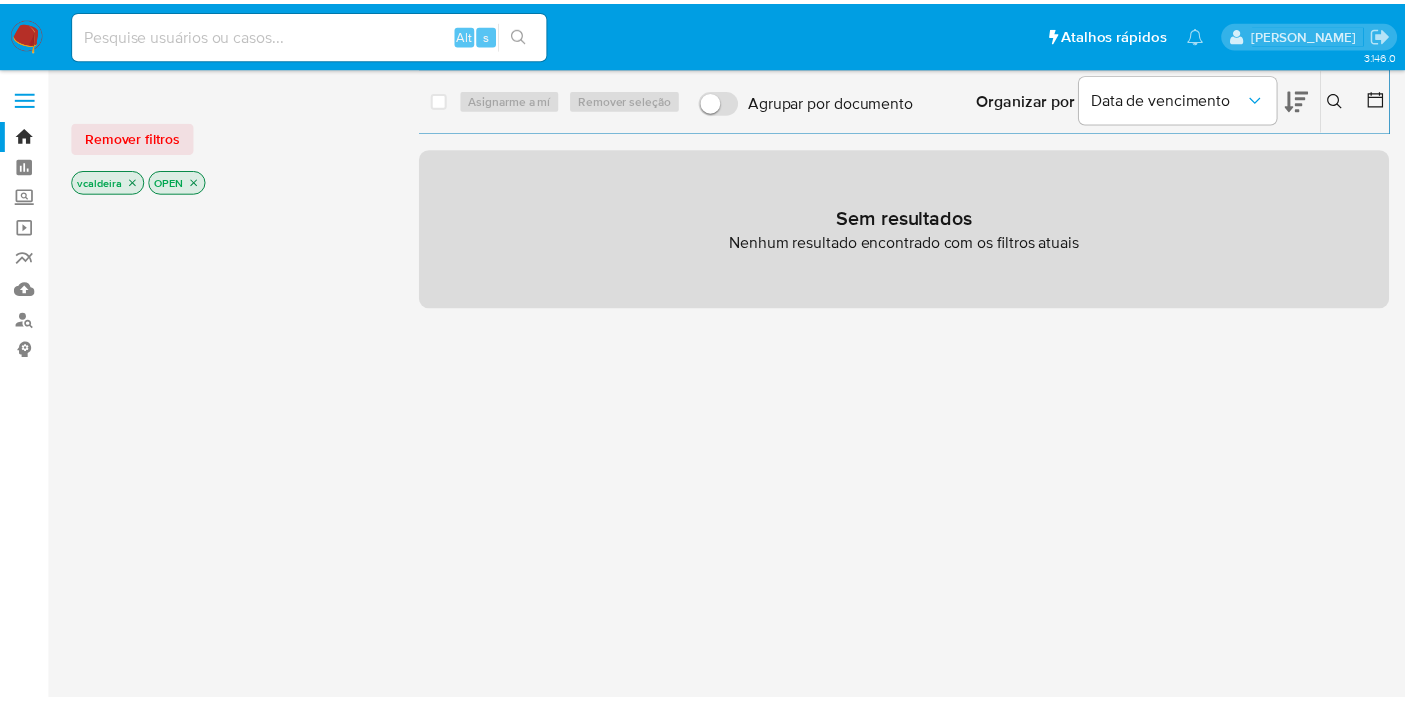 scroll, scrollTop: 0, scrollLeft: 0, axis: both 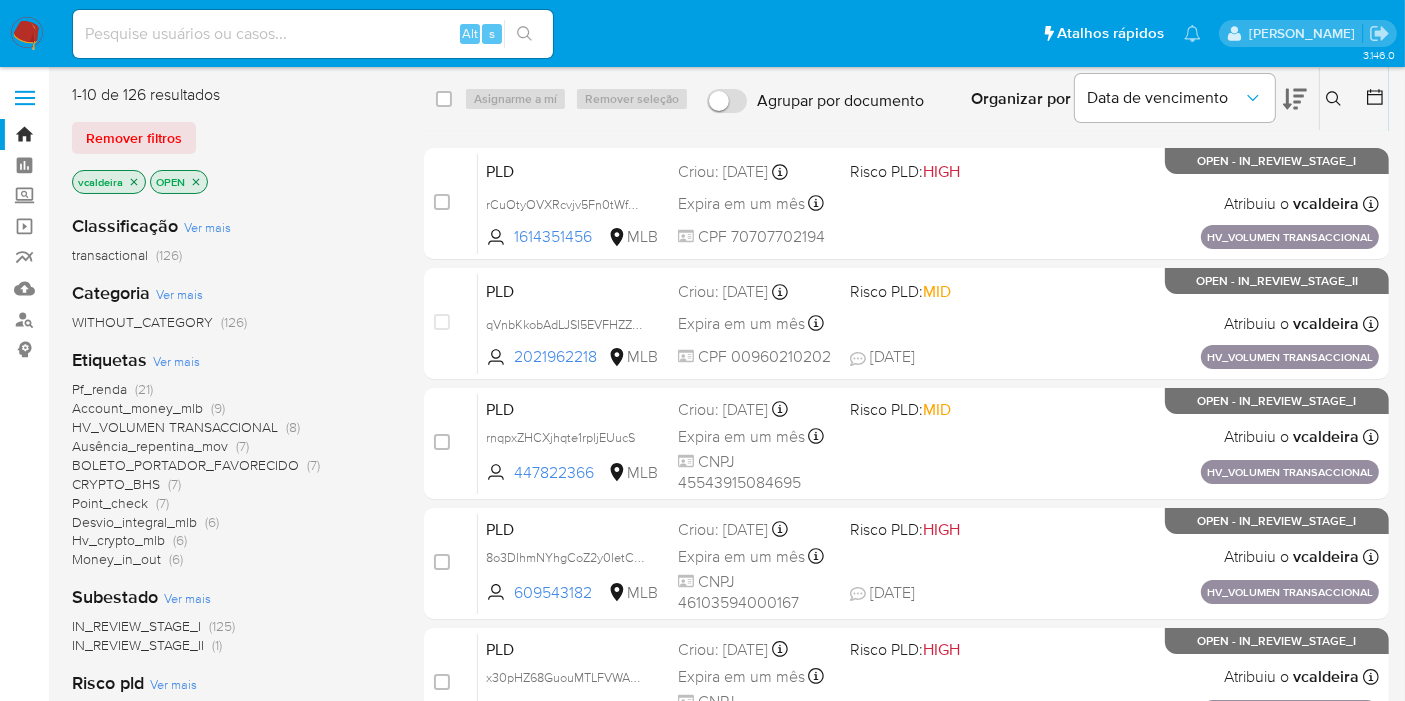 click at bounding box center [313, 34] 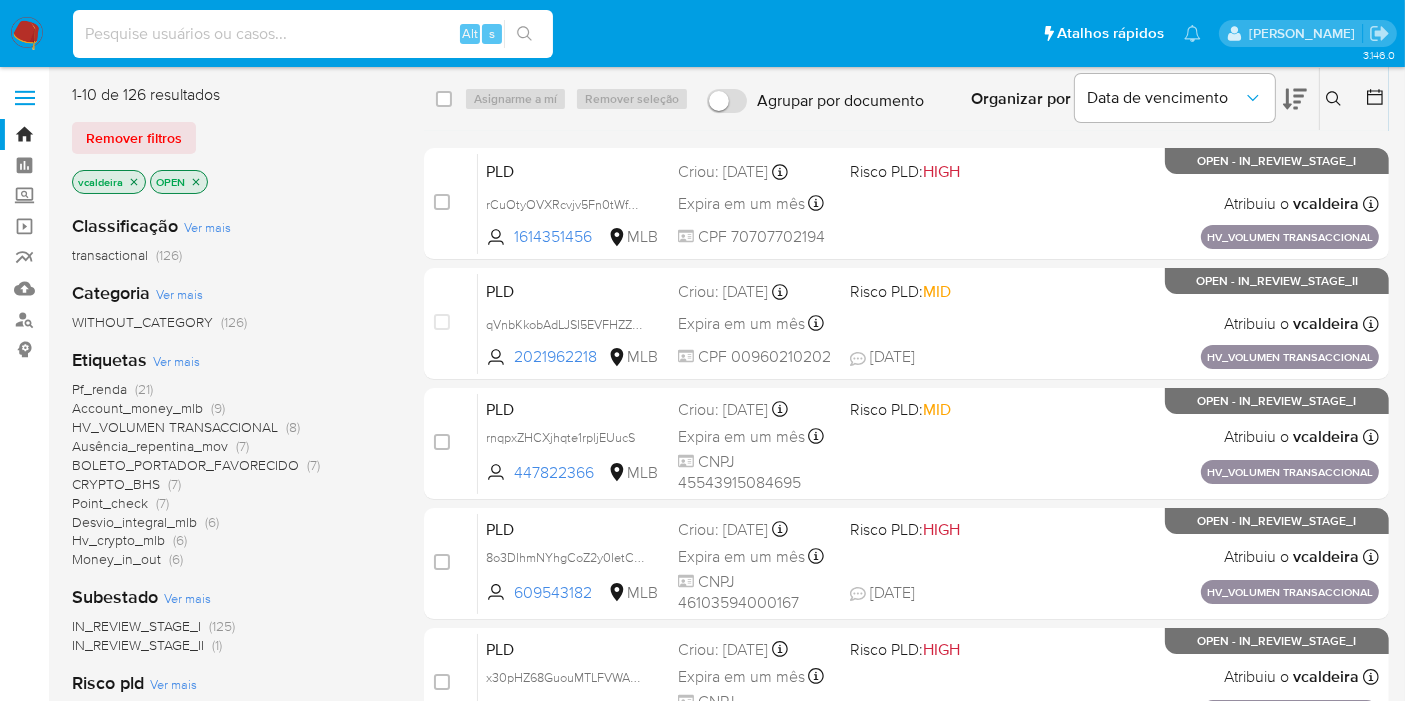 paste on "rCuOtyOVXRcvjv5Fn0tWfHWQ" 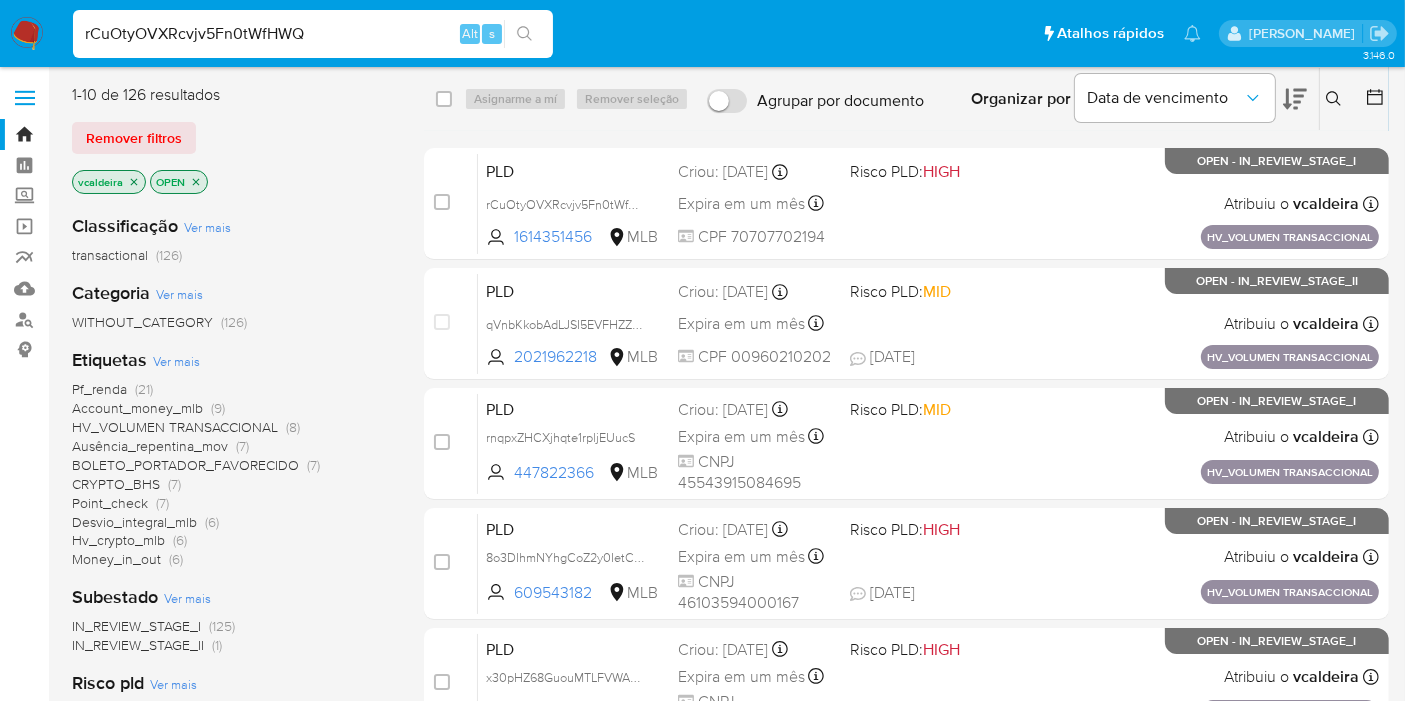 type on "rCuOtyOVXRcvjv5Fn0tWfHWQ" 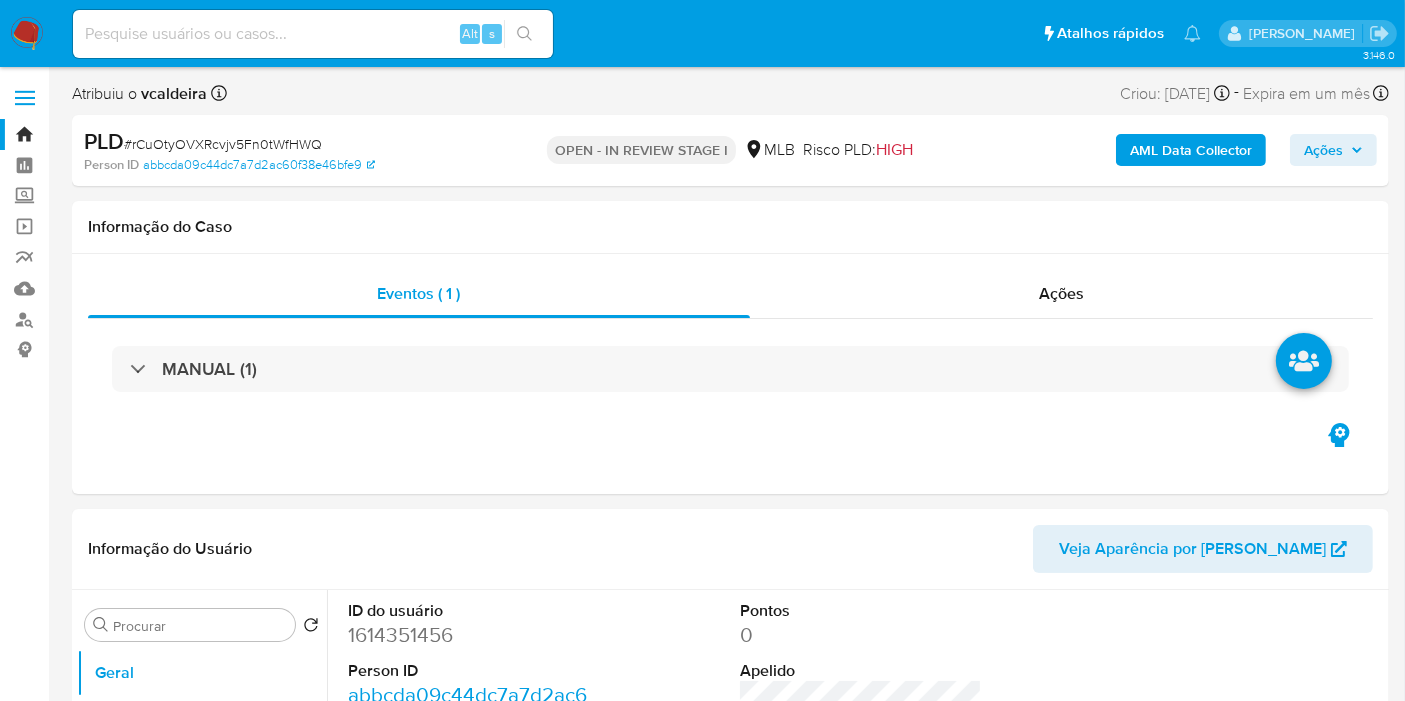 select on "10" 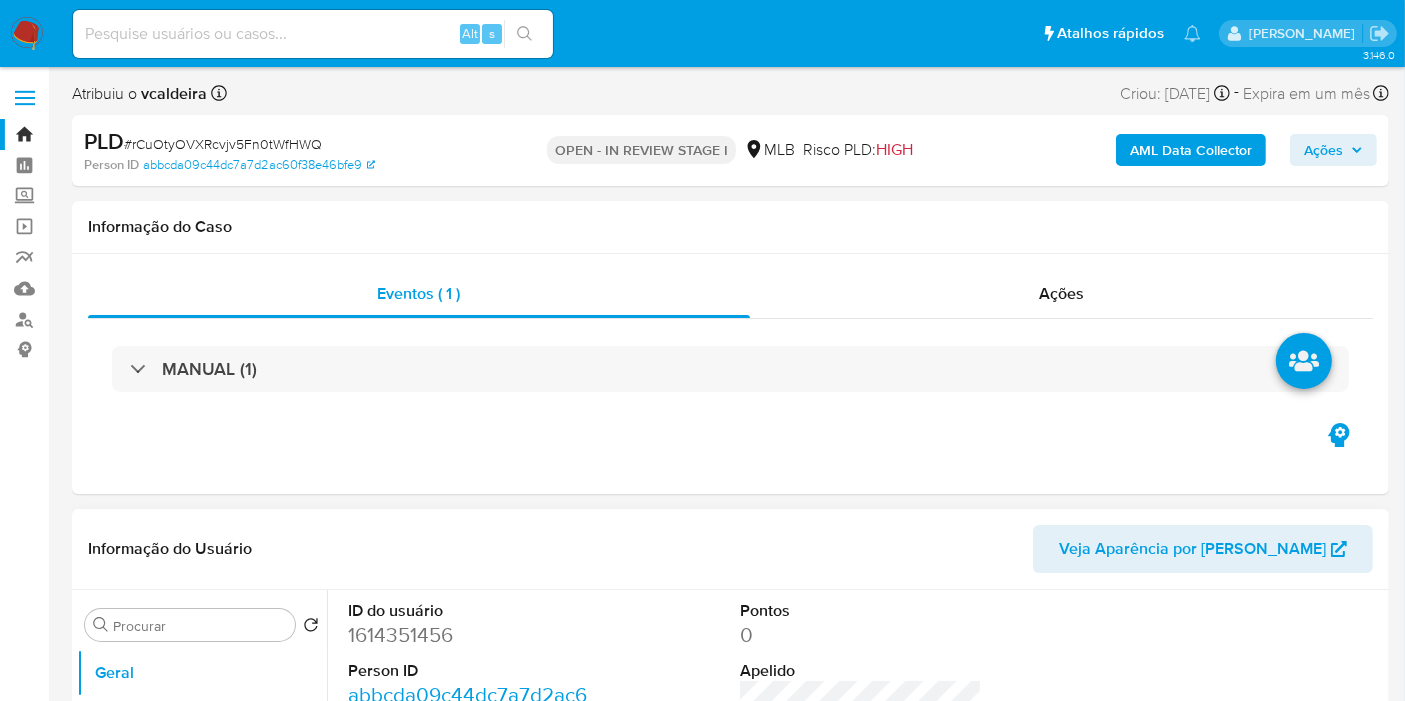 click on "1614351456" at bounding box center (469, 635) 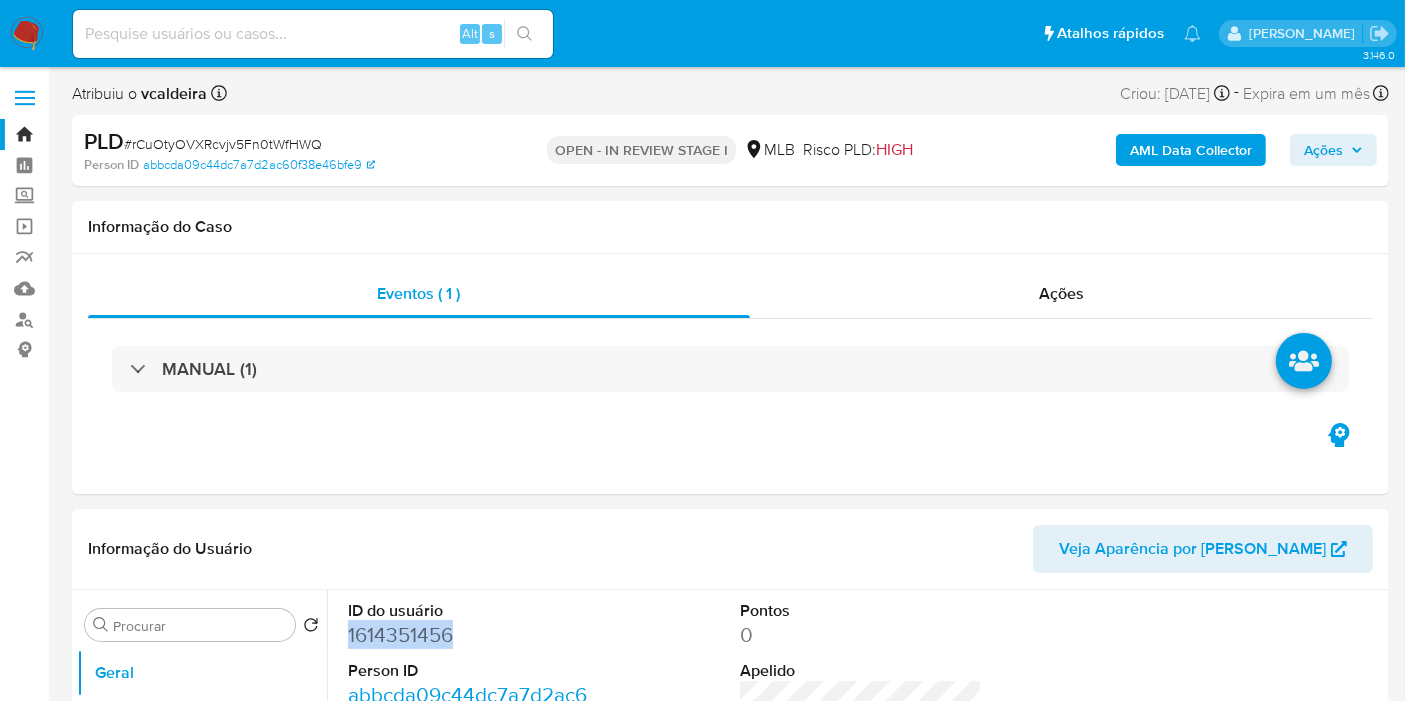 click on "1614351456" at bounding box center [469, 635] 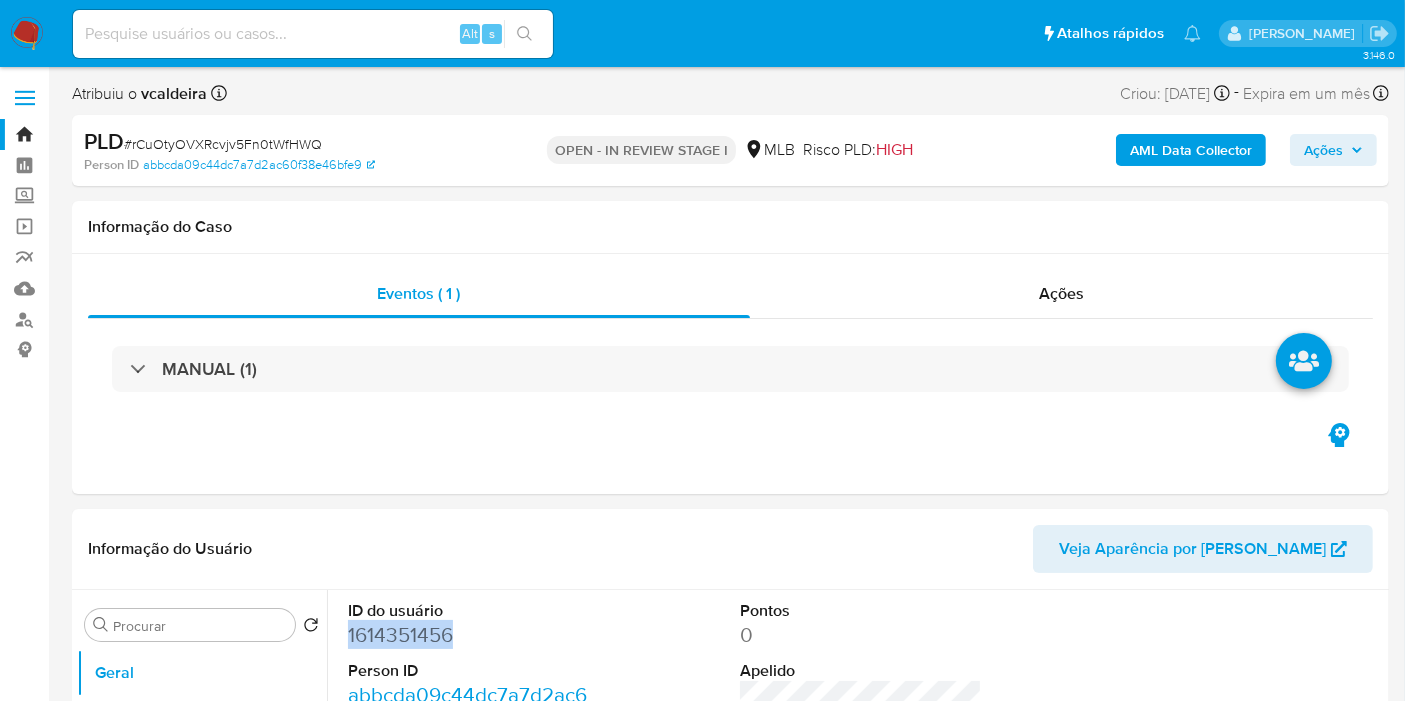copy on "1614351456" 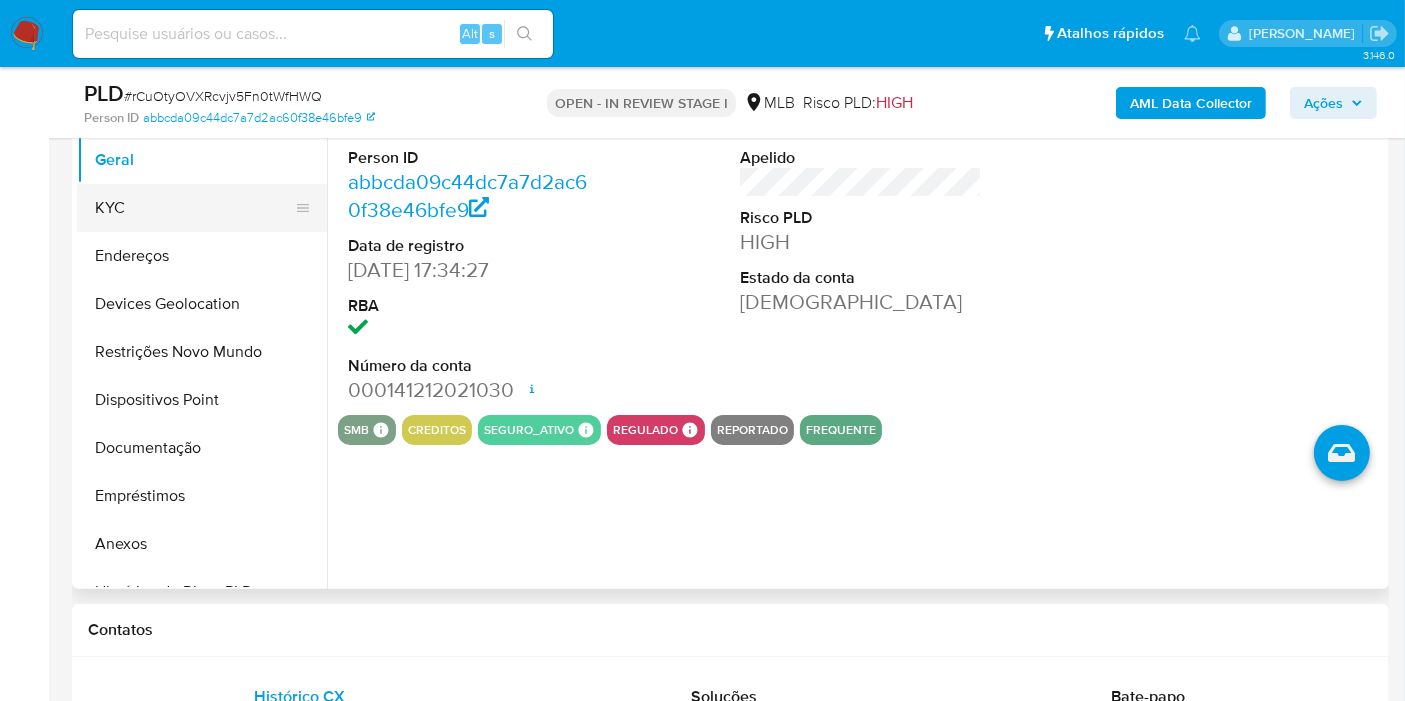 scroll, scrollTop: 333, scrollLeft: 0, axis: vertical 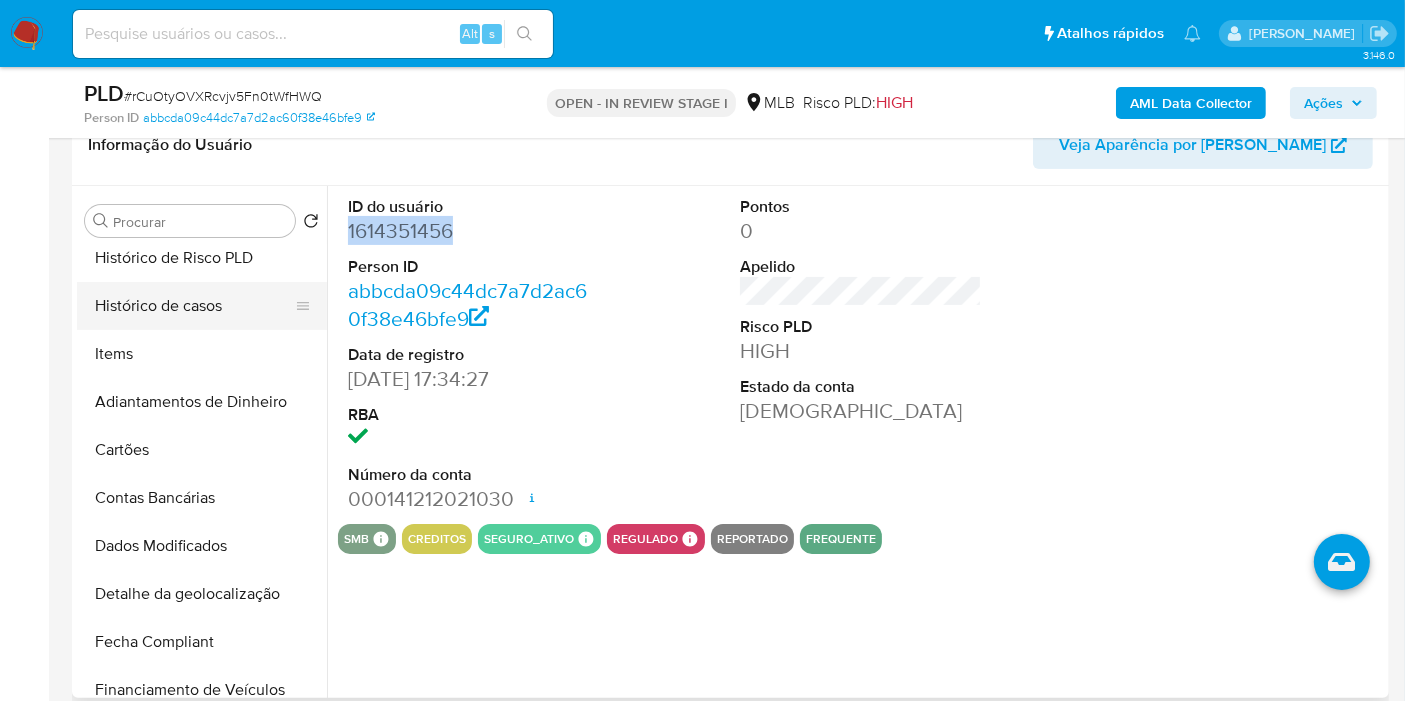 click on "Histórico de casos" at bounding box center (194, 306) 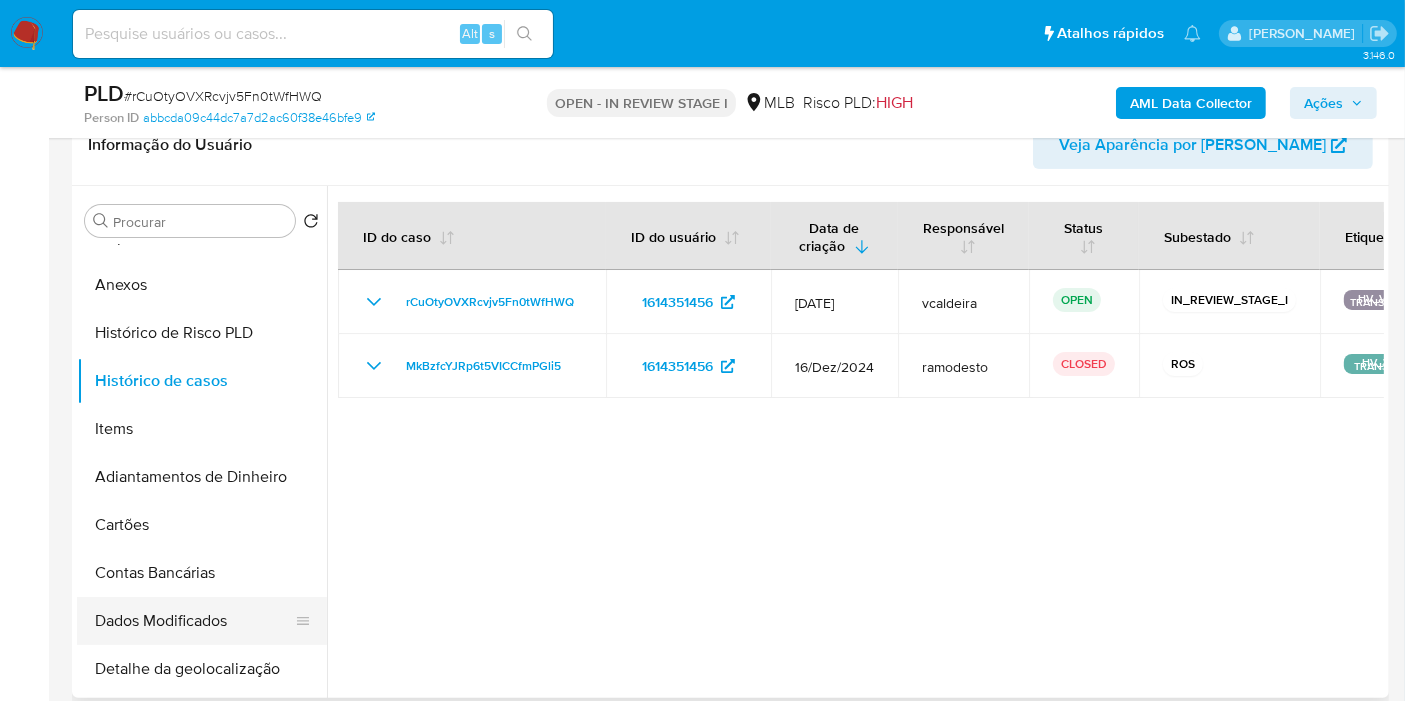 scroll, scrollTop: 288, scrollLeft: 0, axis: vertical 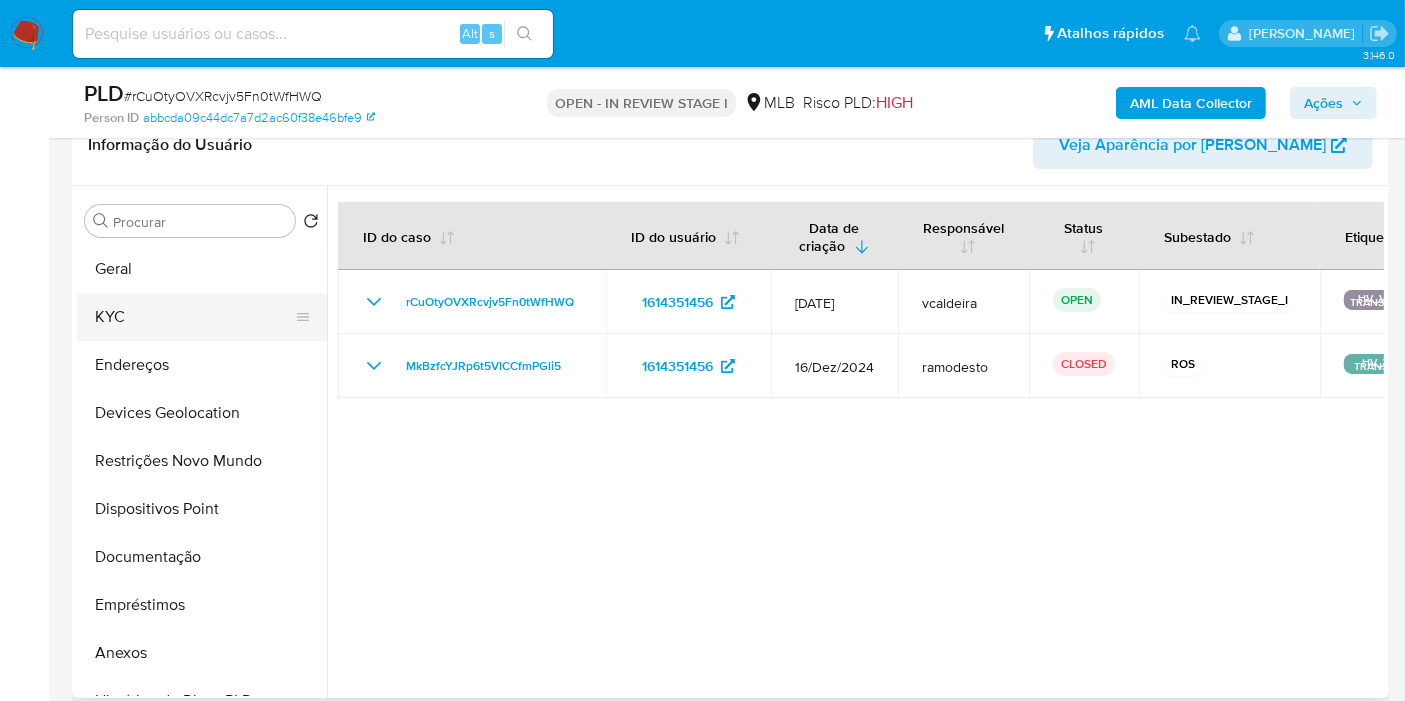 click on "KYC" at bounding box center (194, 317) 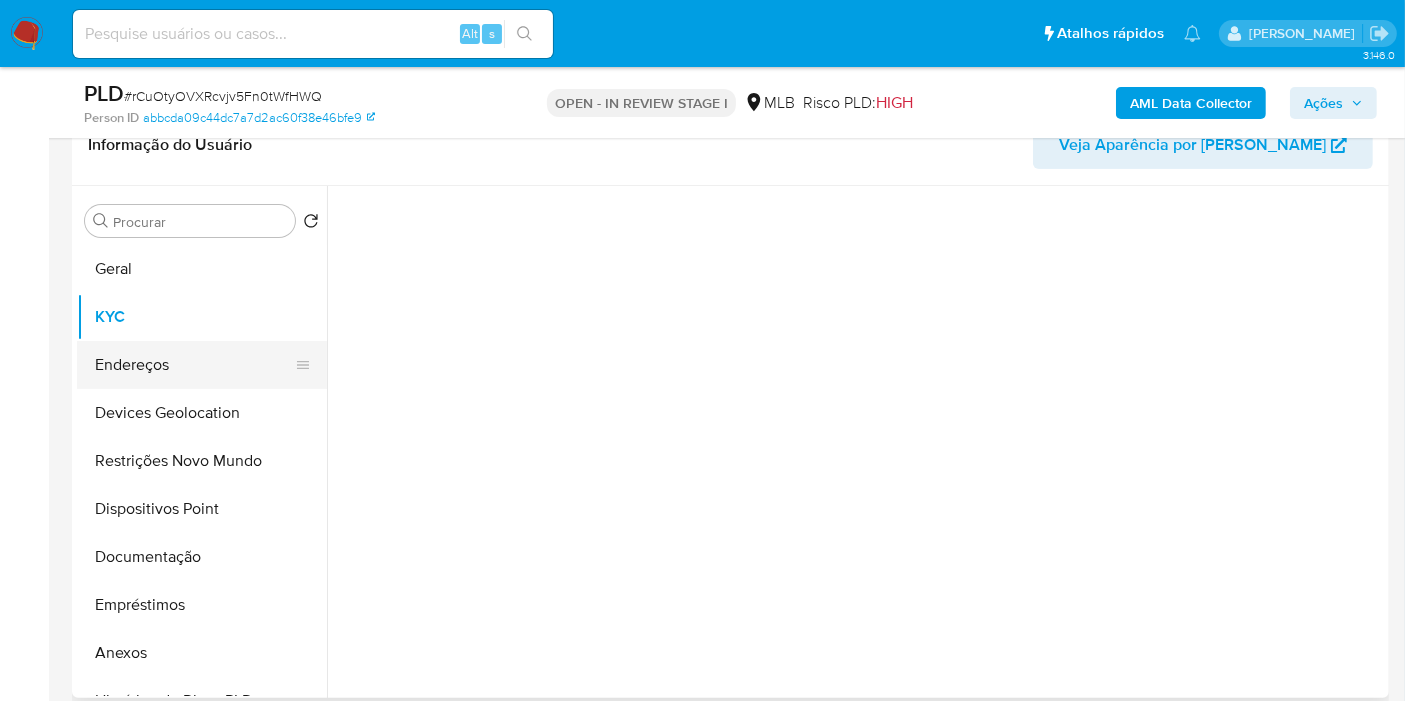 click on "Endereços" at bounding box center (194, 365) 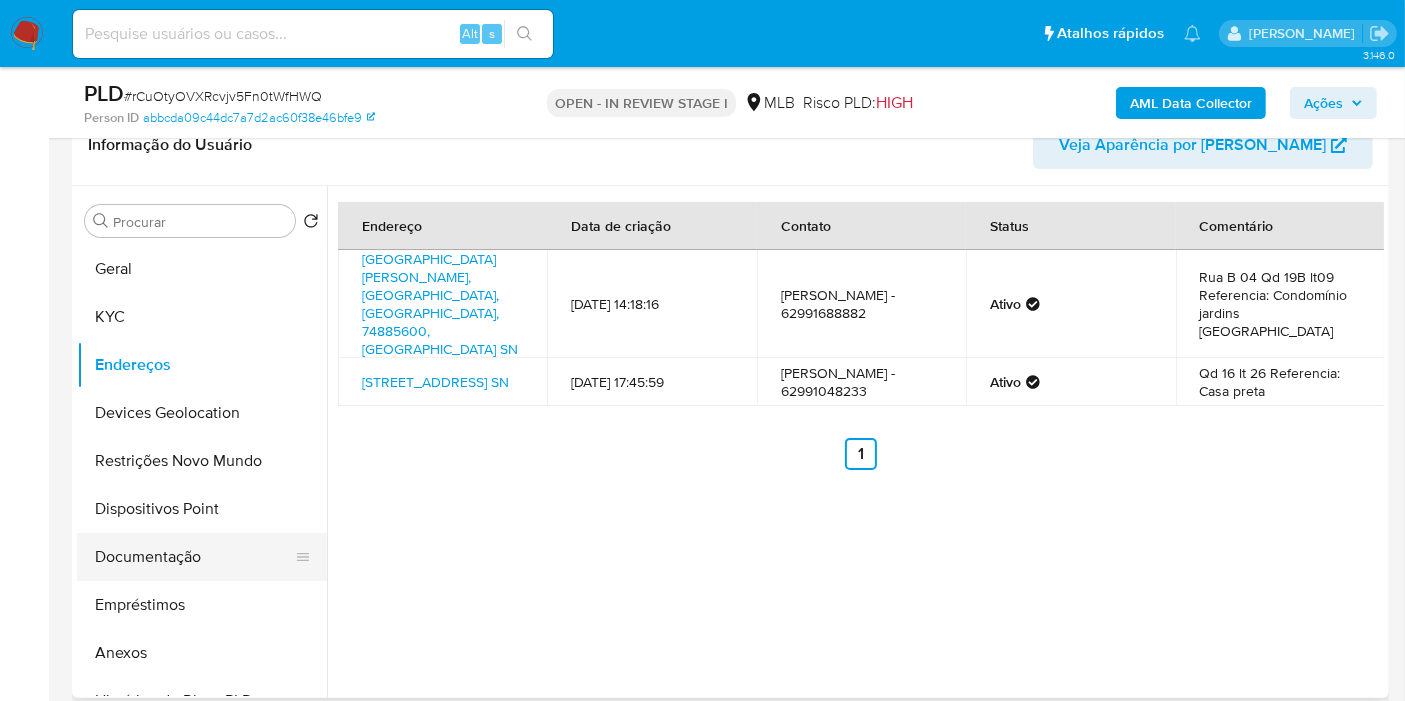 click on "Documentação" at bounding box center [194, 557] 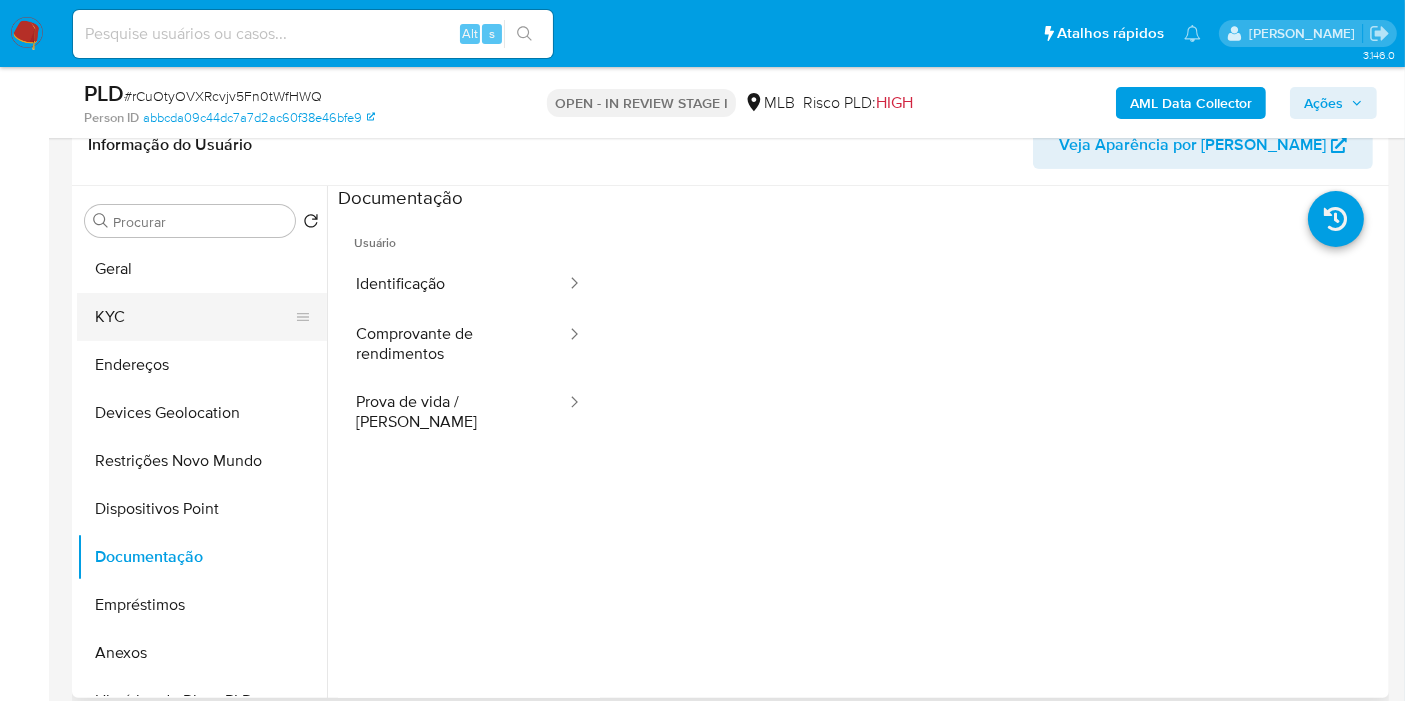 click on "KYC" at bounding box center [194, 317] 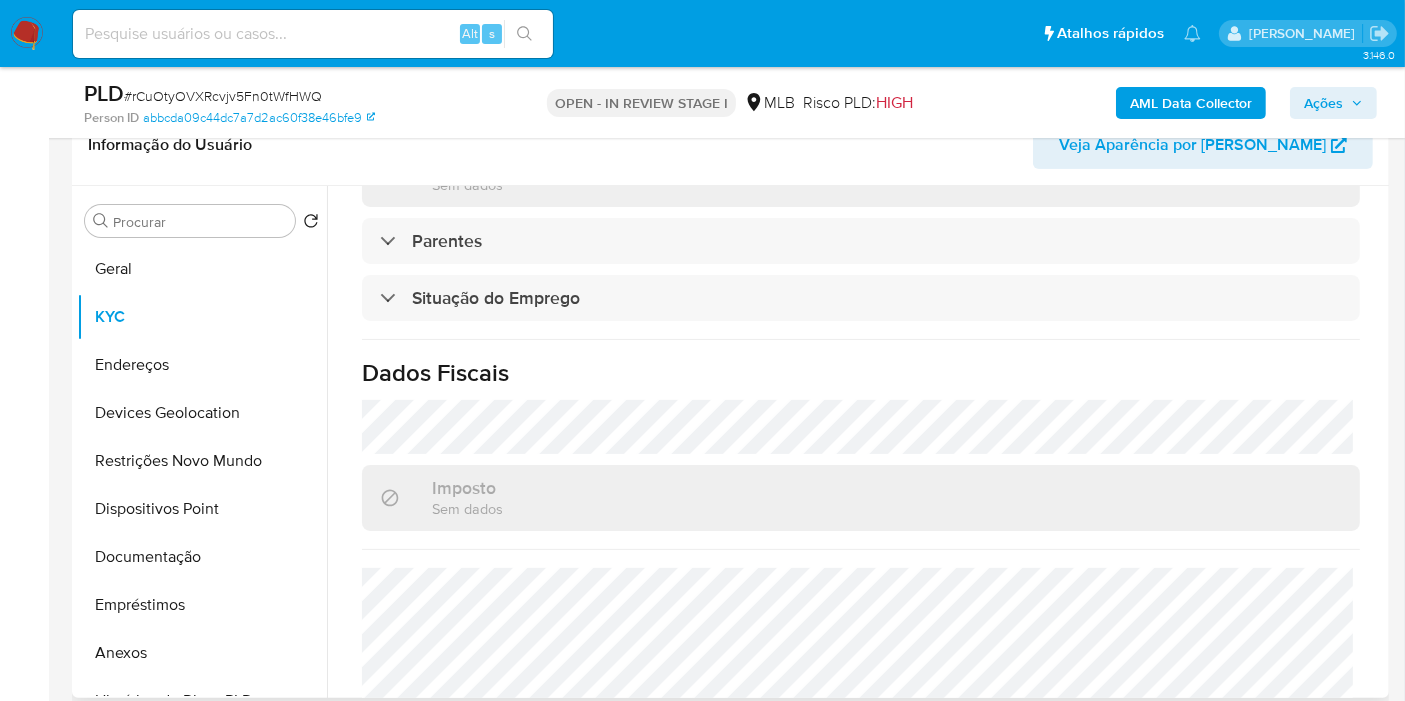 scroll, scrollTop: 600, scrollLeft: 0, axis: vertical 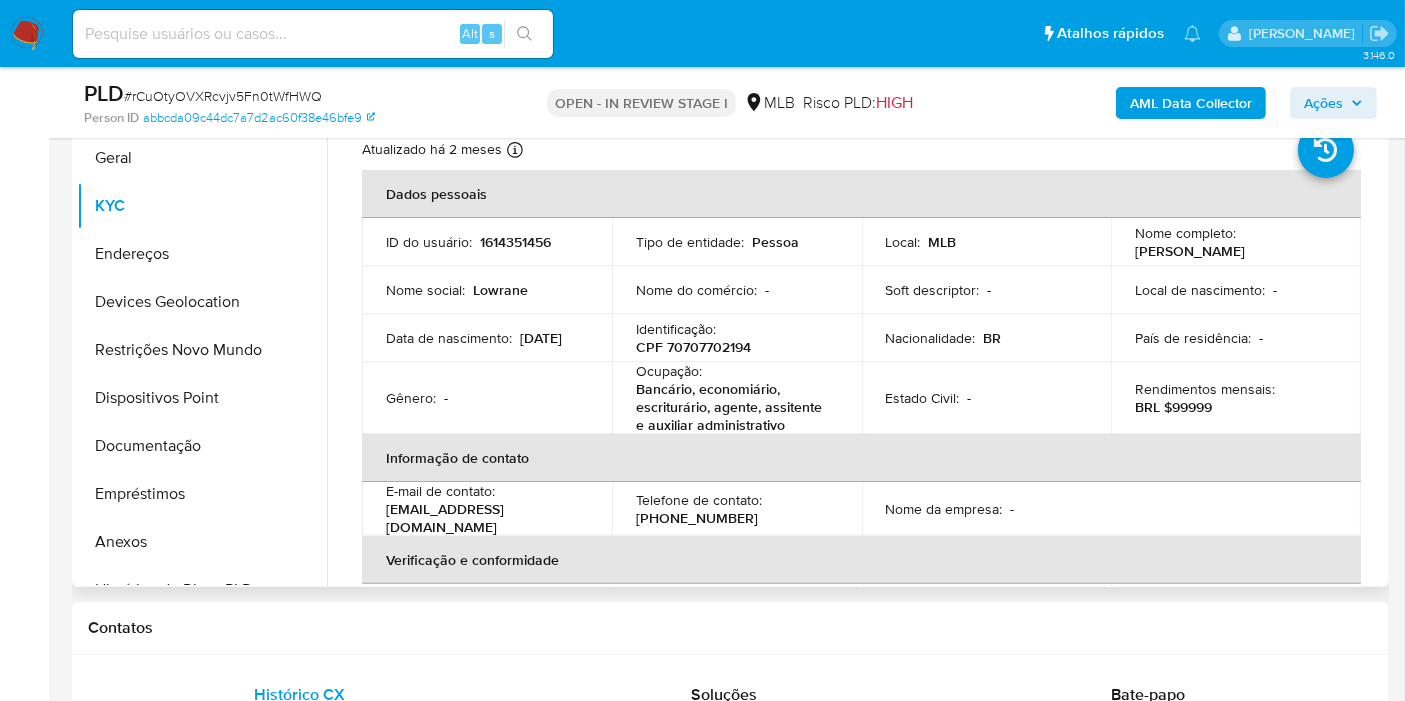 click on "[PERSON_NAME]" at bounding box center (1190, 251) 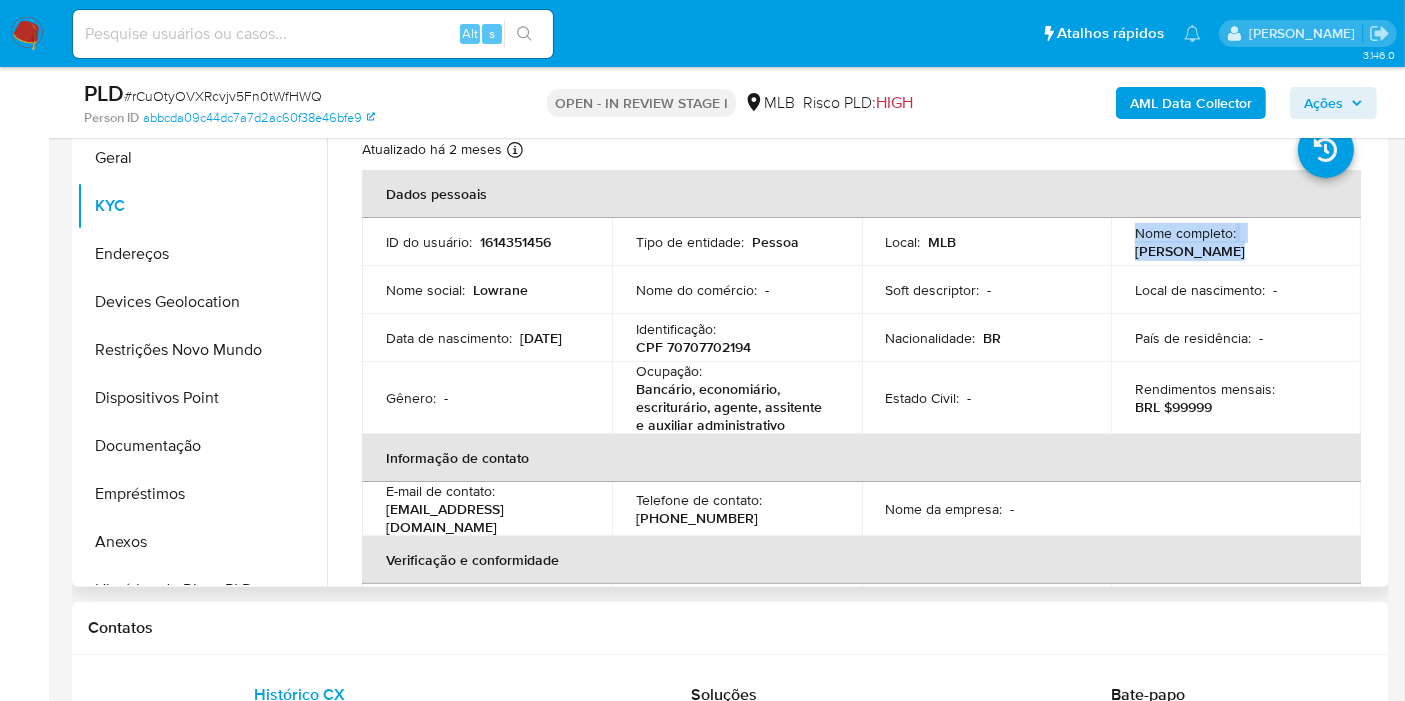 click on "[PERSON_NAME]" at bounding box center (1190, 251) 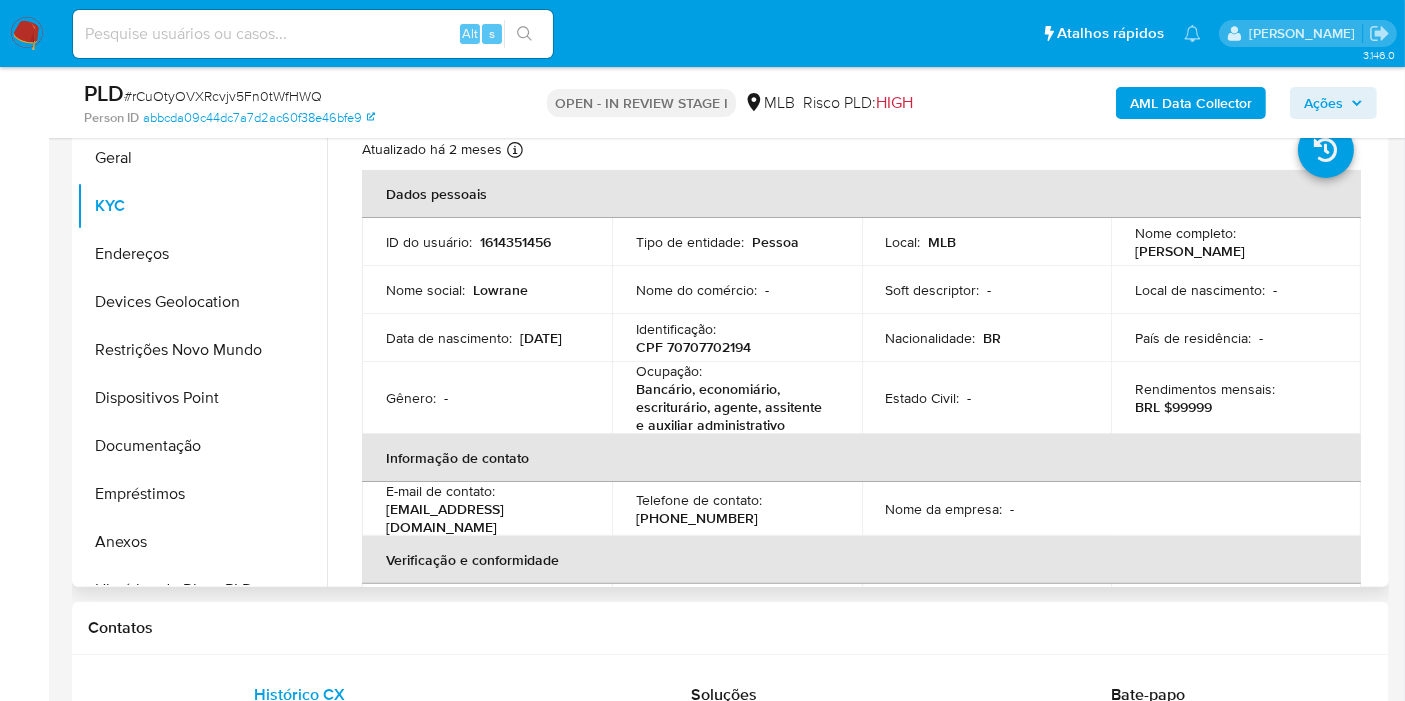 drag, startPoint x: 1299, startPoint y: 244, endPoint x: 1105, endPoint y: 256, distance: 194.37077 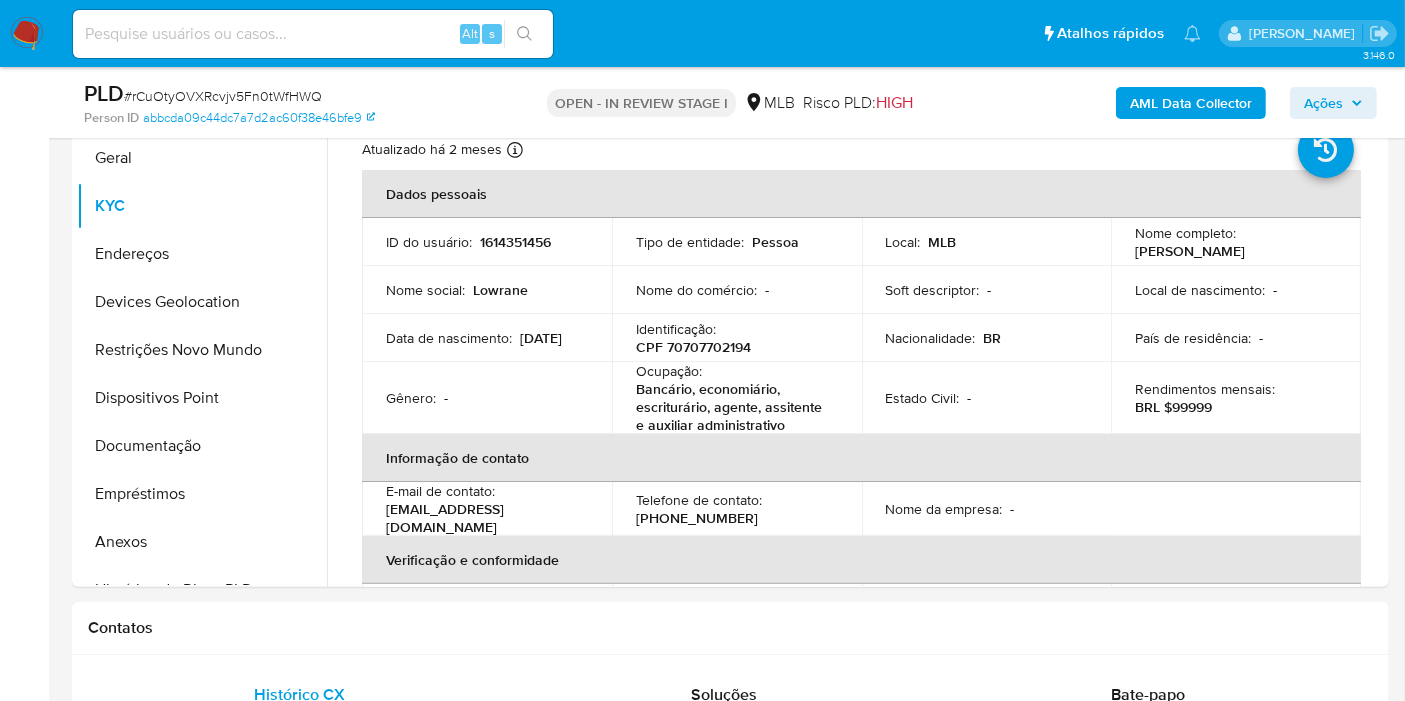 copy on "[PERSON_NAME]" 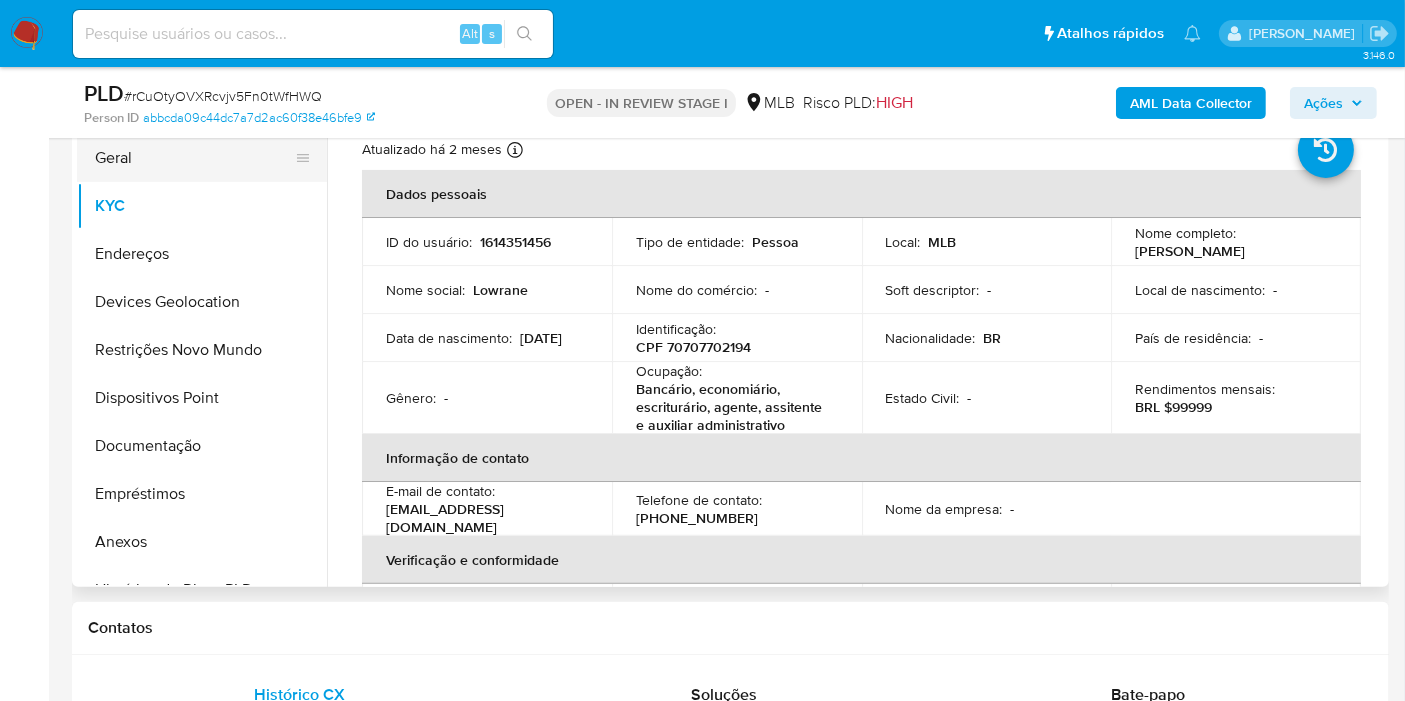 click on "Geral" at bounding box center (194, 158) 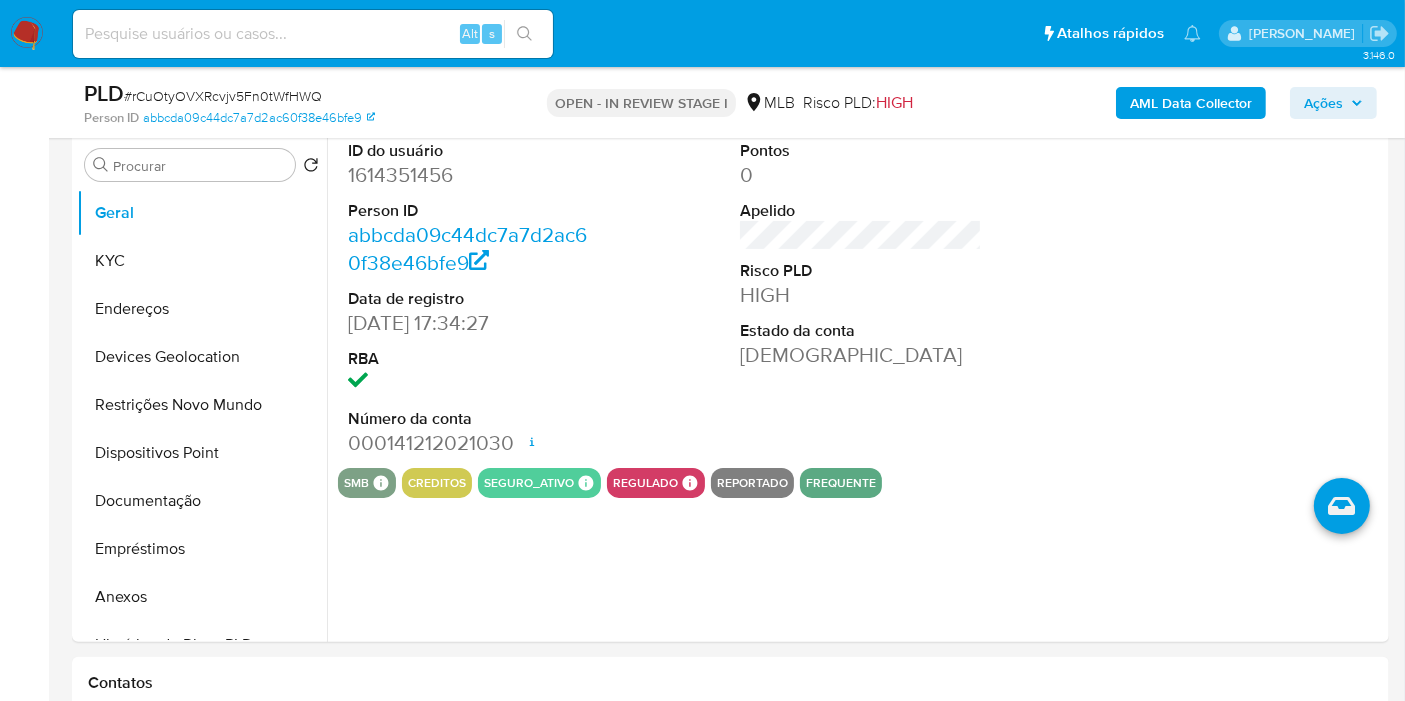 scroll, scrollTop: 297, scrollLeft: 0, axis: vertical 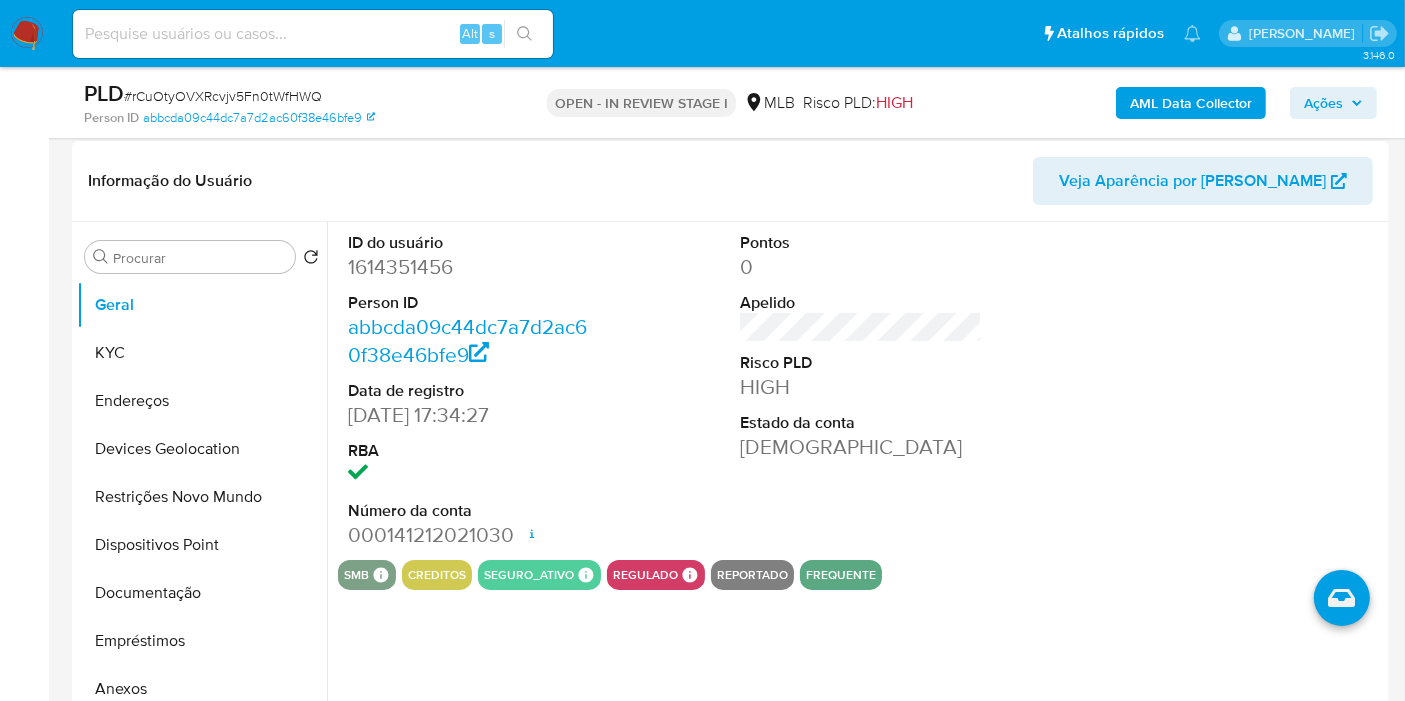 type 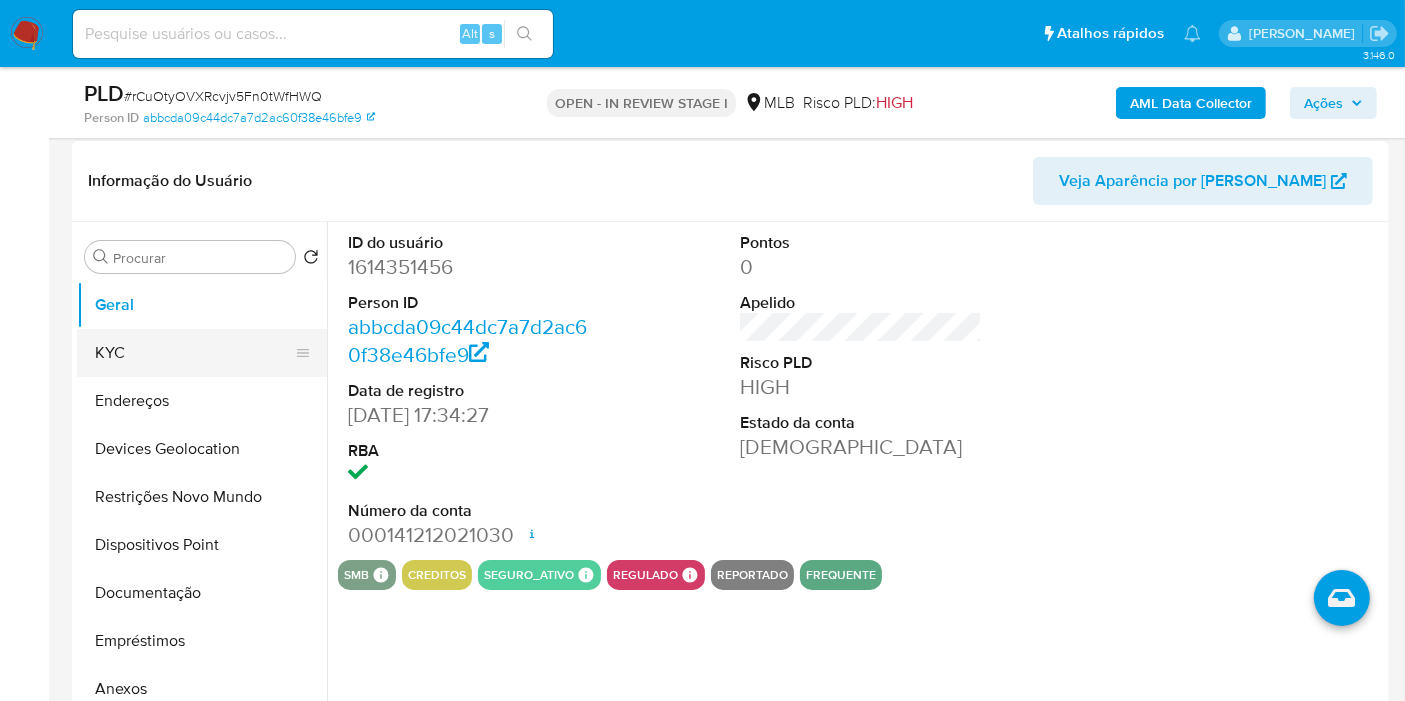 click on "KYC" at bounding box center (194, 353) 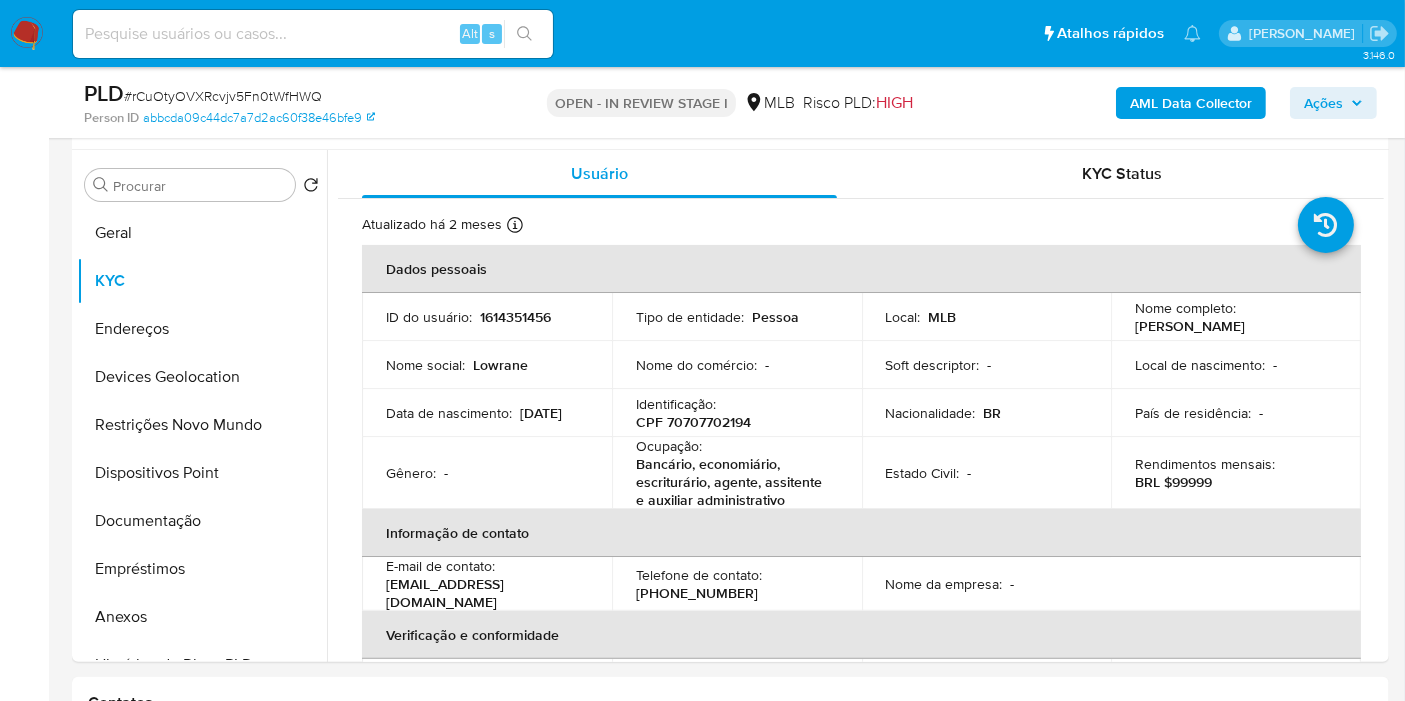 scroll, scrollTop: 382, scrollLeft: 0, axis: vertical 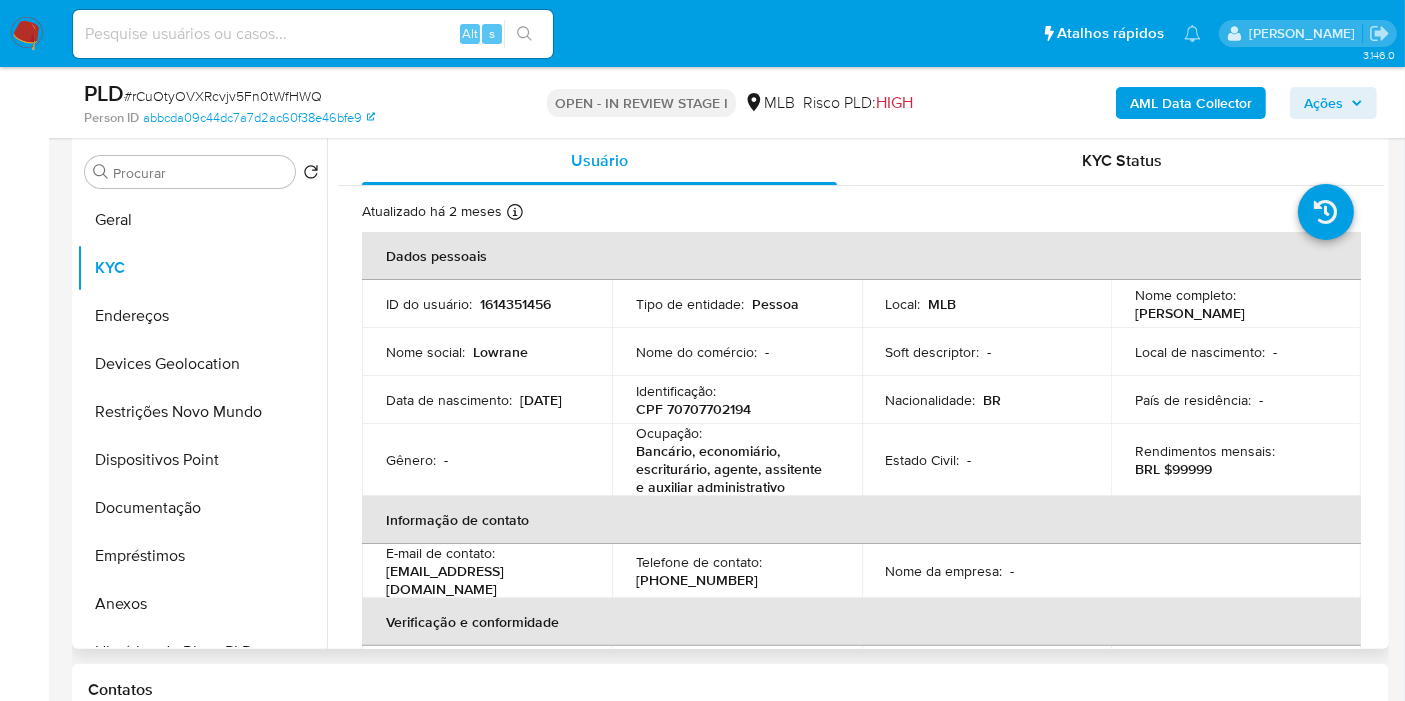 type 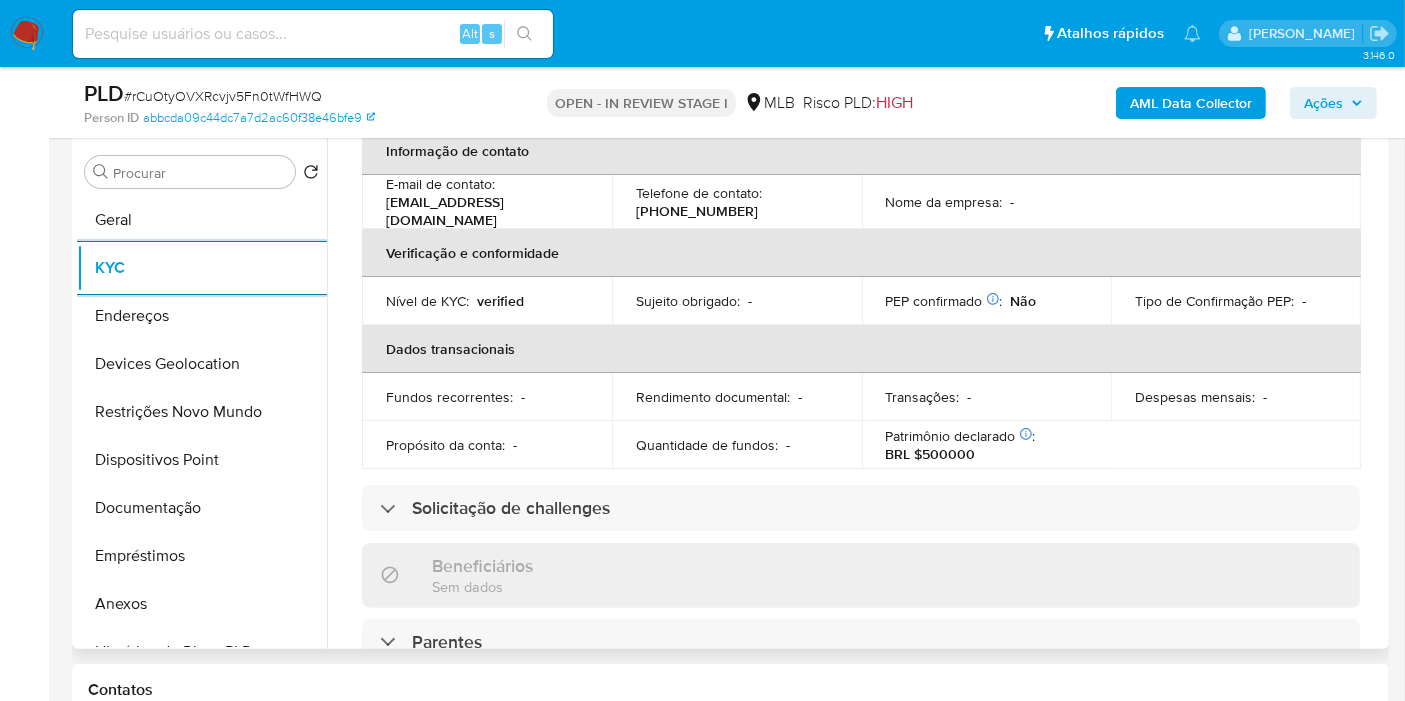 scroll, scrollTop: 333, scrollLeft: 0, axis: vertical 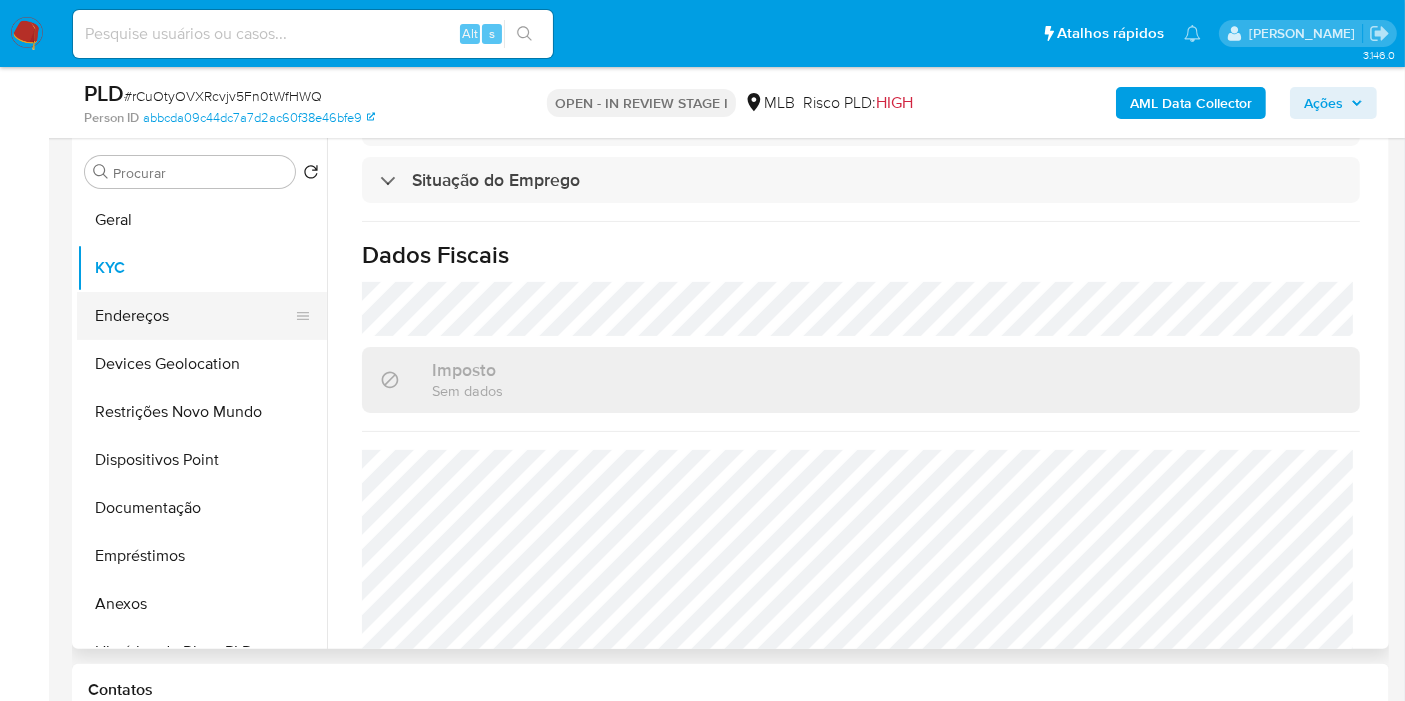 click on "Endereços" at bounding box center [194, 316] 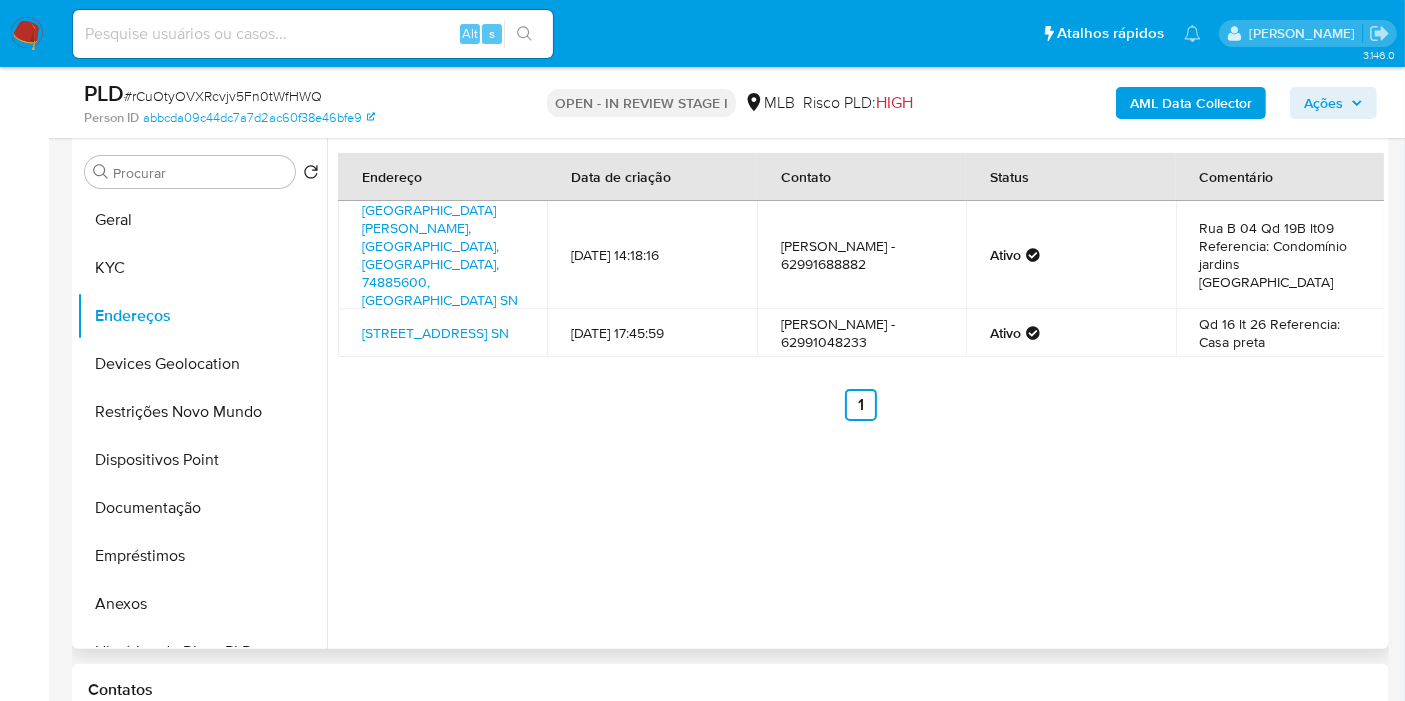 type 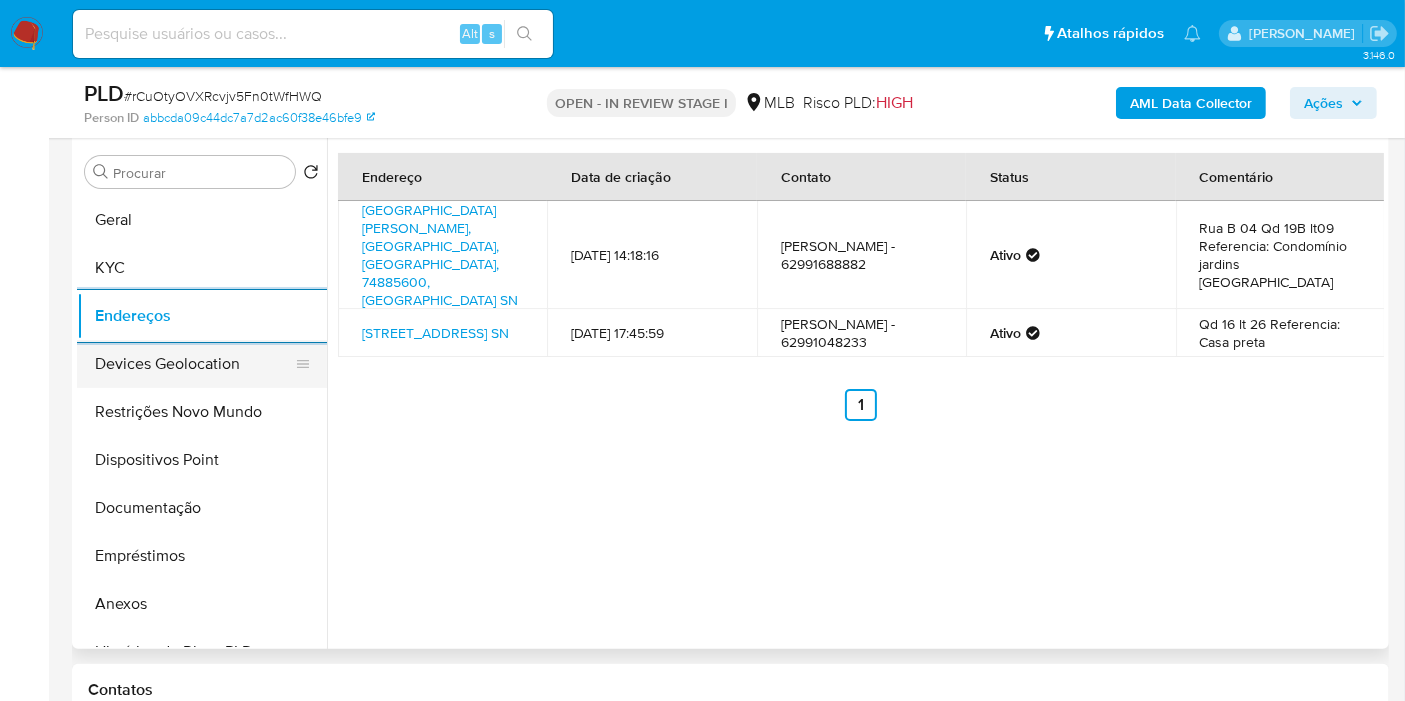click on "Devices Geolocation" at bounding box center (194, 364) 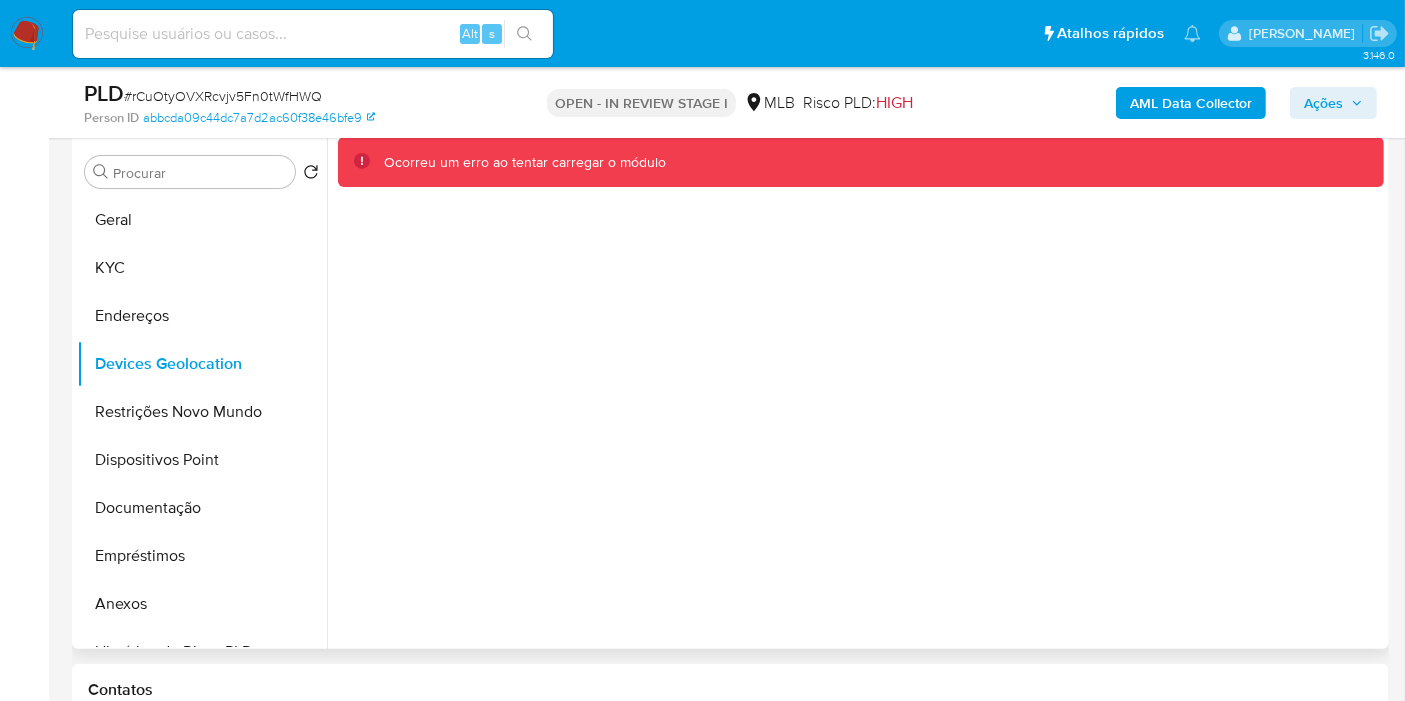 scroll, scrollTop: 271, scrollLeft: 0, axis: vertical 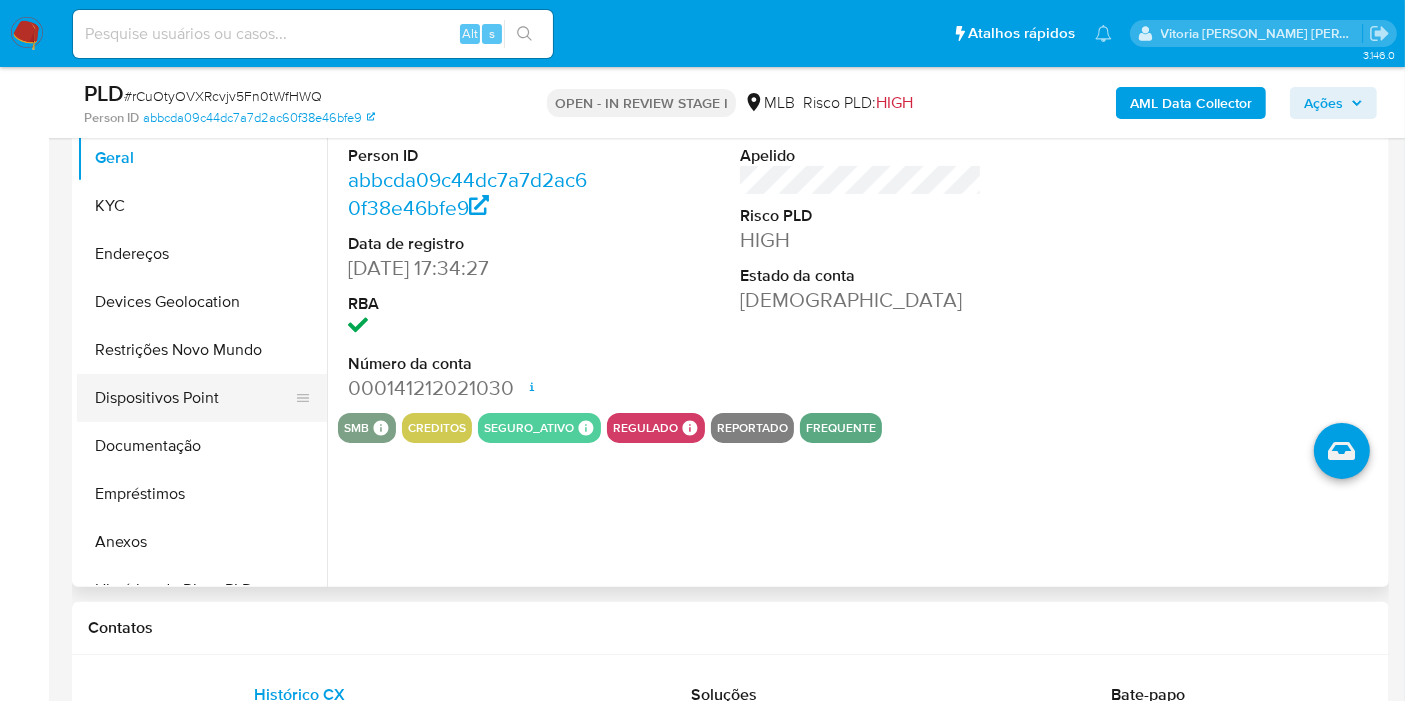 select on "10" 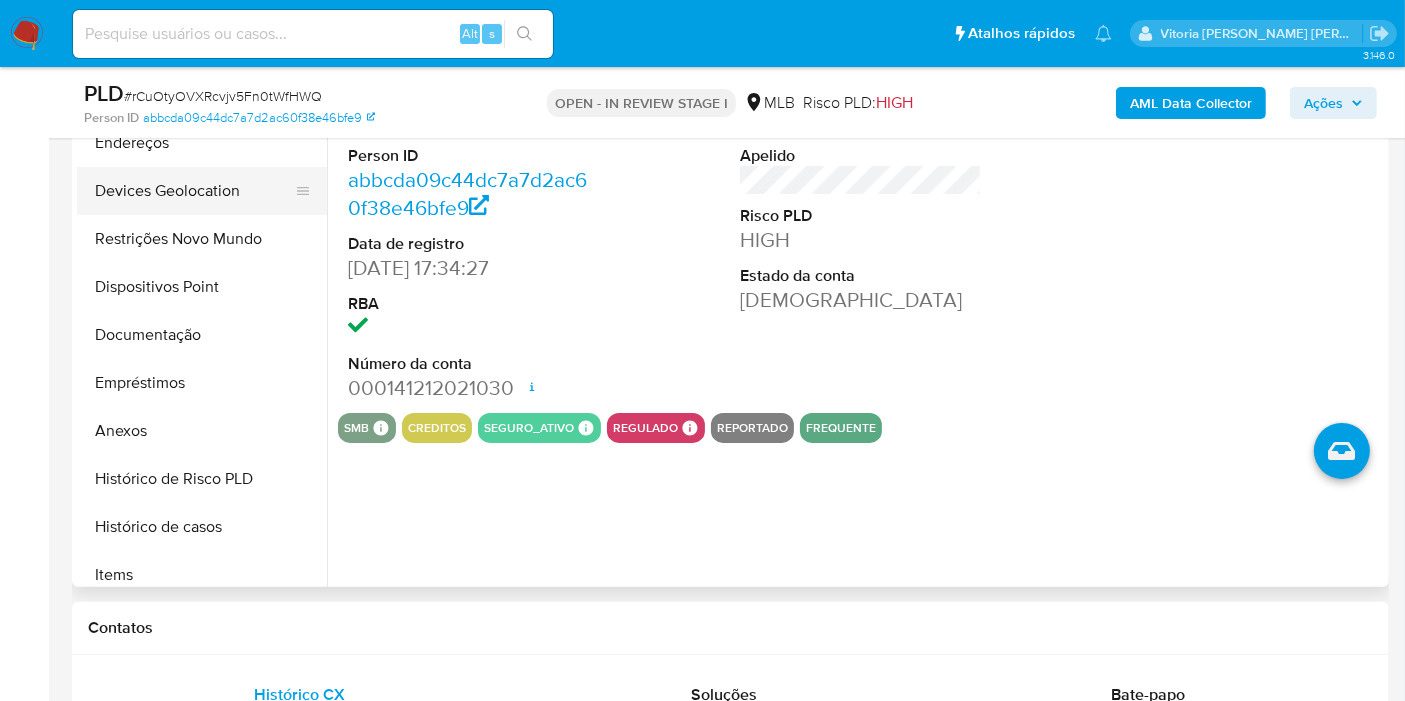 click on "Devices Geolocation" at bounding box center (194, 191) 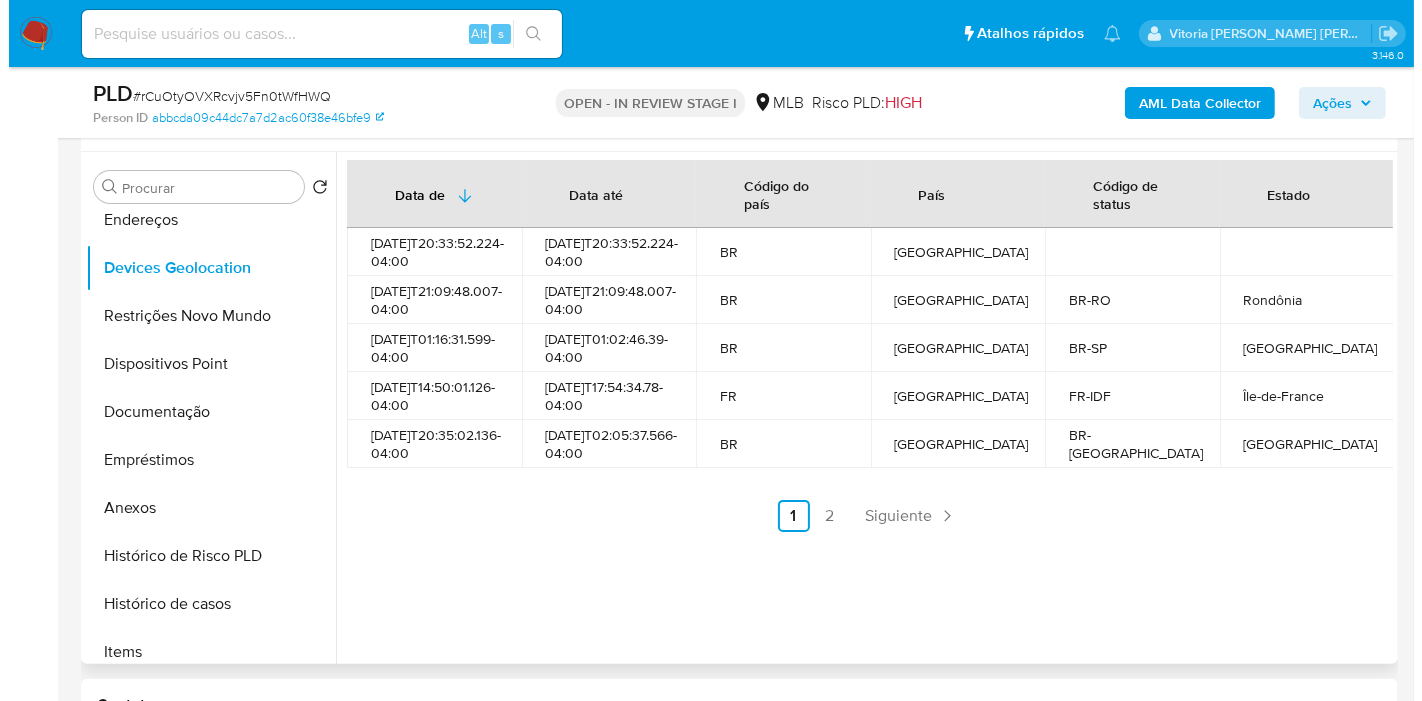 scroll, scrollTop: 333, scrollLeft: 0, axis: vertical 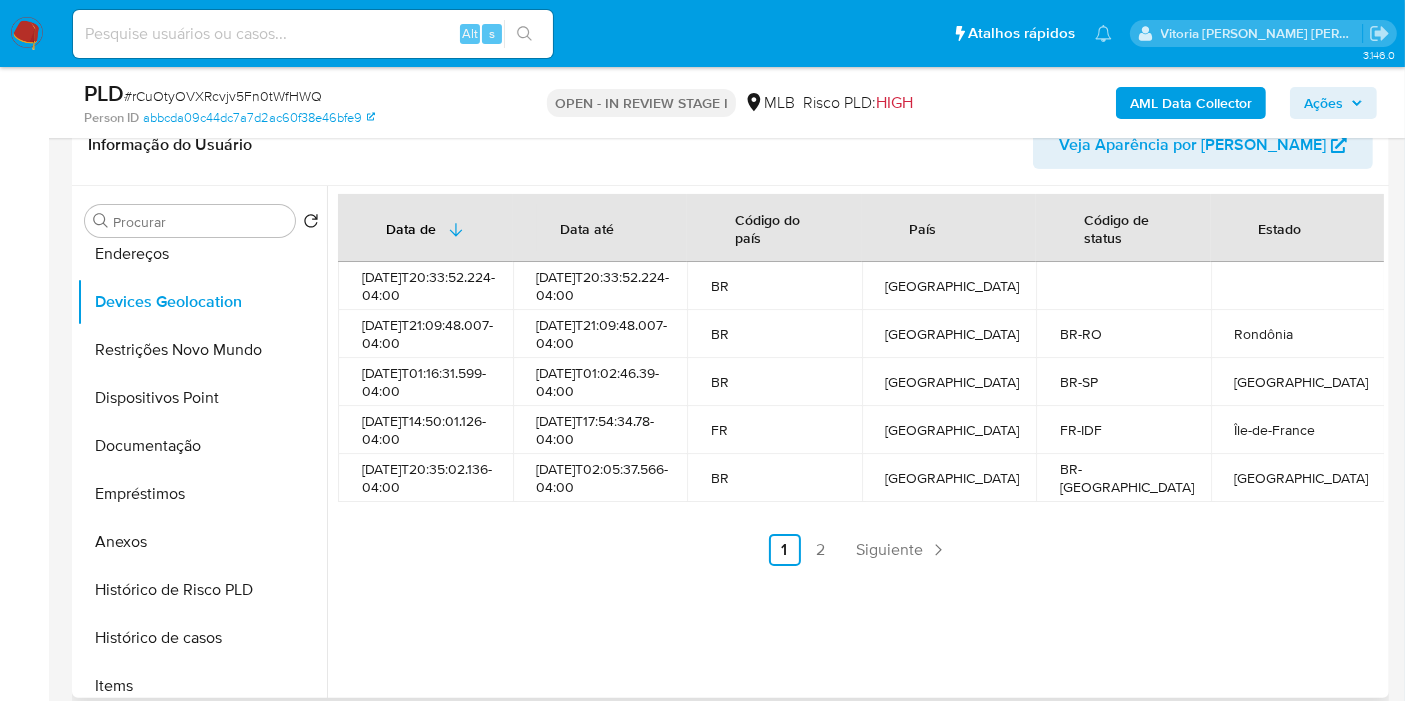 type 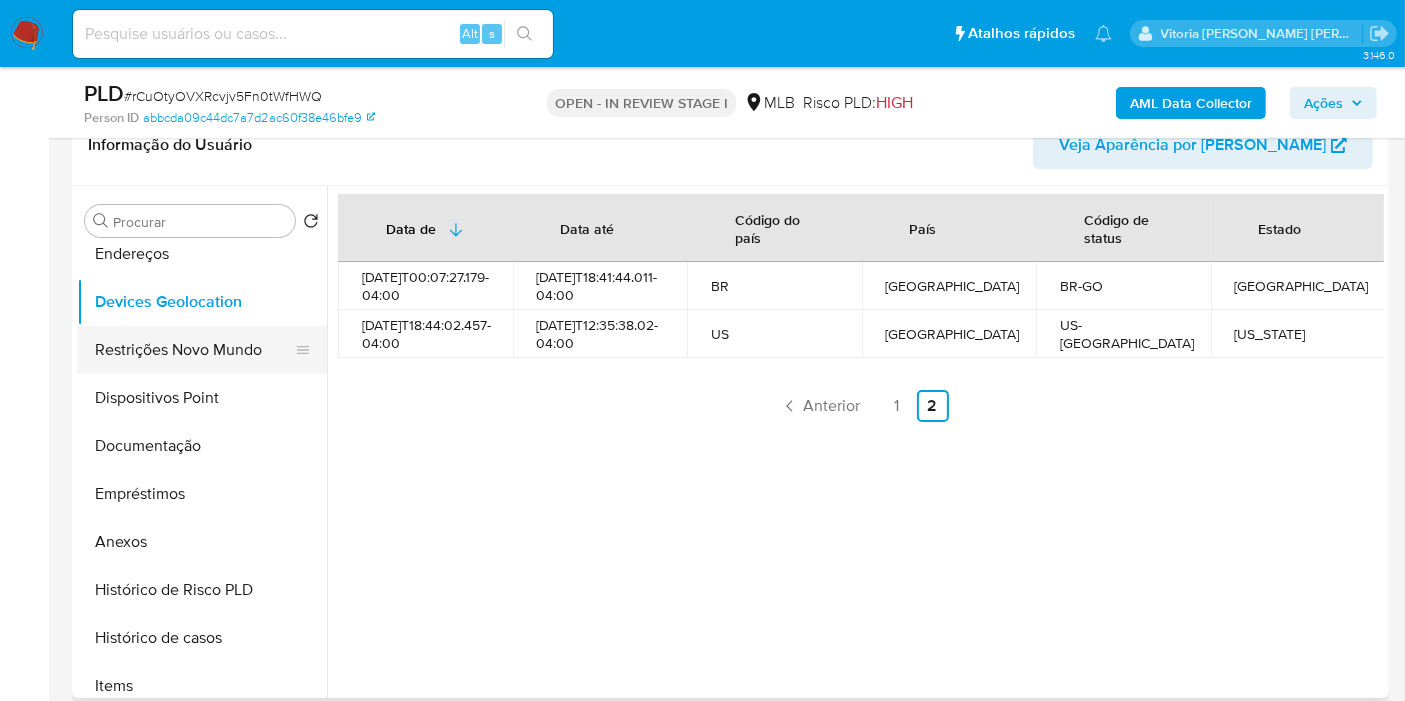 click on "Restrições Novo Mundo" at bounding box center (194, 350) 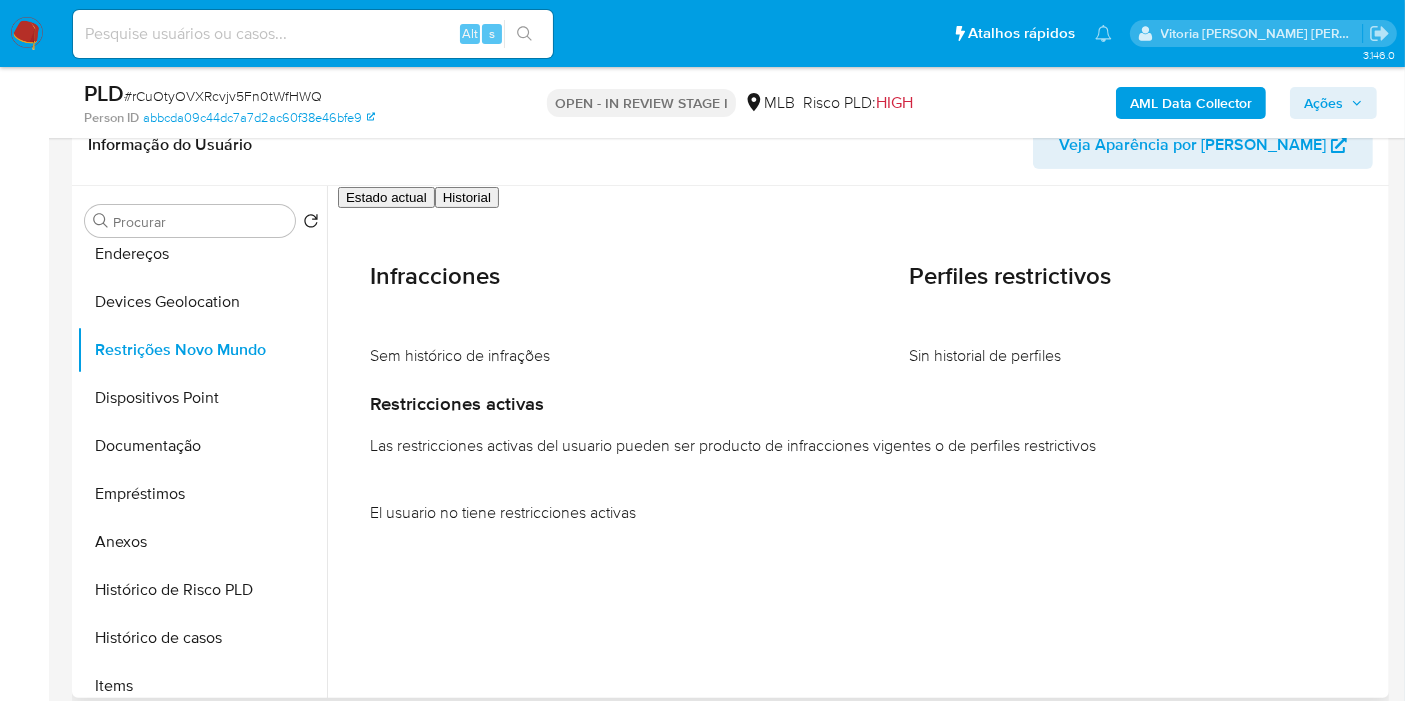 type 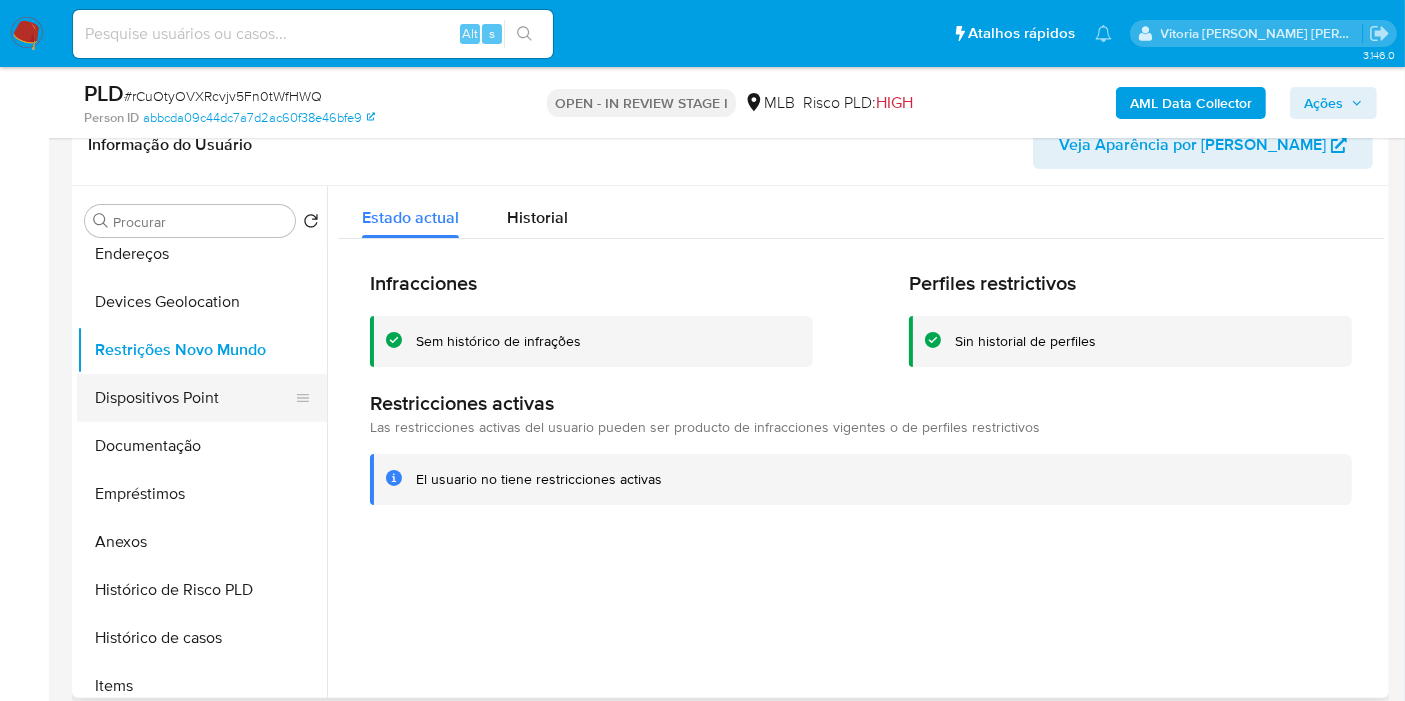click on "Dispositivos Point" at bounding box center (194, 398) 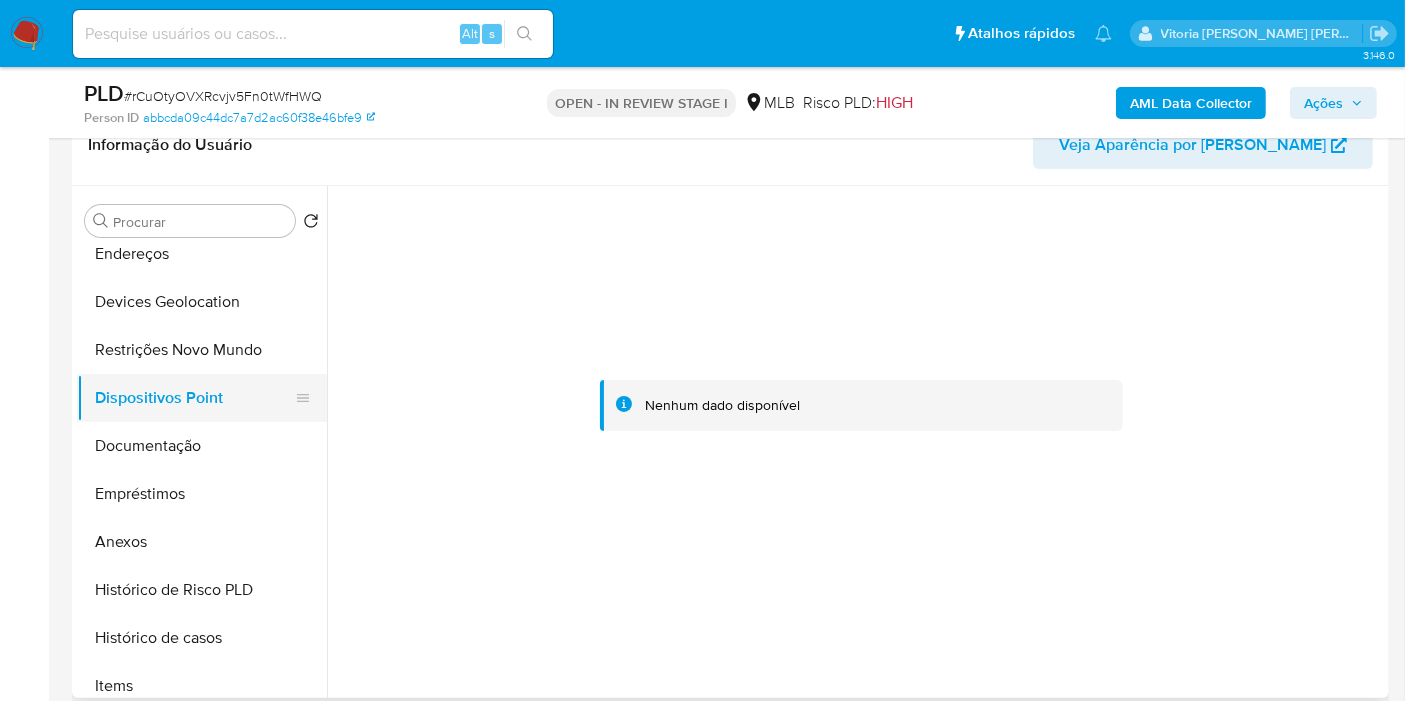 type 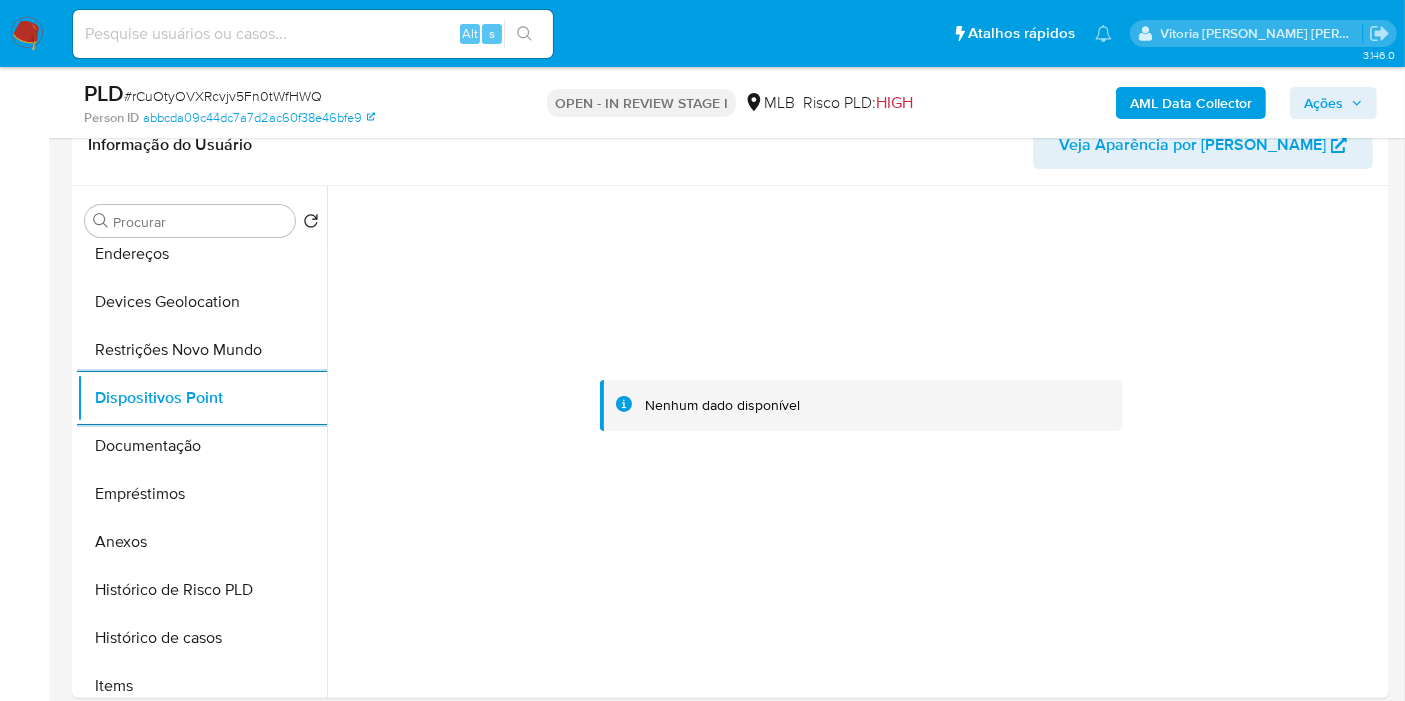 click on "AML Data Collector" at bounding box center [1191, 103] 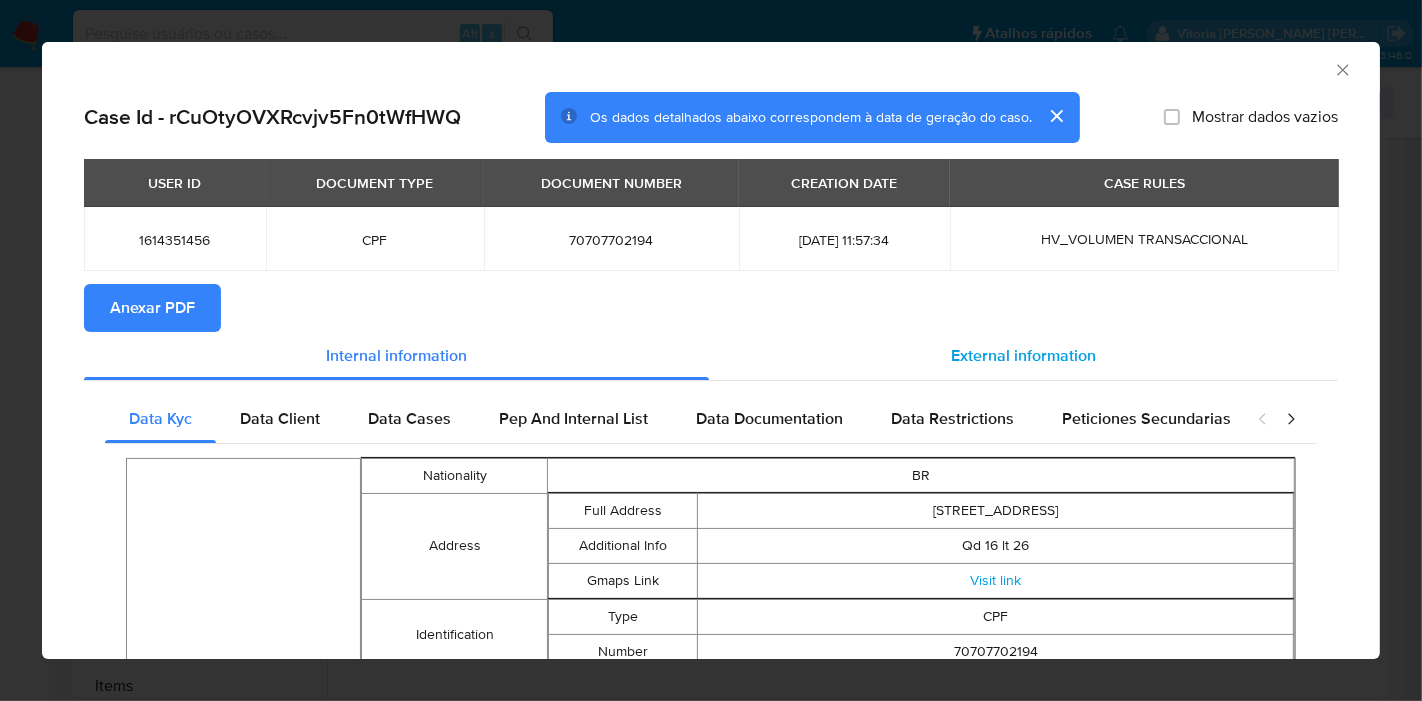 click on "External information" at bounding box center [1023, 355] 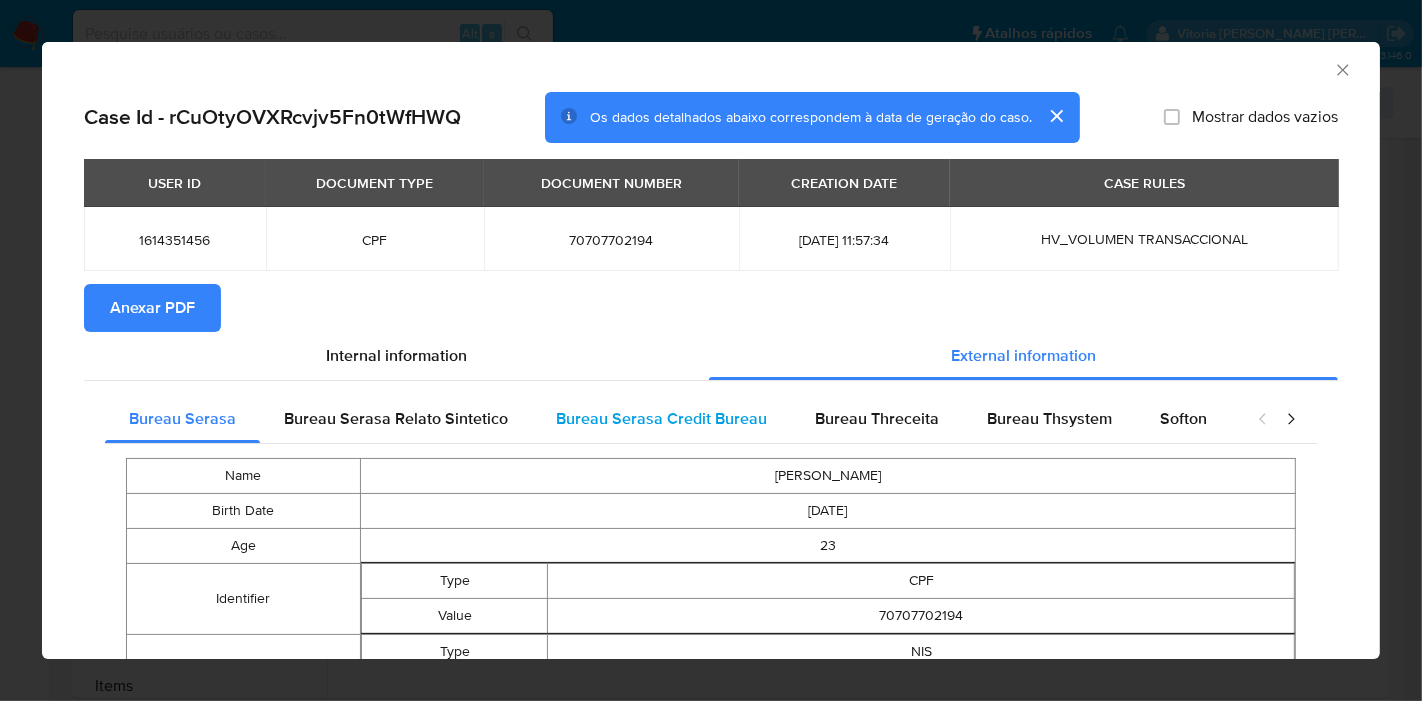 type 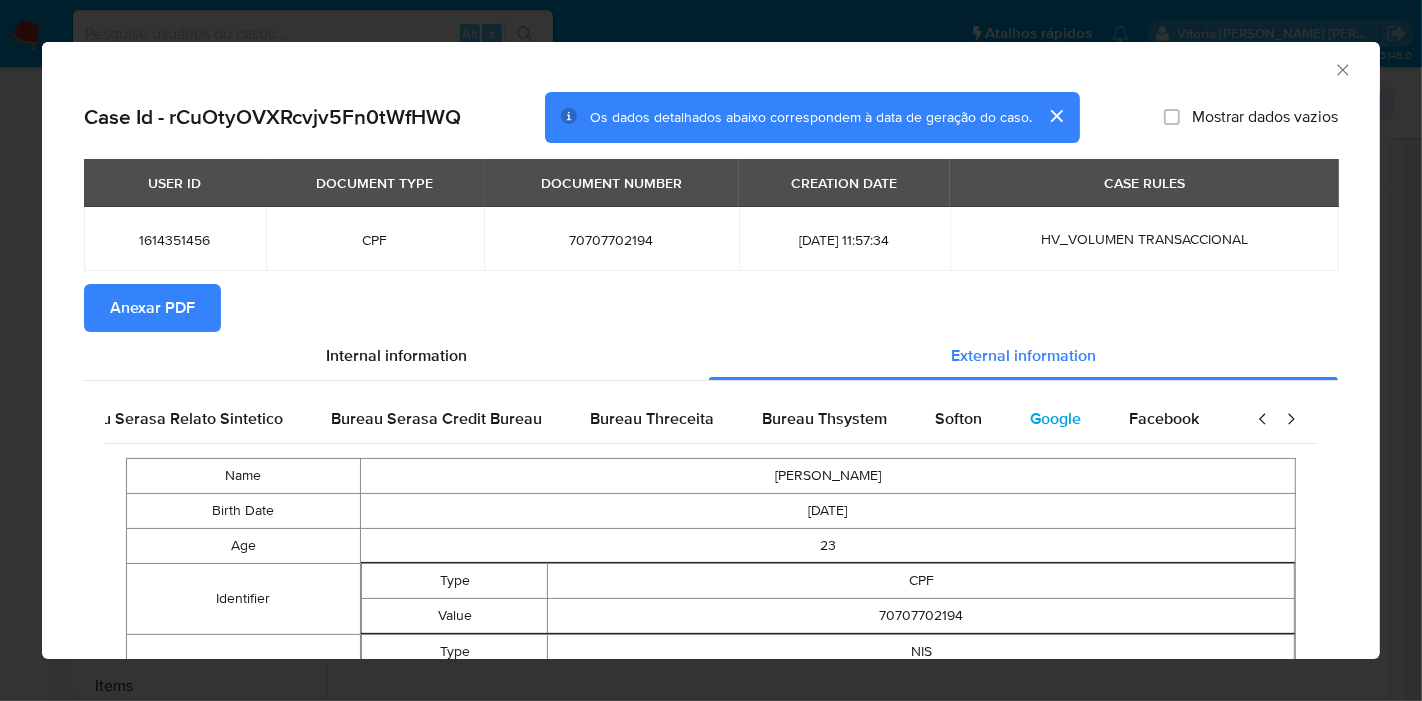 scroll, scrollTop: 0, scrollLeft: 672, axis: horizontal 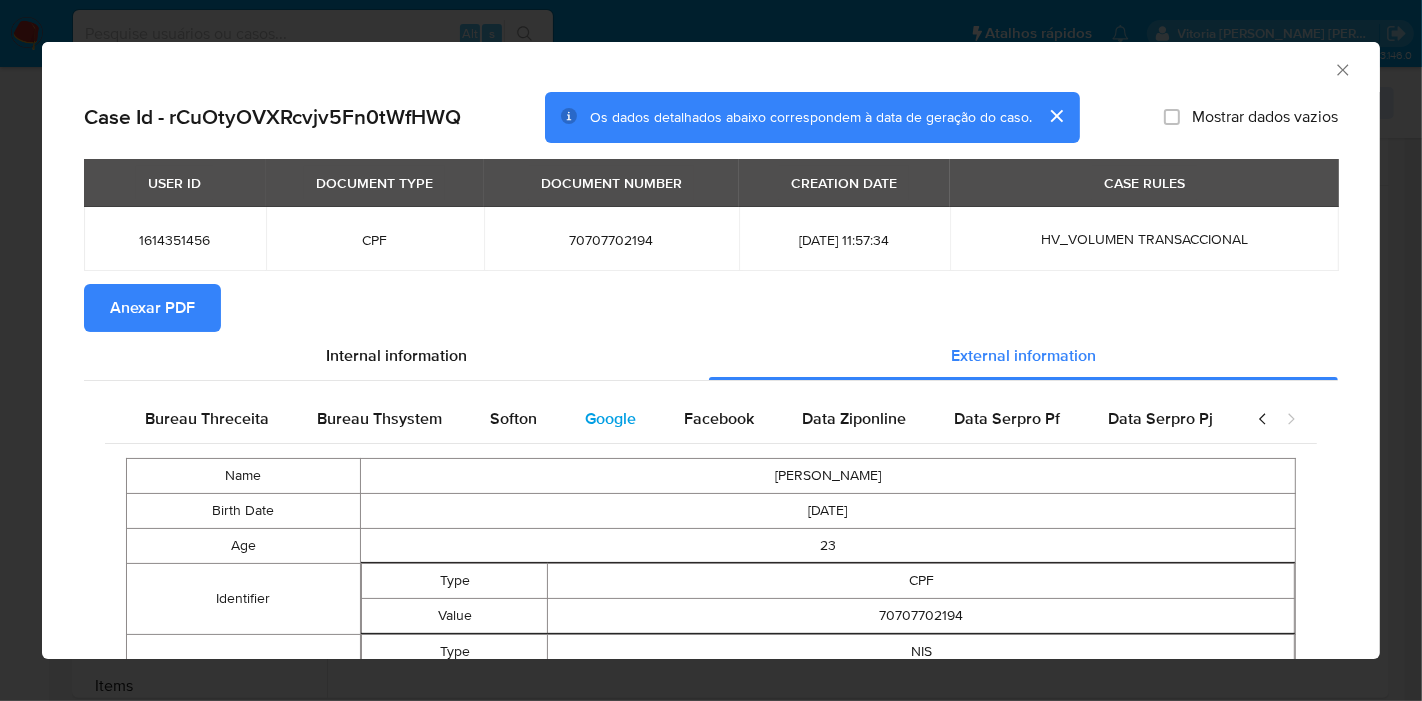 click on "Google" at bounding box center (610, 418) 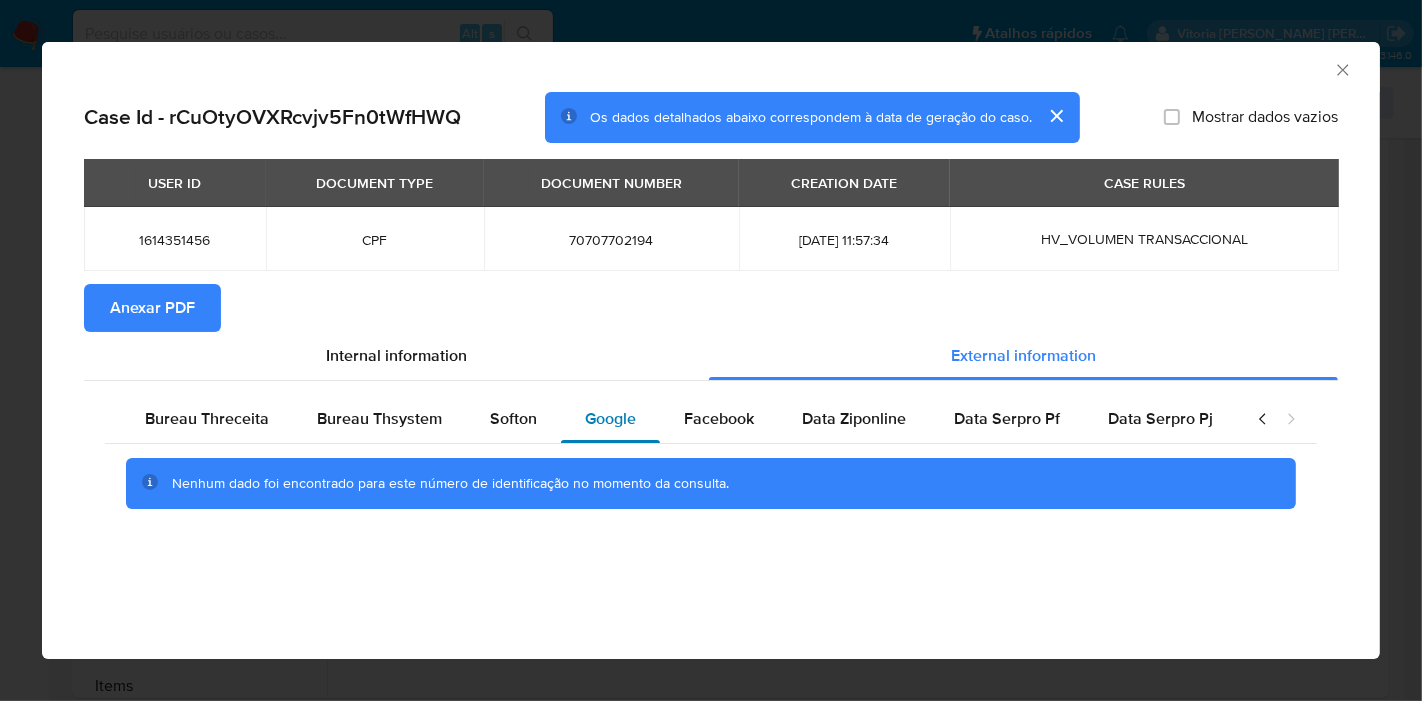 scroll, scrollTop: 0, scrollLeft: 655, axis: horizontal 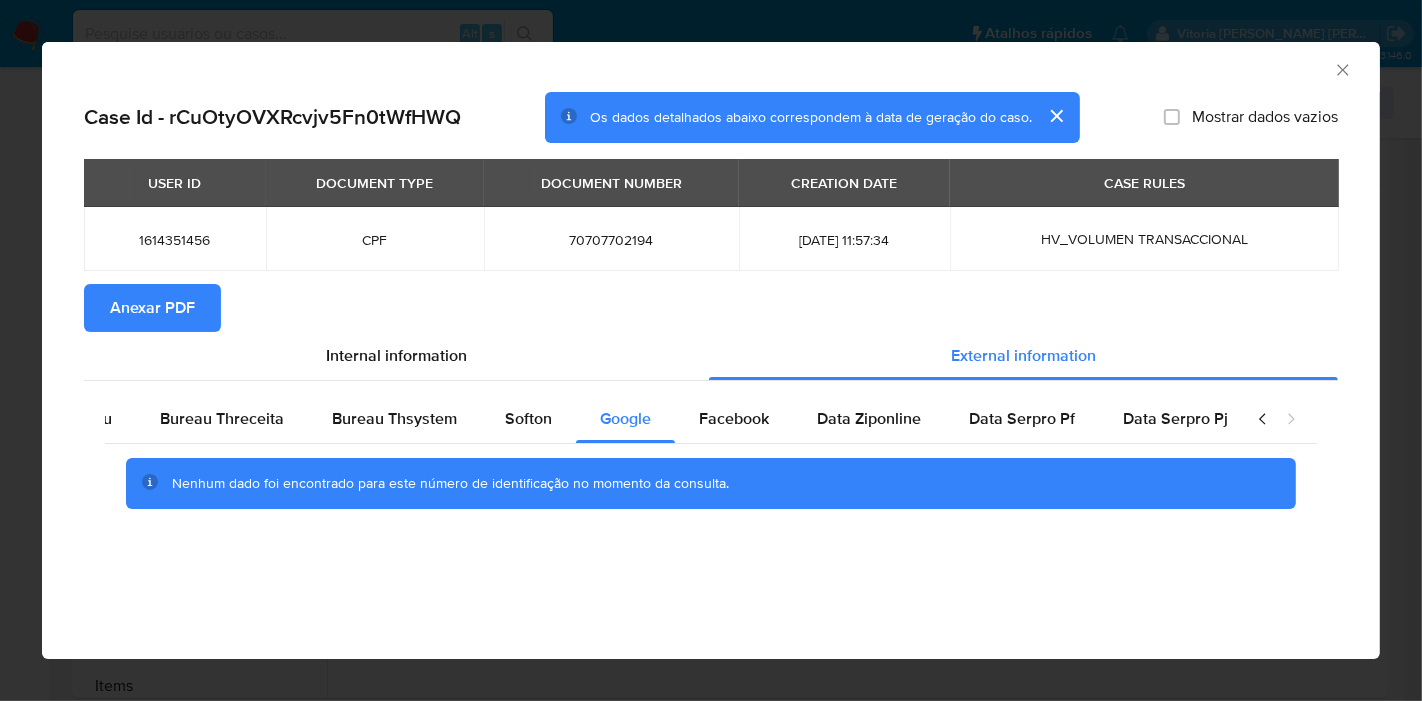 type 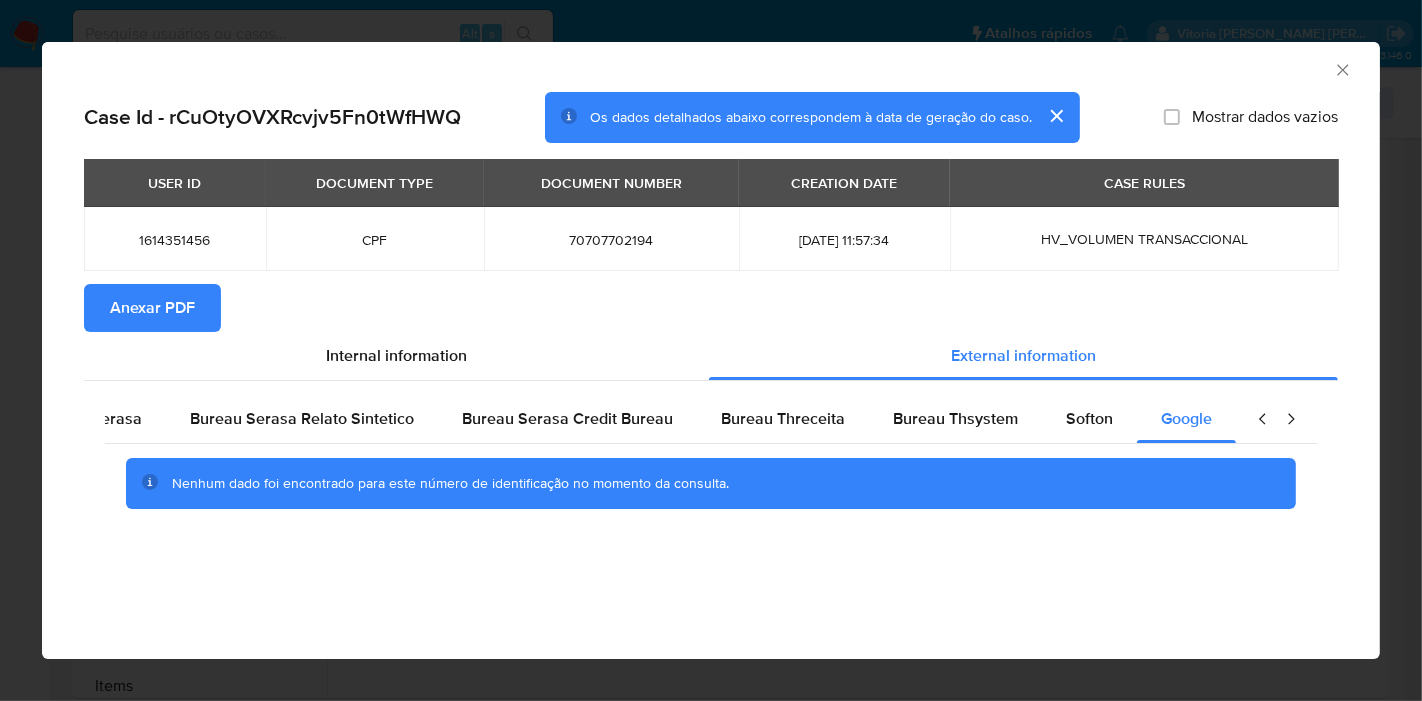 scroll, scrollTop: 0, scrollLeft: 0, axis: both 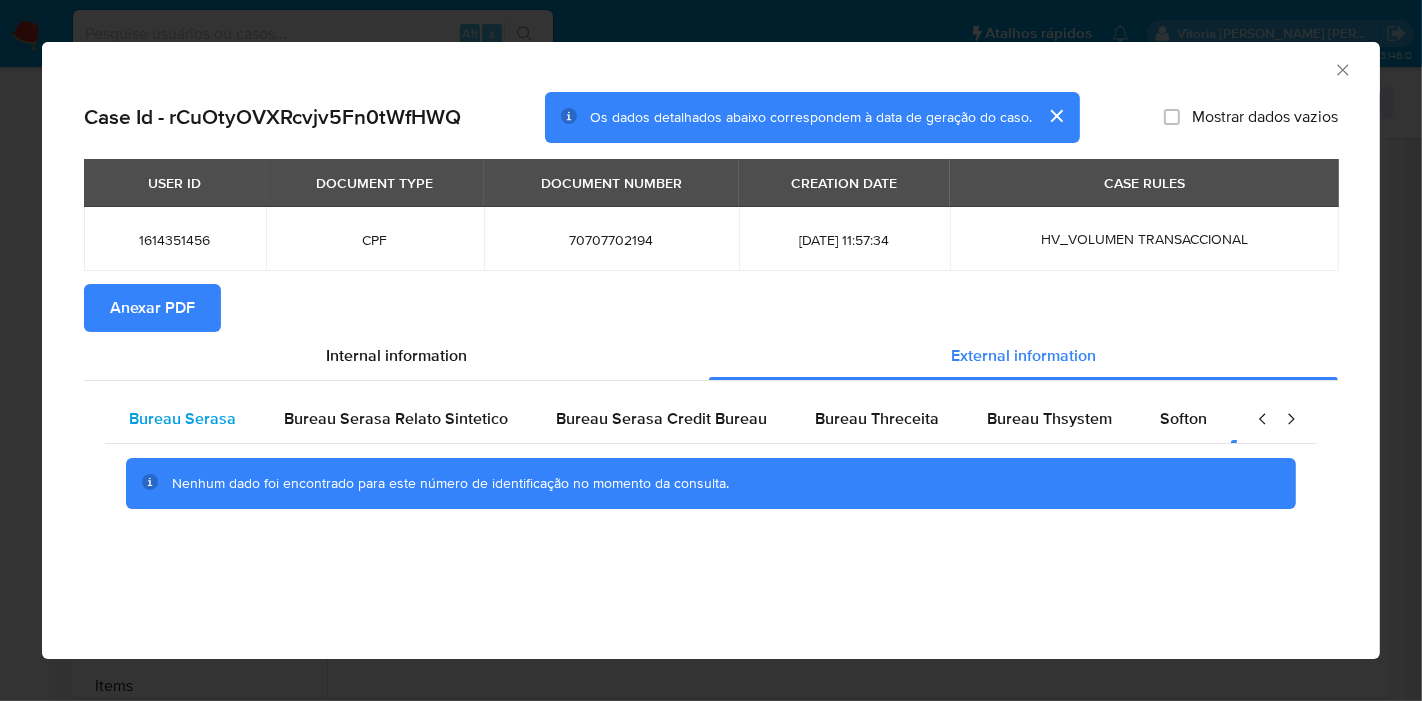 click on "Bureau Serasa" at bounding box center [182, 418] 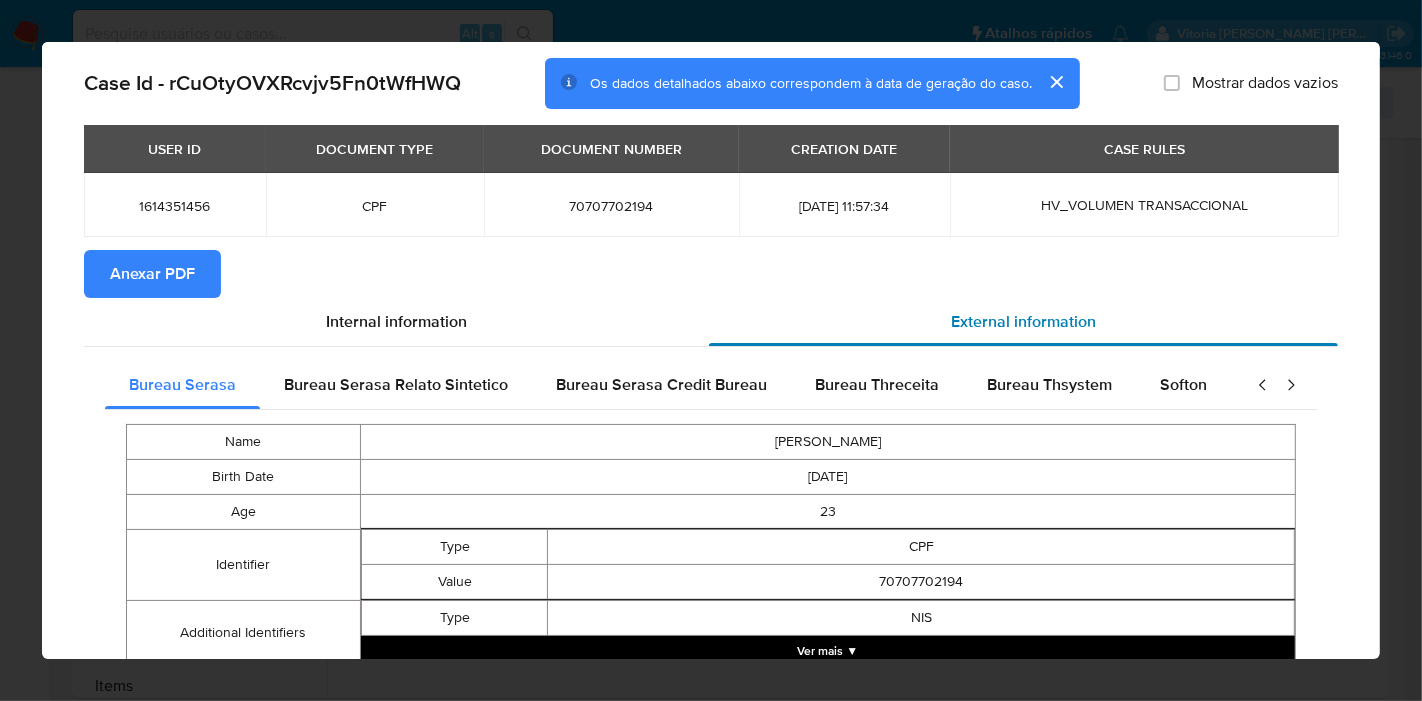 scroll, scrollTop: 0, scrollLeft: 0, axis: both 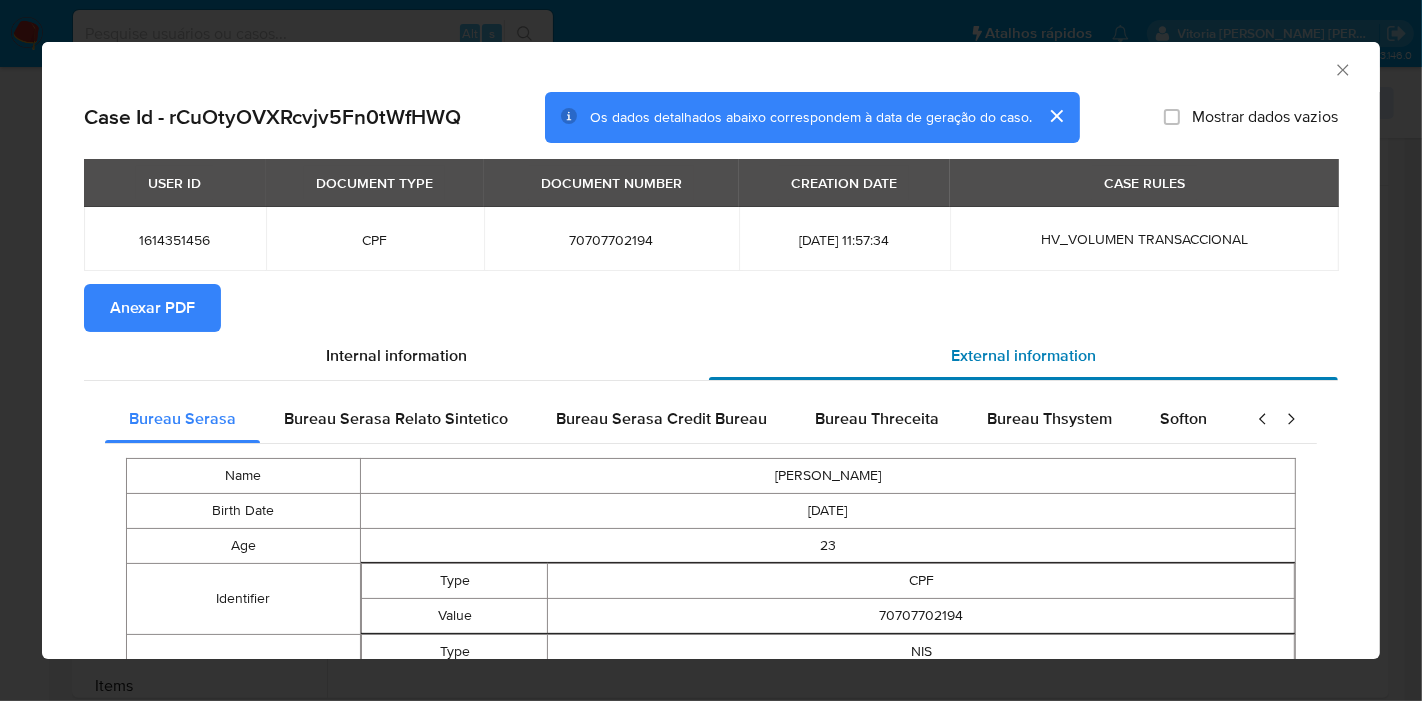 type 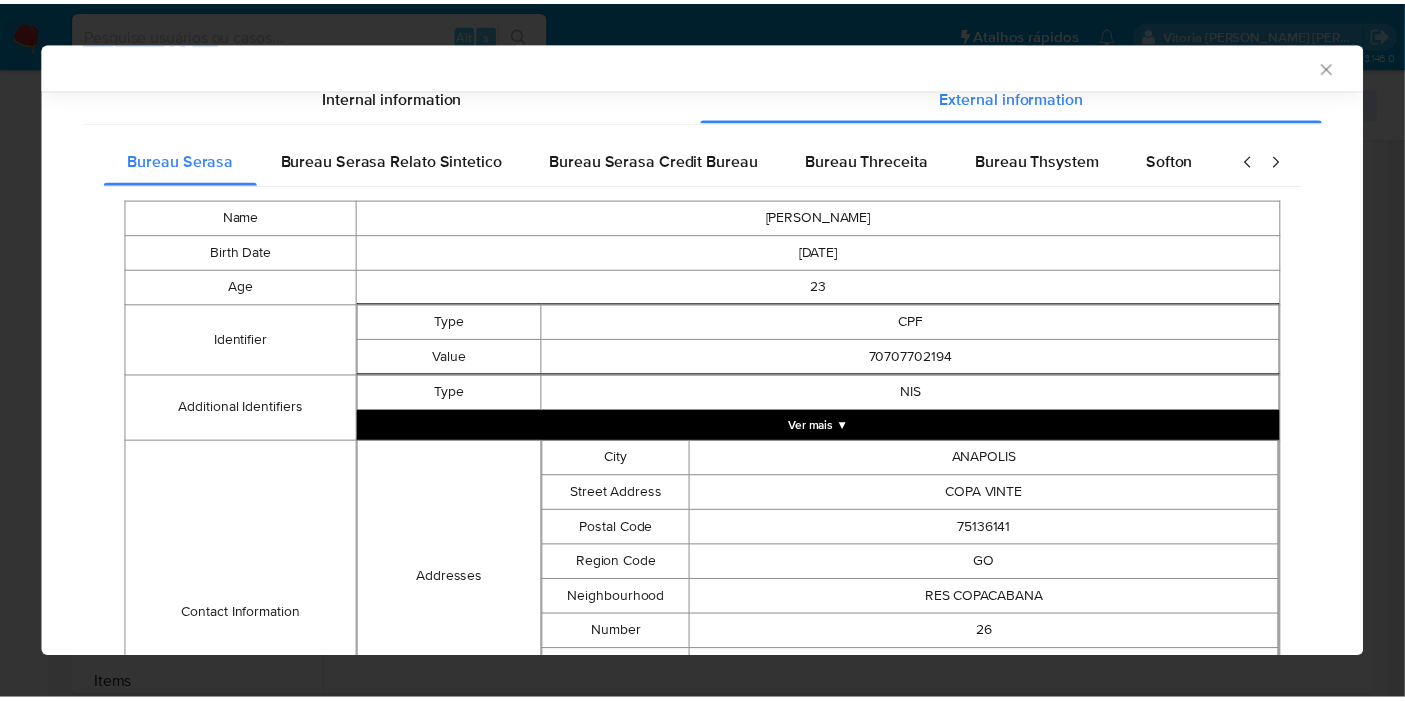 scroll, scrollTop: 563, scrollLeft: 0, axis: vertical 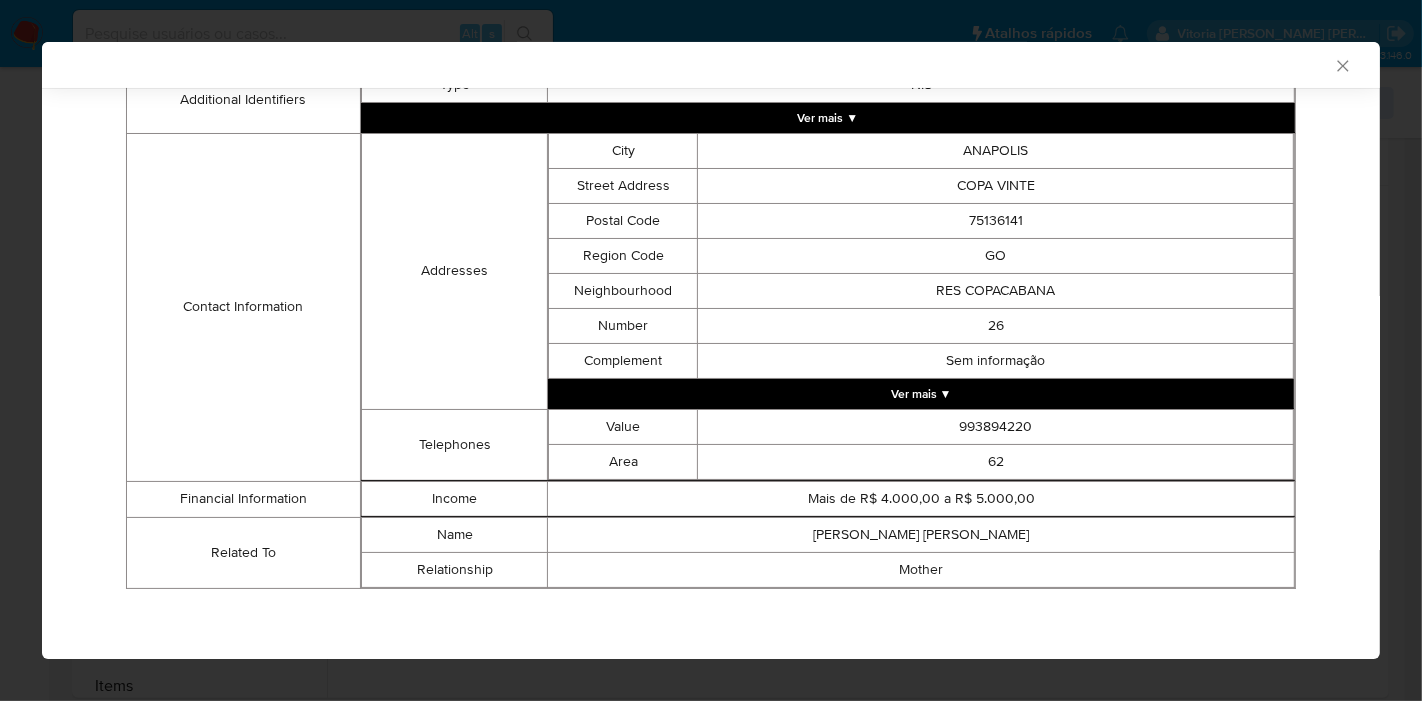 click on "AML Data Collector" at bounding box center (711, 65) 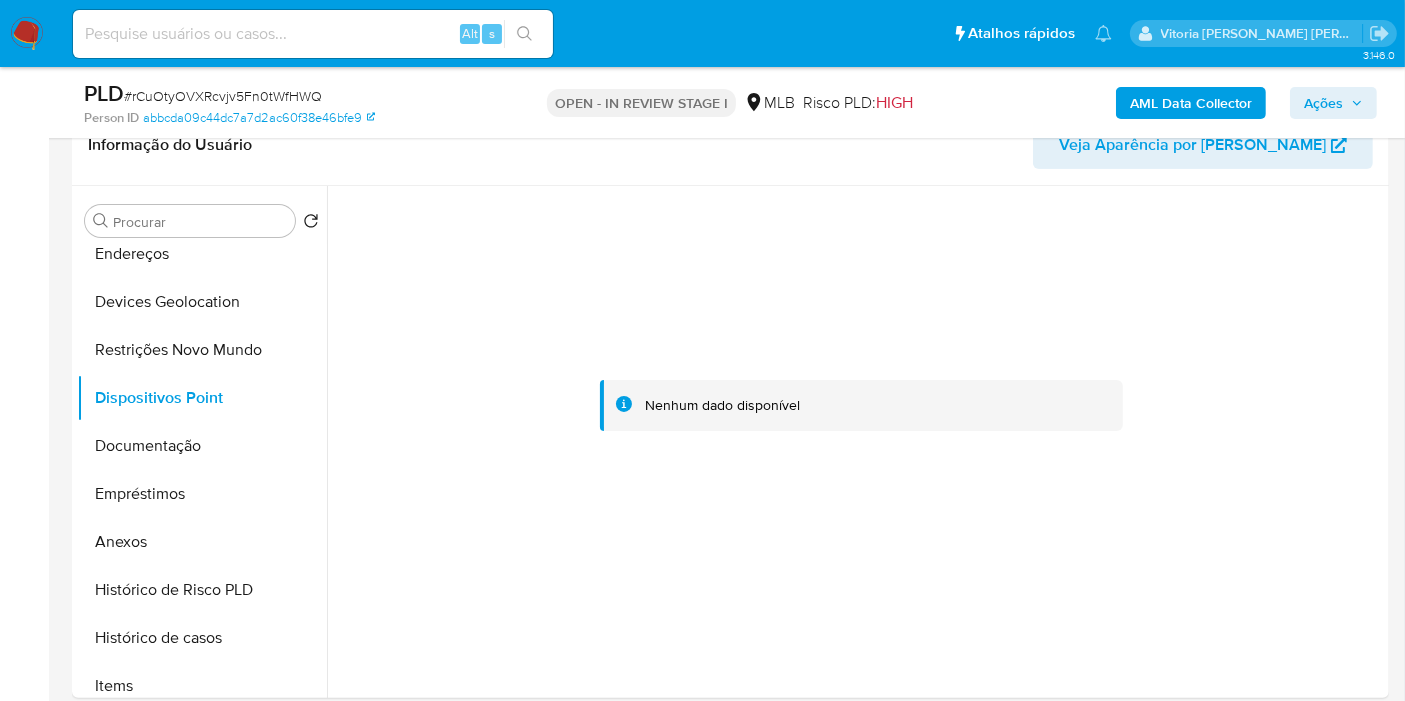 click on "Ações" at bounding box center (1323, 103) 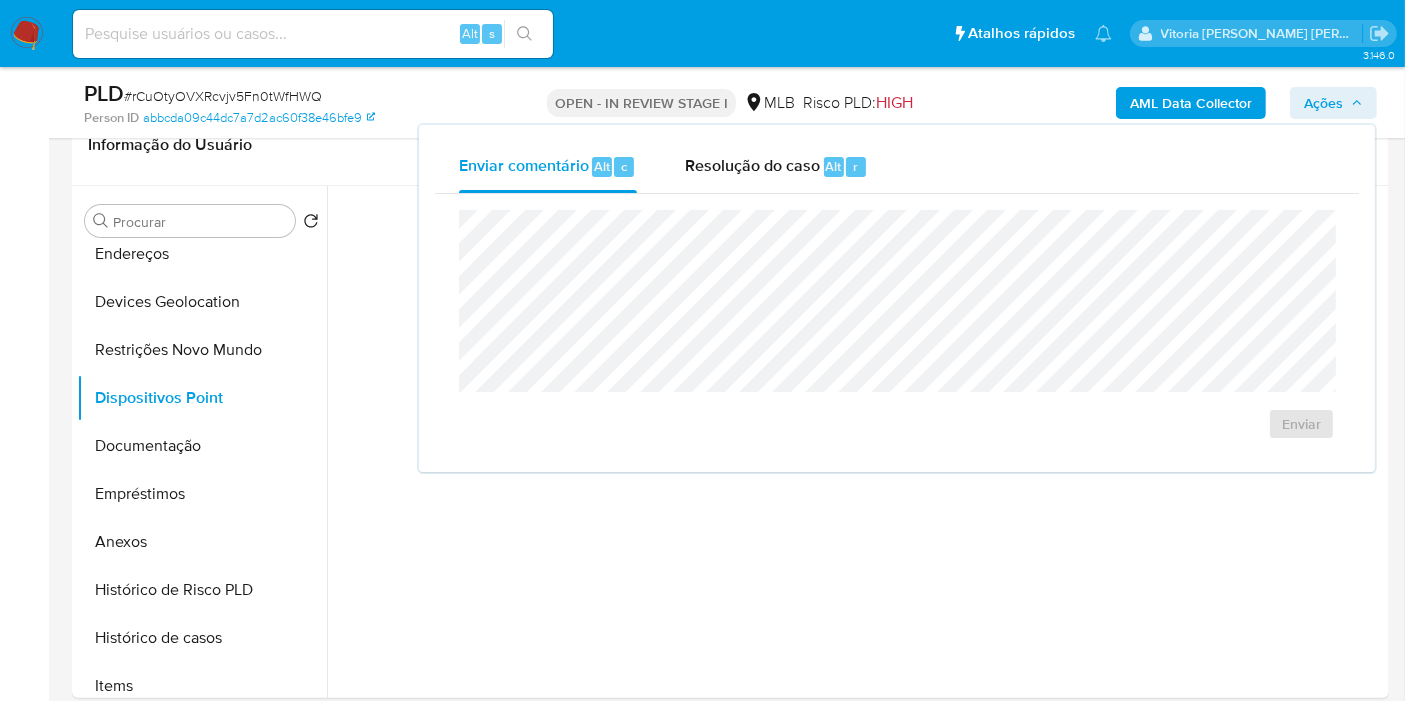 drag, startPoint x: 693, startPoint y: 187, endPoint x: 710, endPoint y: 207, distance: 26.24881 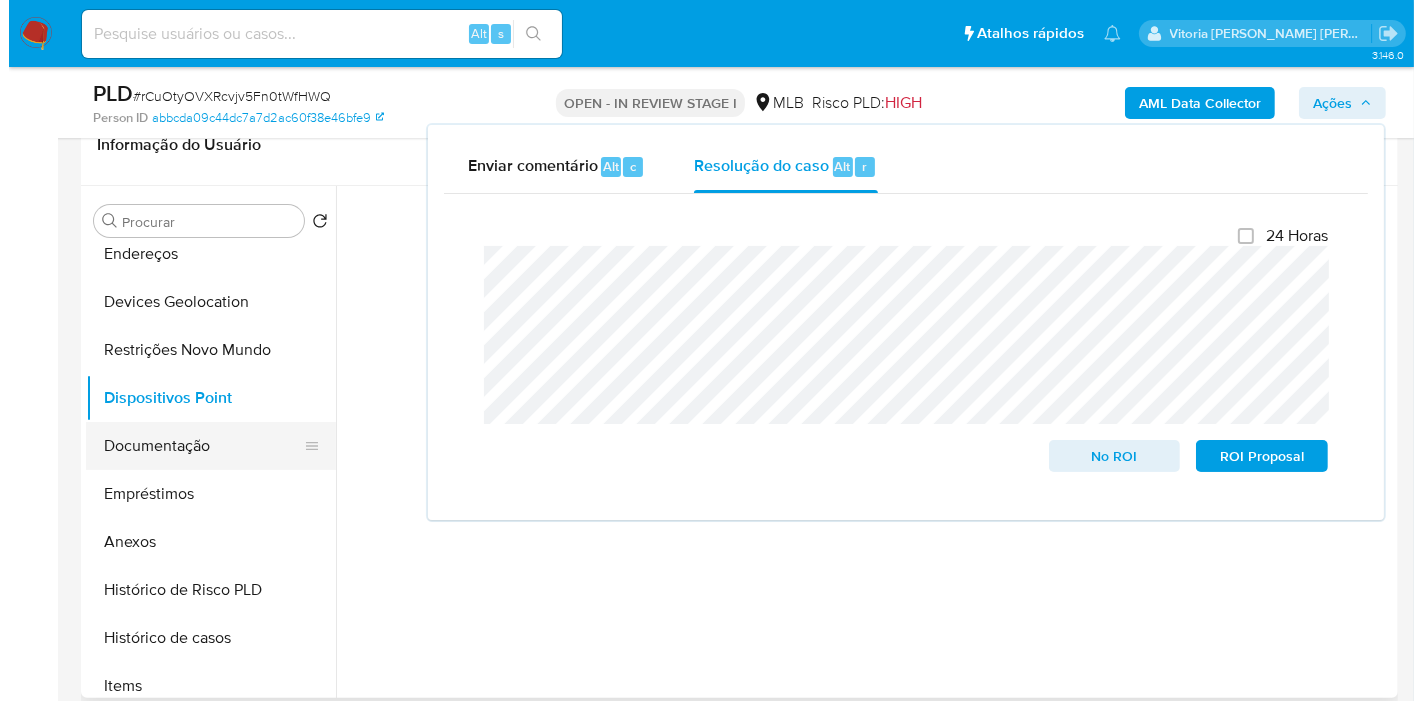 scroll, scrollTop: 0, scrollLeft: 0, axis: both 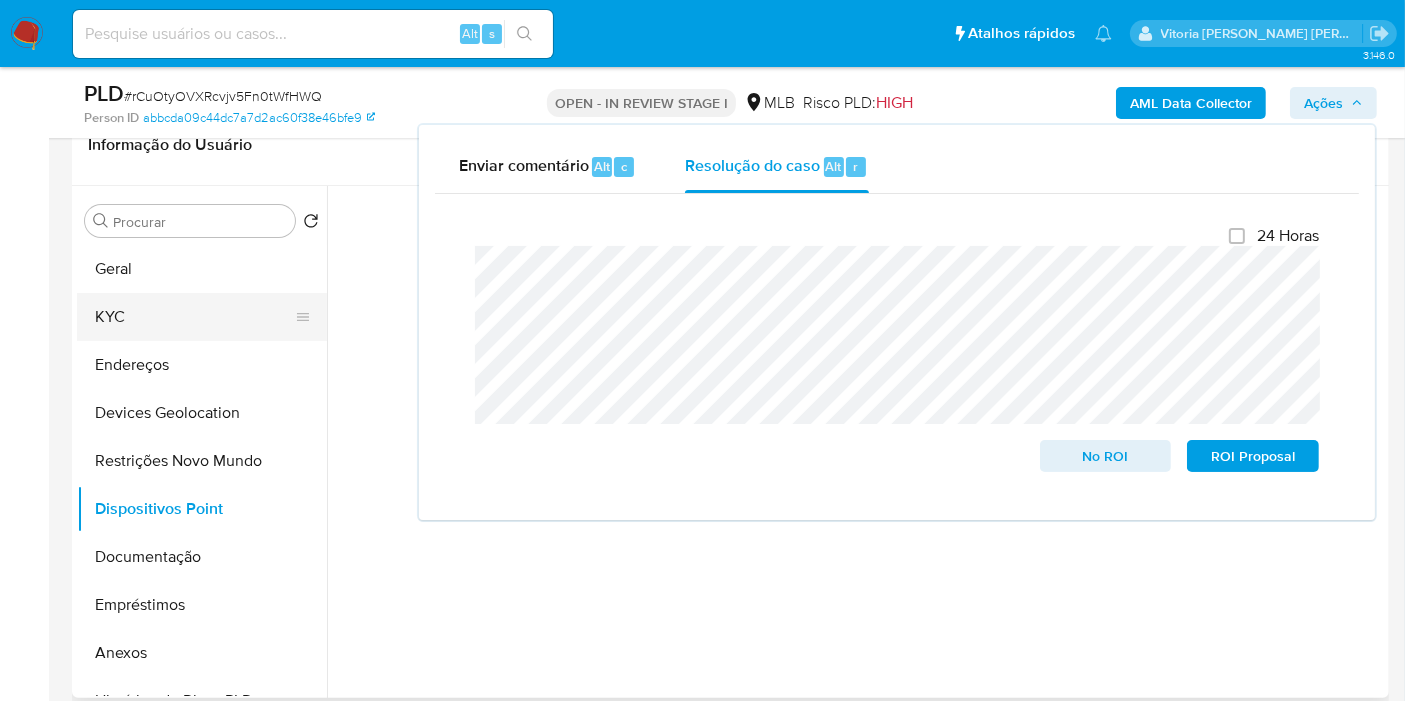 click on "KYC" at bounding box center [194, 317] 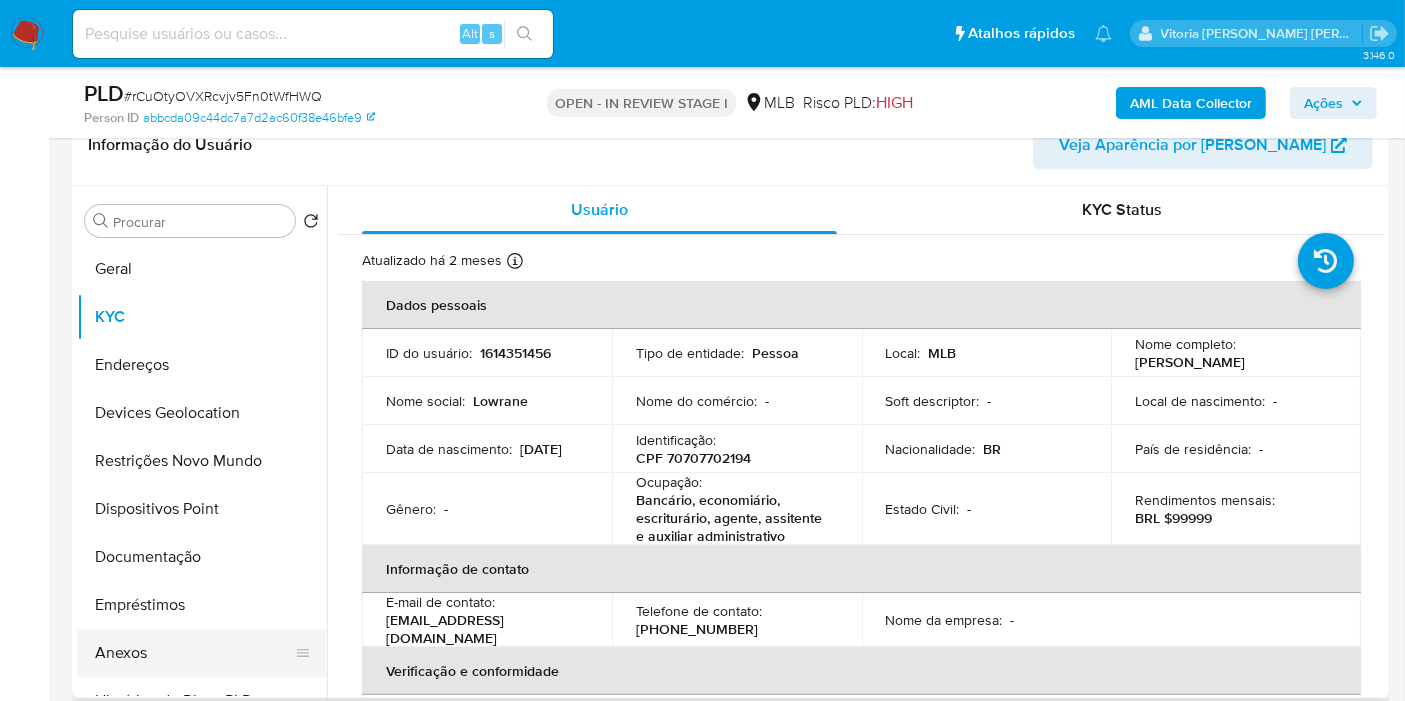 click on "Anexos" at bounding box center [194, 653] 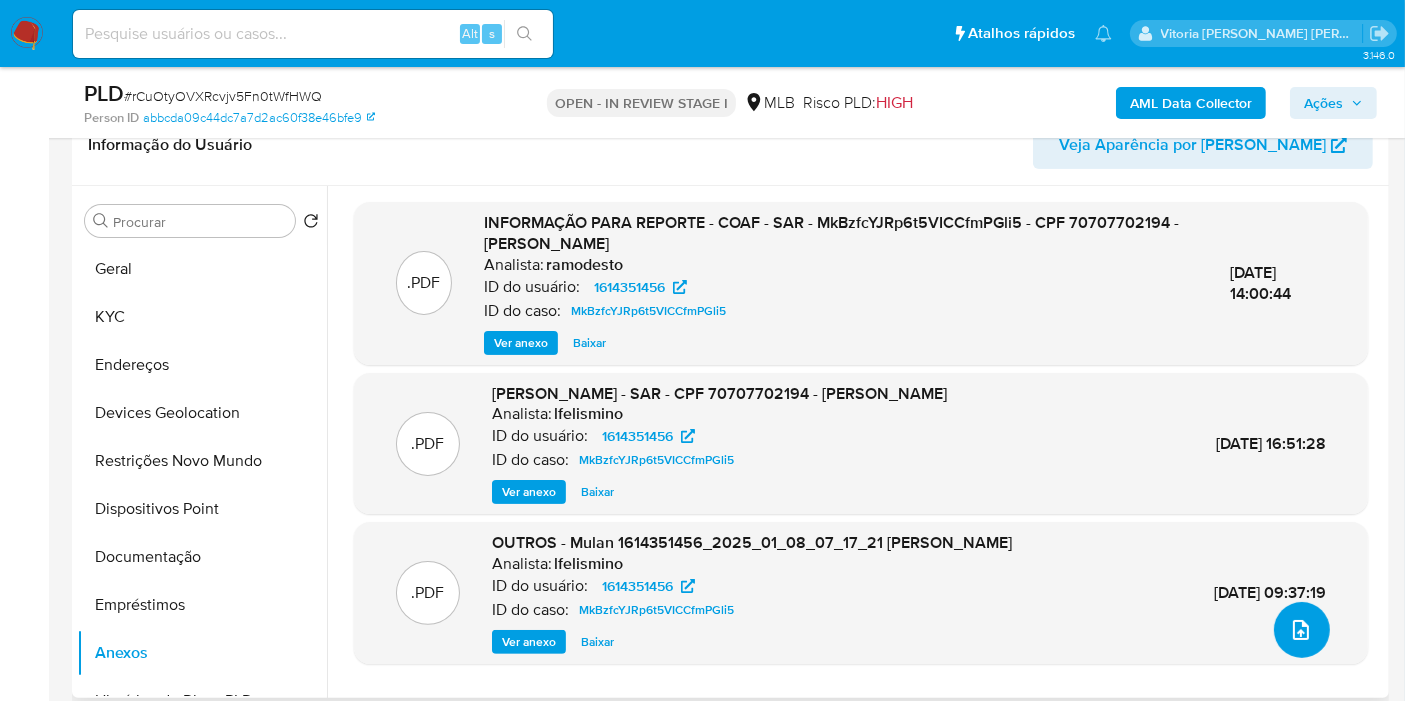 click at bounding box center (1302, 630) 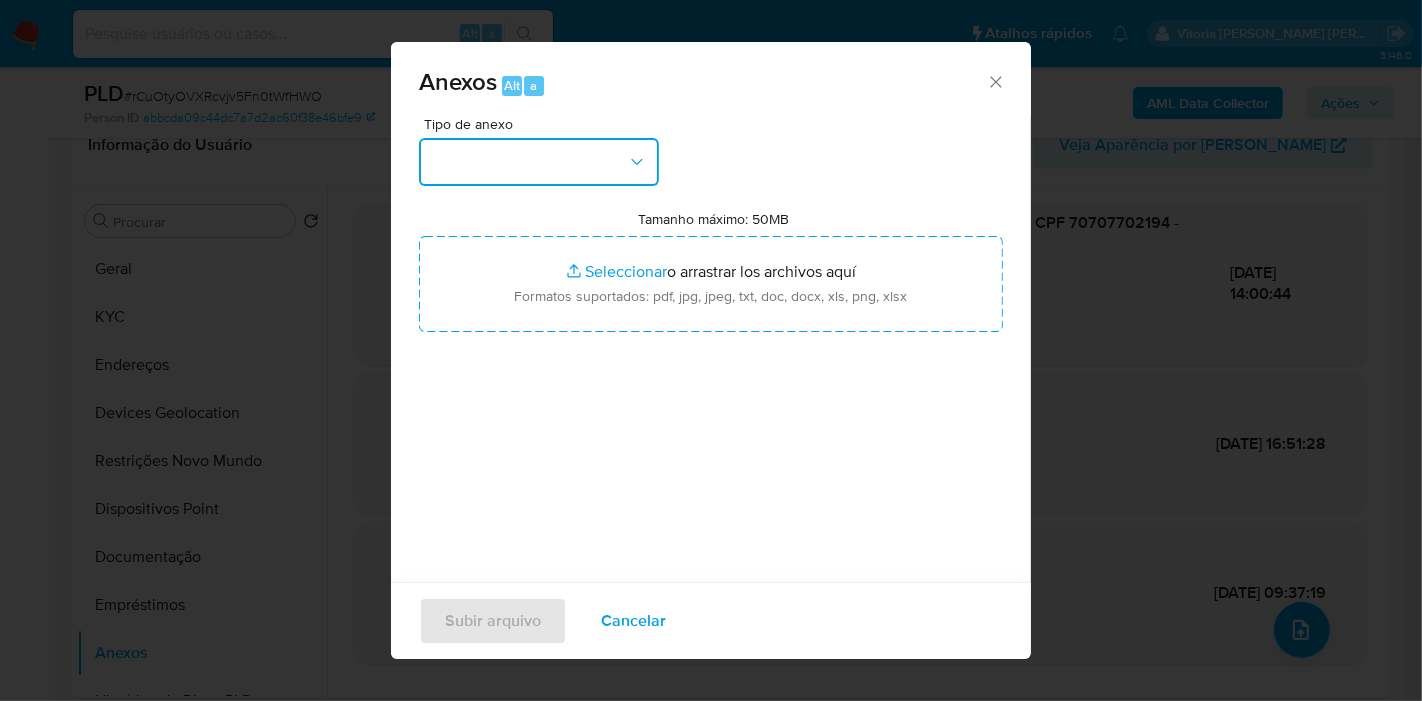 click at bounding box center [539, 162] 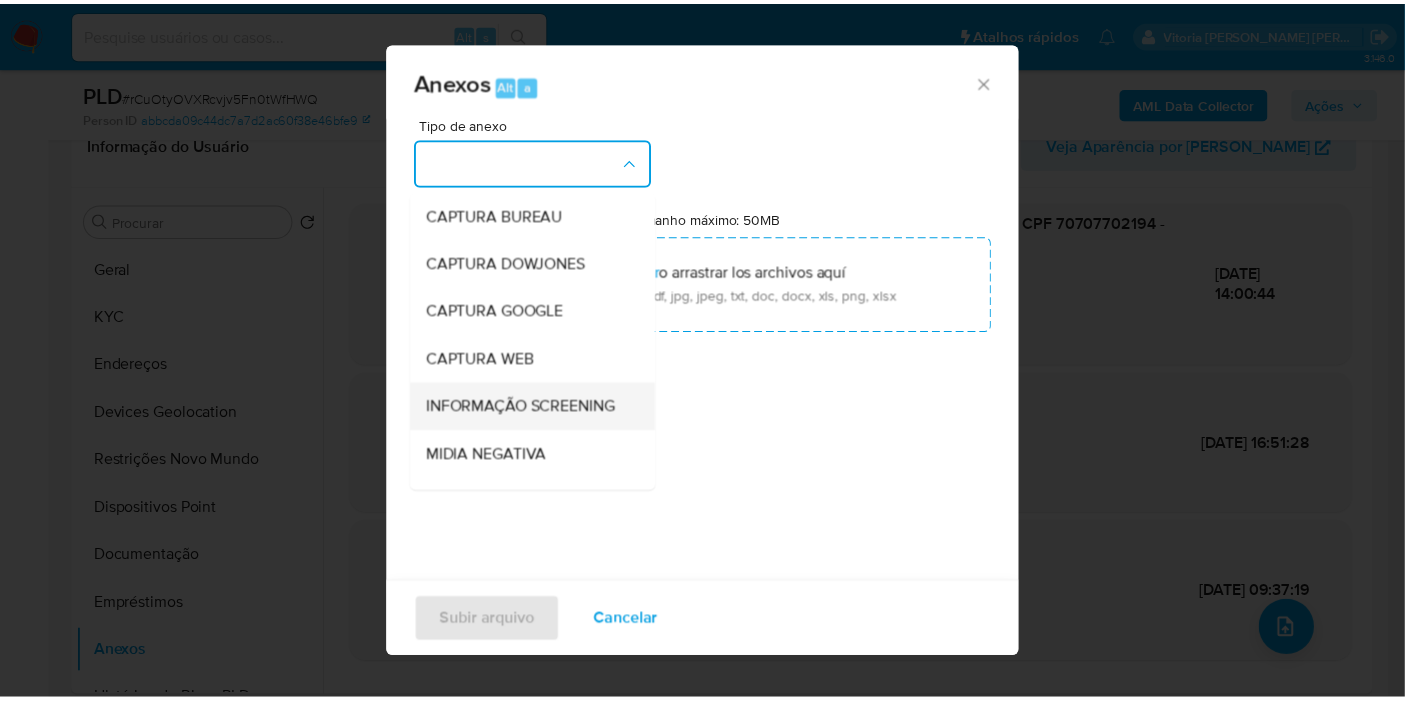 scroll, scrollTop: 222, scrollLeft: 0, axis: vertical 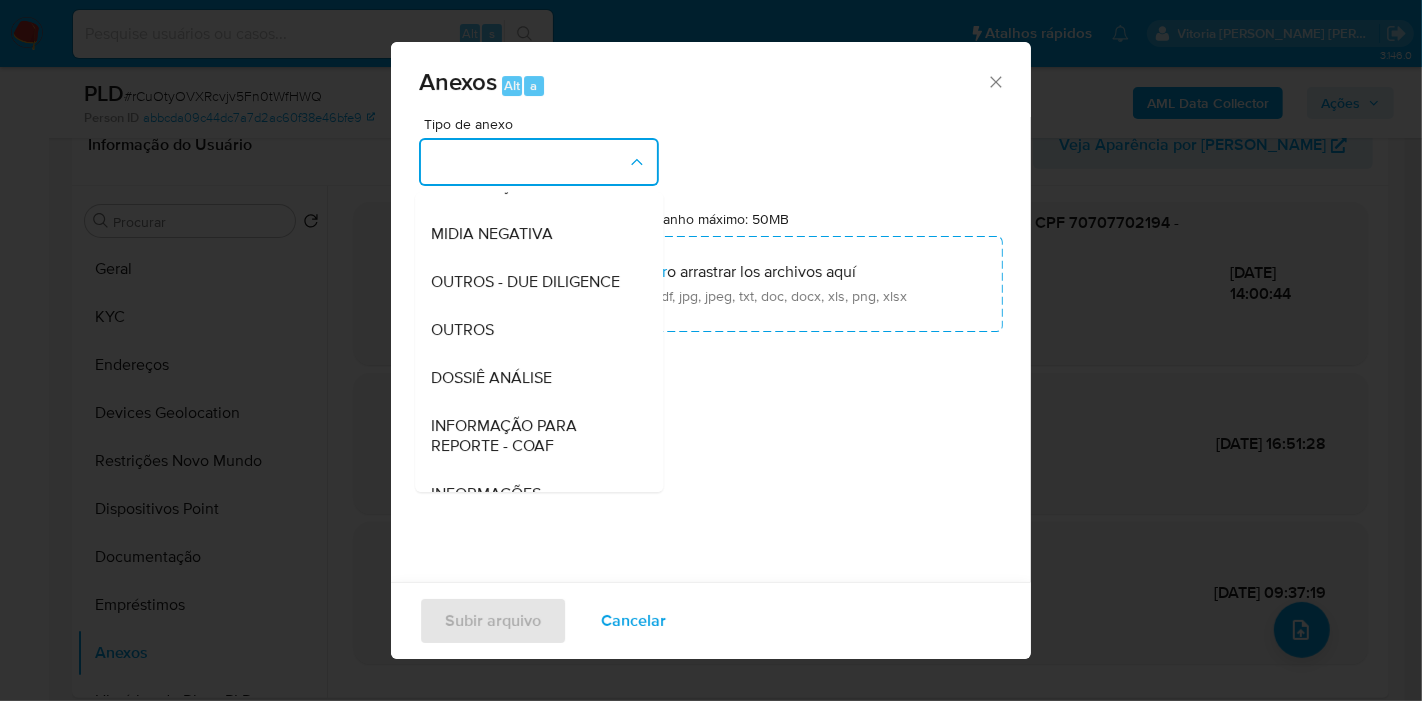 drag, startPoint x: 513, startPoint y: 415, endPoint x: 553, endPoint y: 44, distance: 373.15012 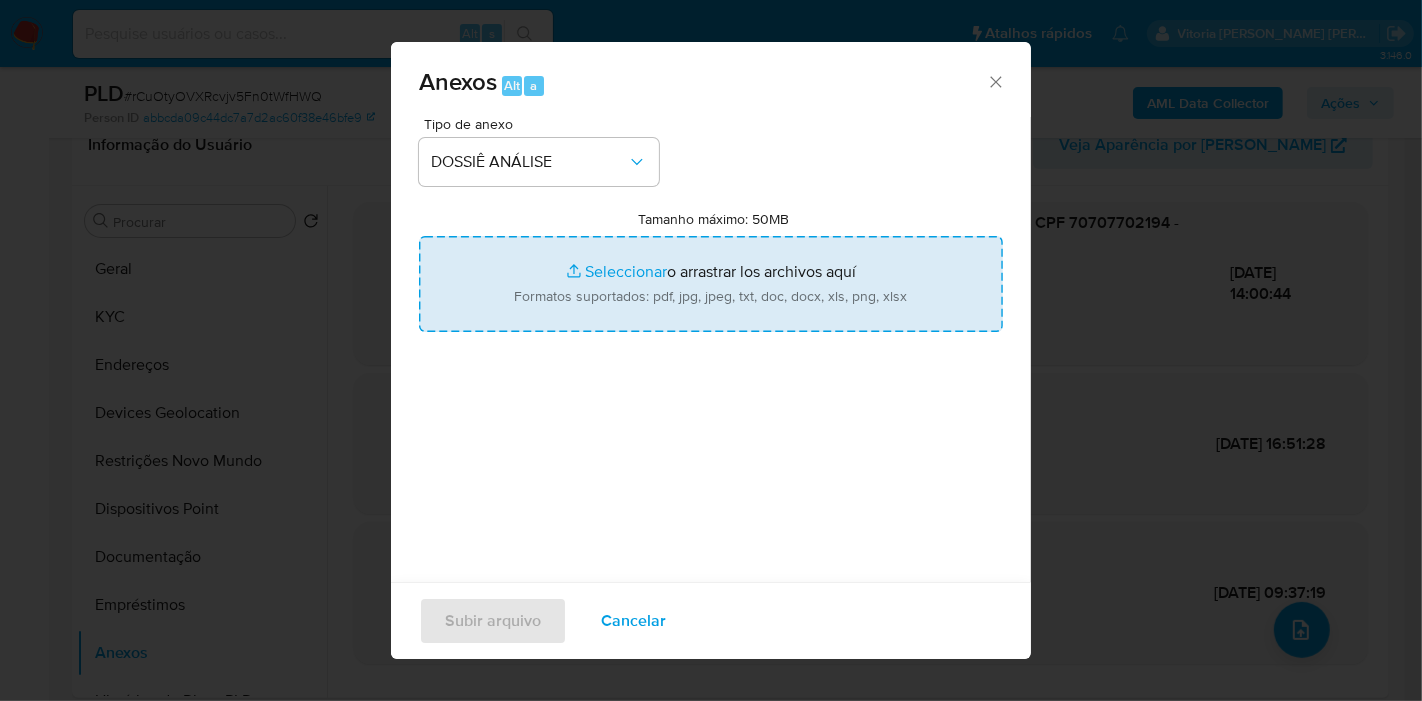 type on "C:\fakepath\Mulan 1614351456_2025_07_28_06_37_44.pdf" 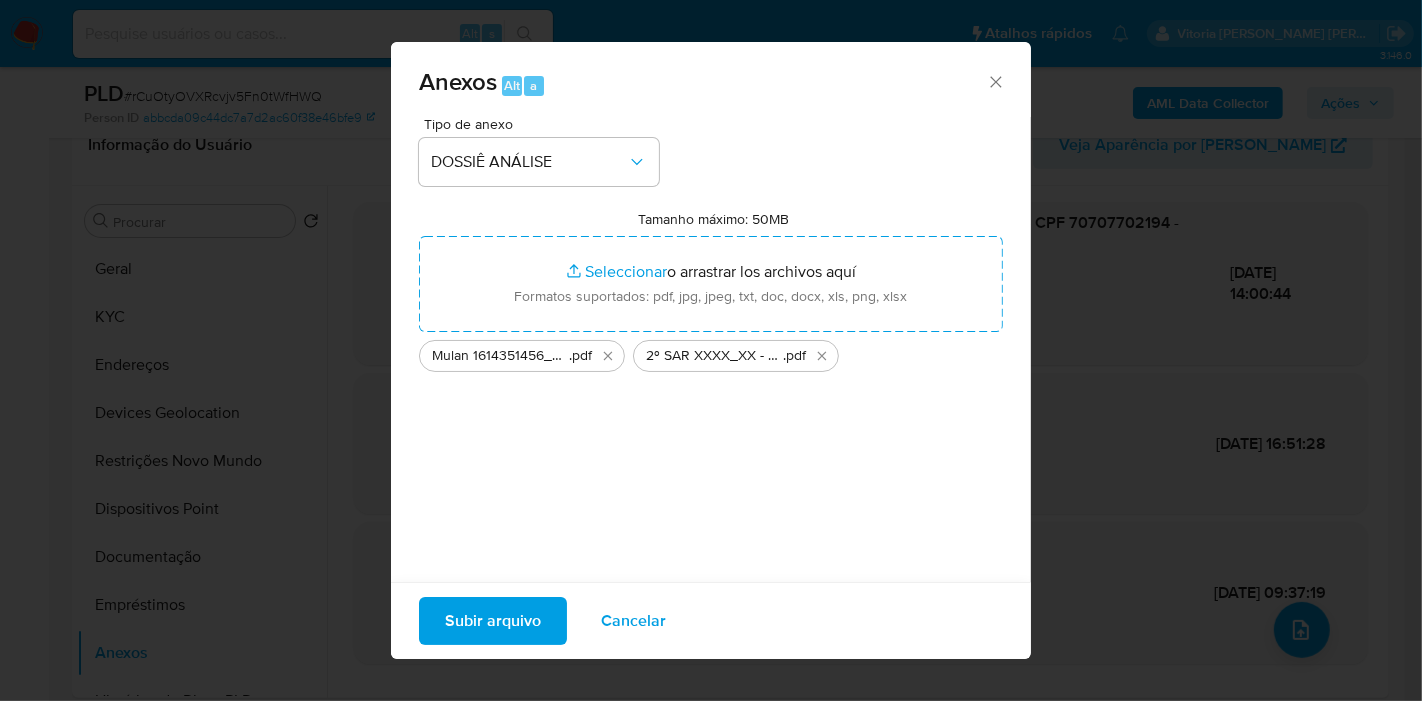 click on "Subir arquivo" at bounding box center (493, 621) 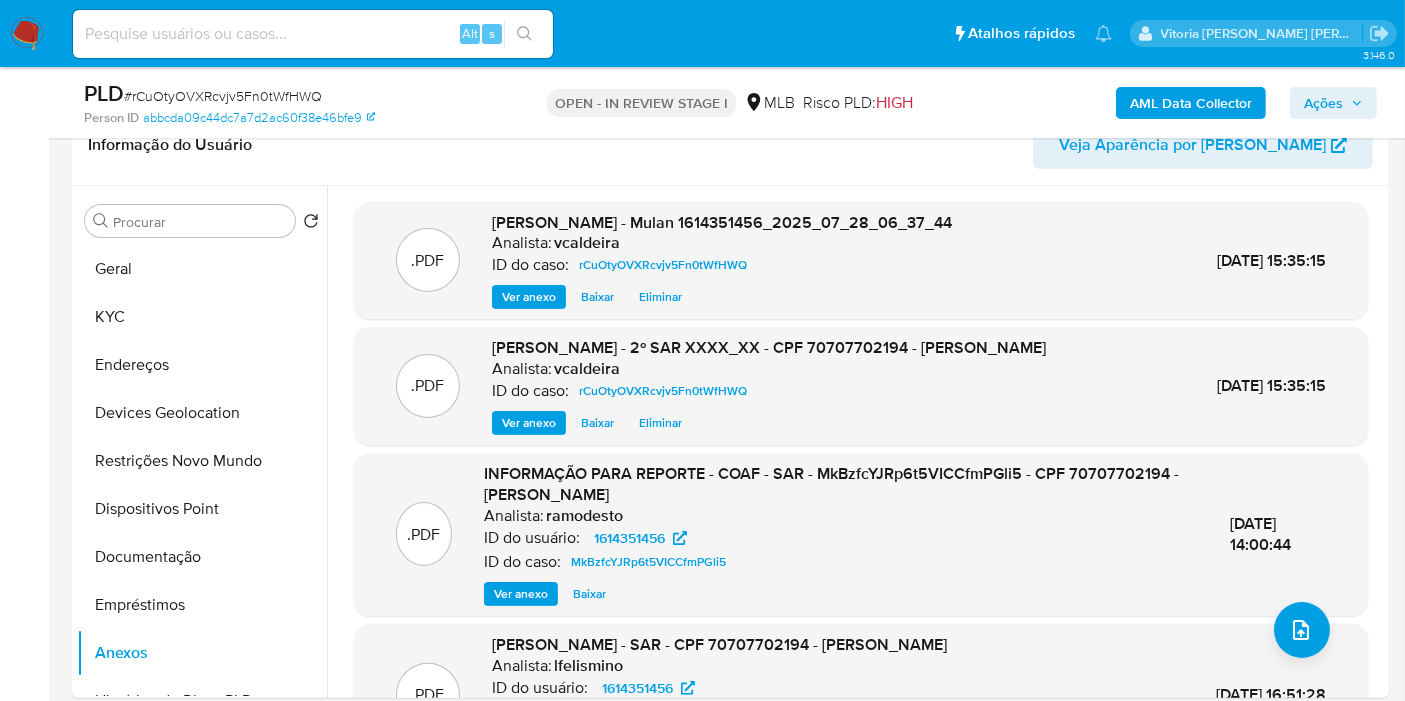 click on "Ações" at bounding box center (1323, 103) 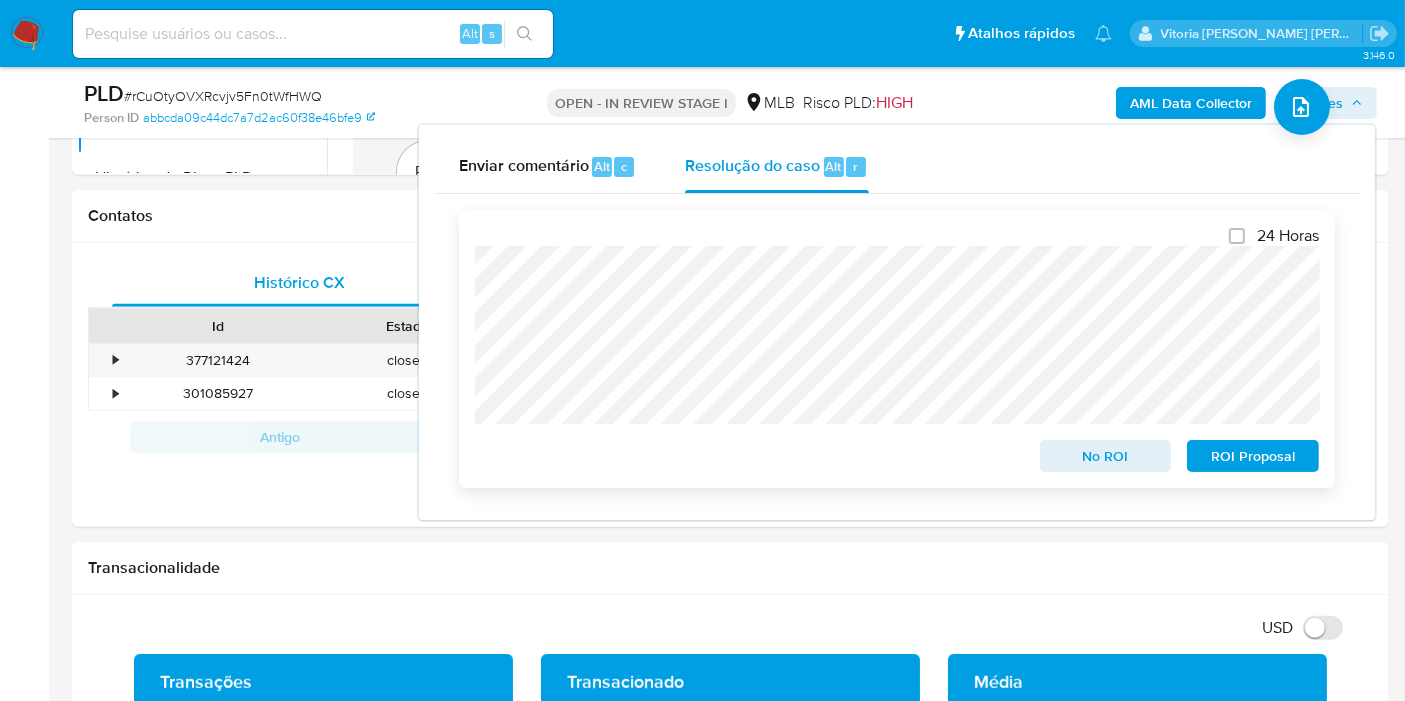 scroll, scrollTop: 1000, scrollLeft: 0, axis: vertical 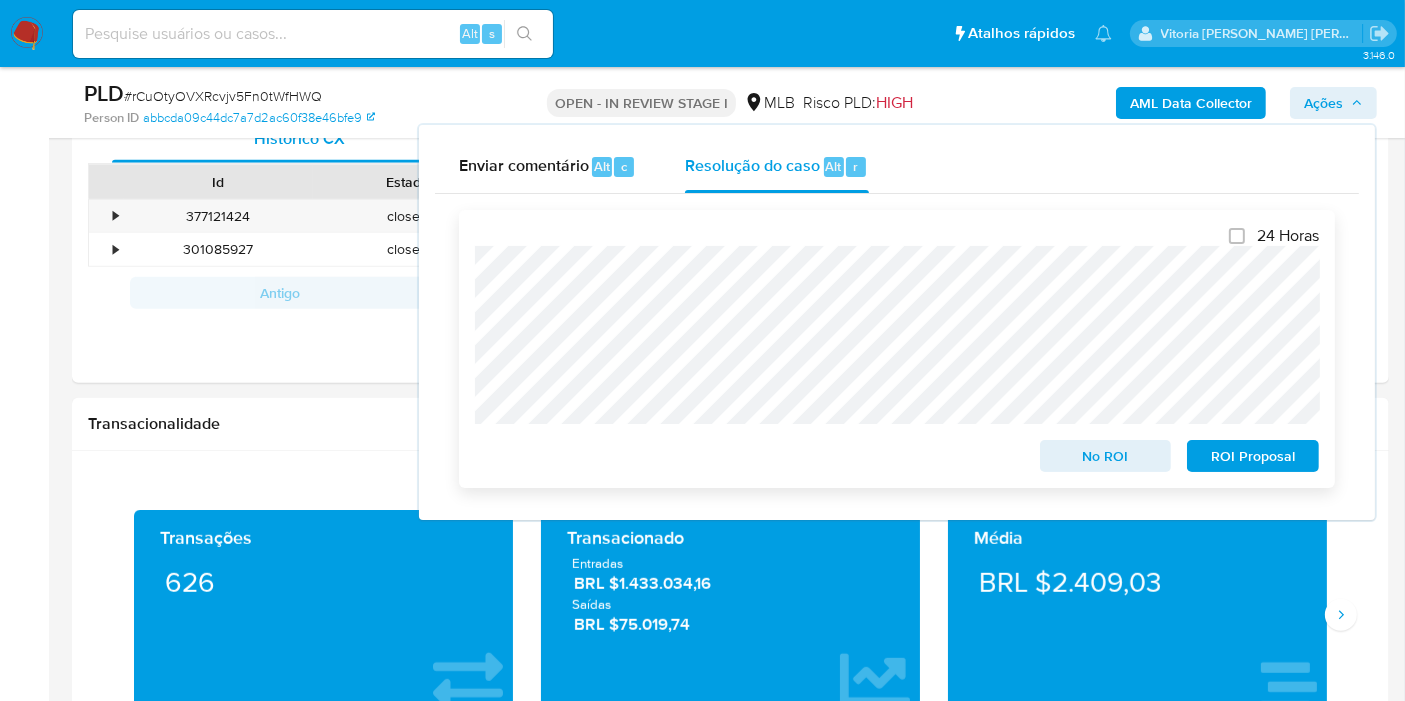 click on "ROI Proposal" at bounding box center (1253, 456) 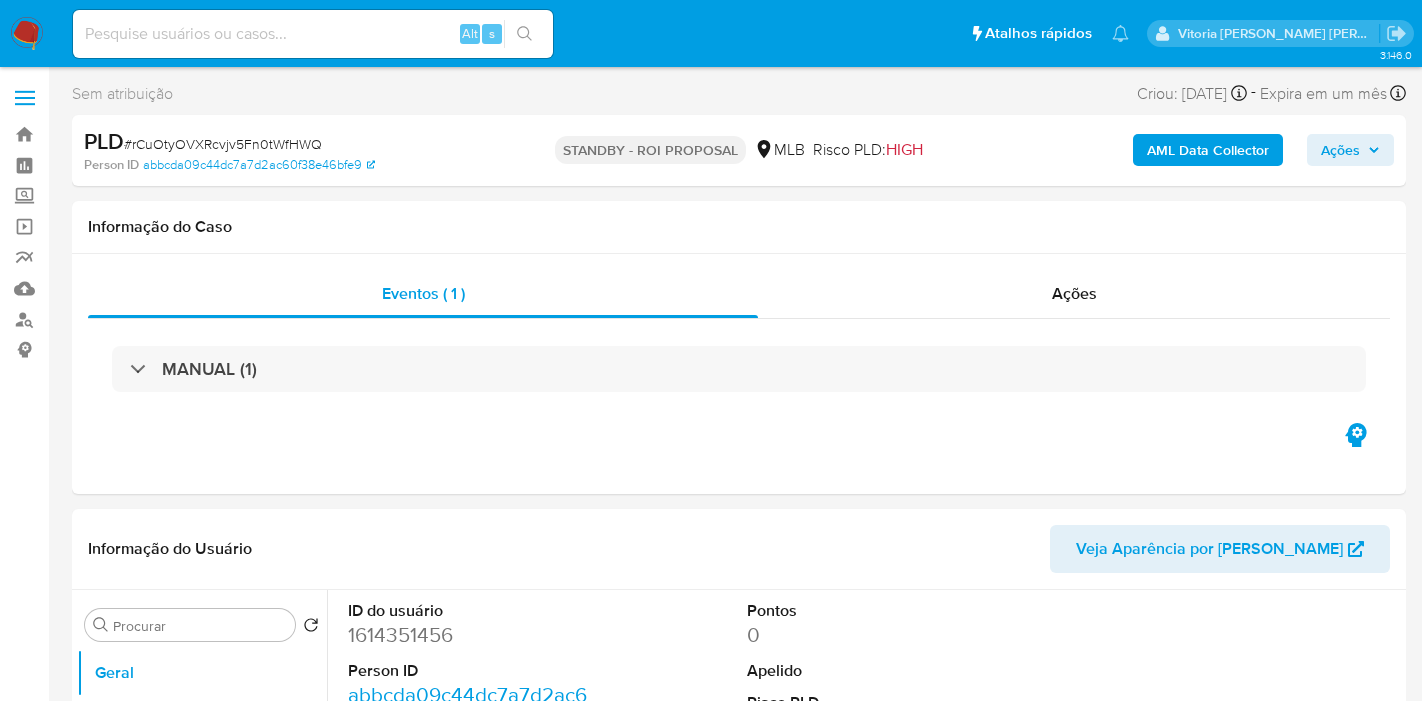 select on "10" 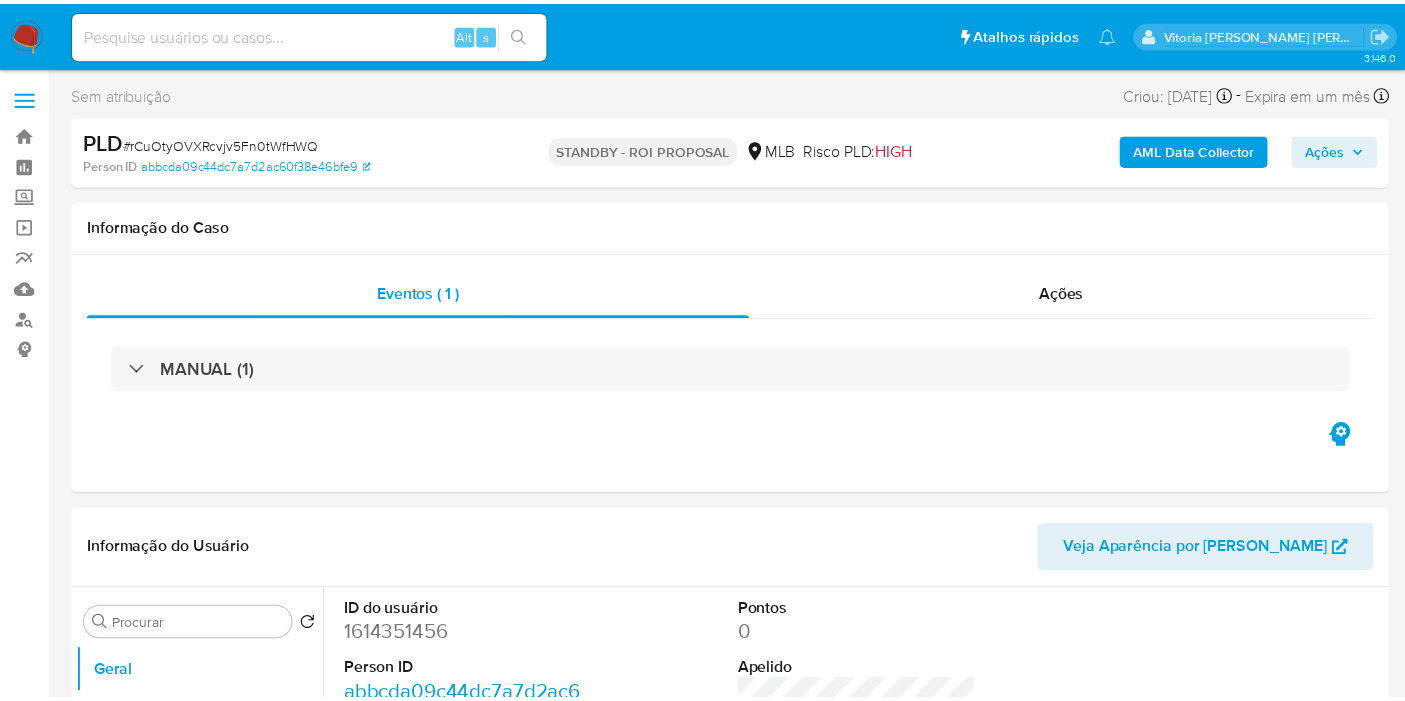 scroll, scrollTop: 0, scrollLeft: 0, axis: both 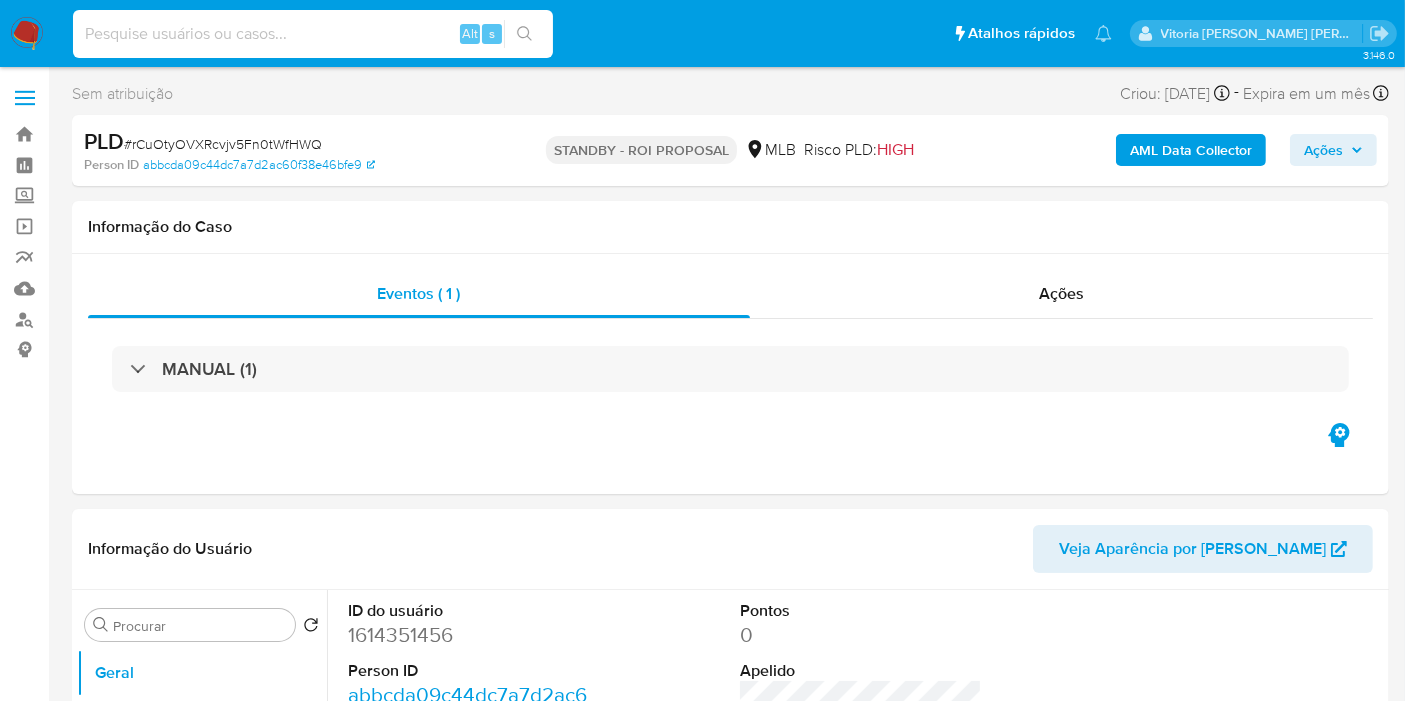 click at bounding box center [313, 34] 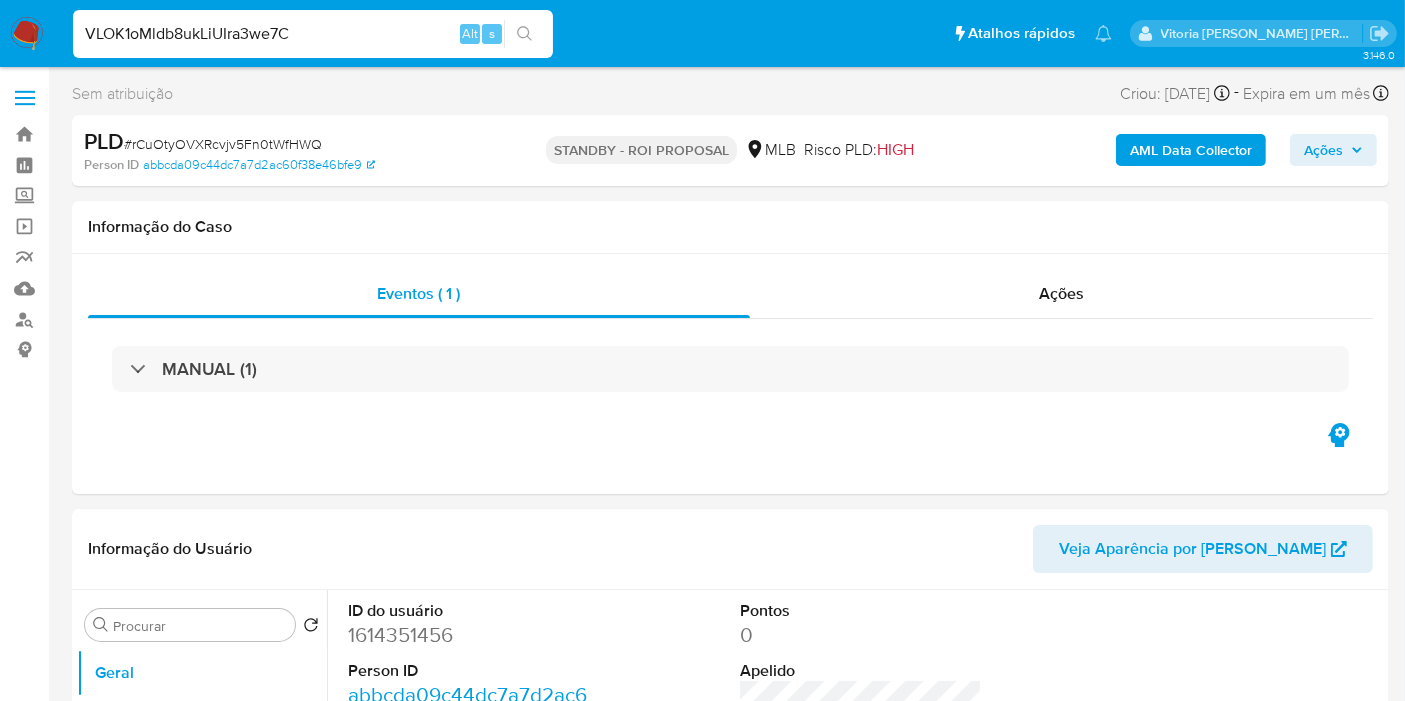 type on "VLOK1oMldb8ukLiUIra3we7C" 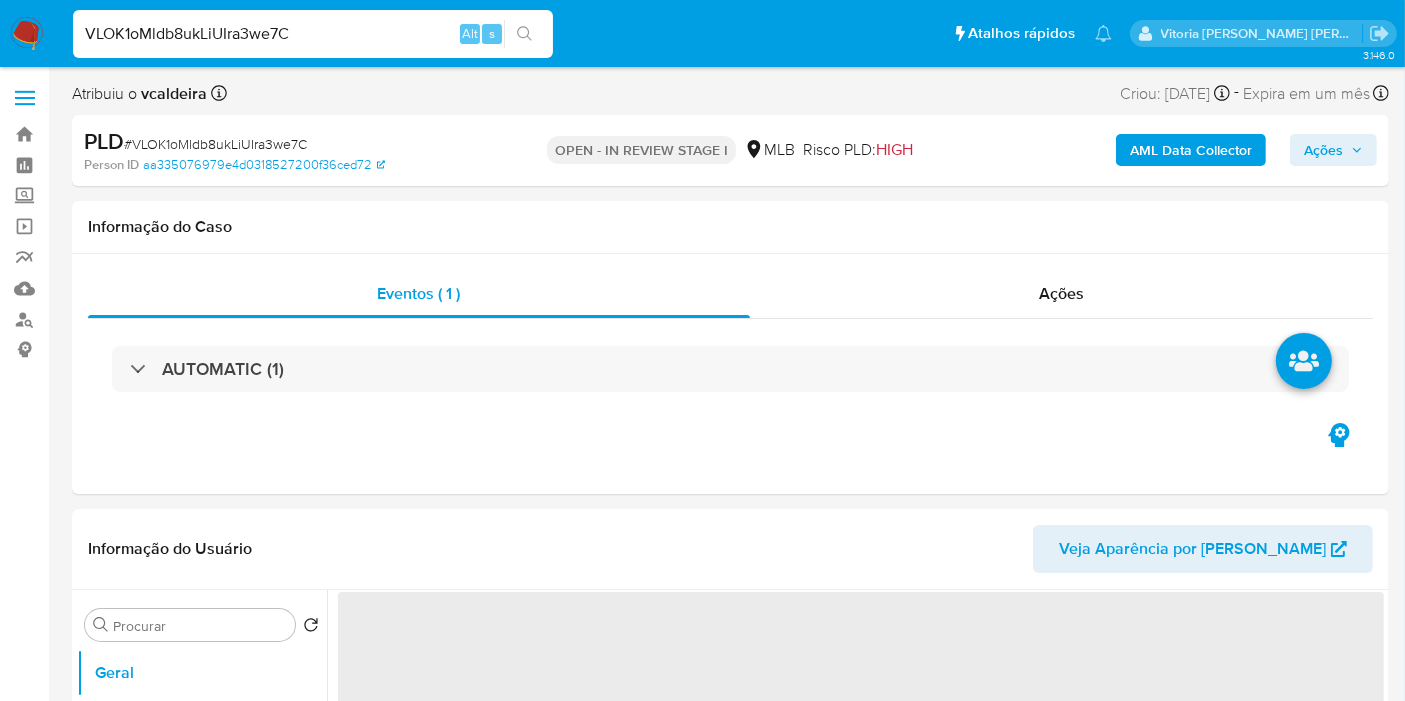 select on "10" 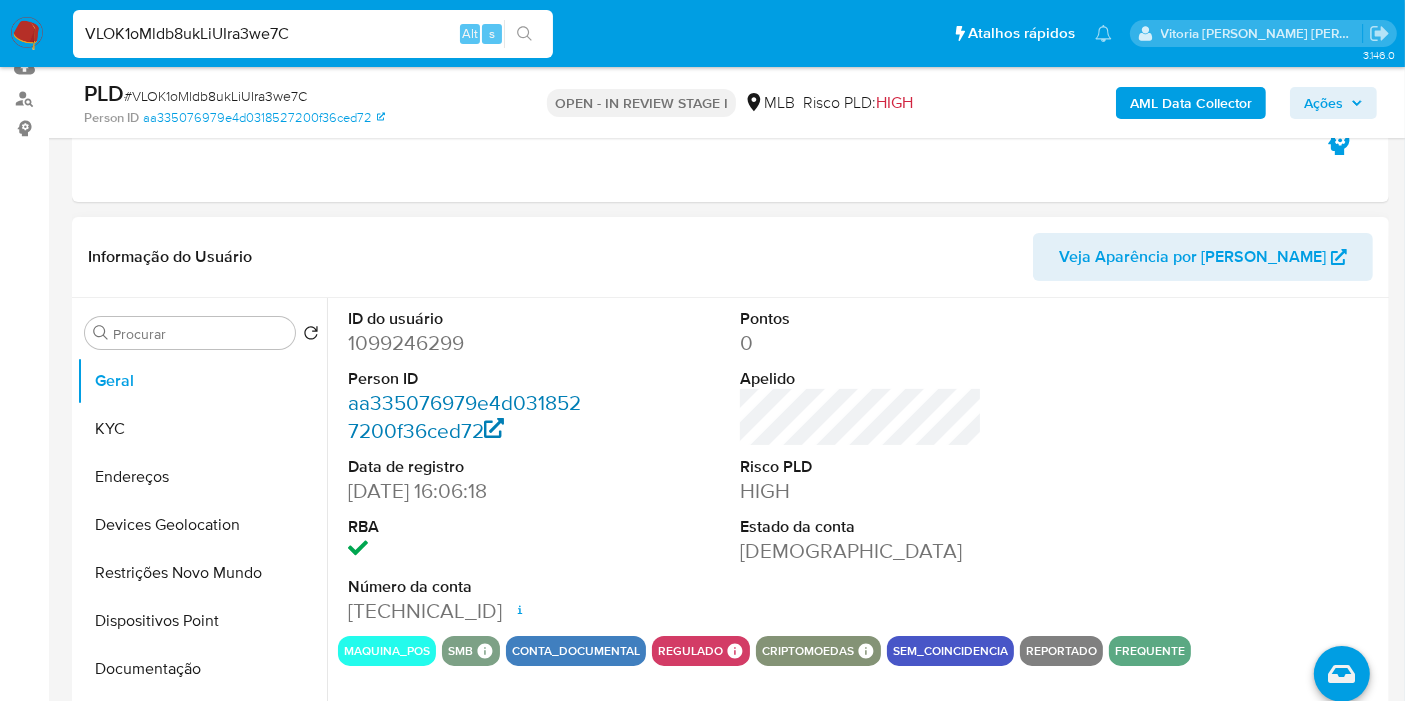 scroll, scrollTop: 222, scrollLeft: 0, axis: vertical 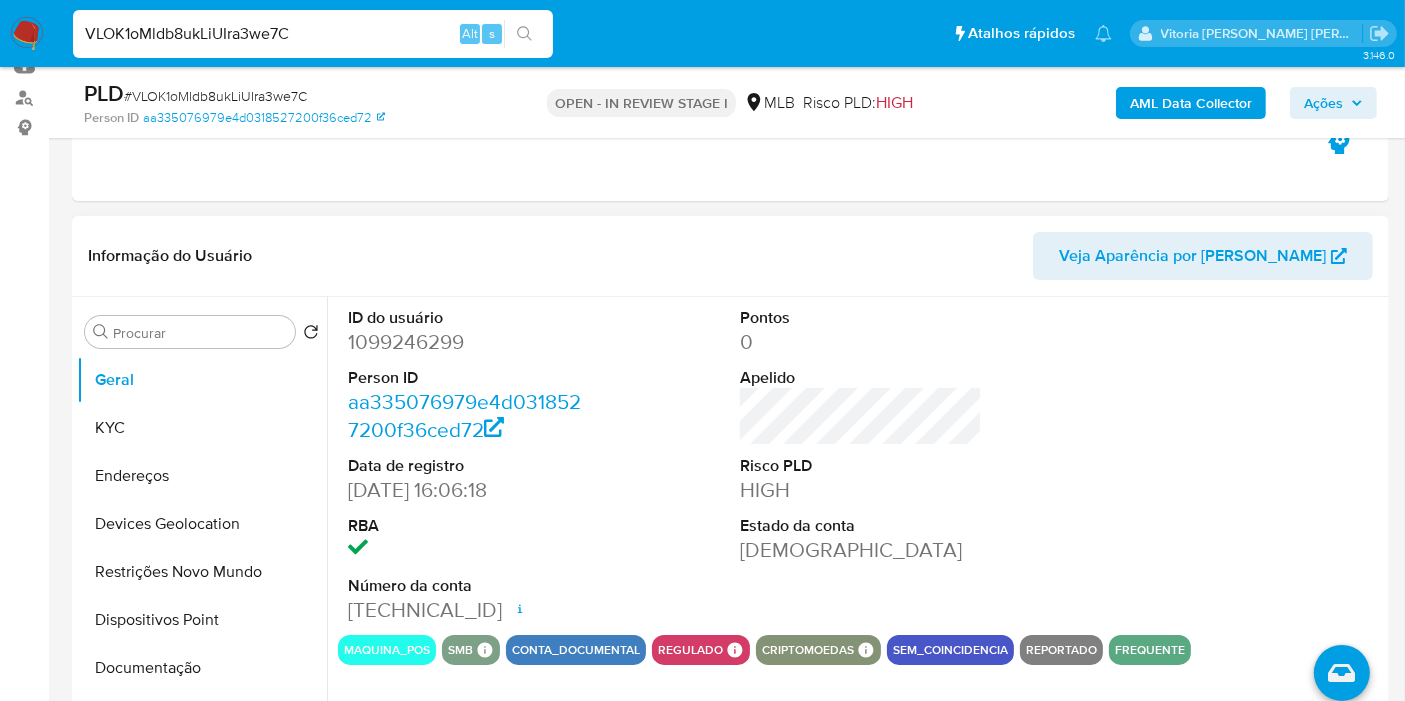 click on "1099246299" at bounding box center [469, 342] 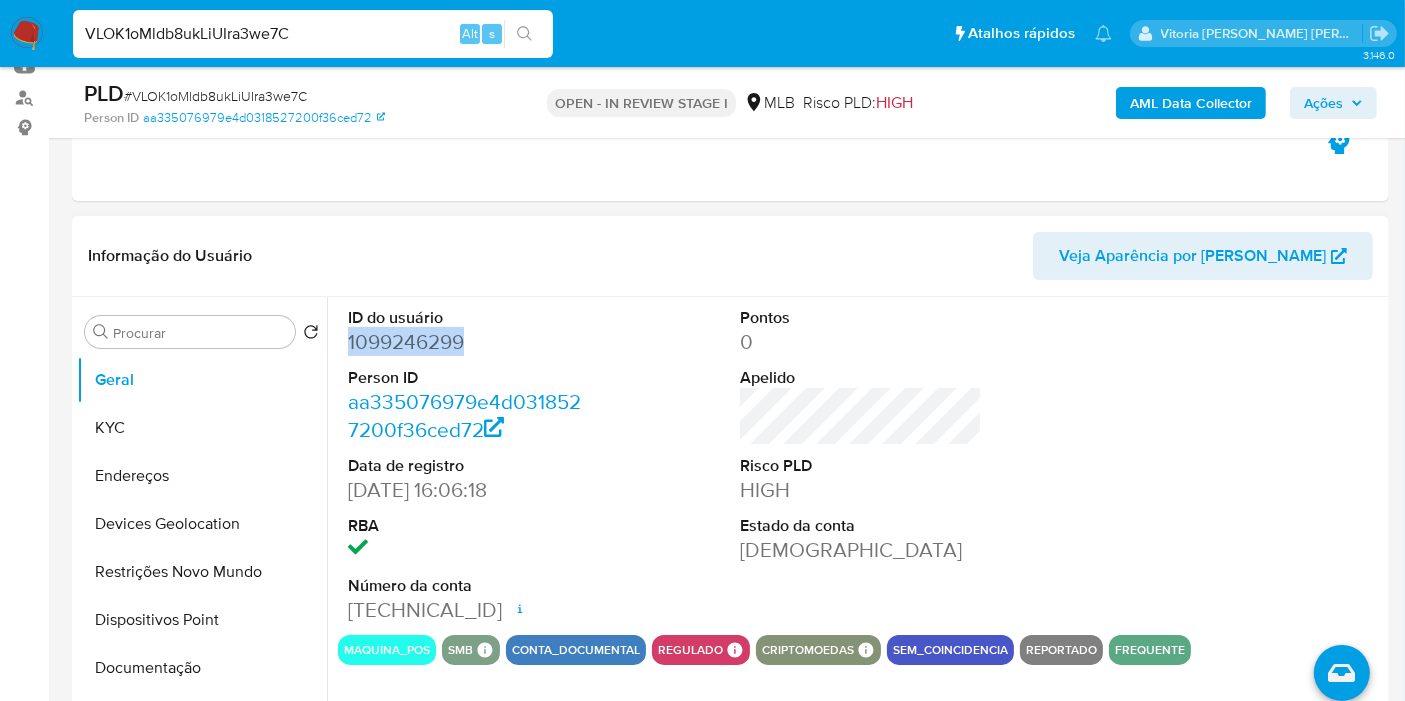 click on "1099246299" at bounding box center [469, 342] 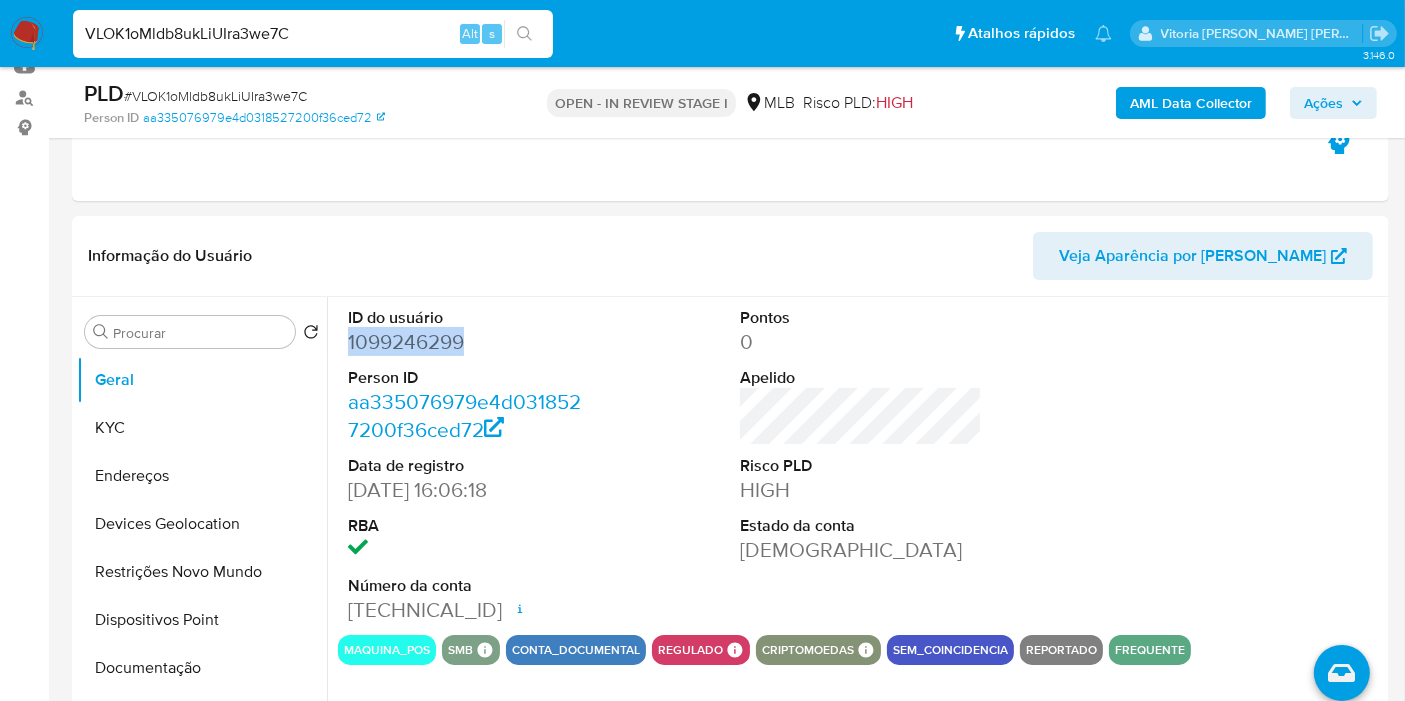 copy on "1099246299" 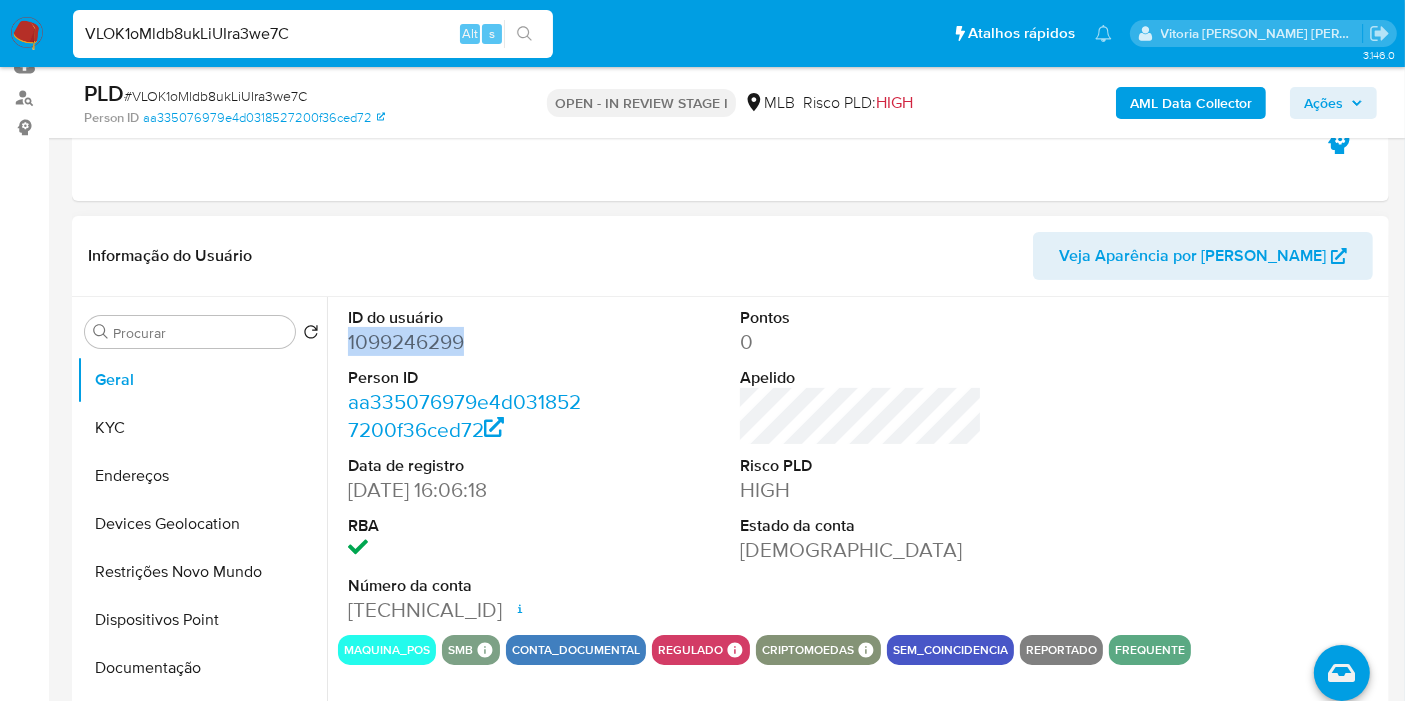 click on "1099246299" at bounding box center (469, 342) 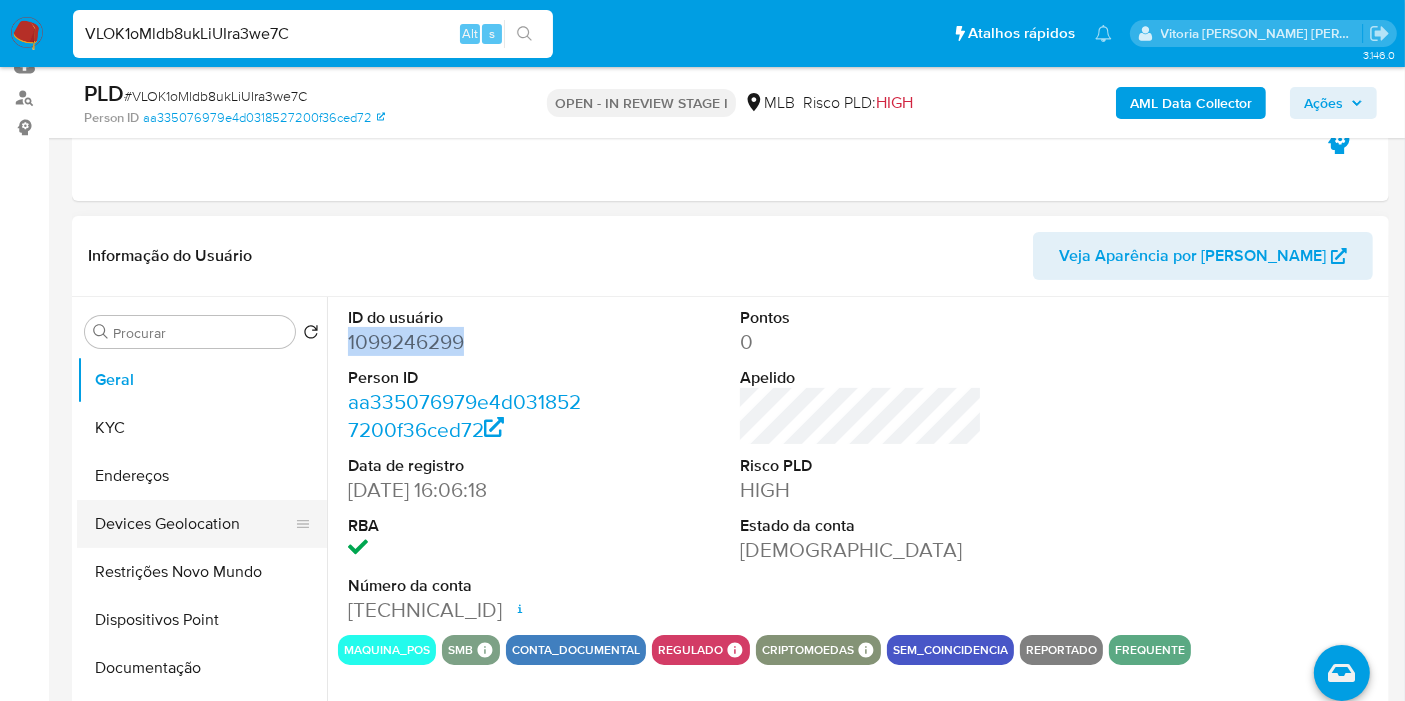 scroll, scrollTop: 333, scrollLeft: 0, axis: vertical 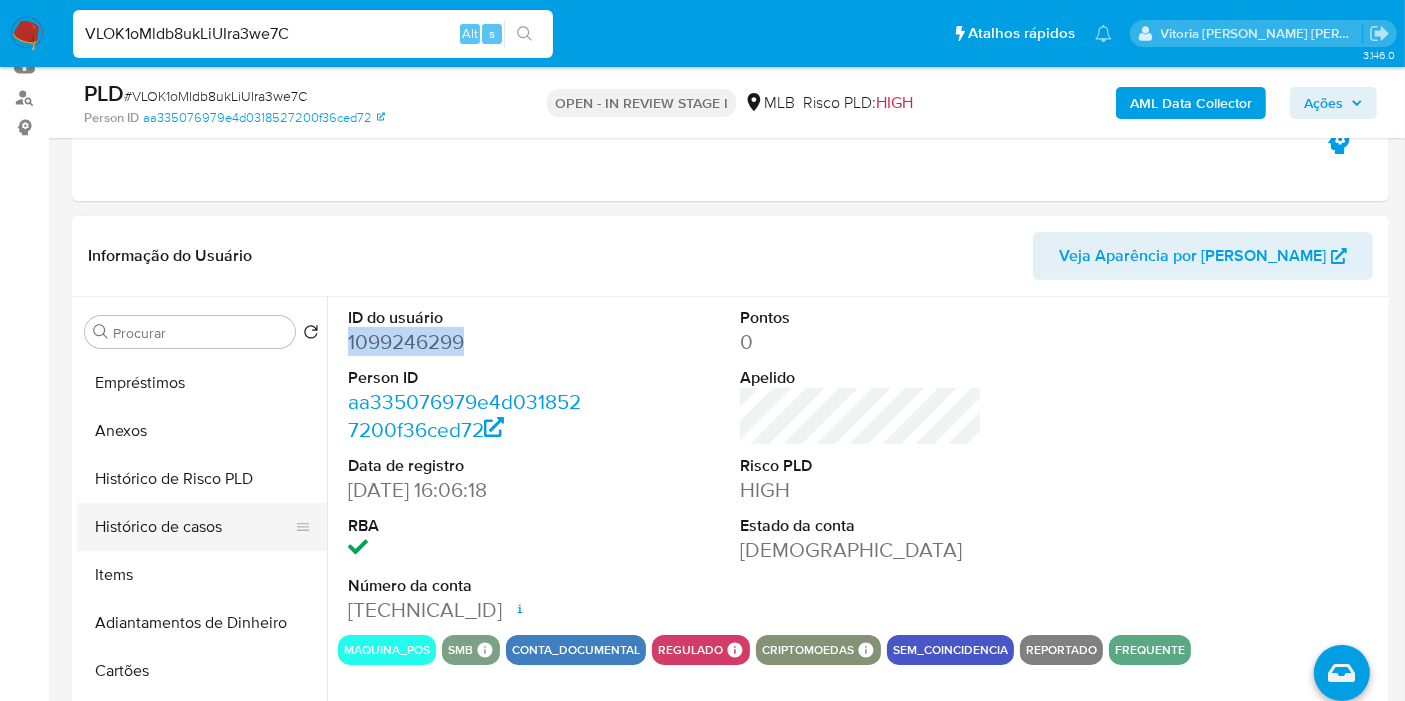 click on "Histórico de casos" at bounding box center [194, 527] 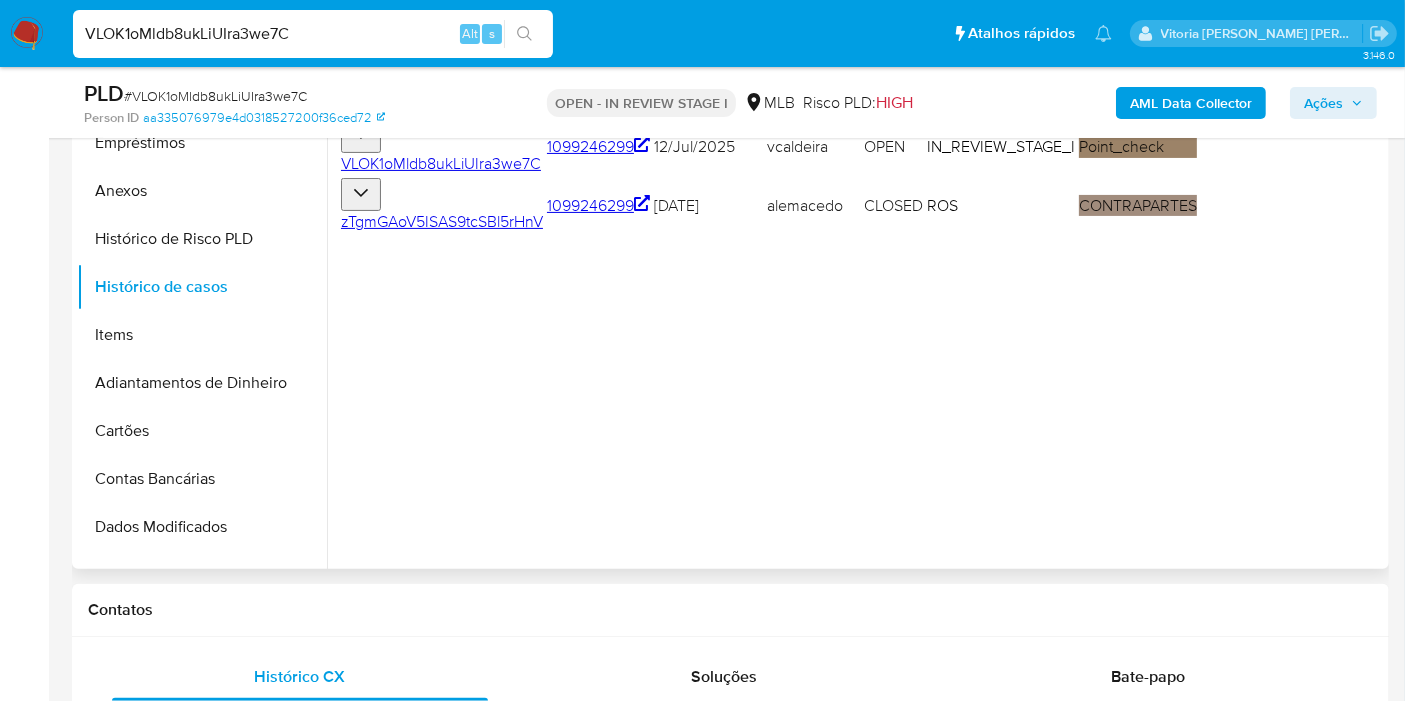 scroll, scrollTop: 333, scrollLeft: 0, axis: vertical 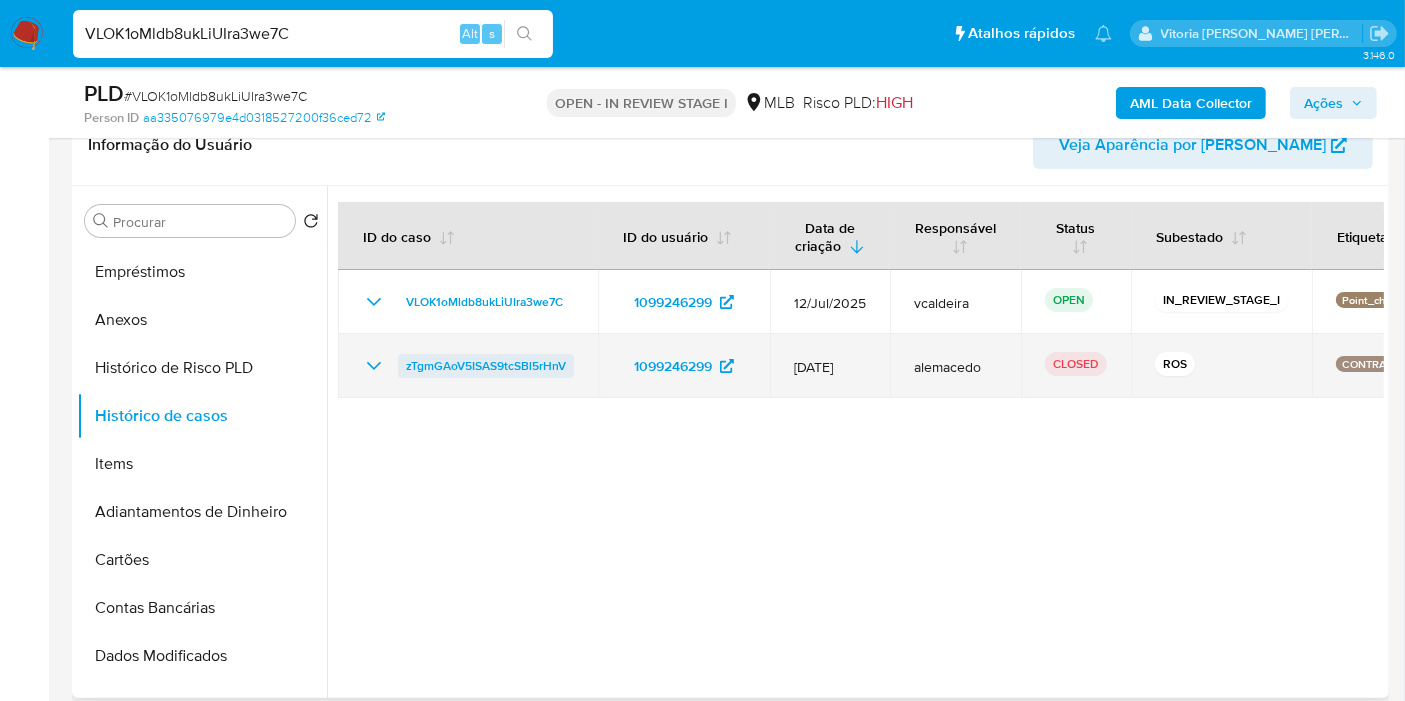 click on "zTgmGAoV5ISAS9tcSBl5rHnV" at bounding box center (486, 366) 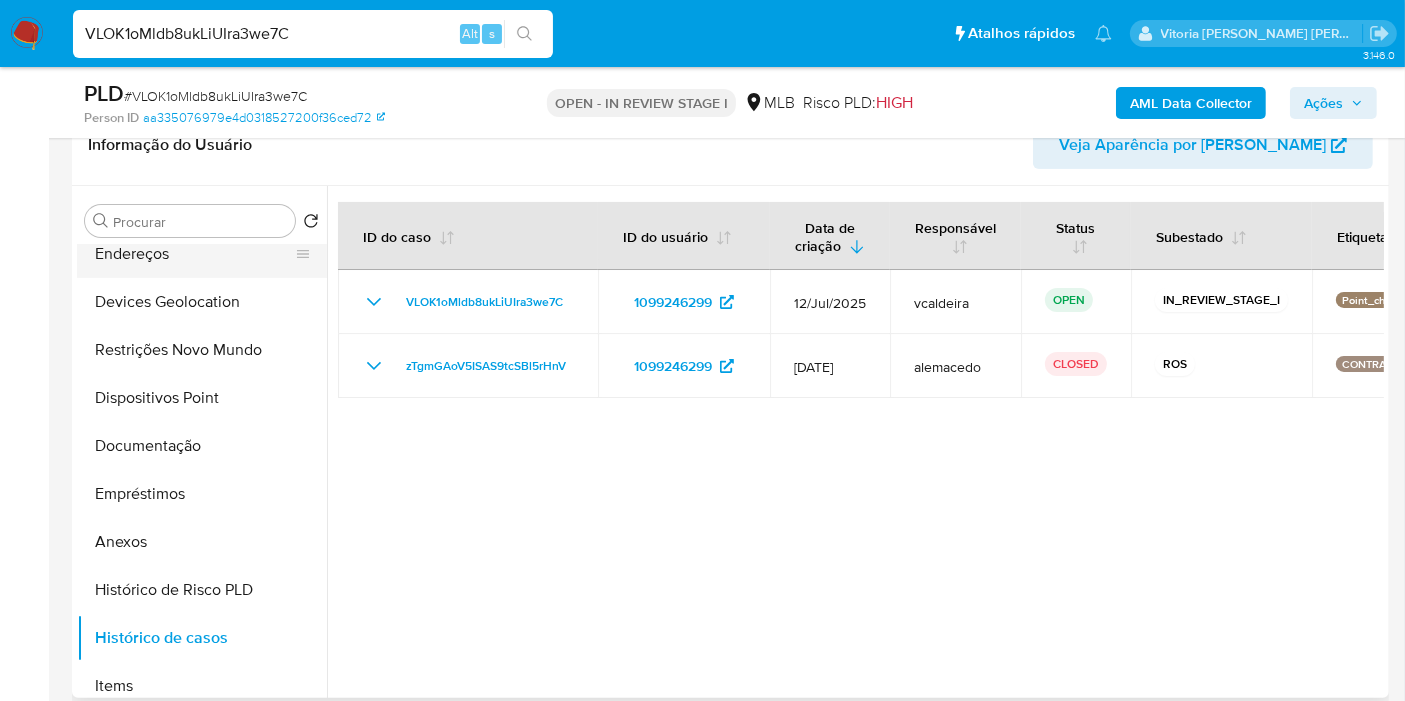 scroll, scrollTop: 0, scrollLeft: 0, axis: both 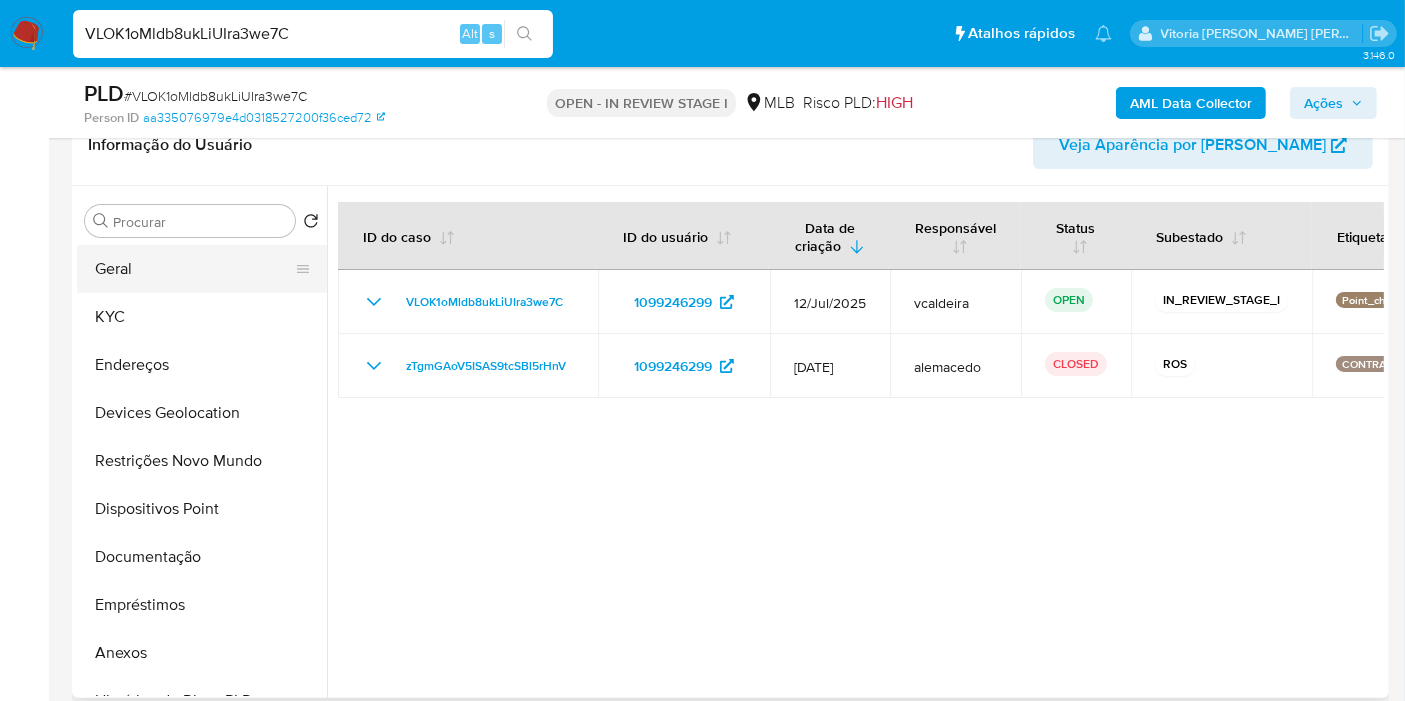 click on "Geral" at bounding box center (194, 269) 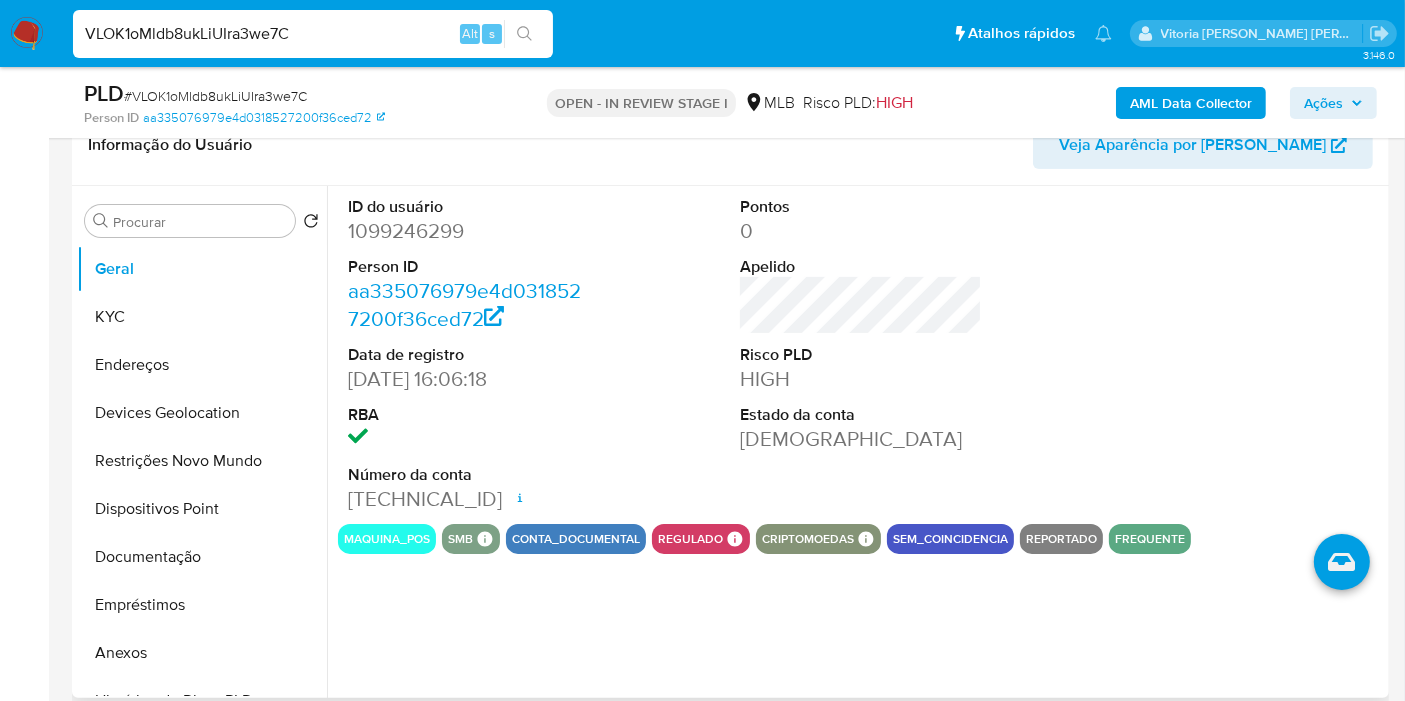 type 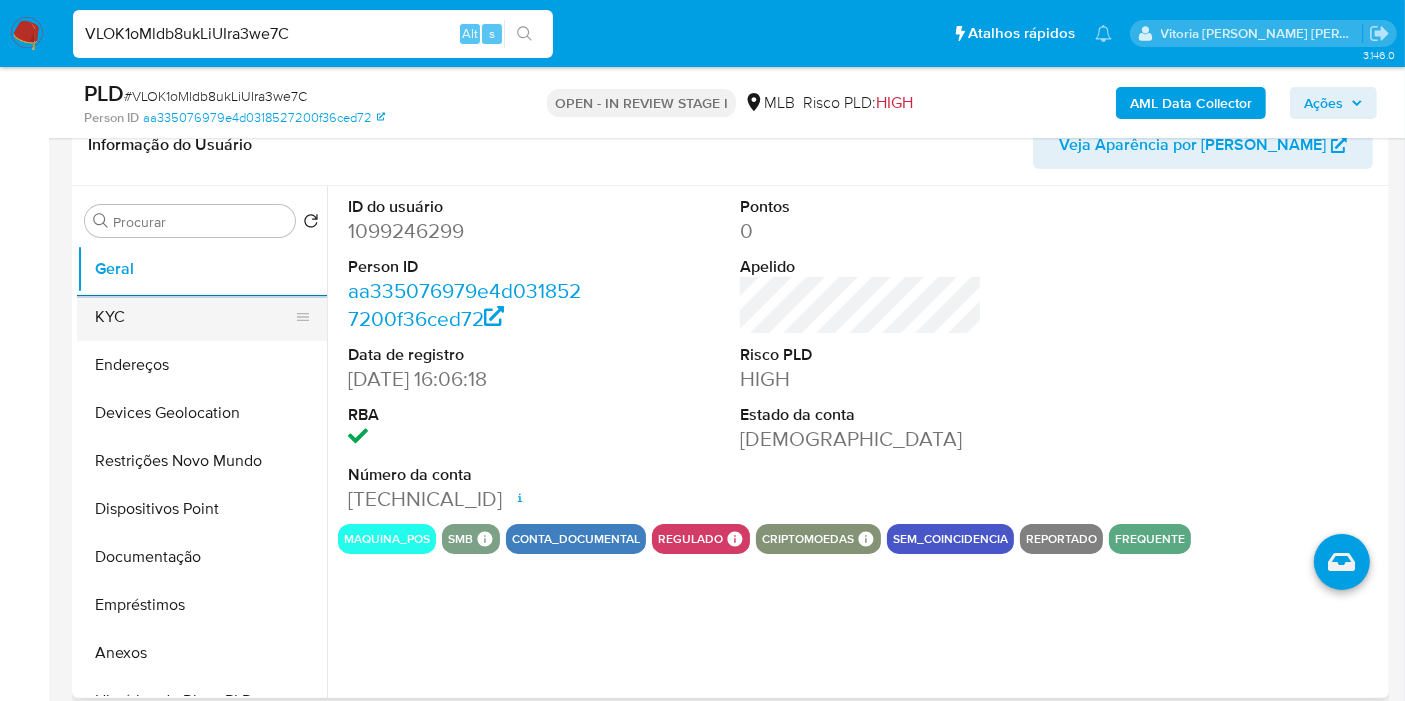 click on "KYC" at bounding box center [194, 317] 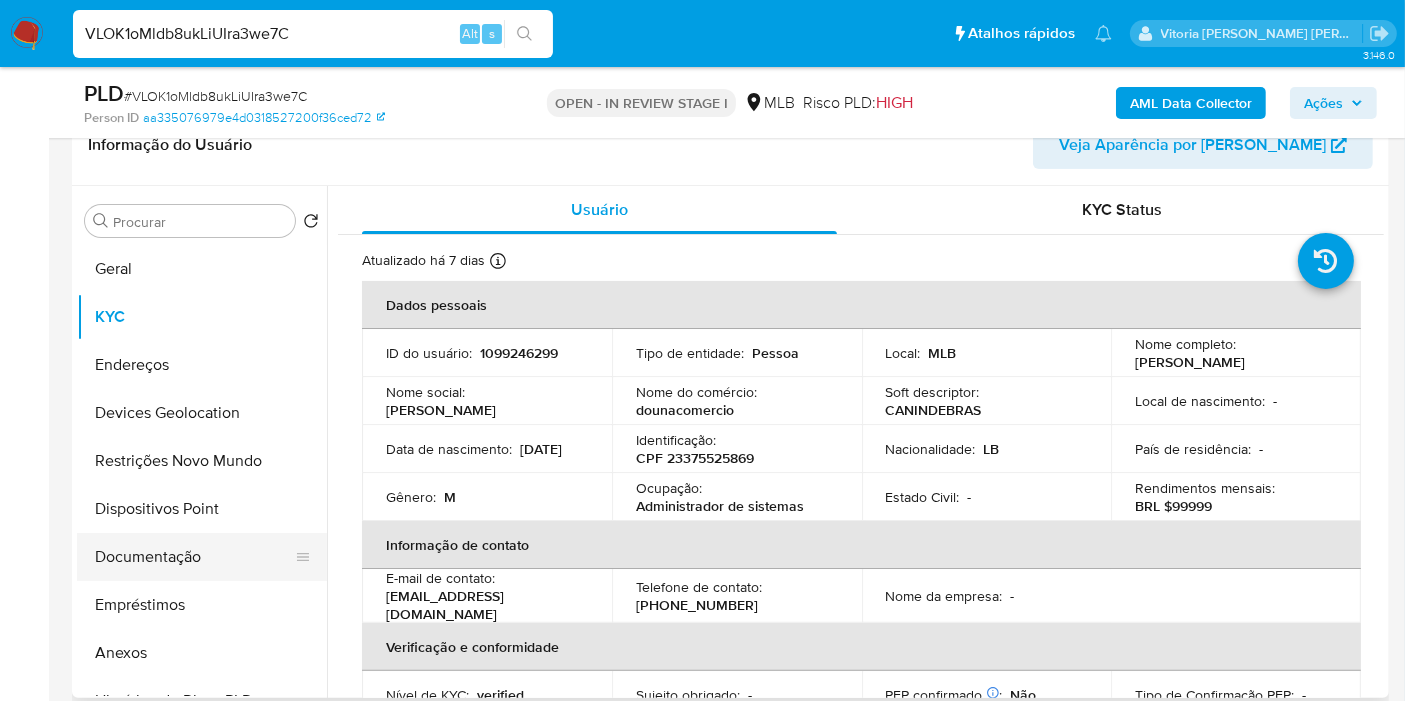 drag, startPoint x: 122, startPoint y: 552, endPoint x: 128, endPoint y: 537, distance: 16.155495 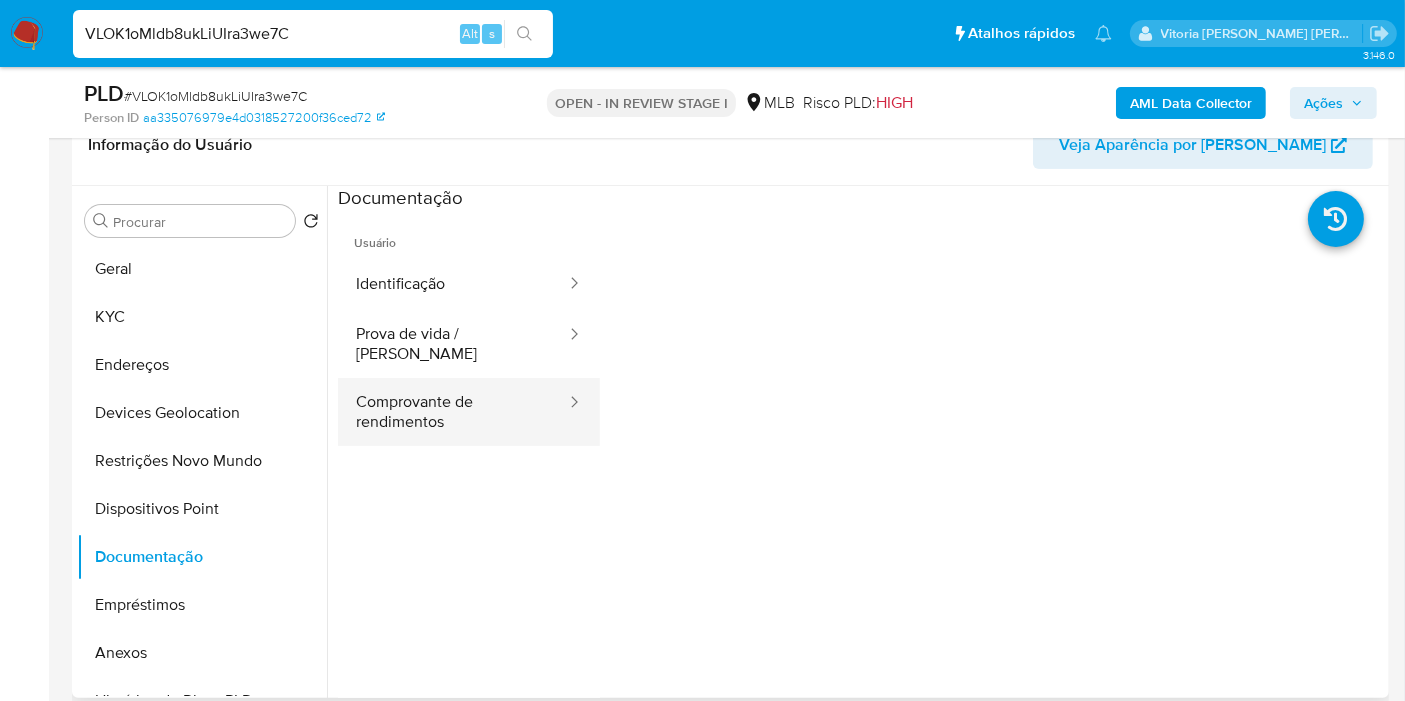 click on "Comprovante de rendimentos" at bounding box center (453, 412) 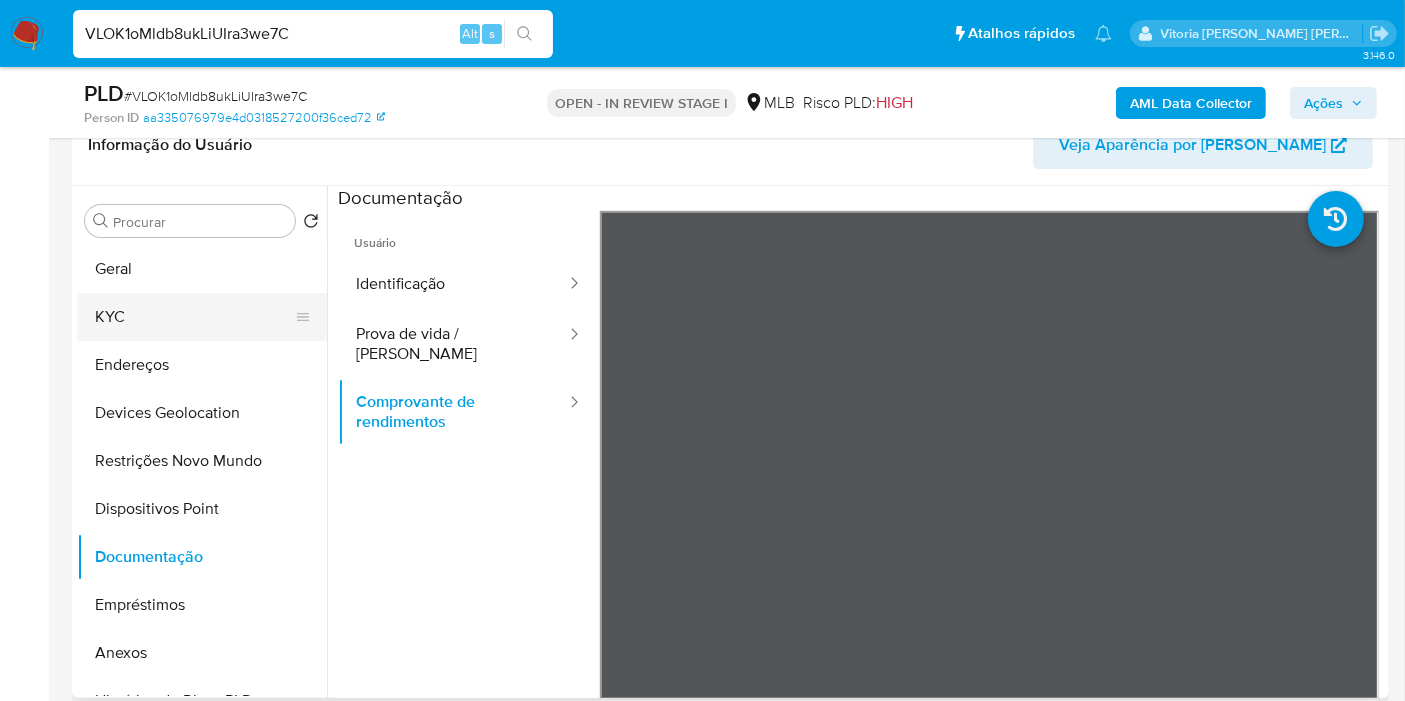 click on "KYC" at bounding box center (194, 317) 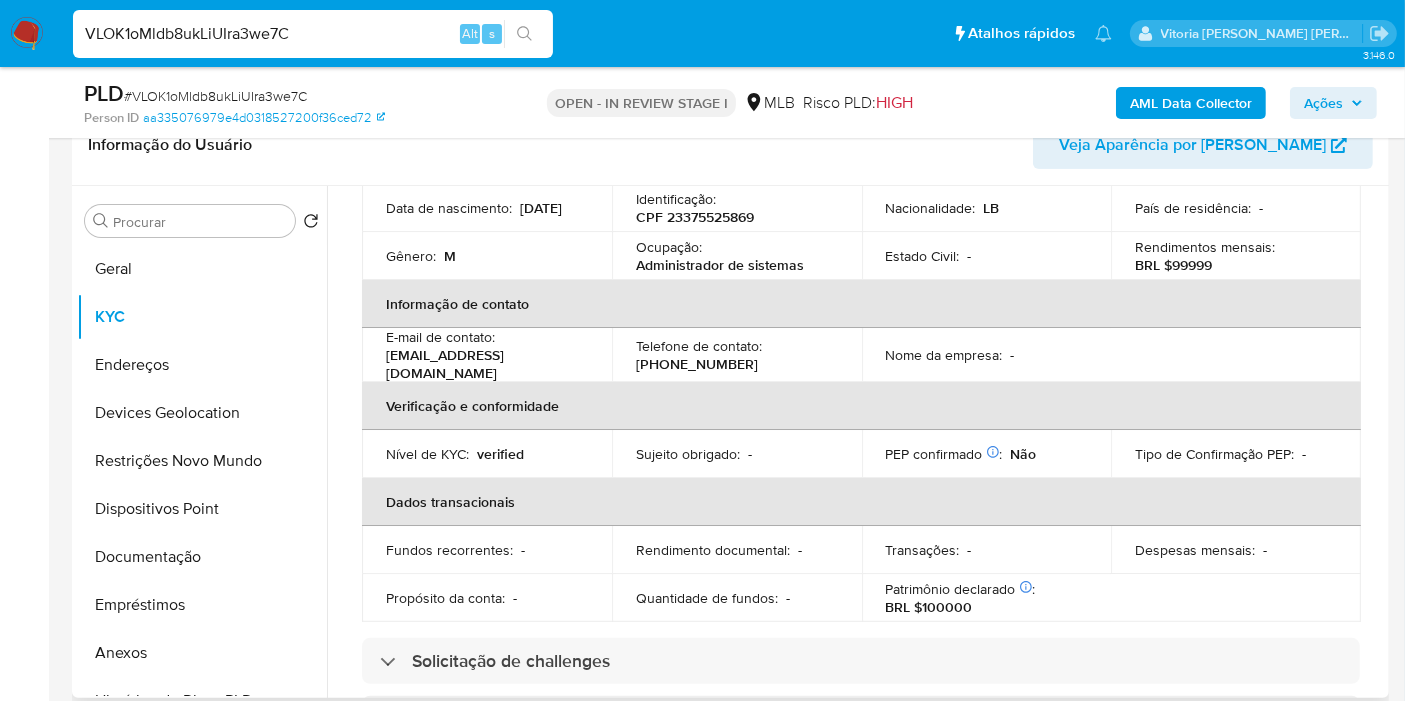 scroll, scrollTop: 0, scrollLeft: 0, axis: both 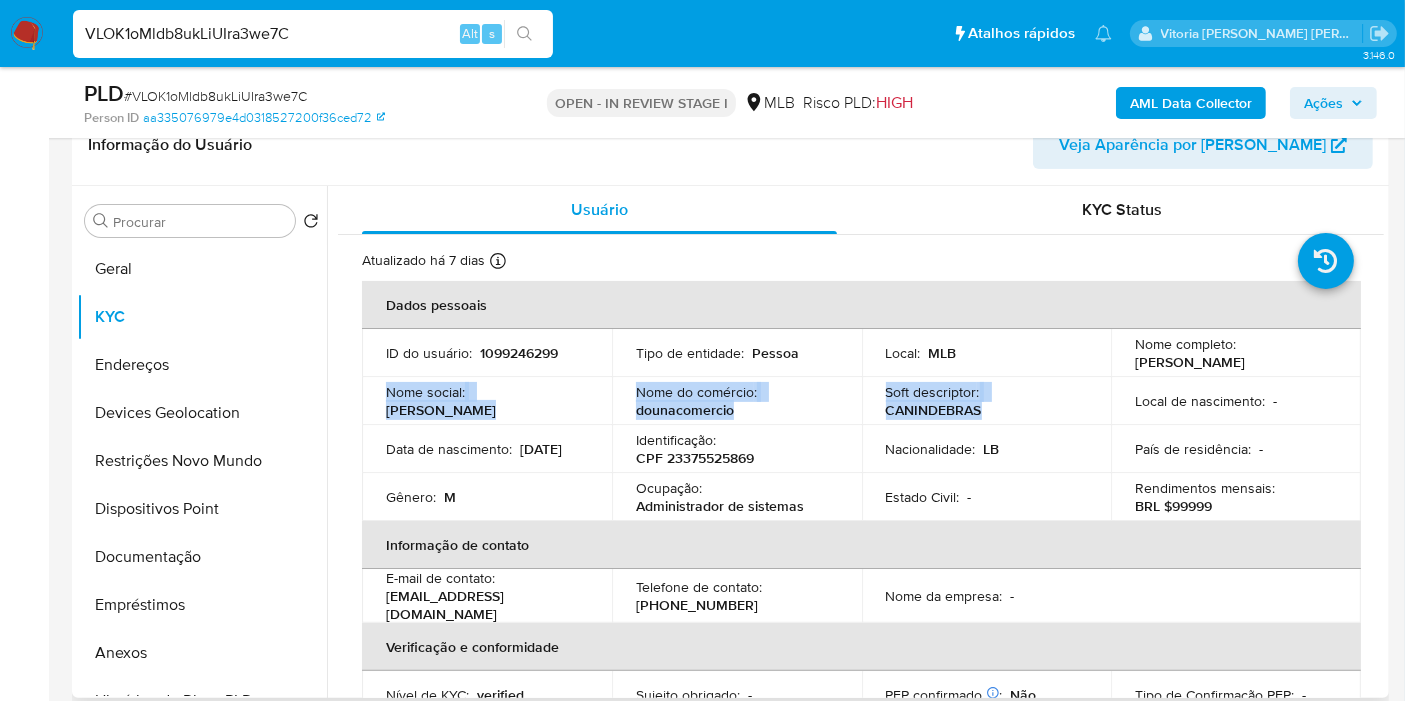 drag, startPoint x: 1248, startPoint y: 370, endPoint x: 1110, endPoint y: 383, distance: 138.61096 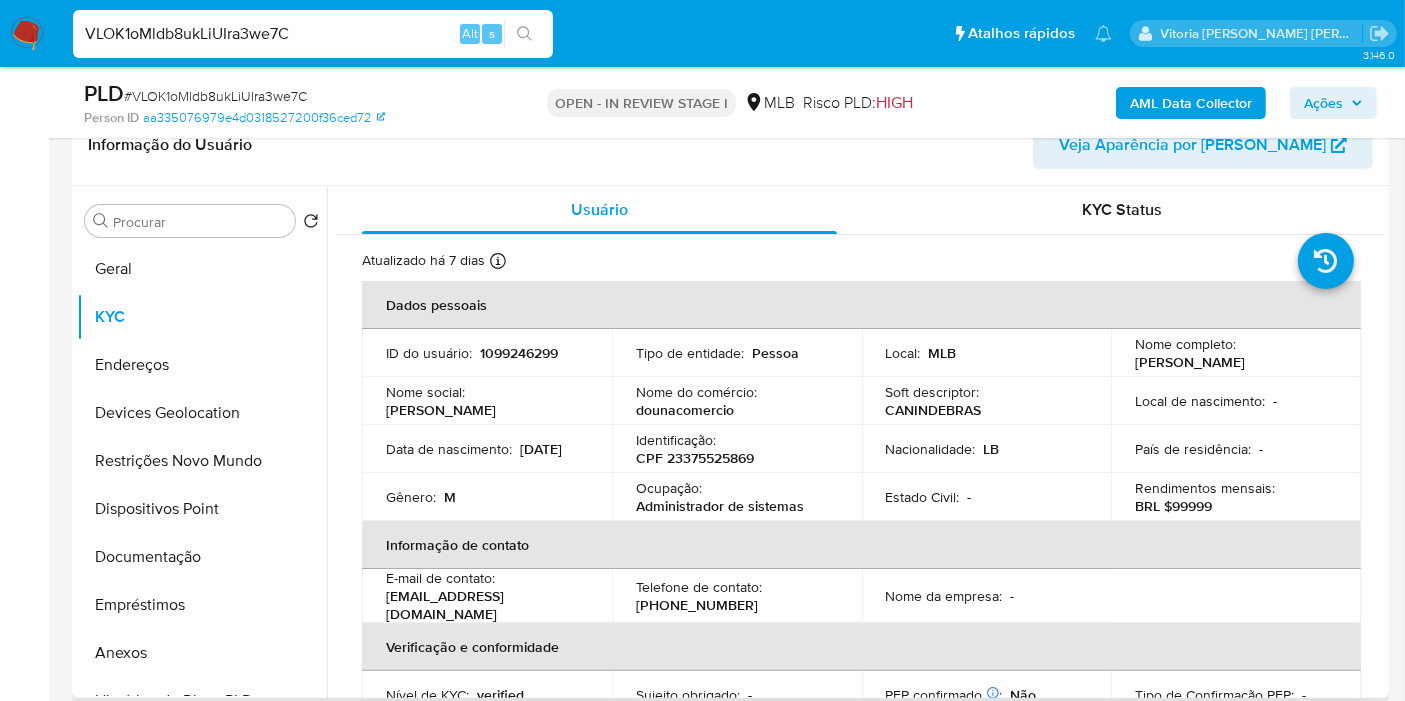 click on "[PERSON_NAME]" at bounding box center (1190, 362) 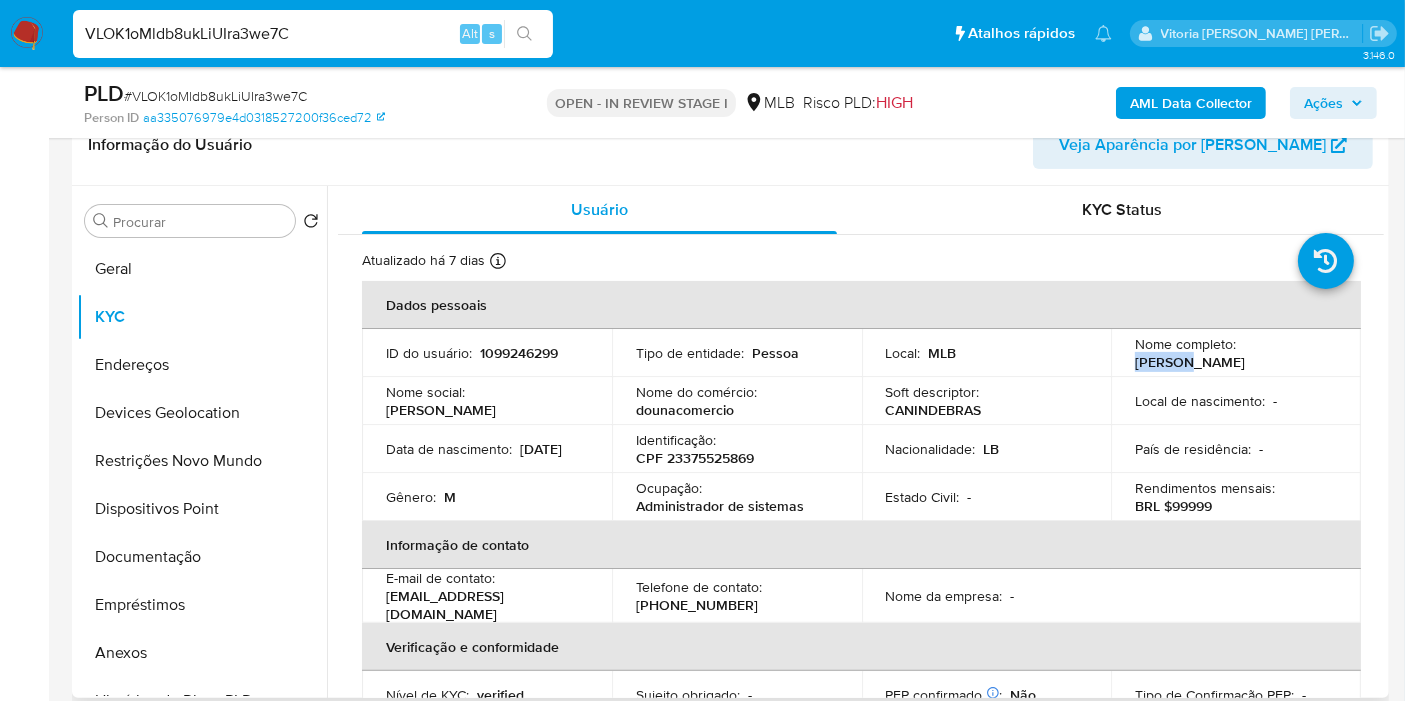 click on "[PERSON_NAME]" at bounding box center (1190, 362) 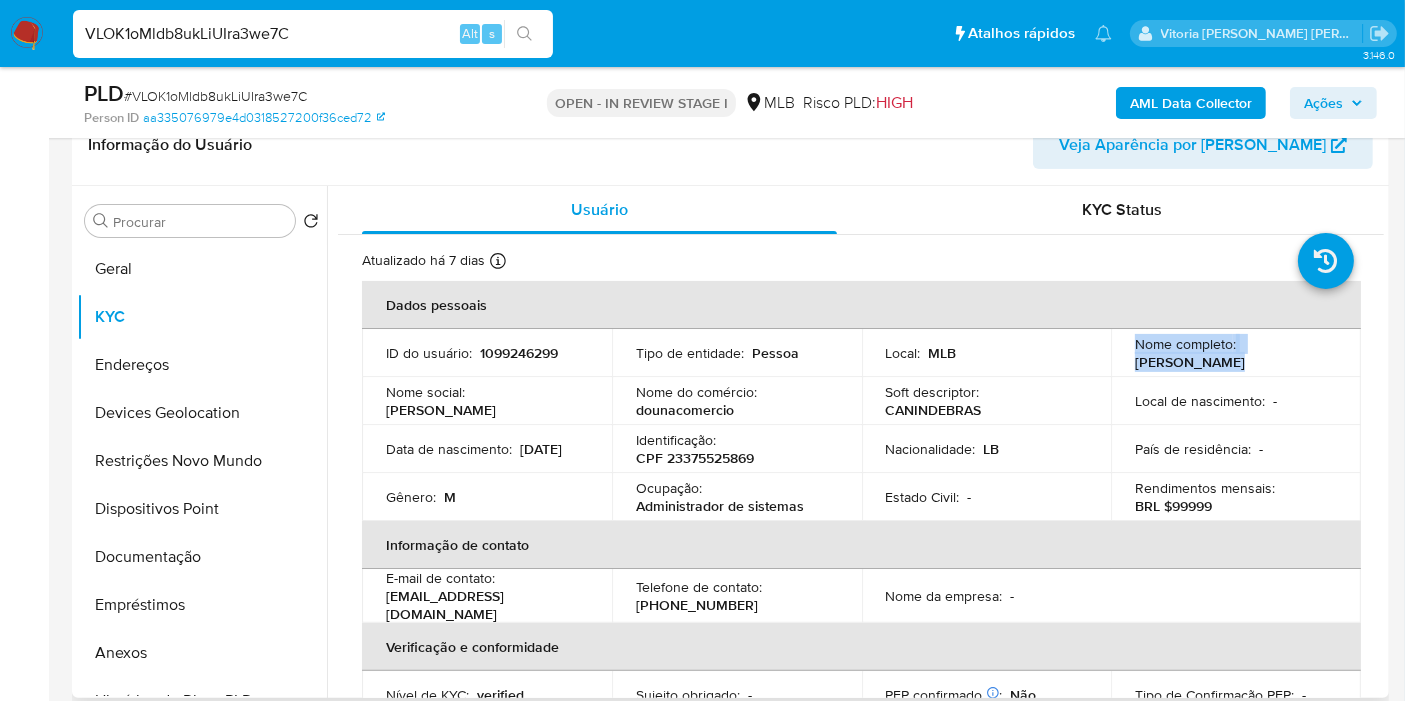 click on "[PERSON_NAME]" at bounding box center [1190, 362] 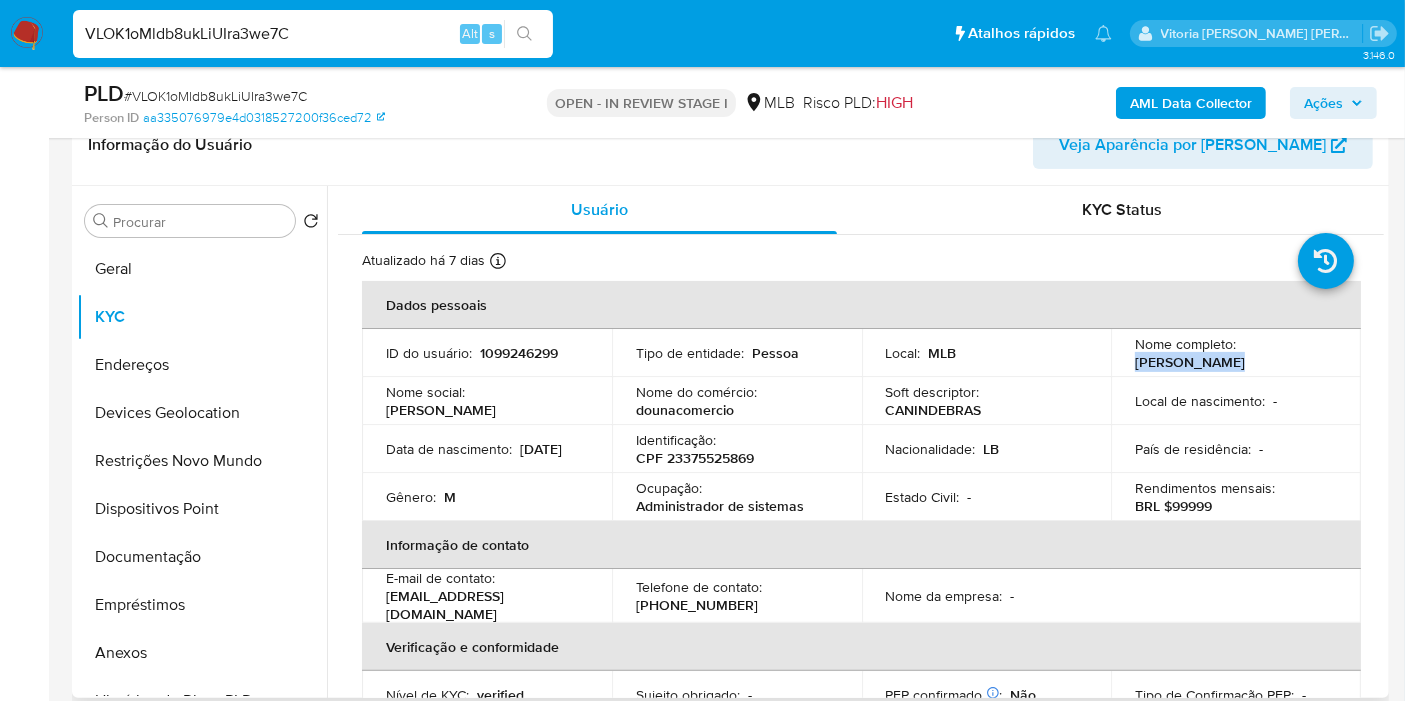 drag, startPoint x: 1229, startPoint y: 358, endPoint x: 1127, endPoint y: 360, distance: 102.01961 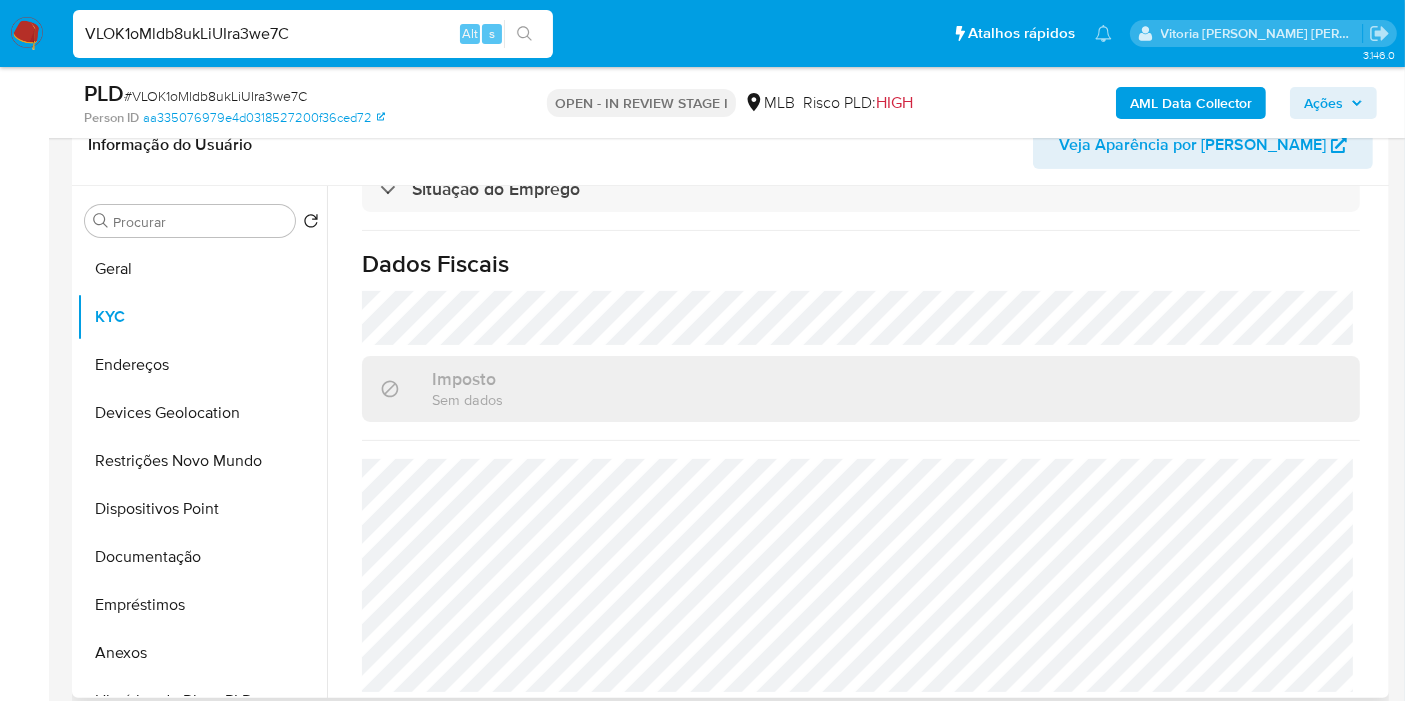 scroll, scrollTop: 908, scrollLeft: 0, axis: vertical 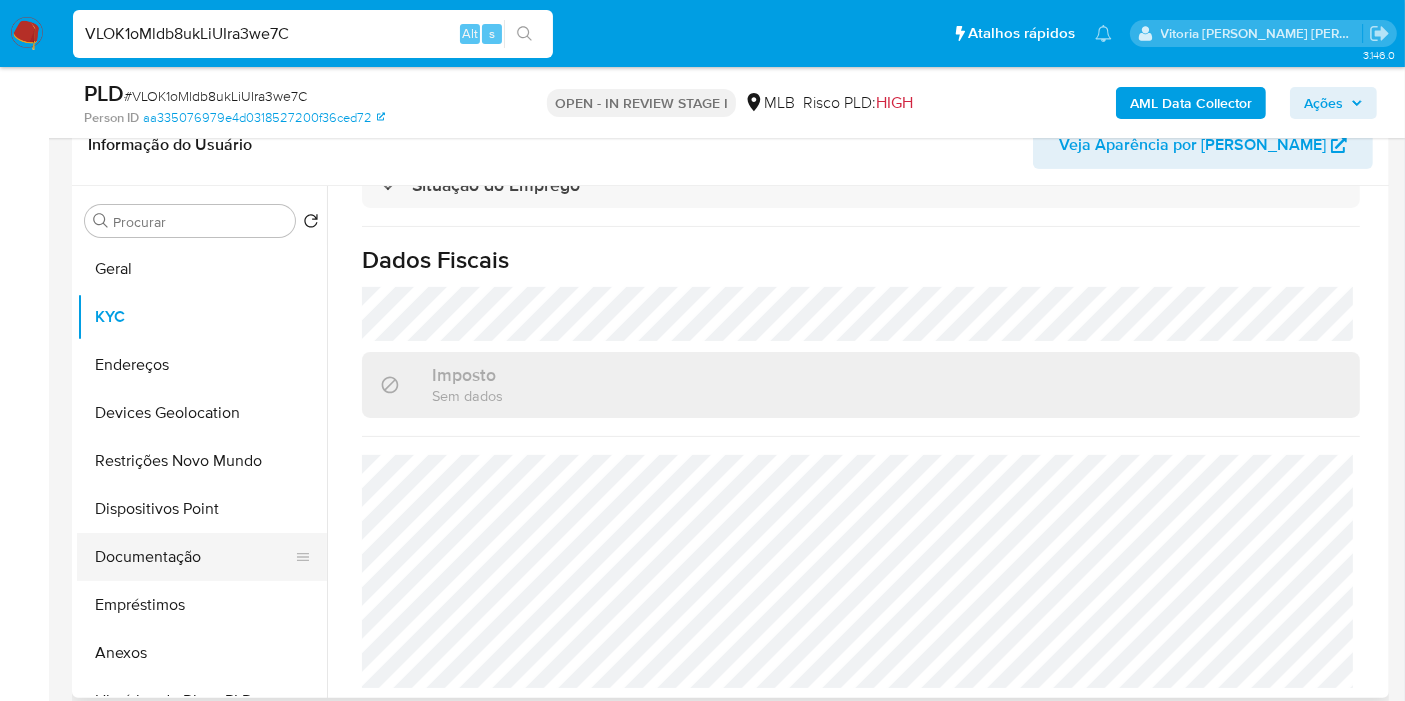 click on "Documentação" at bounding box center (194, 557) 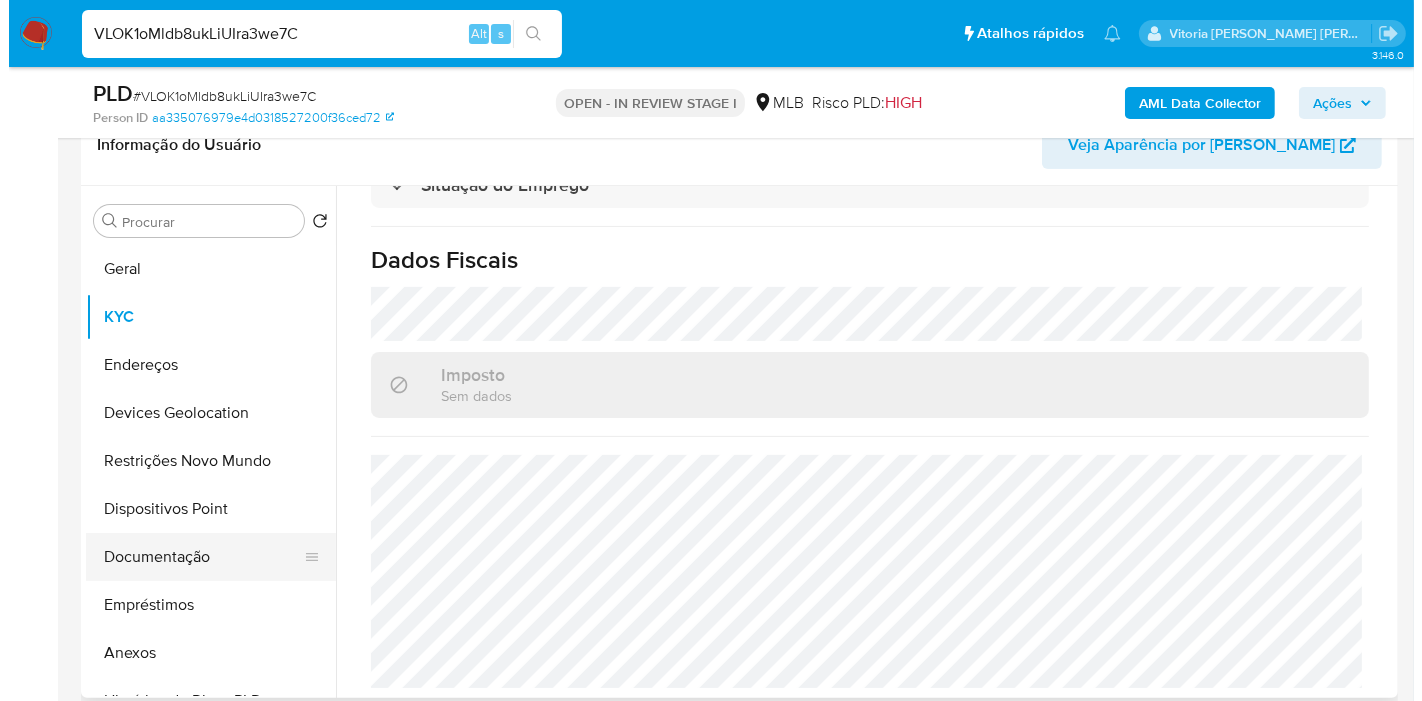 scroll, scrollTop: 0, scrollLeft: 0, axis: both 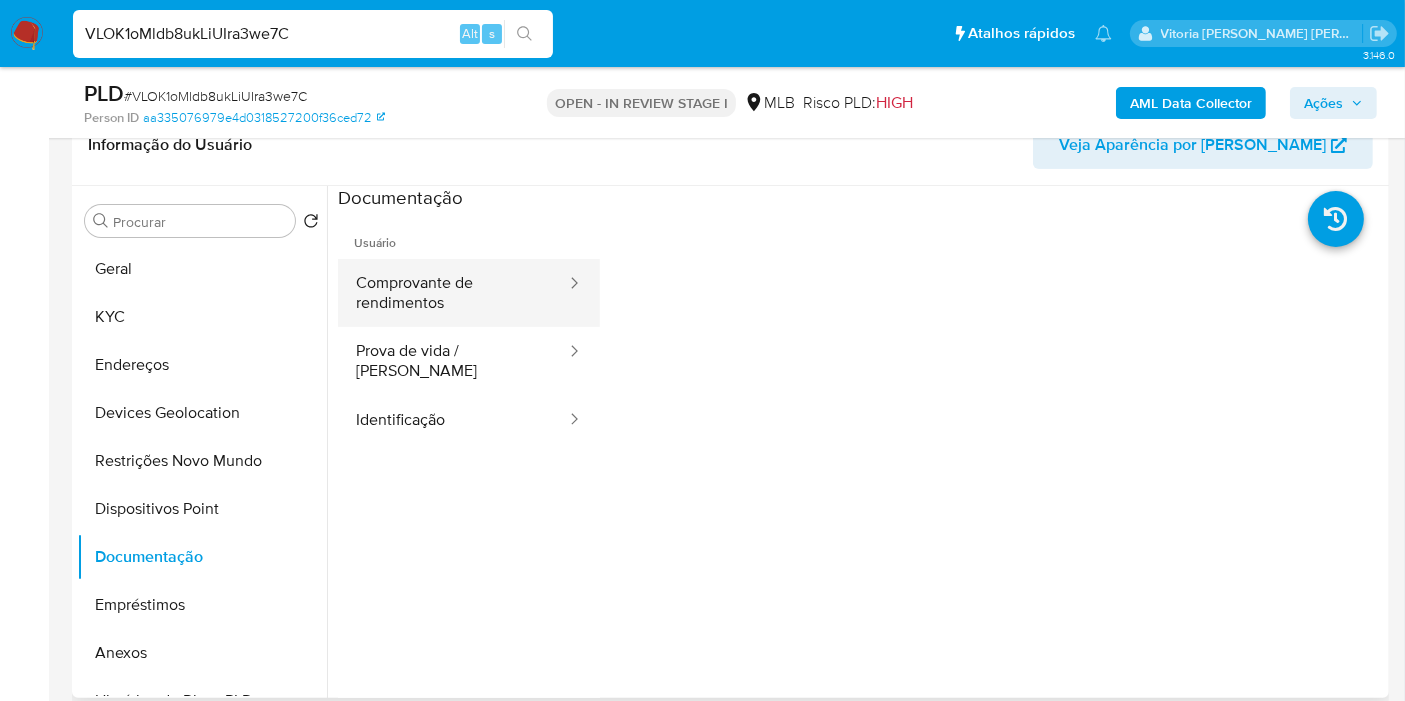 click on "Comprovante de rendimentos" at bounding box center (453, 293) 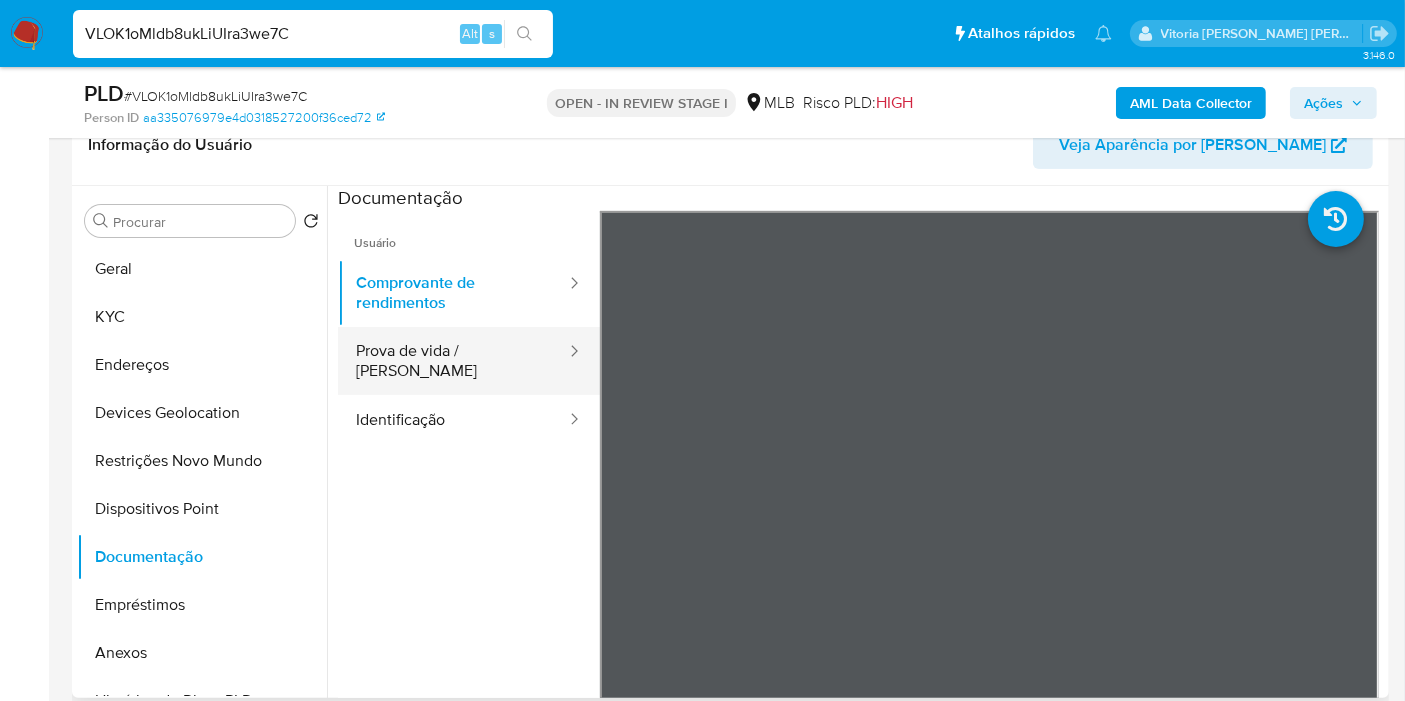 click on "Prova de vida / Selfie" at bounding box center [453, 361] 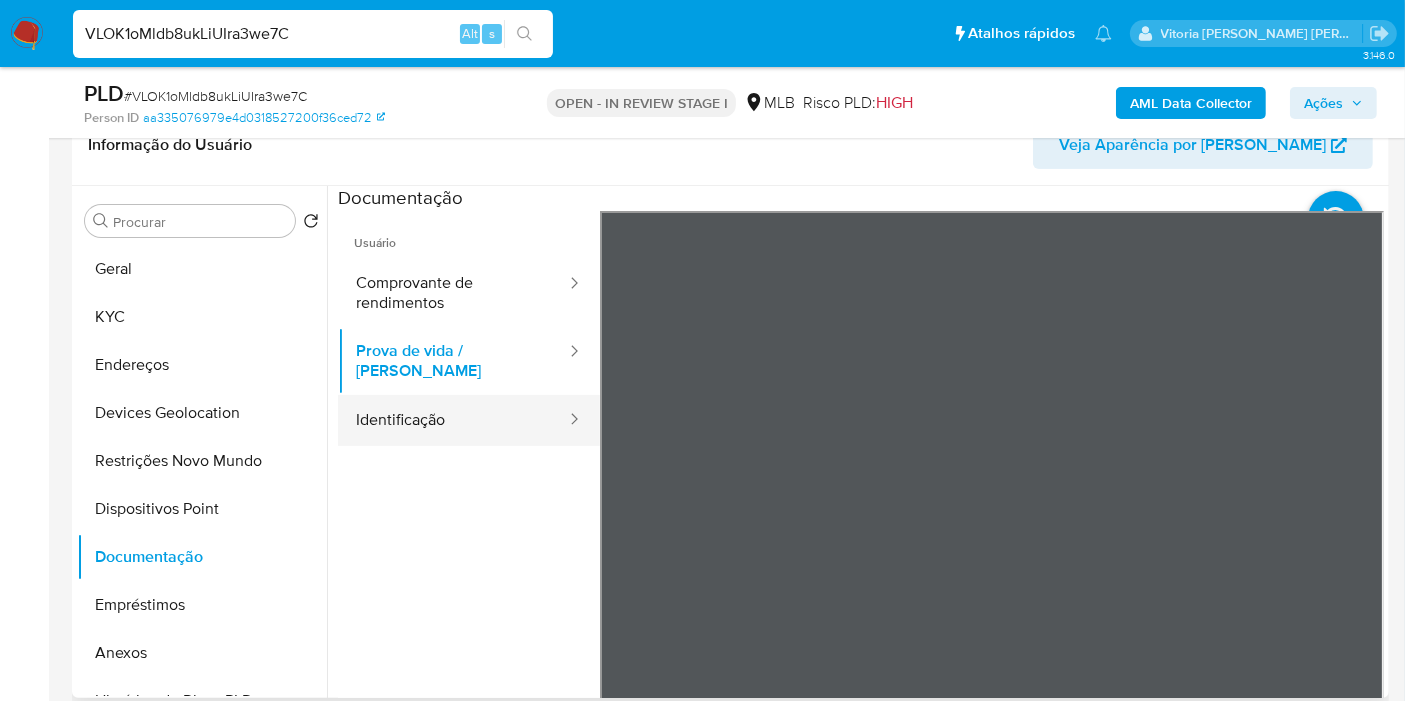 click on "Identificação" at bounding box center (453, 420) 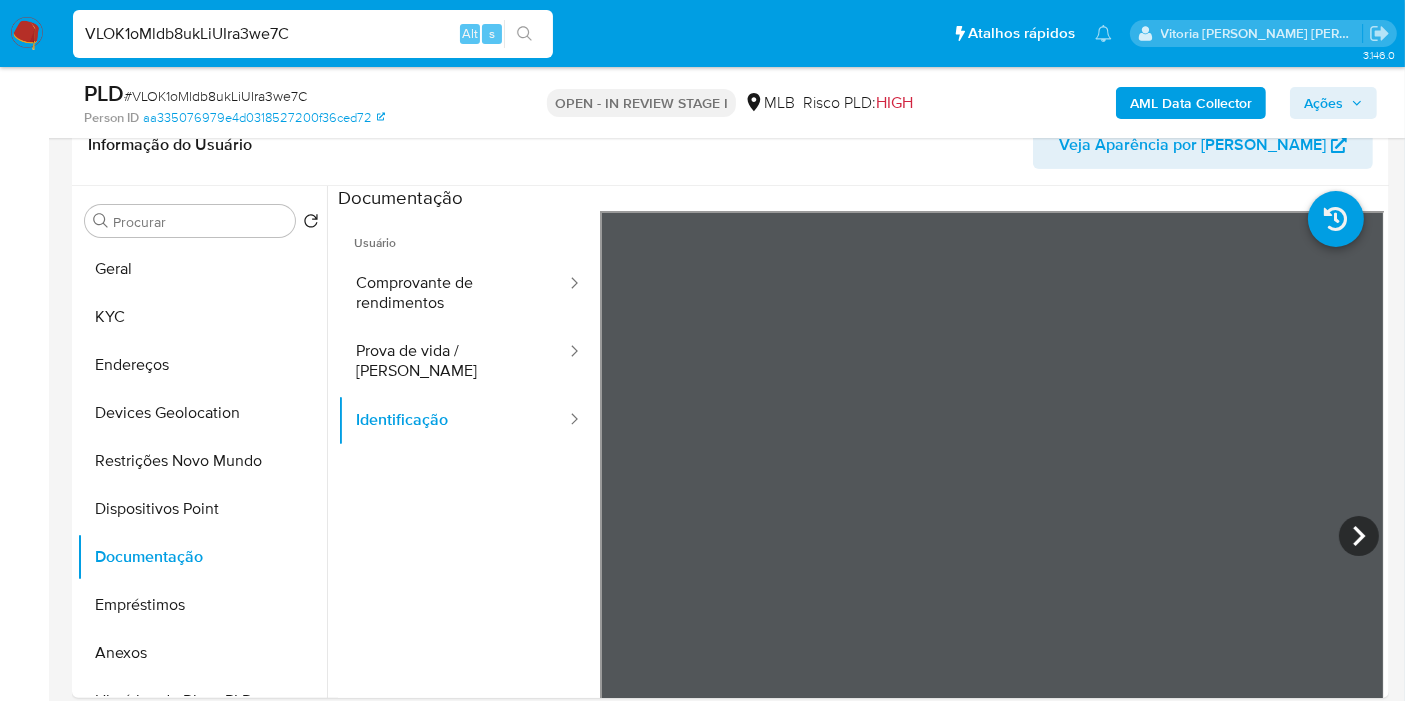 click on "AML Data Collector" at bounding box center [1191, 103] 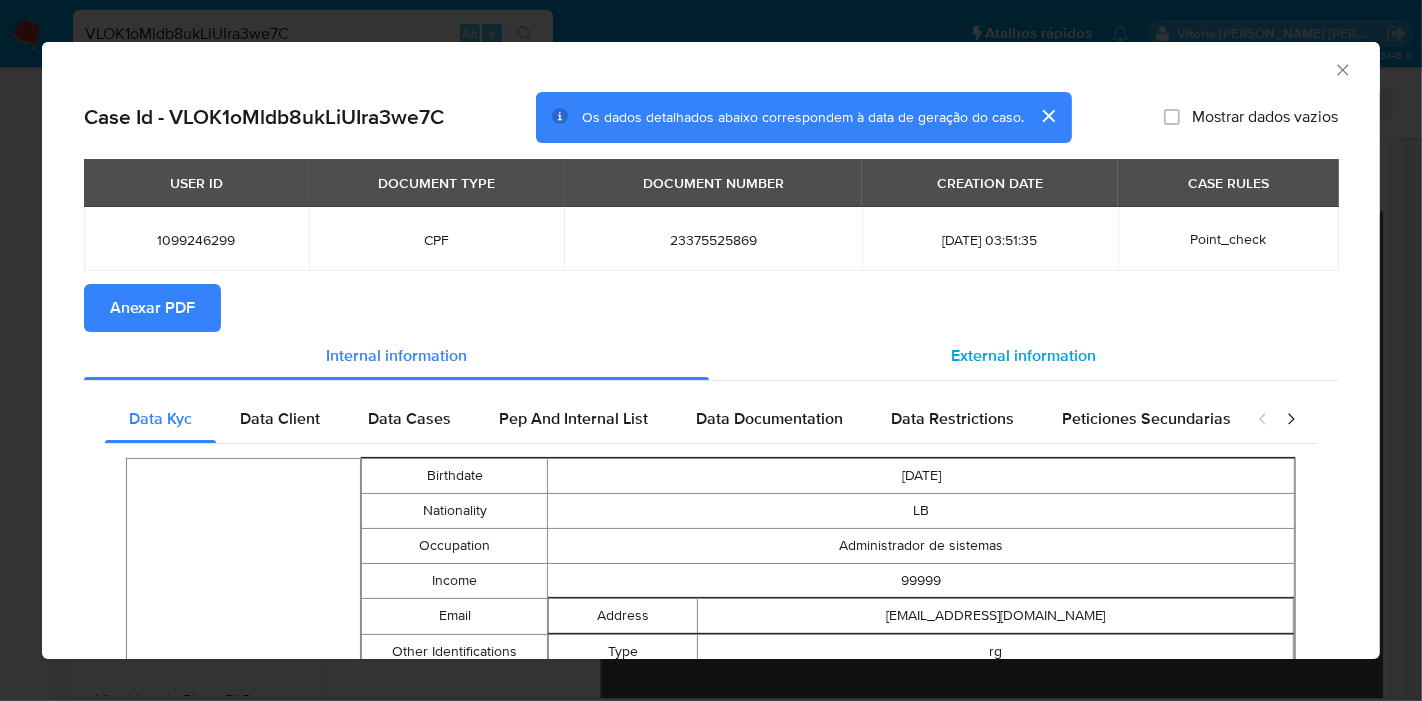 click on "External information" at bounding box center (1023, 355) 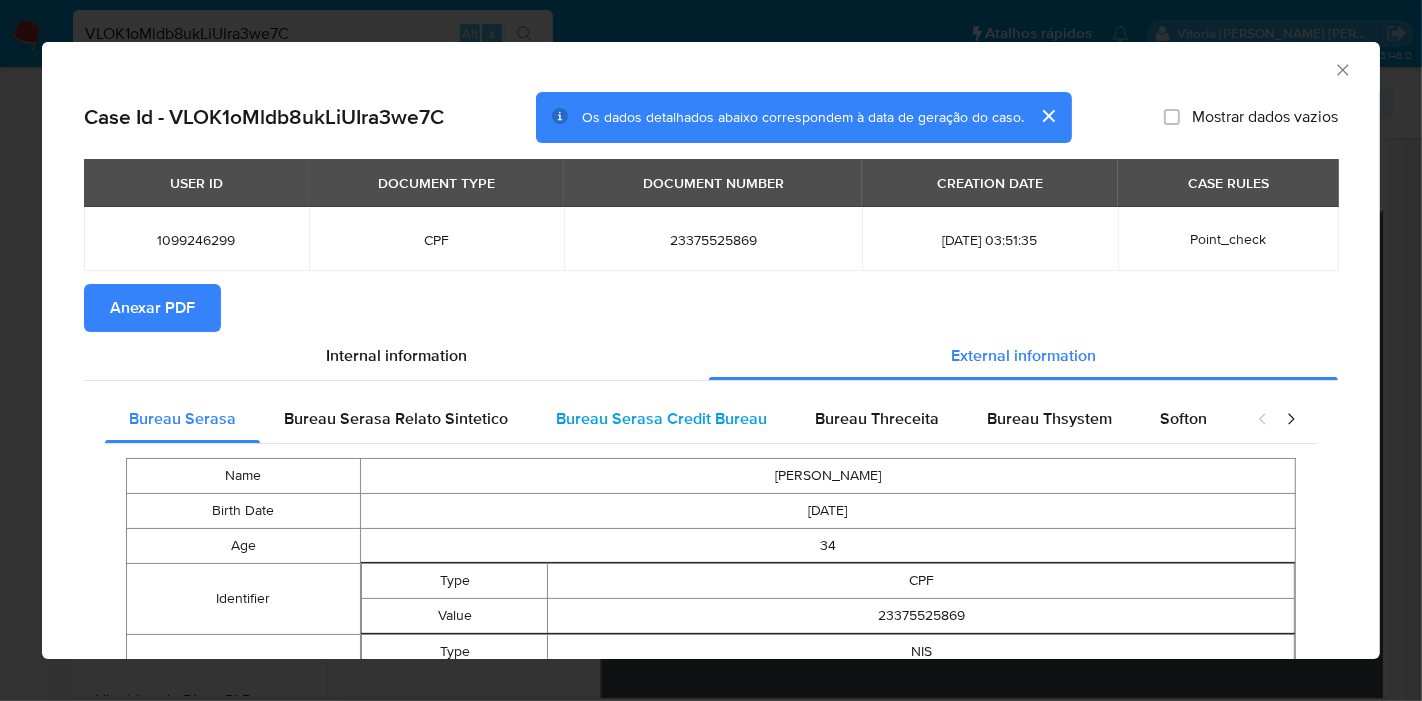 type 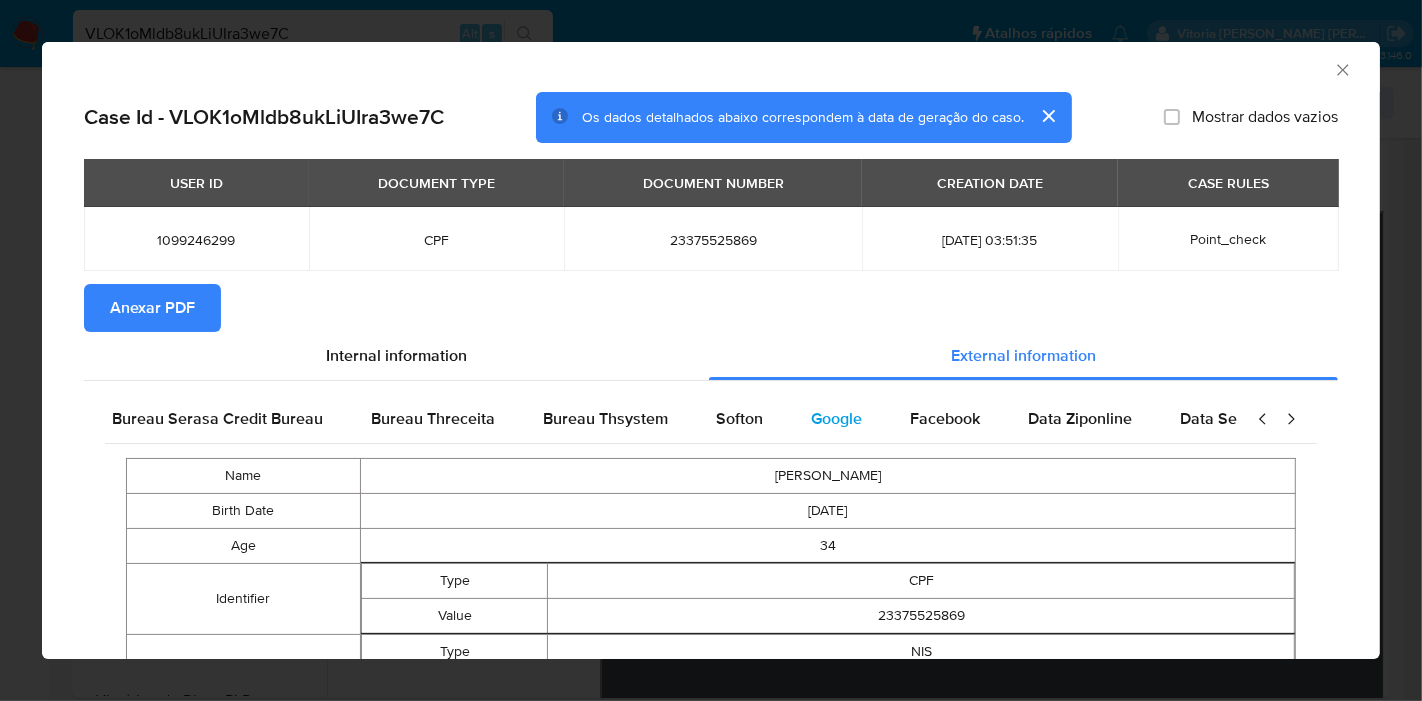 scroll, scrollTop: 0, scrollLeft: 672, axis: horizontal 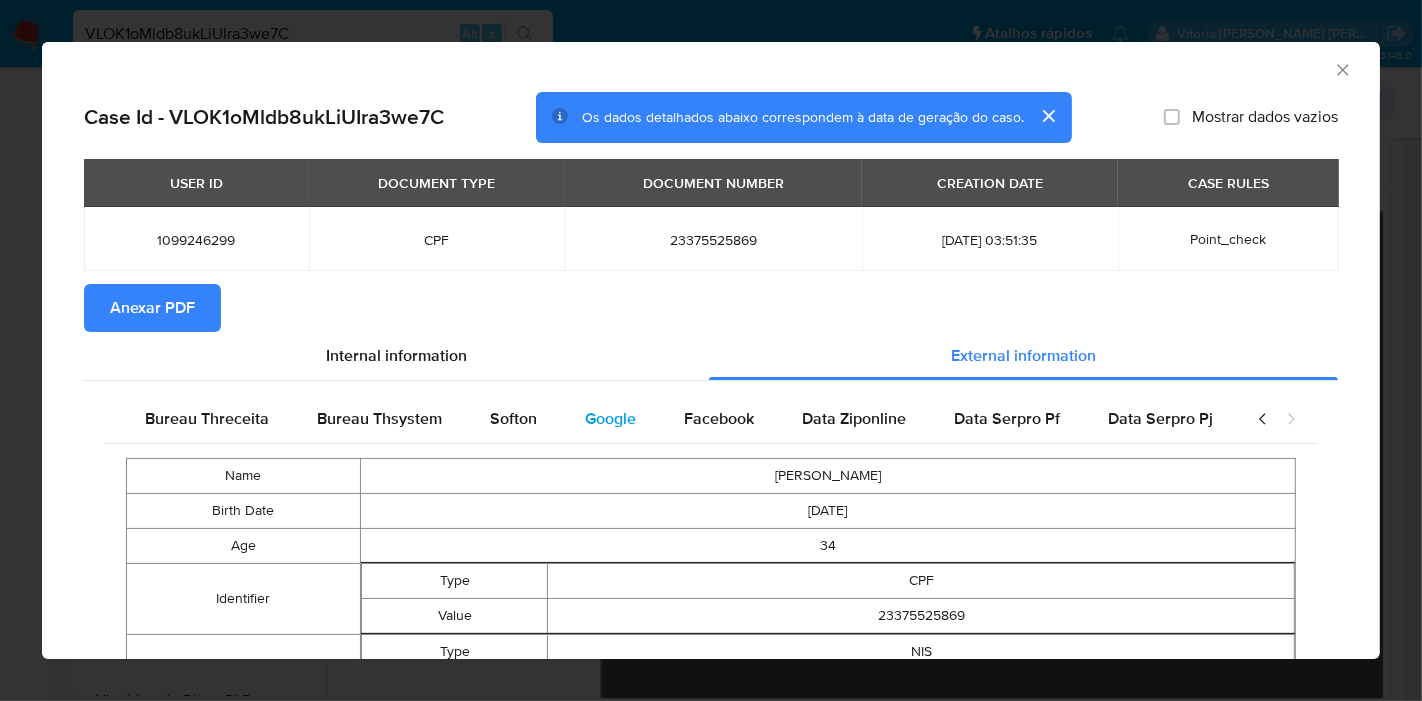 click on "Google" at bounding box center [610, 418] 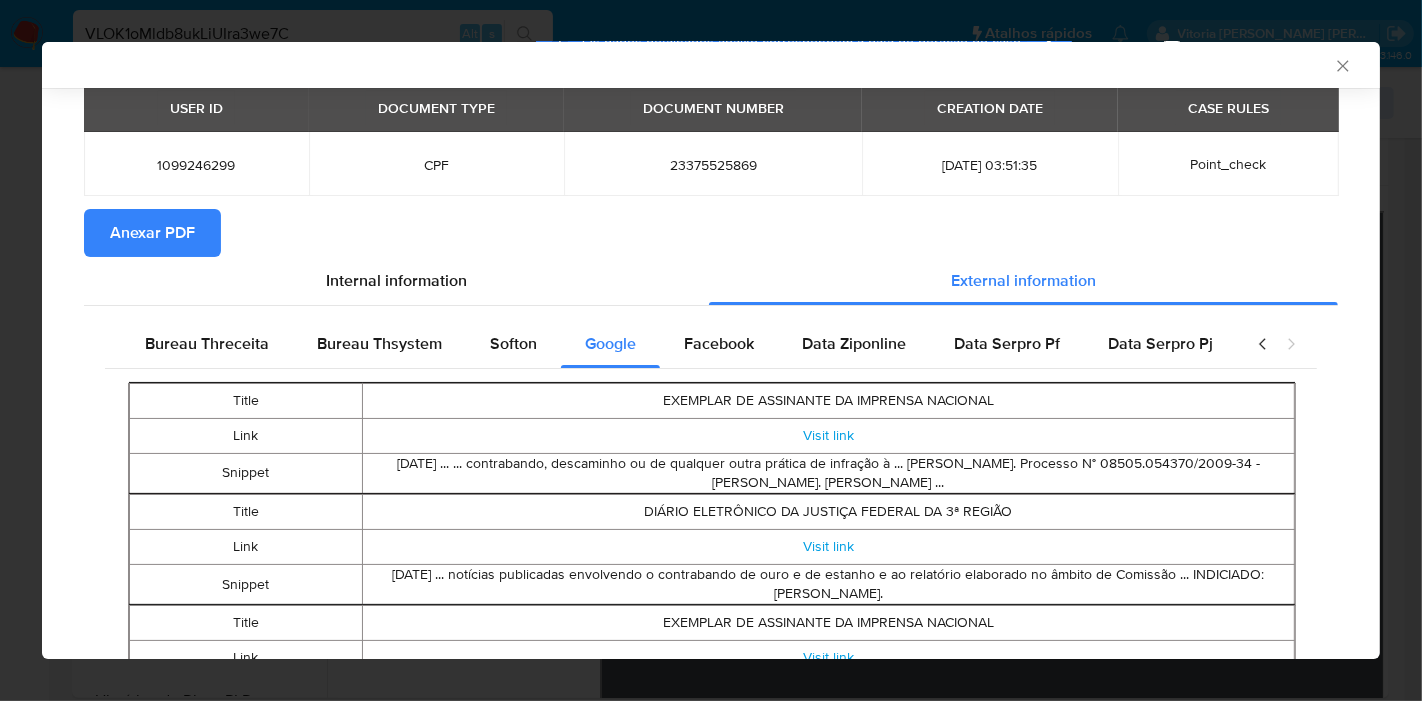 scroll, scrollTop: 199, scrollLeft: 0, axis: vertical 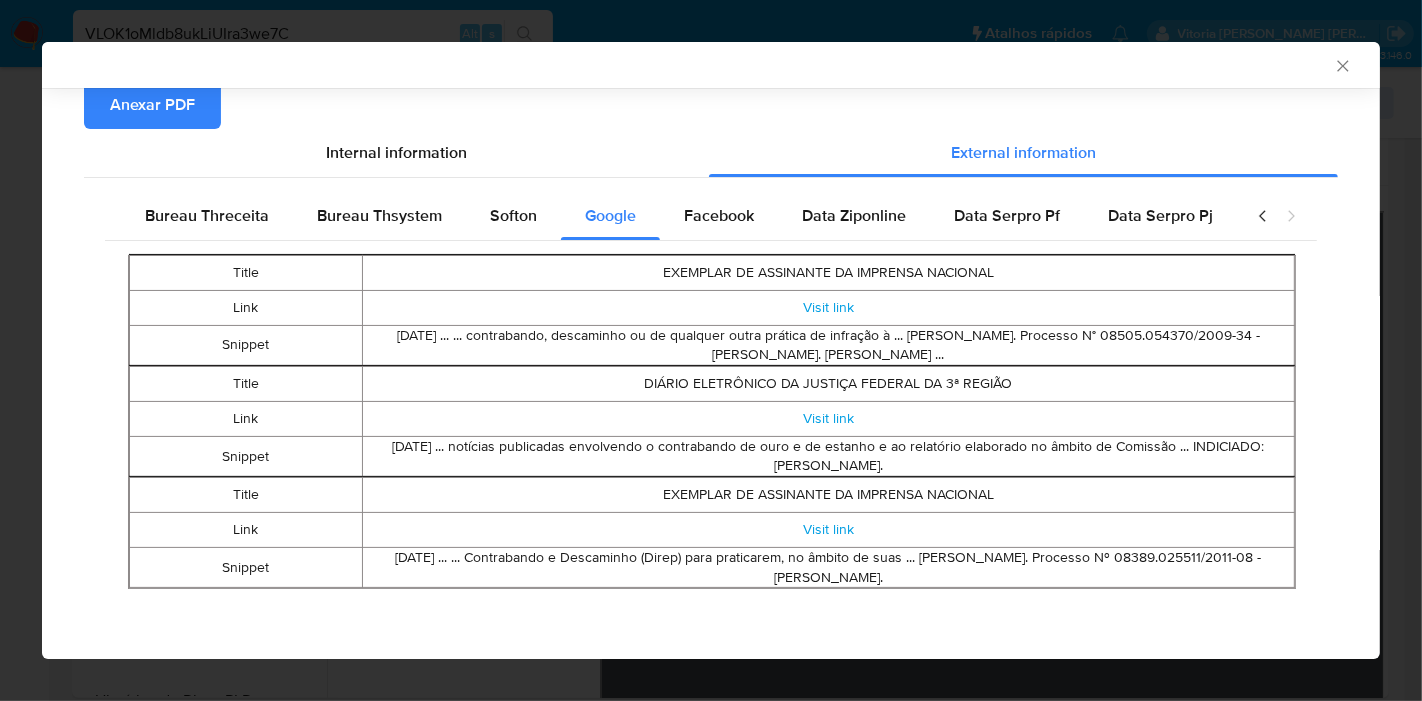 type 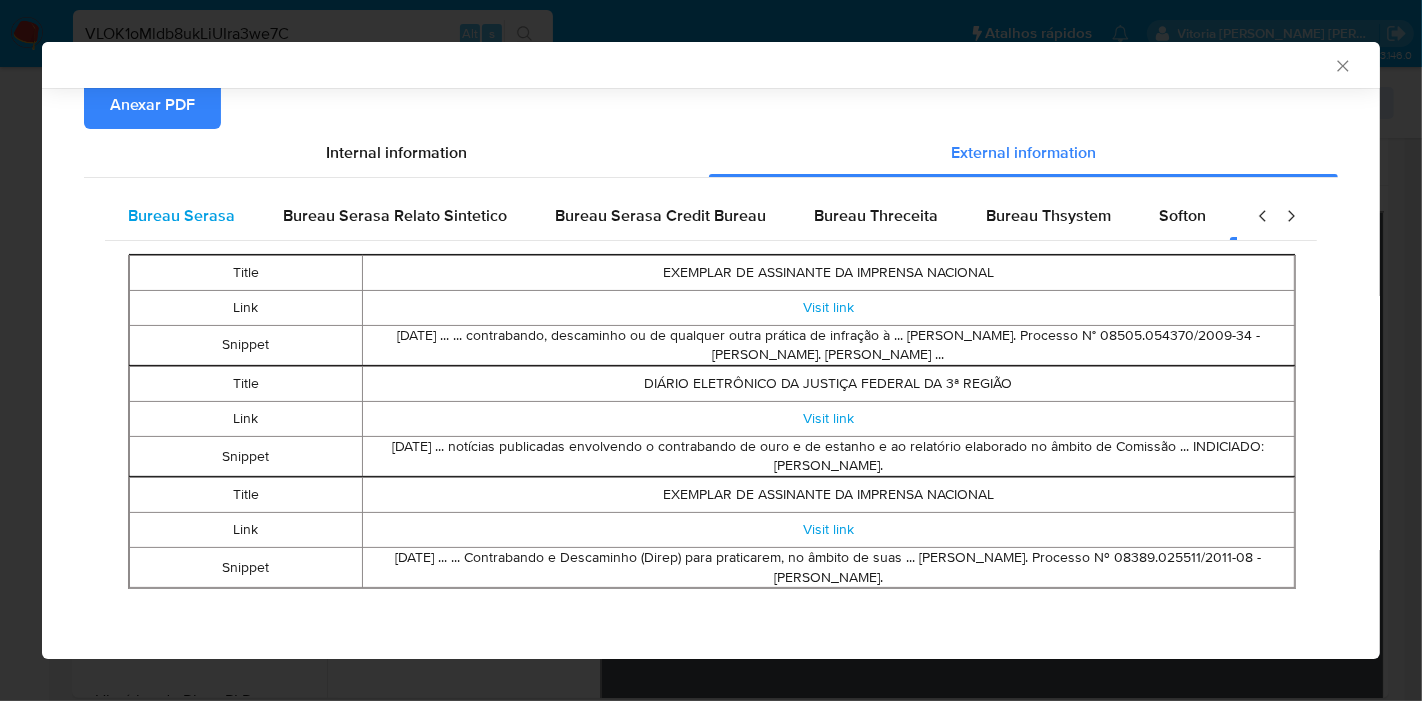 scroll, scrollTop: 0, scrollLeft: 0, axis: both 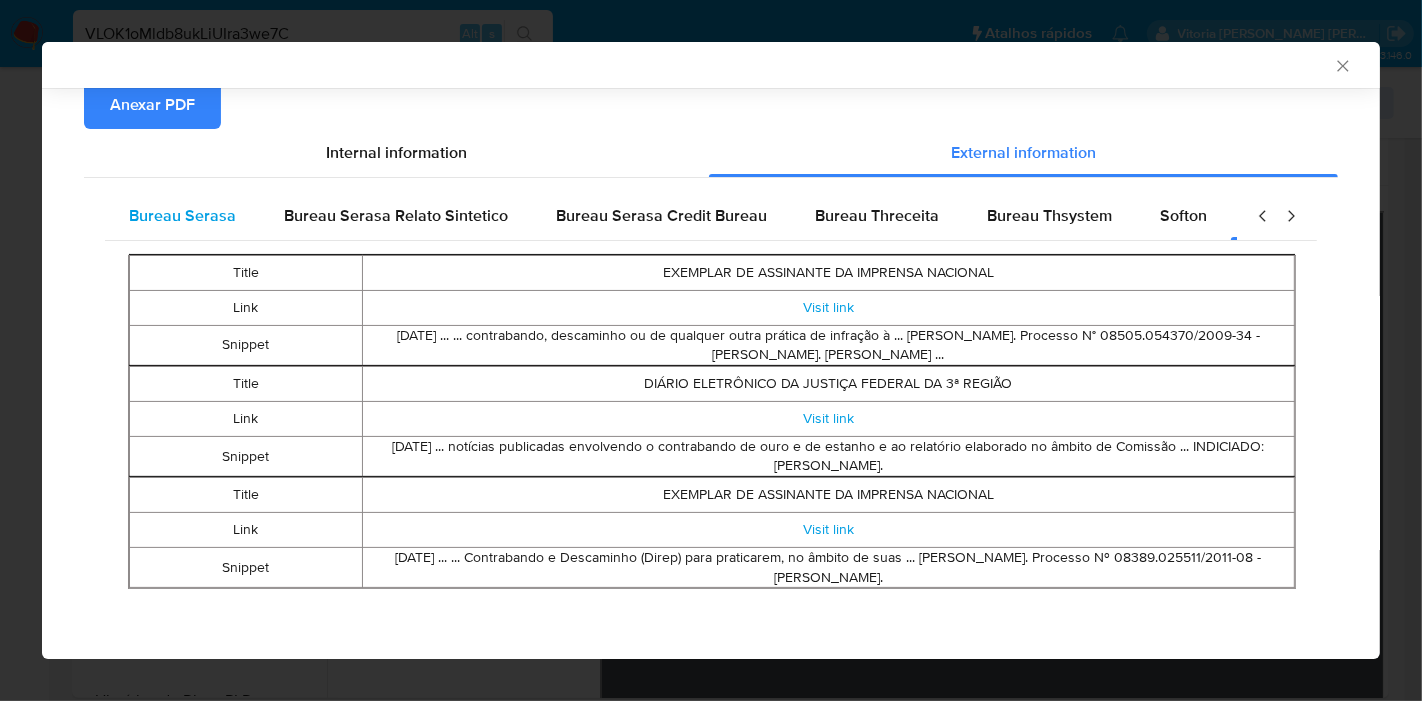 click on "Bureau Serasa" at bounding box center (182, 215) 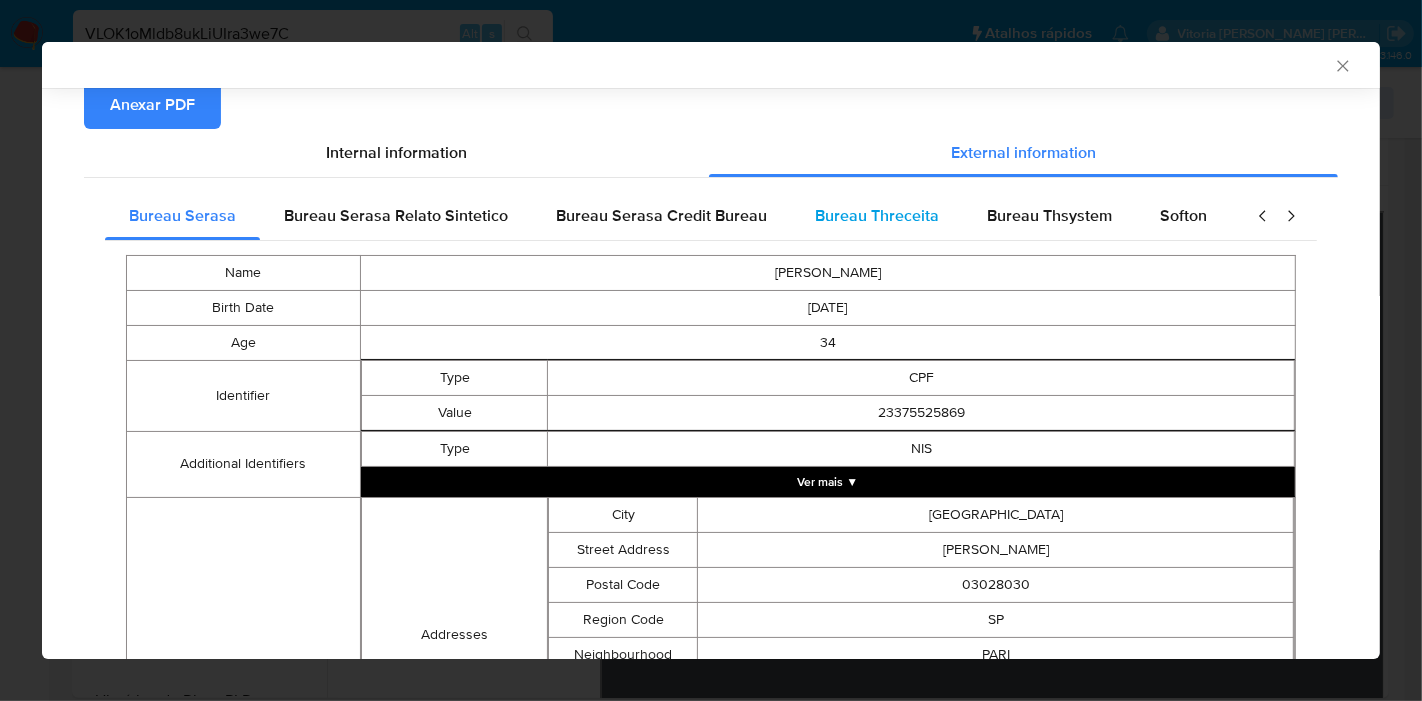 type 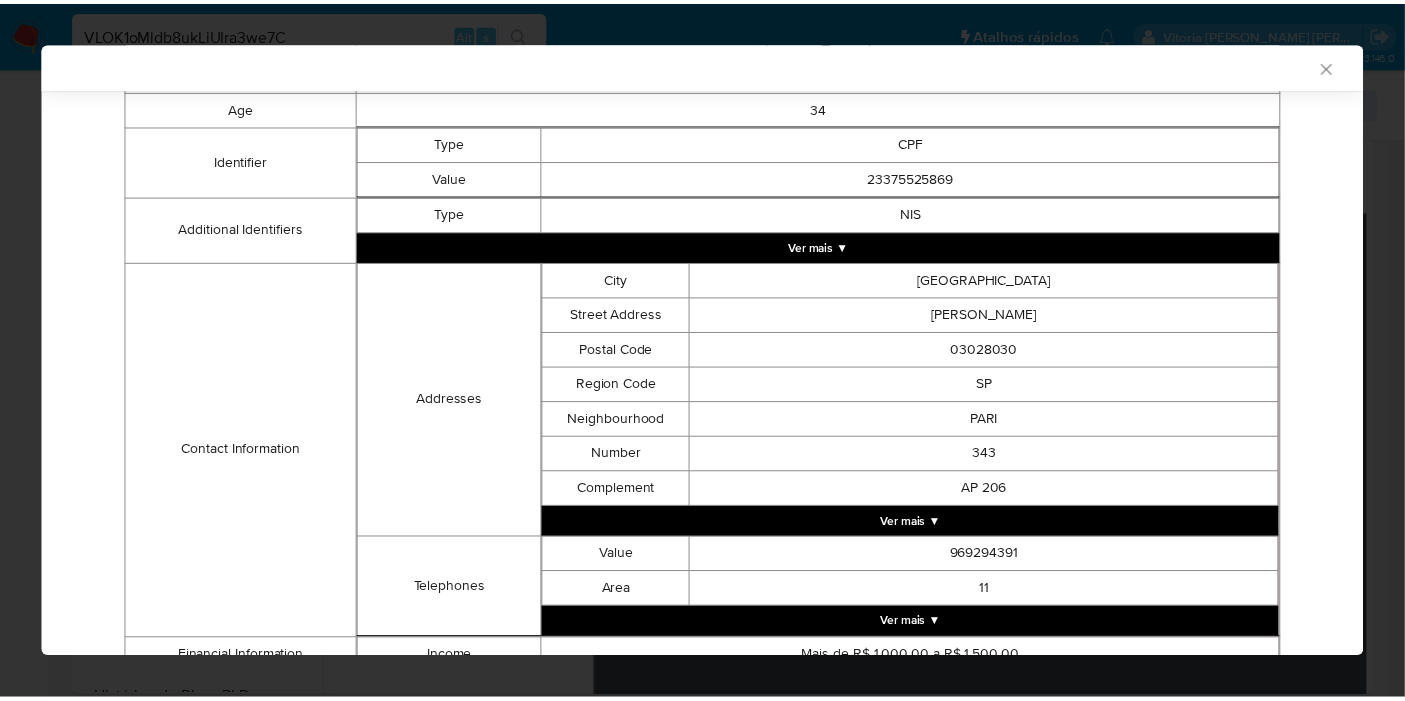 scroll, scrollTop: 532, scrollLeft: 0, axis: vertical 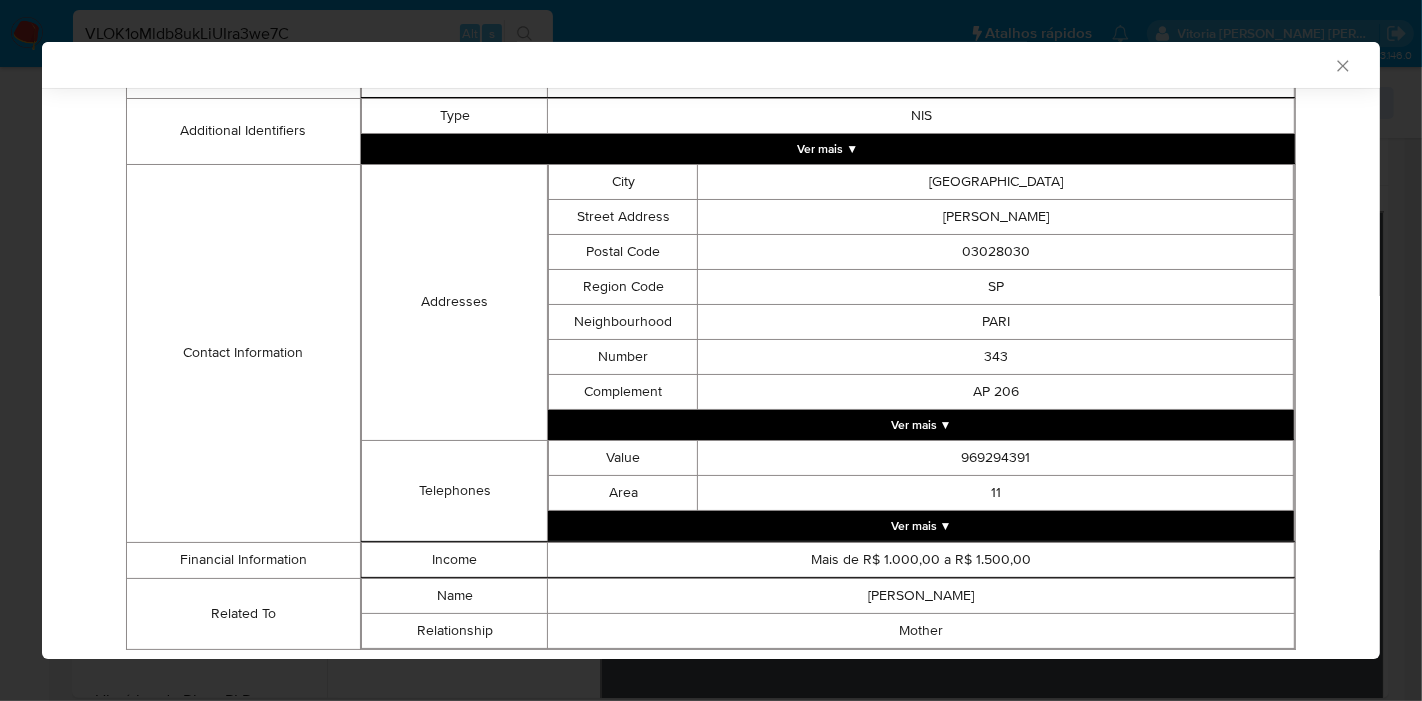 click 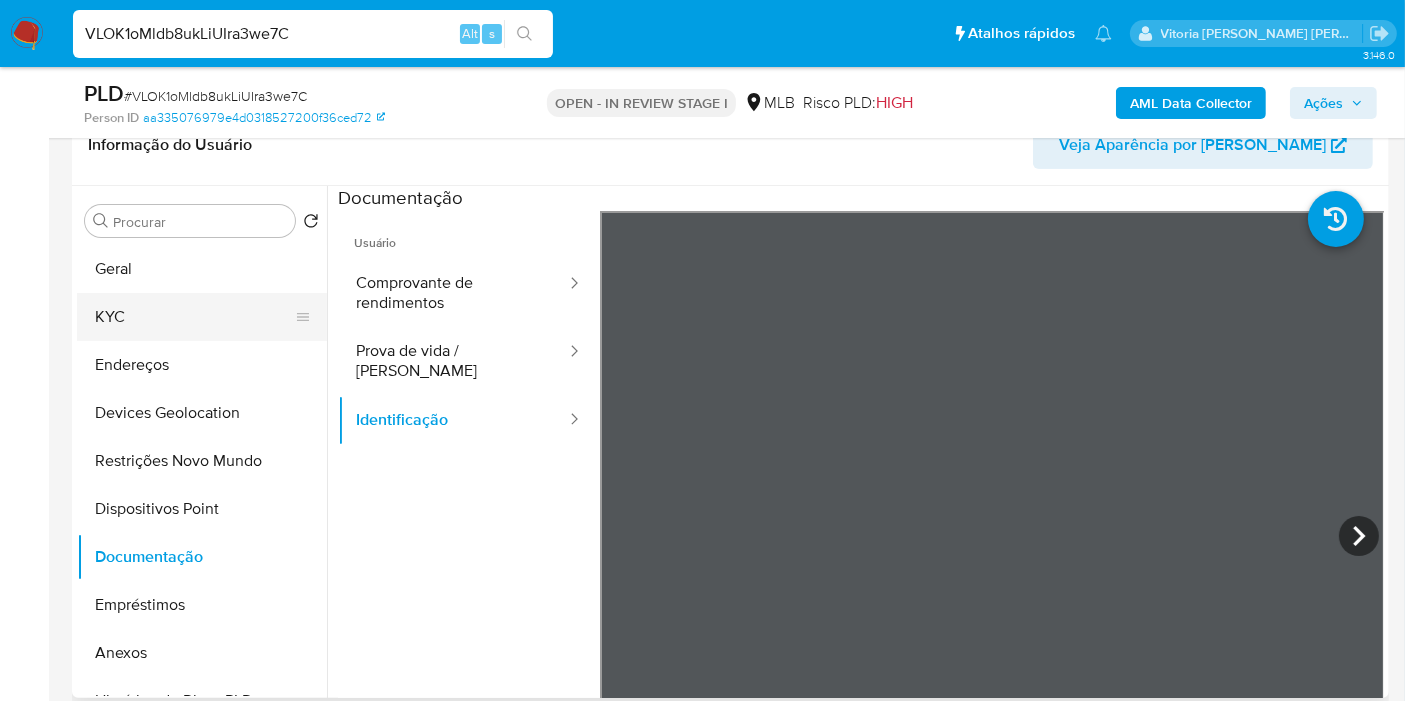 click on "KYC" at bounding box center [194, 317] 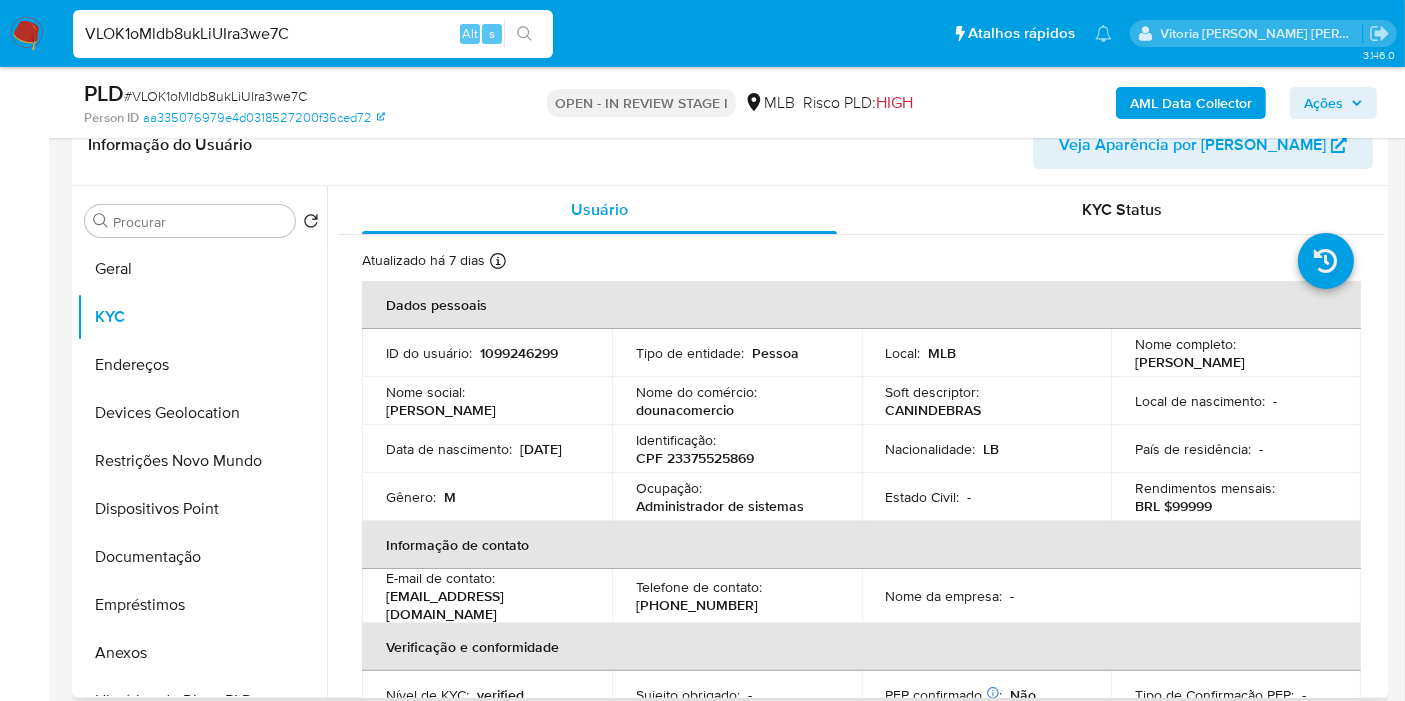click on "Identificação :    CPF 23375525869" at bounding box center (737, 449) 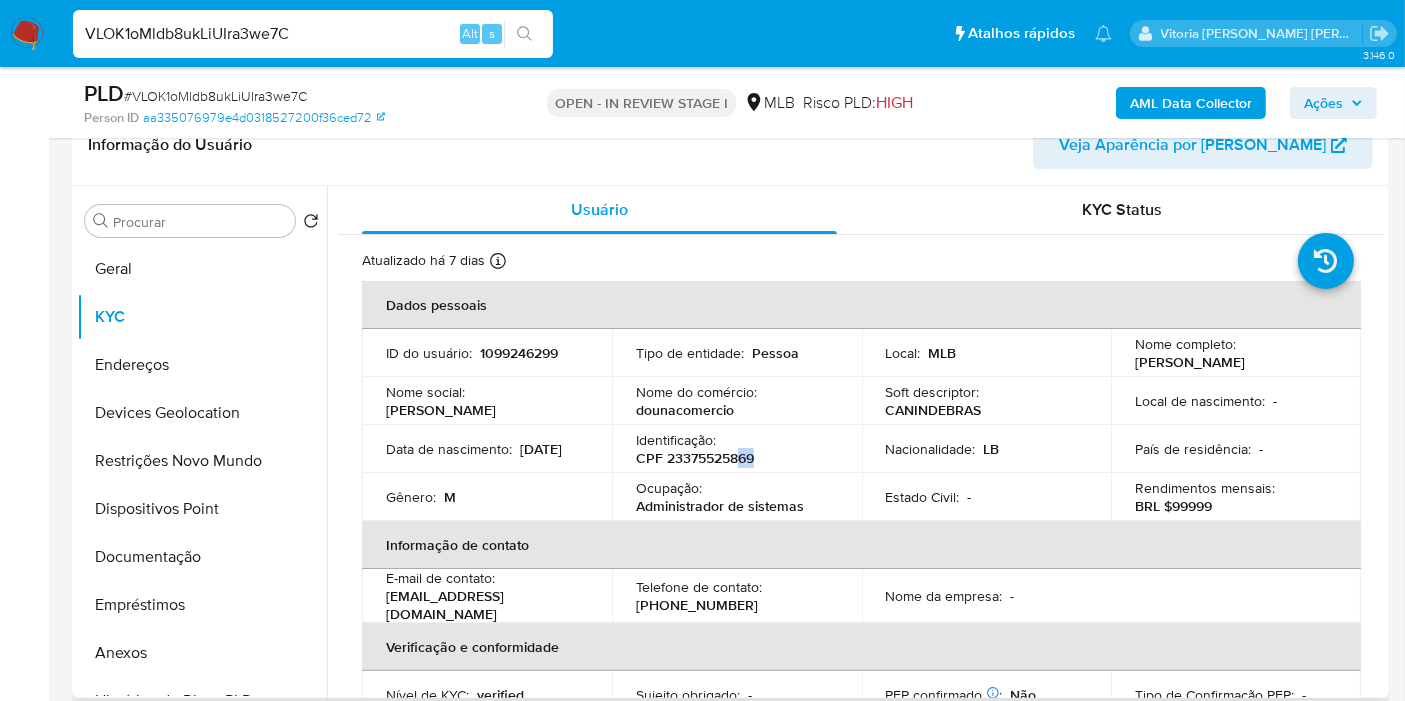 click on "CPF 23375525869" at bounding box center [695, 458] 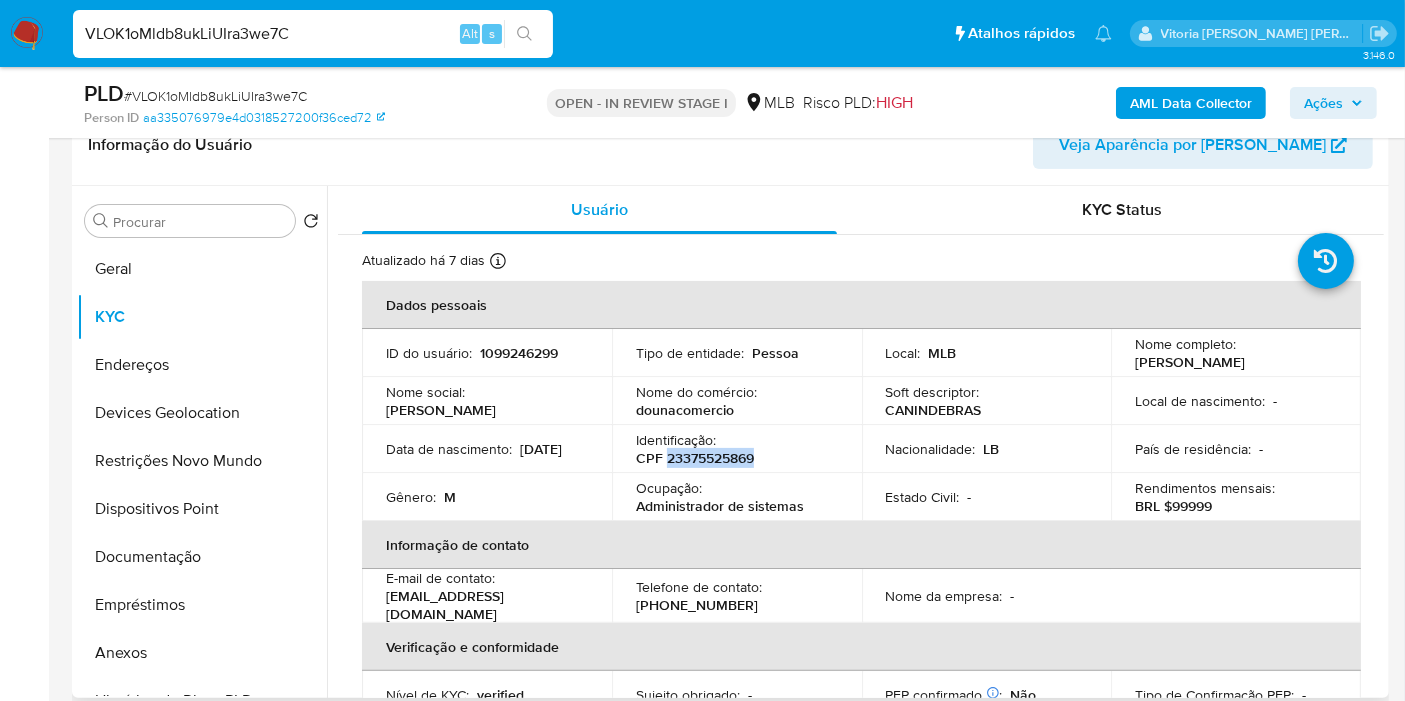 click on "CPF 23375525869" at bounding box center (695, 458) 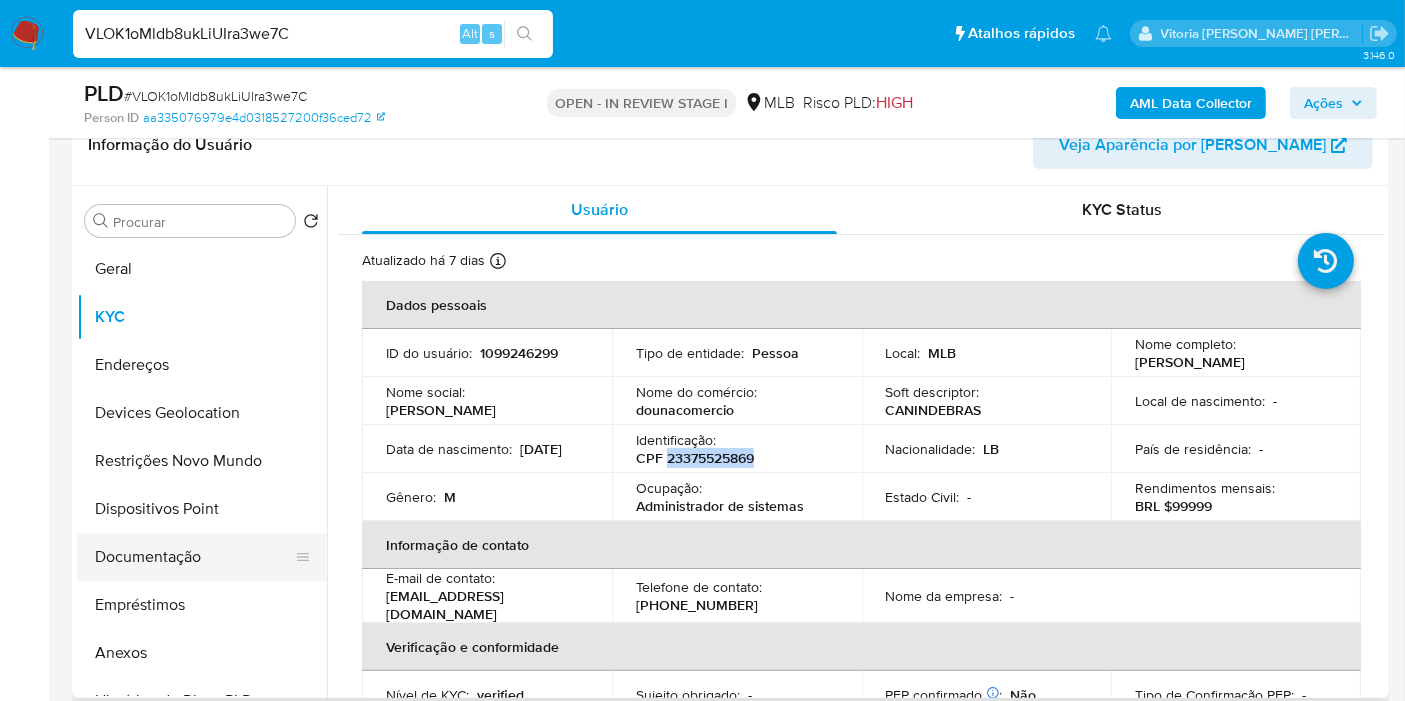 click on "Documentação" at bounding box center [194, 557] 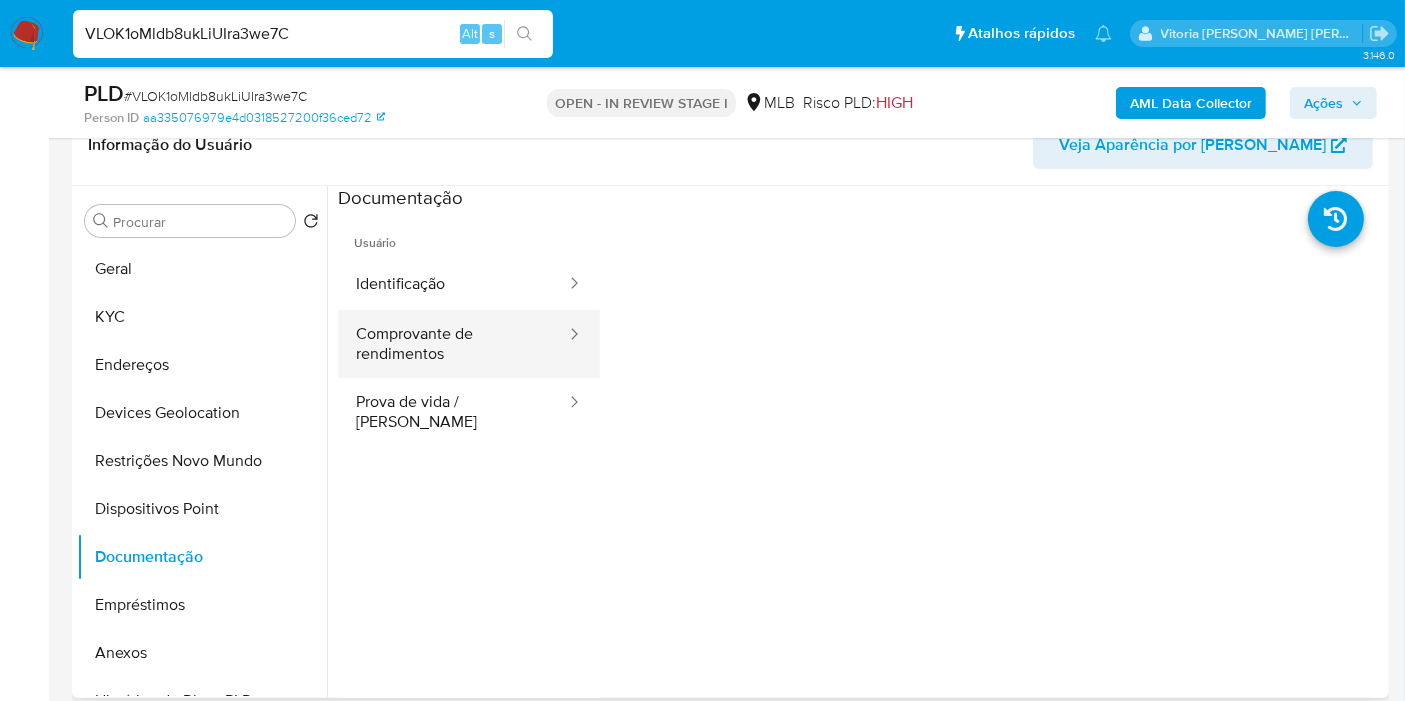 click on "Comprovante de rendimentos" at bounding box center (453, 344) 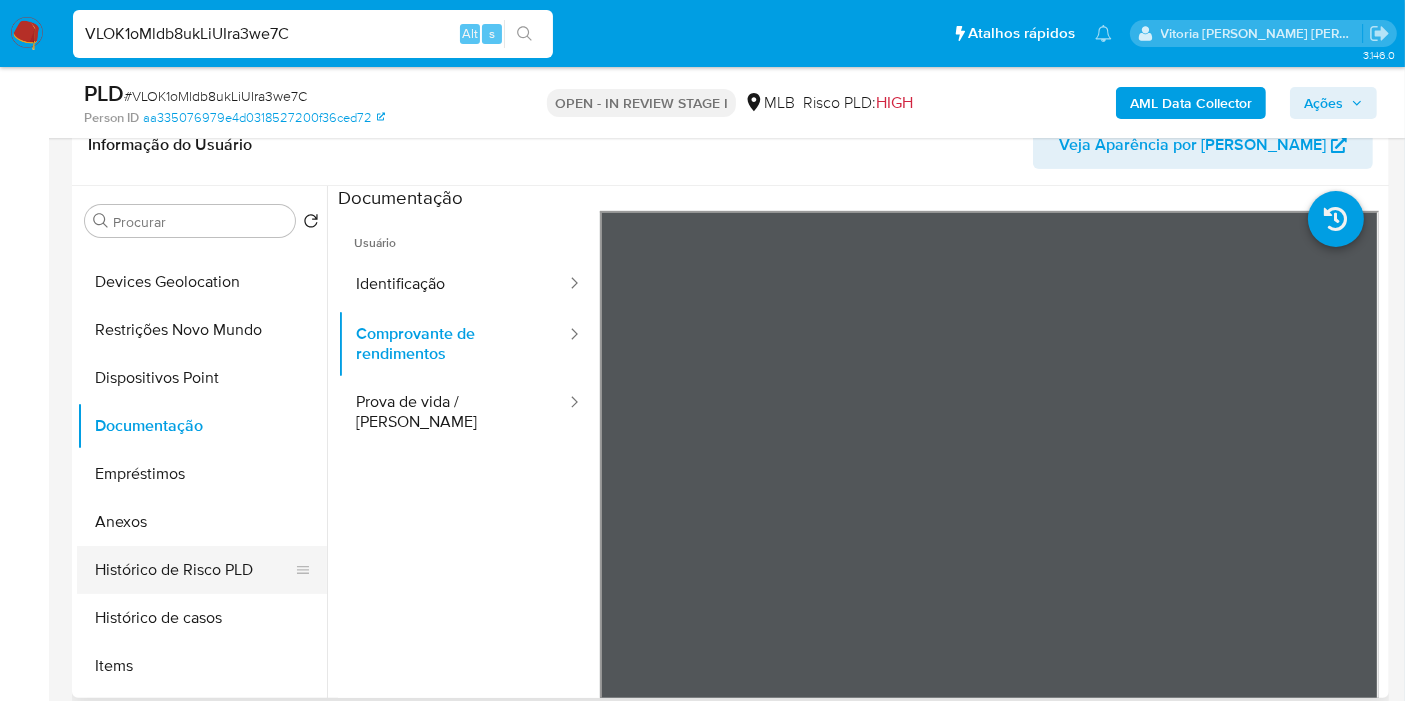 scroll, scrollTop: 222, scrollLeft: 0, axis: vertical 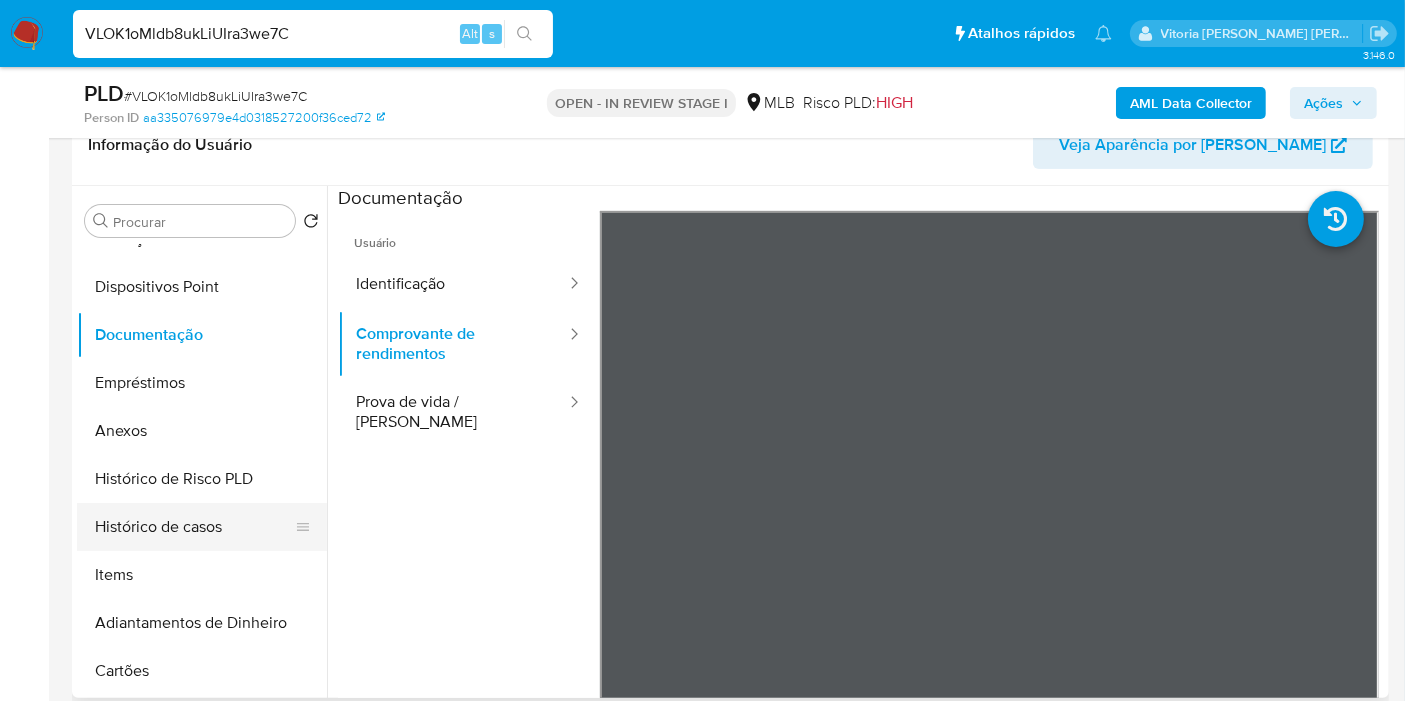 click on "Histórico de casos" at bounding box center [194, 527] 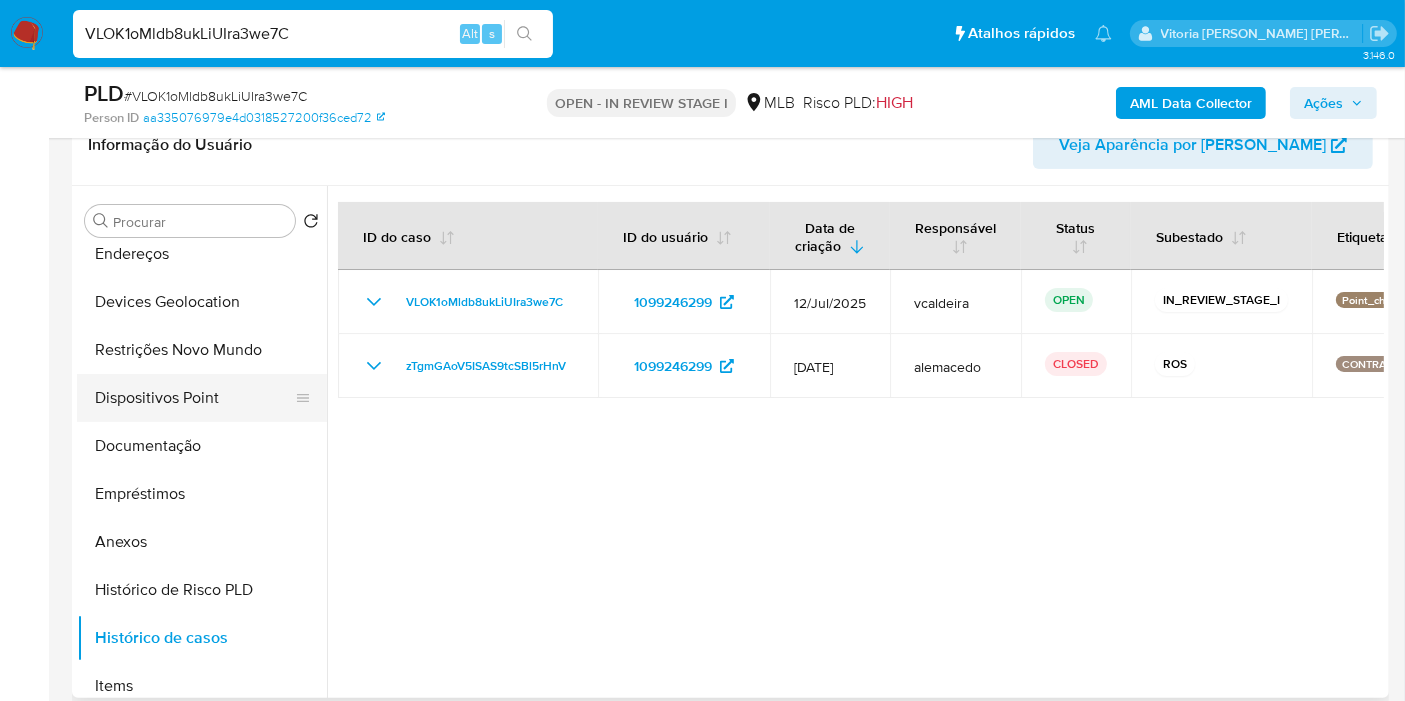 scroll, scrollTop: 0, scrollLeft: 0, axis: both 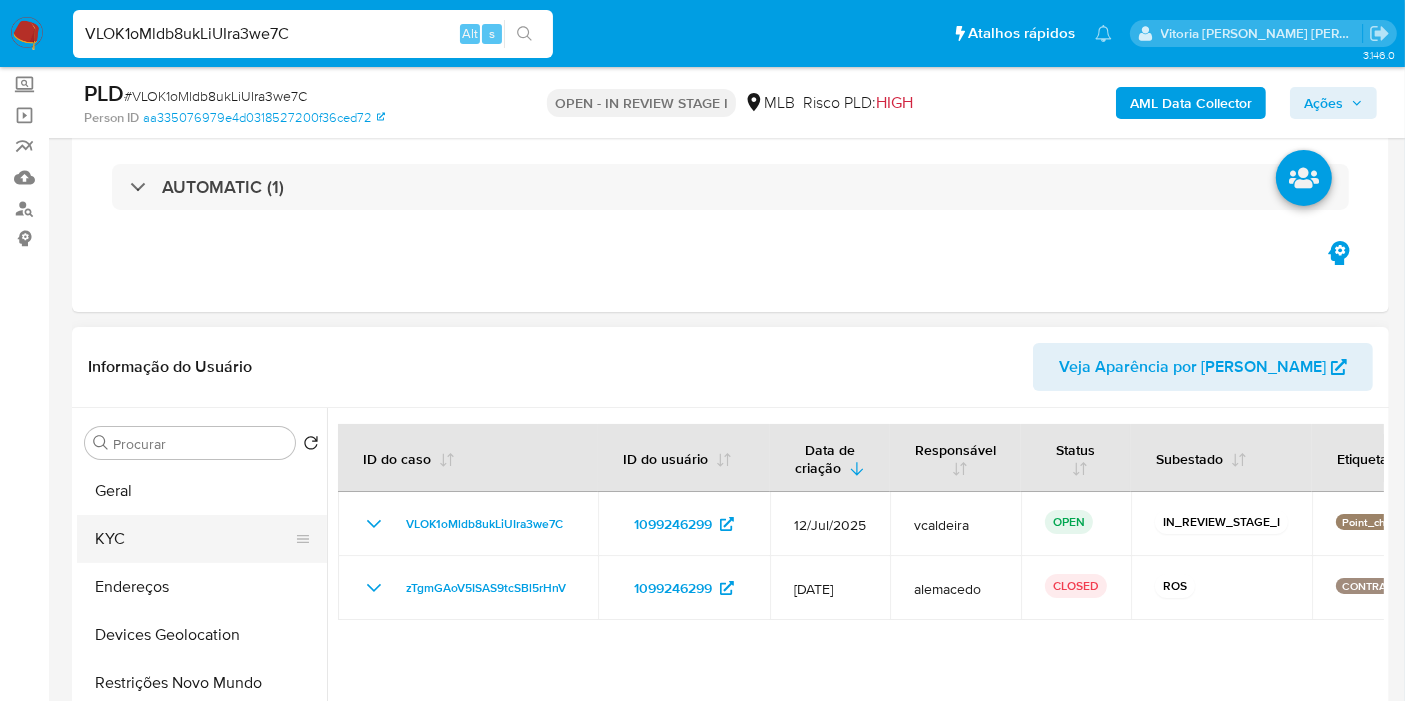 click on "KYC" at bounding box center (194, 539) 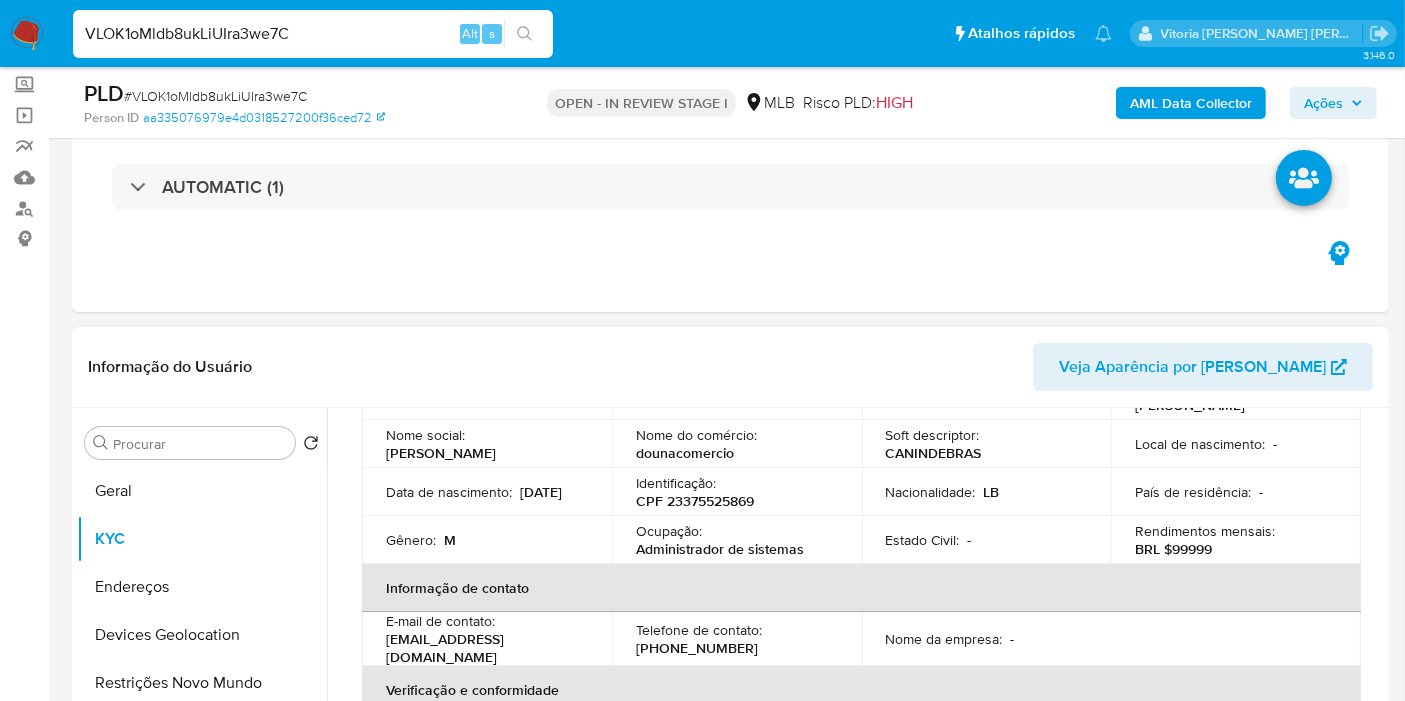 scroll, scrollTop: 131, scrollLeft: 0, axis: vertical 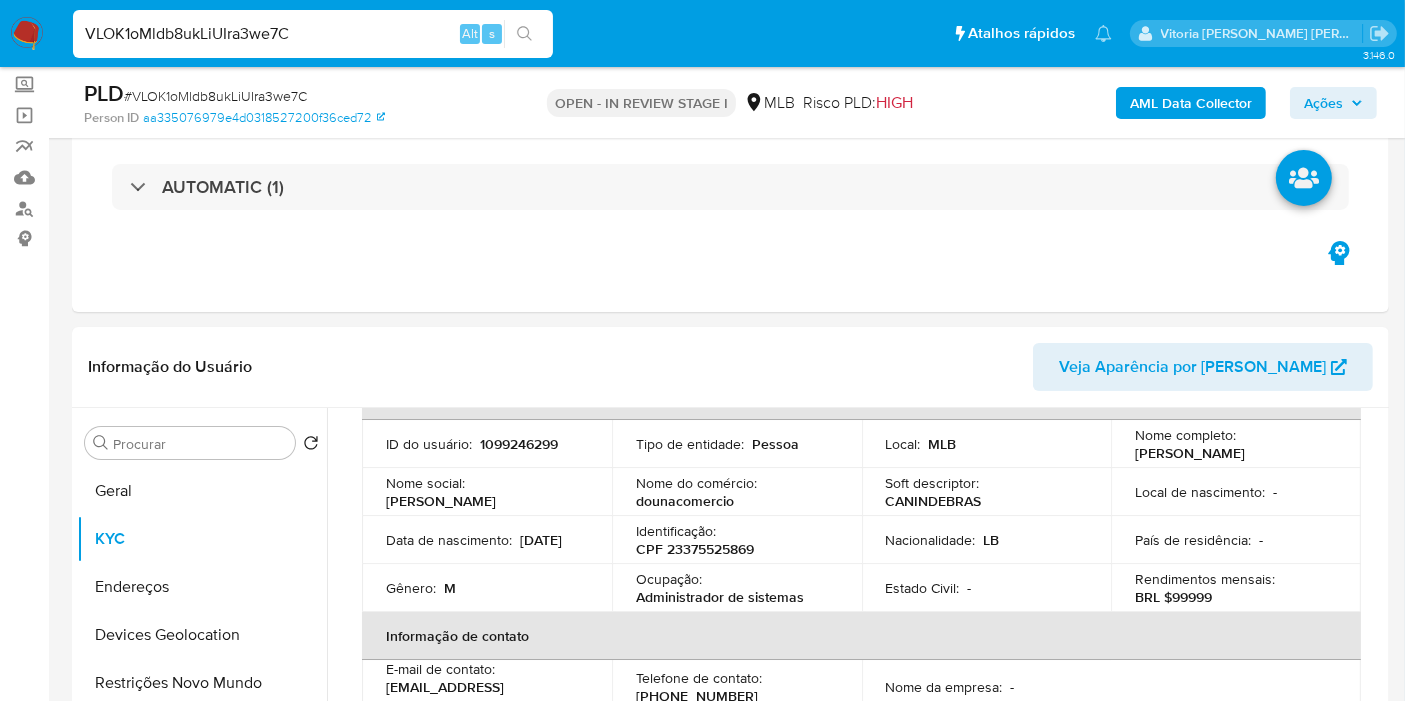 click on "VLOK1oMldb8ukLiUIra3we7C" at bounding box center (313, 34) 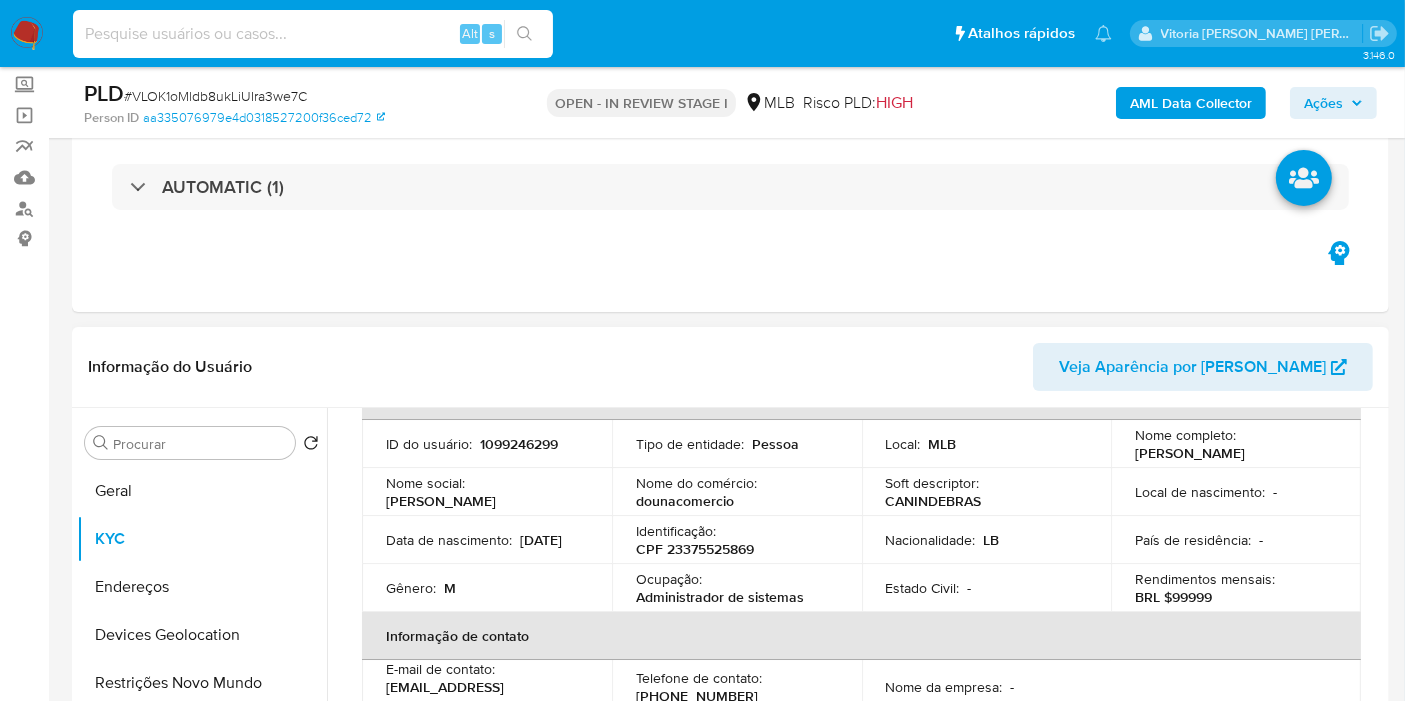 type 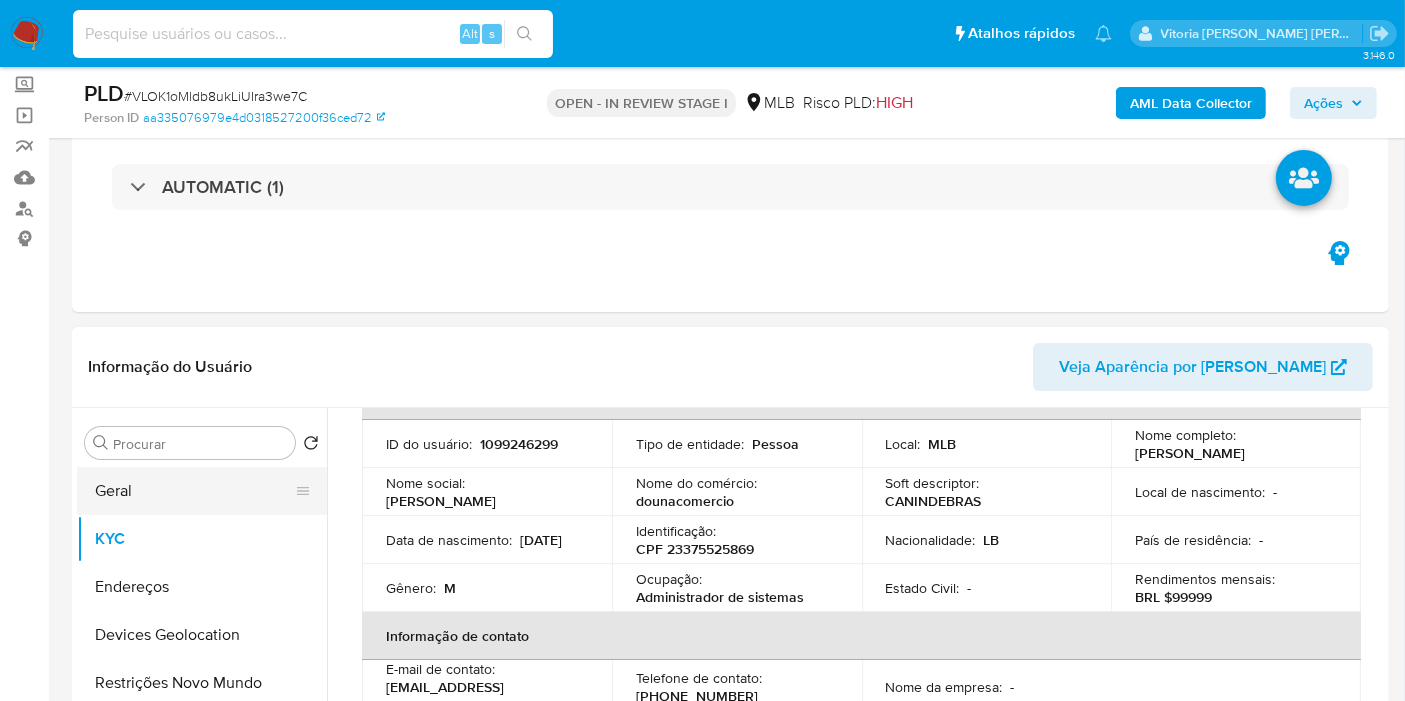 click on "Geral" at bounding box center [194, 491] 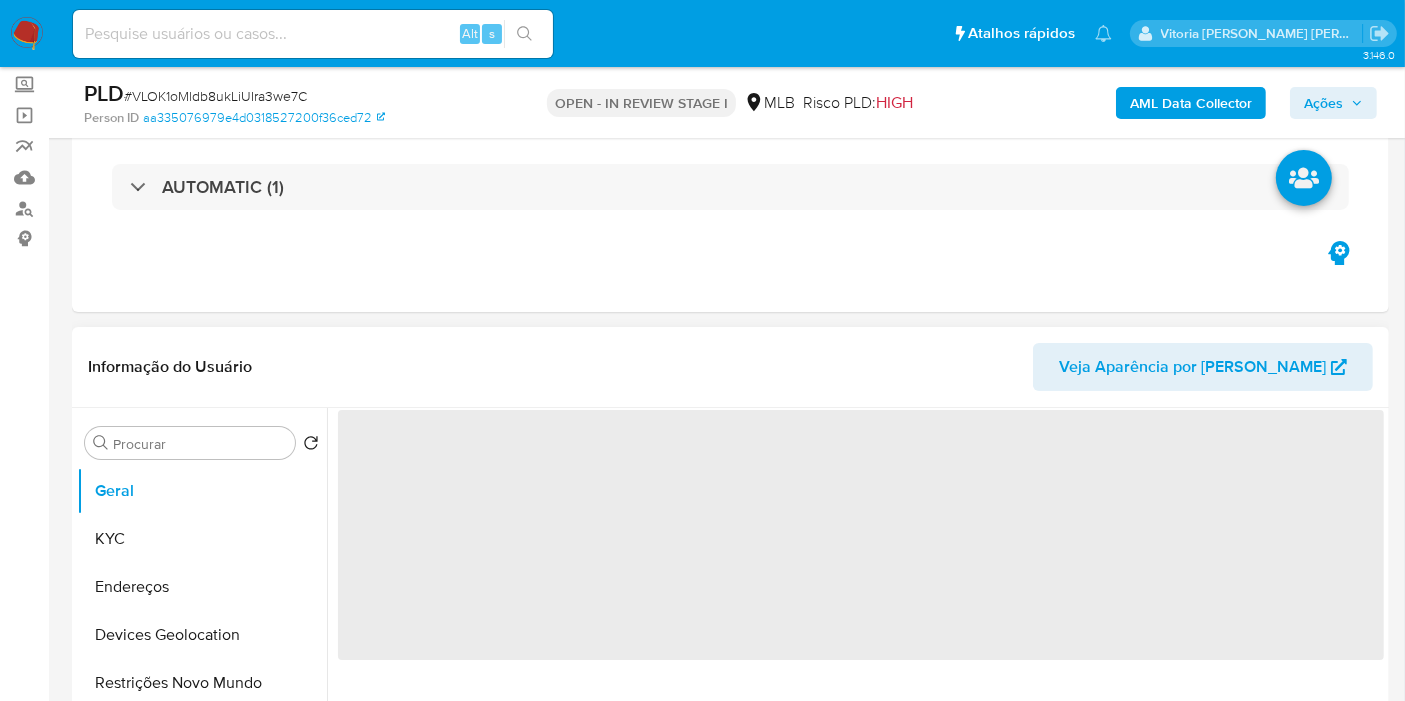 scroll, scrollTop: 0, scrollLeft: 0, axis: both 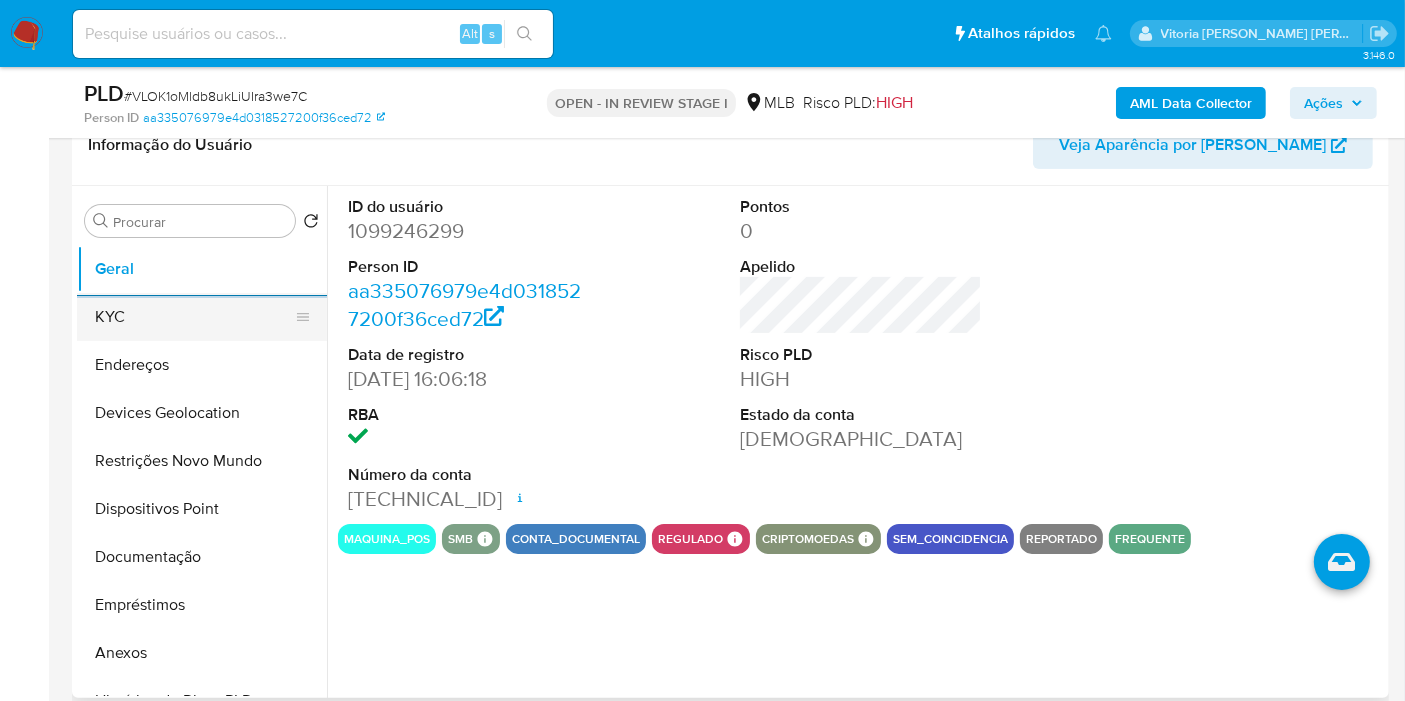 click on "KYC" at bounding box center [194, 317] 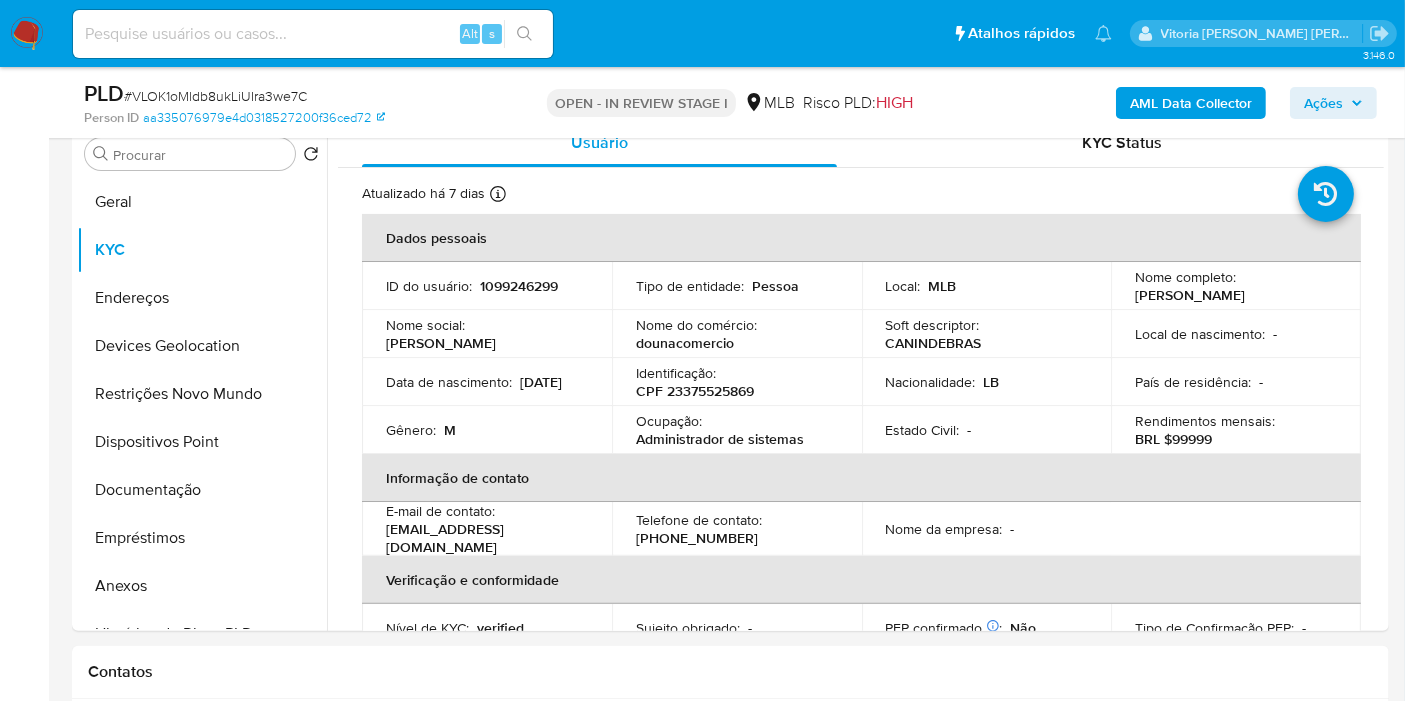 scroll, scrollTop: 391, scrollLeft: 0, axis: vertical 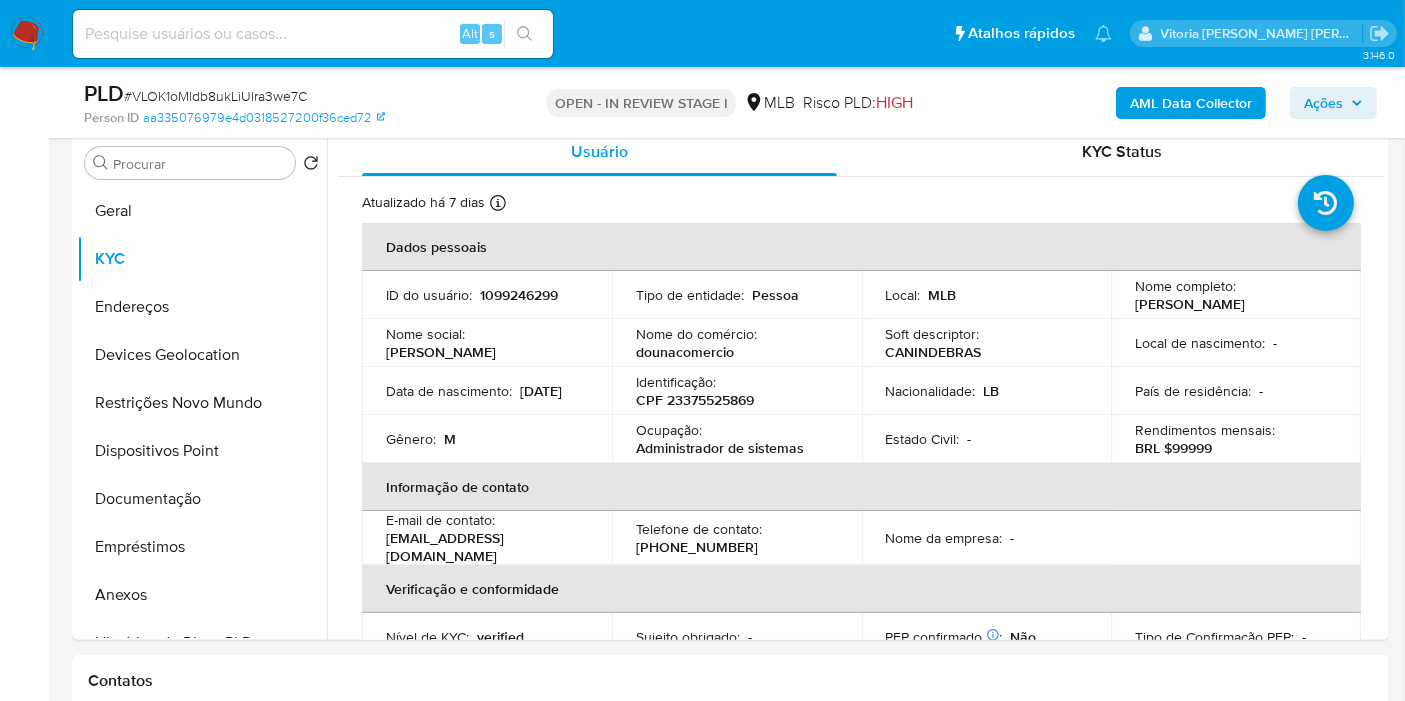 type 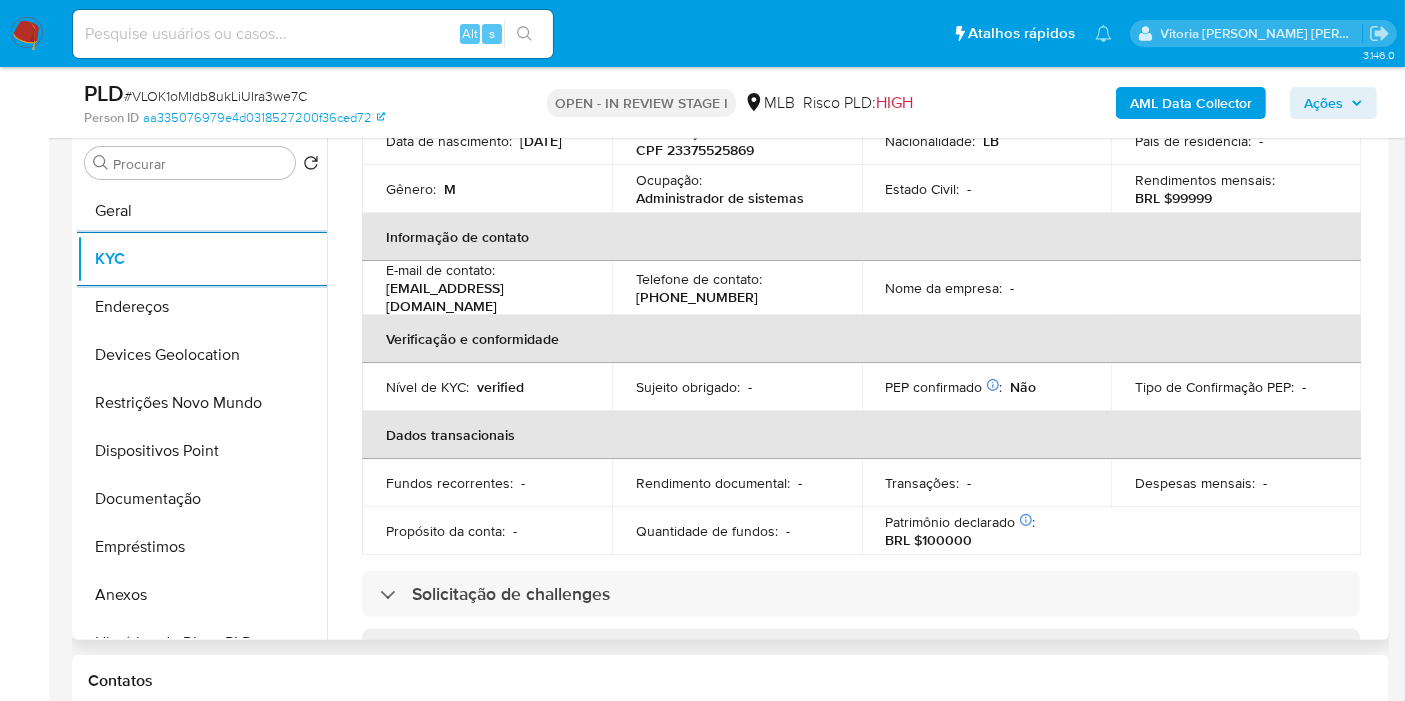 scroll, scrollTop: 333, scrollLeft: 0, axis: vertical 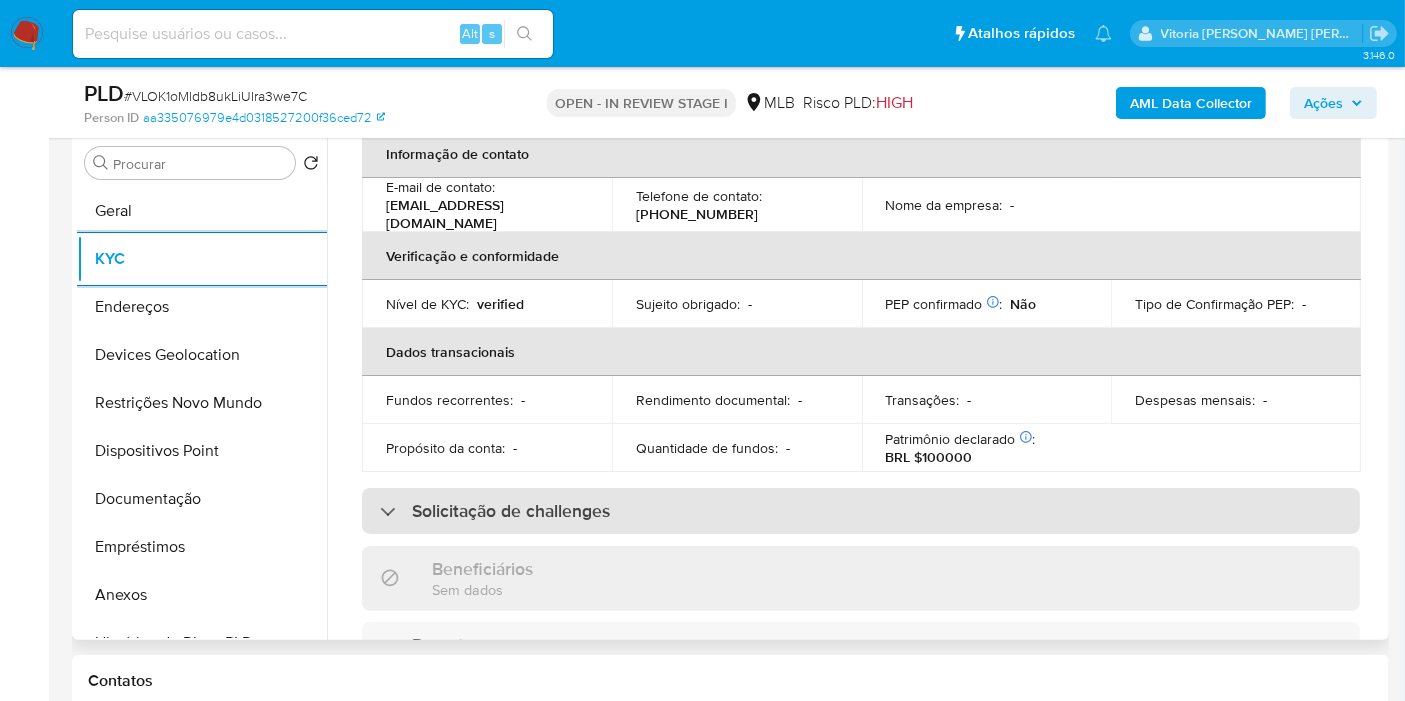 click on "Solicitação de challenges" at bounding box center [511, 511] 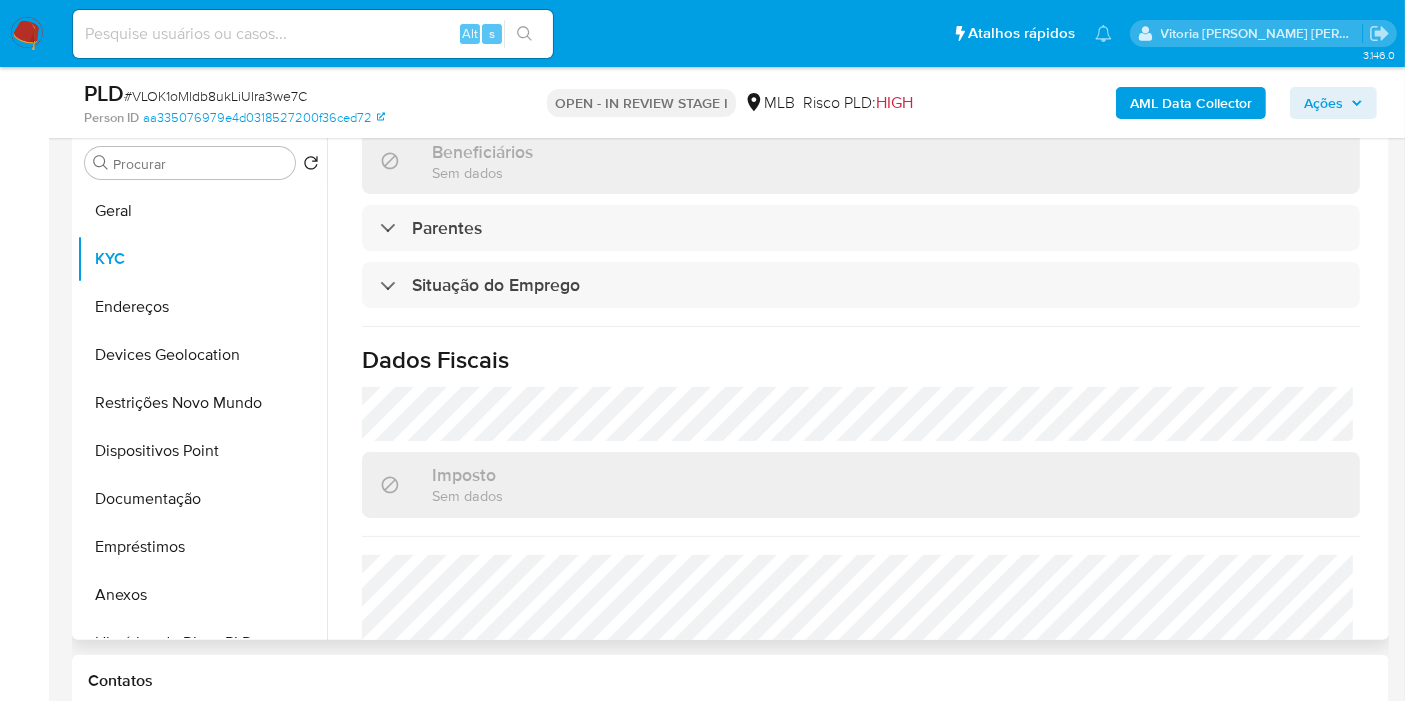 scroll, scrollTop: 1063, scrollLeft: 0, axis: vertical 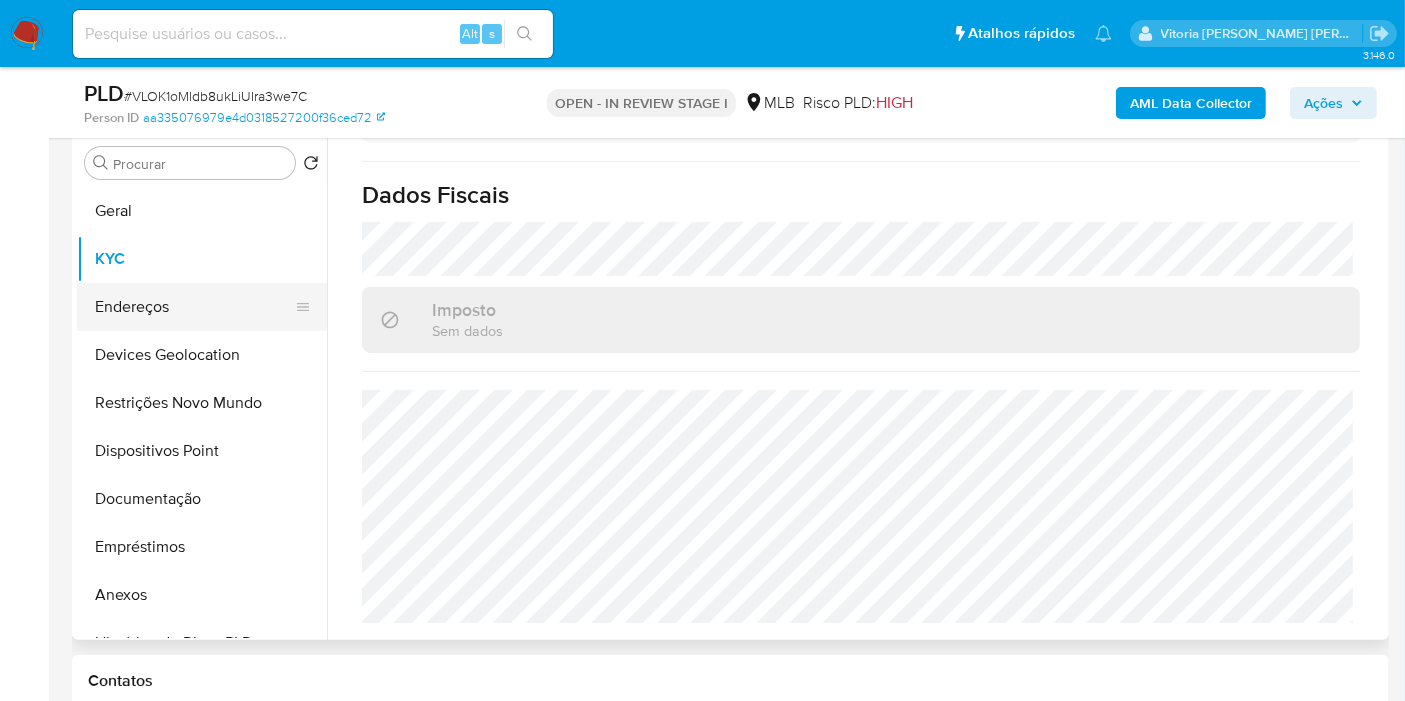 click on "Endereços" at bounding box center [194, 307] 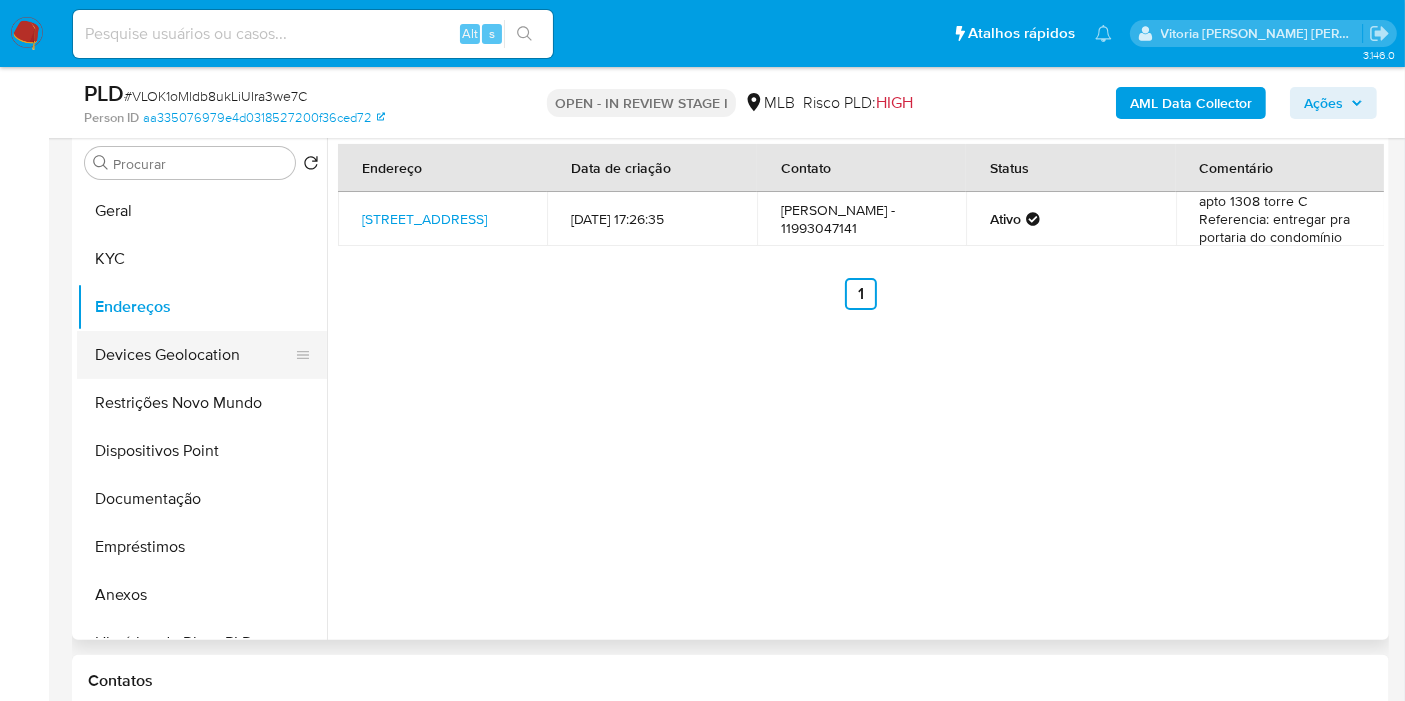 click on "Devices Geolocation" at bounding box center (194, 355) 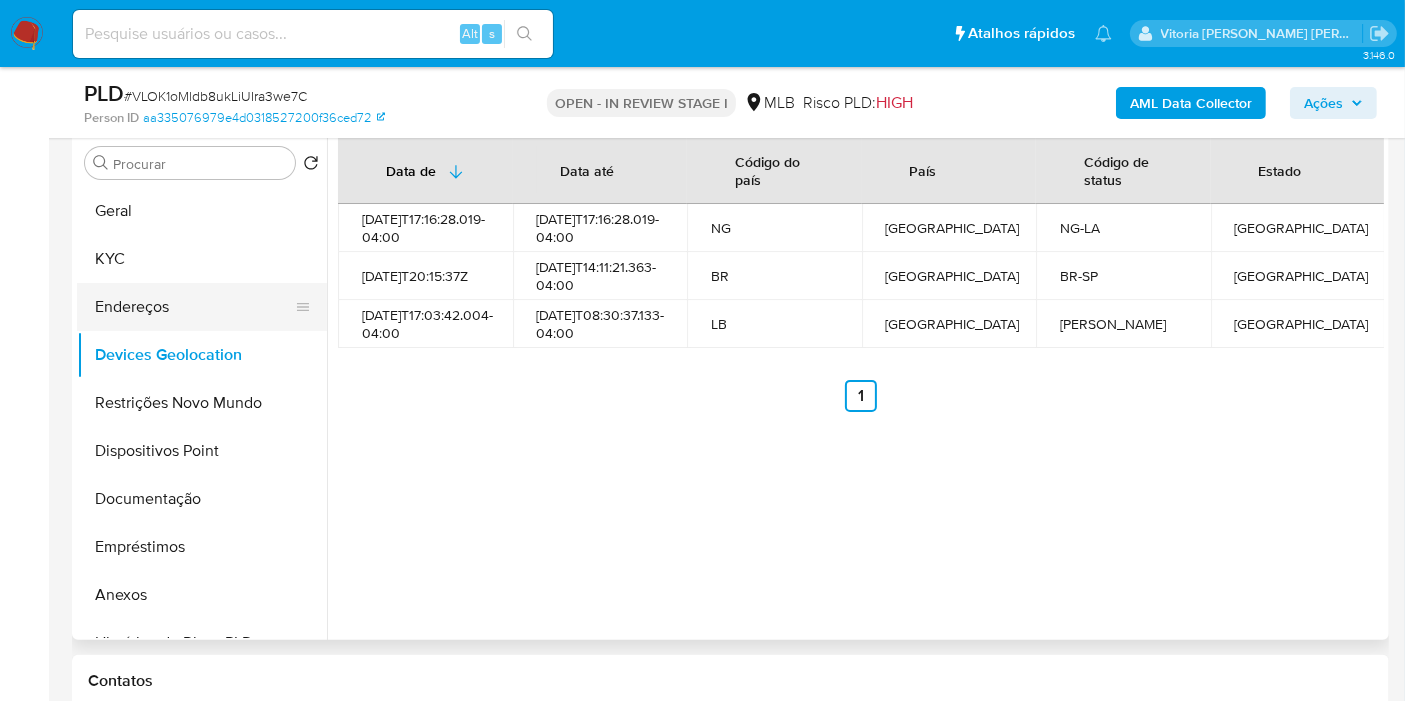 click on "Endereços" at bounding box center [194, 307] 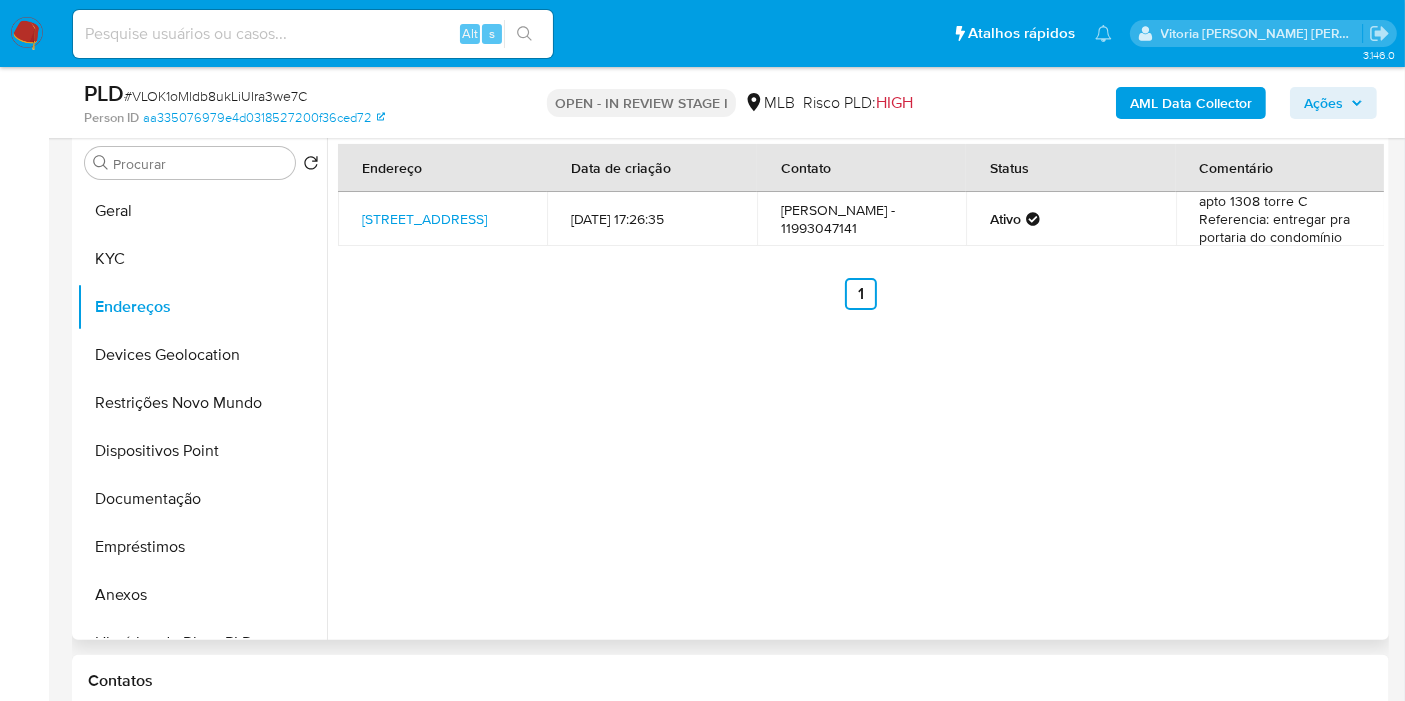 type 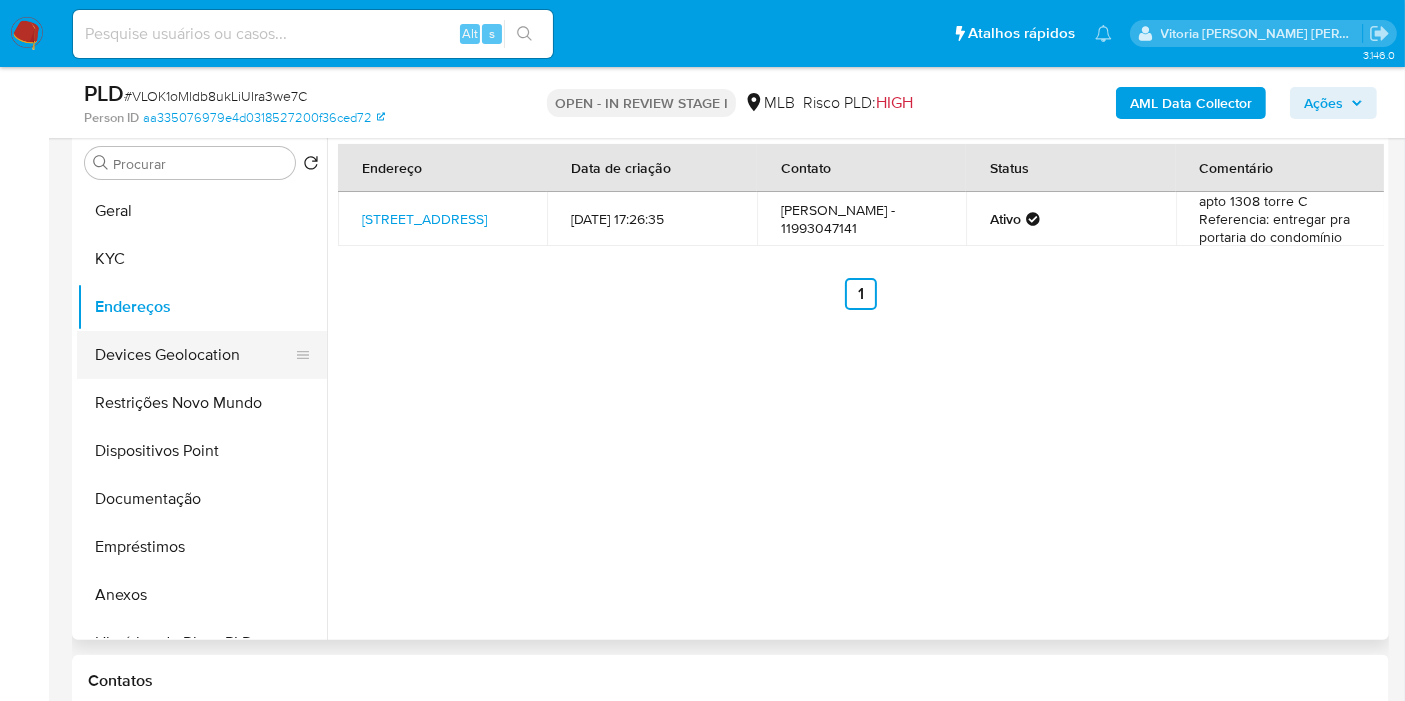 click on "Devices Geolocation" at bounding box center [194, 355] 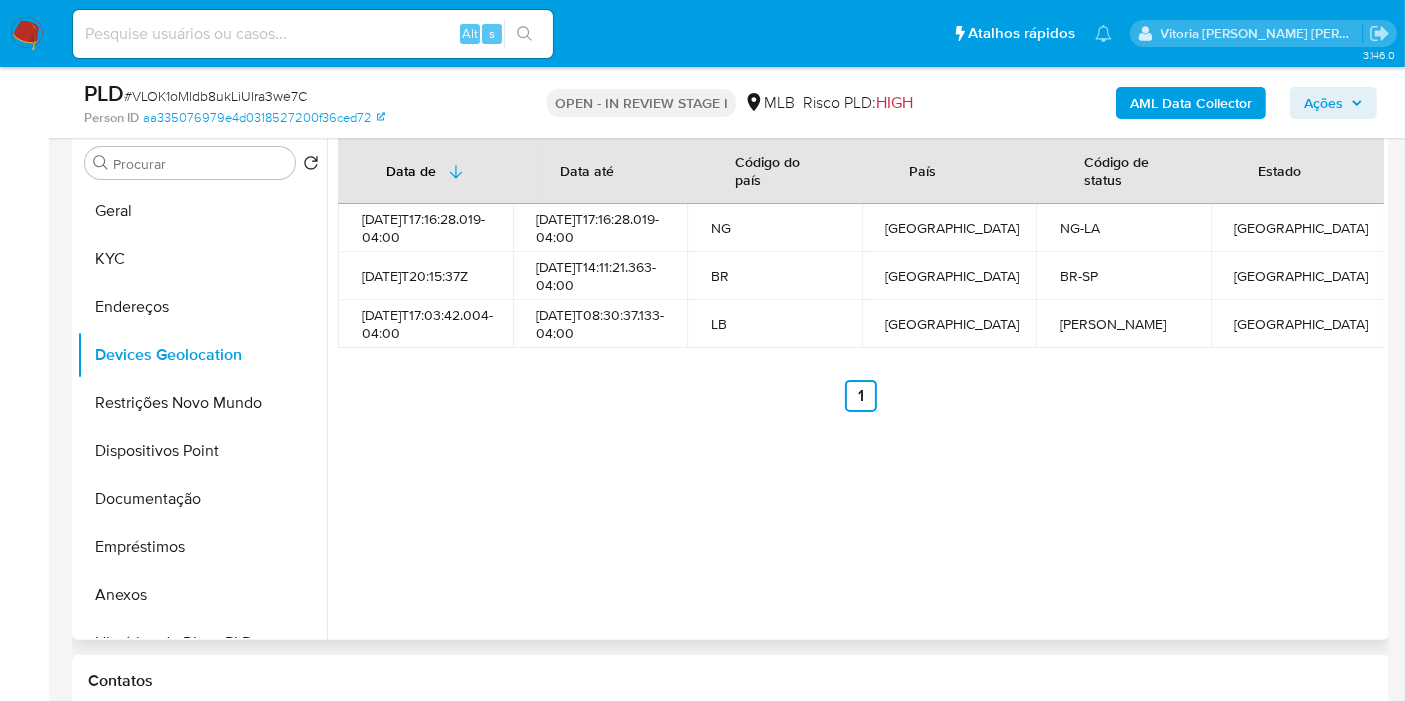 type 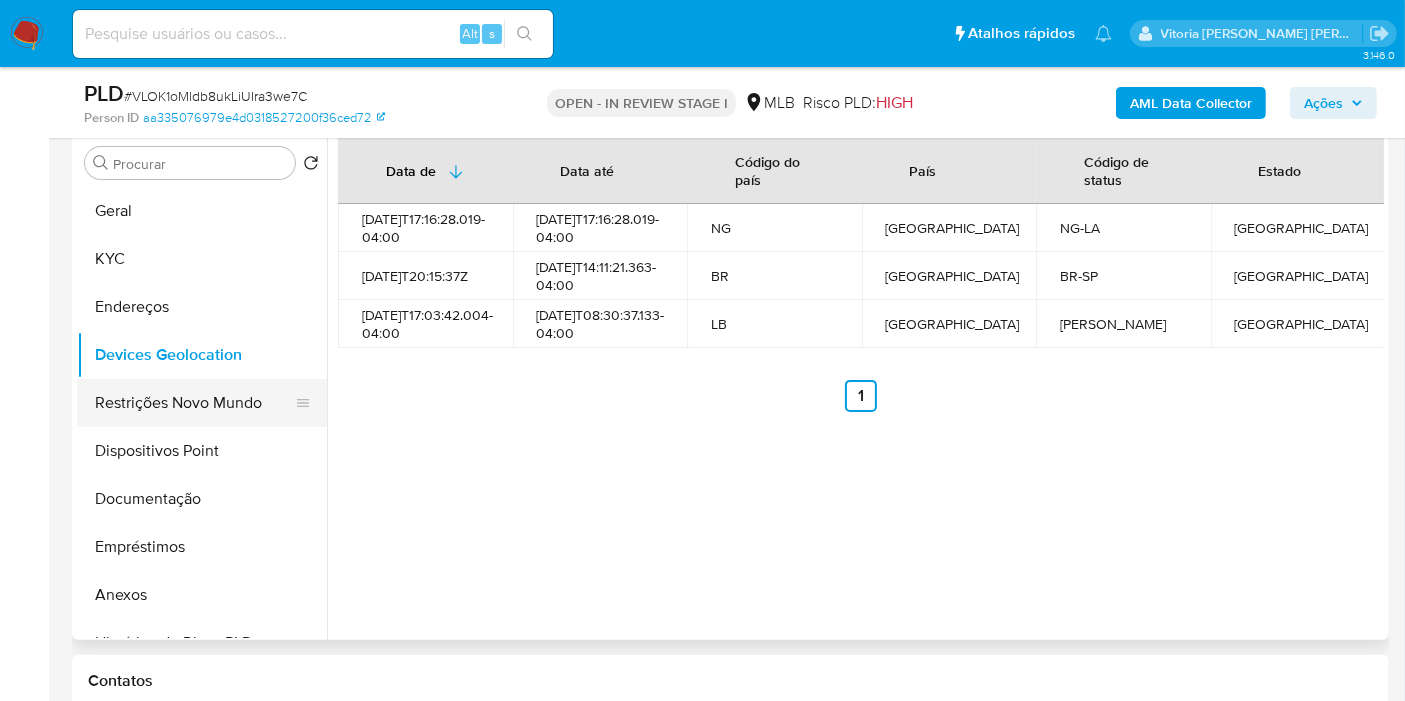 click on "Restrições Novo Mundo" at bounding box center [194, 403] 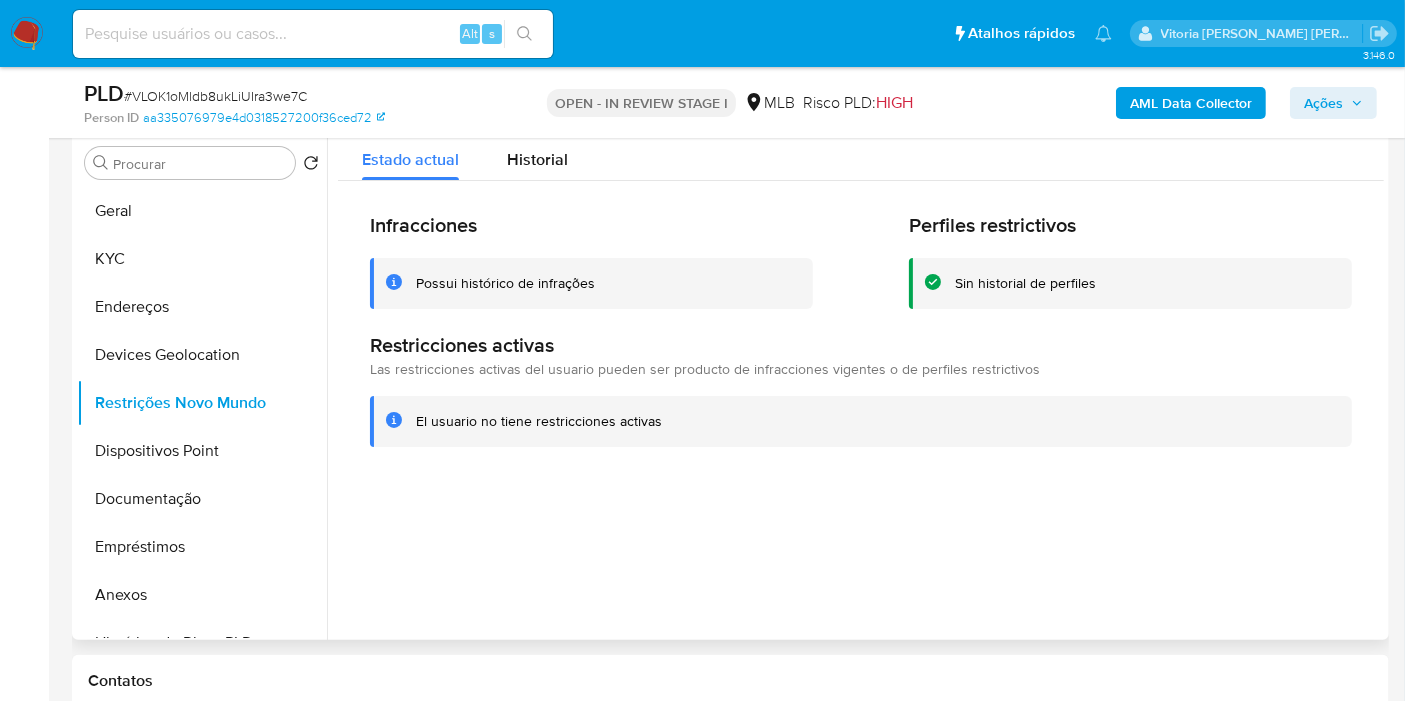type 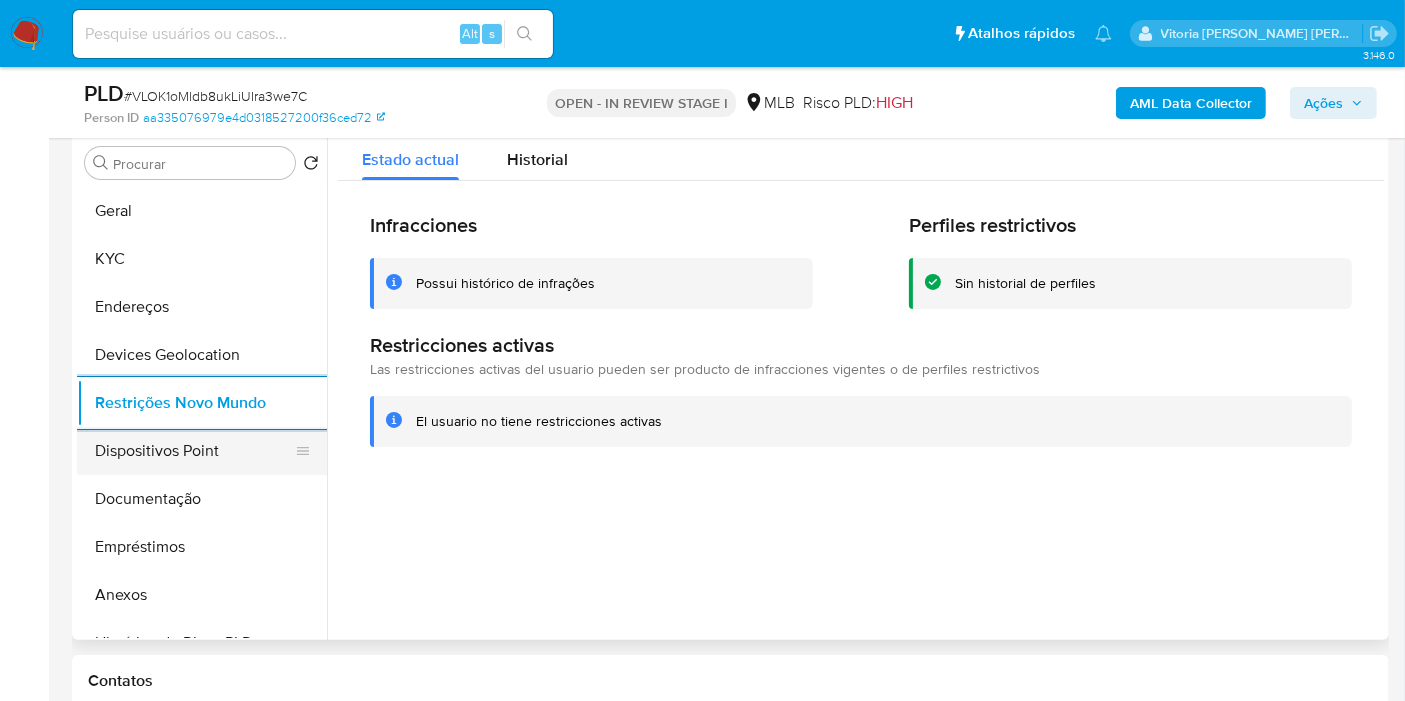 click on "Dispositivos Point" at bounding box center (194, 451) 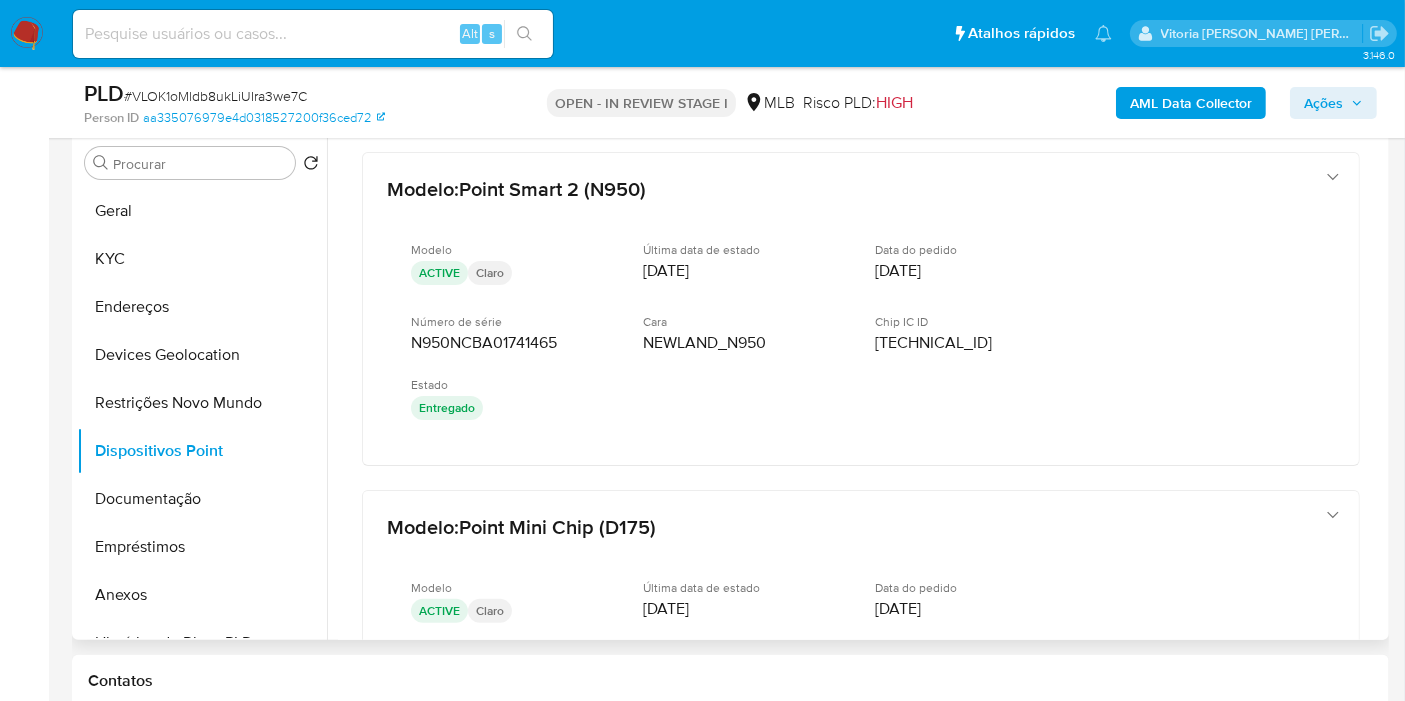 type 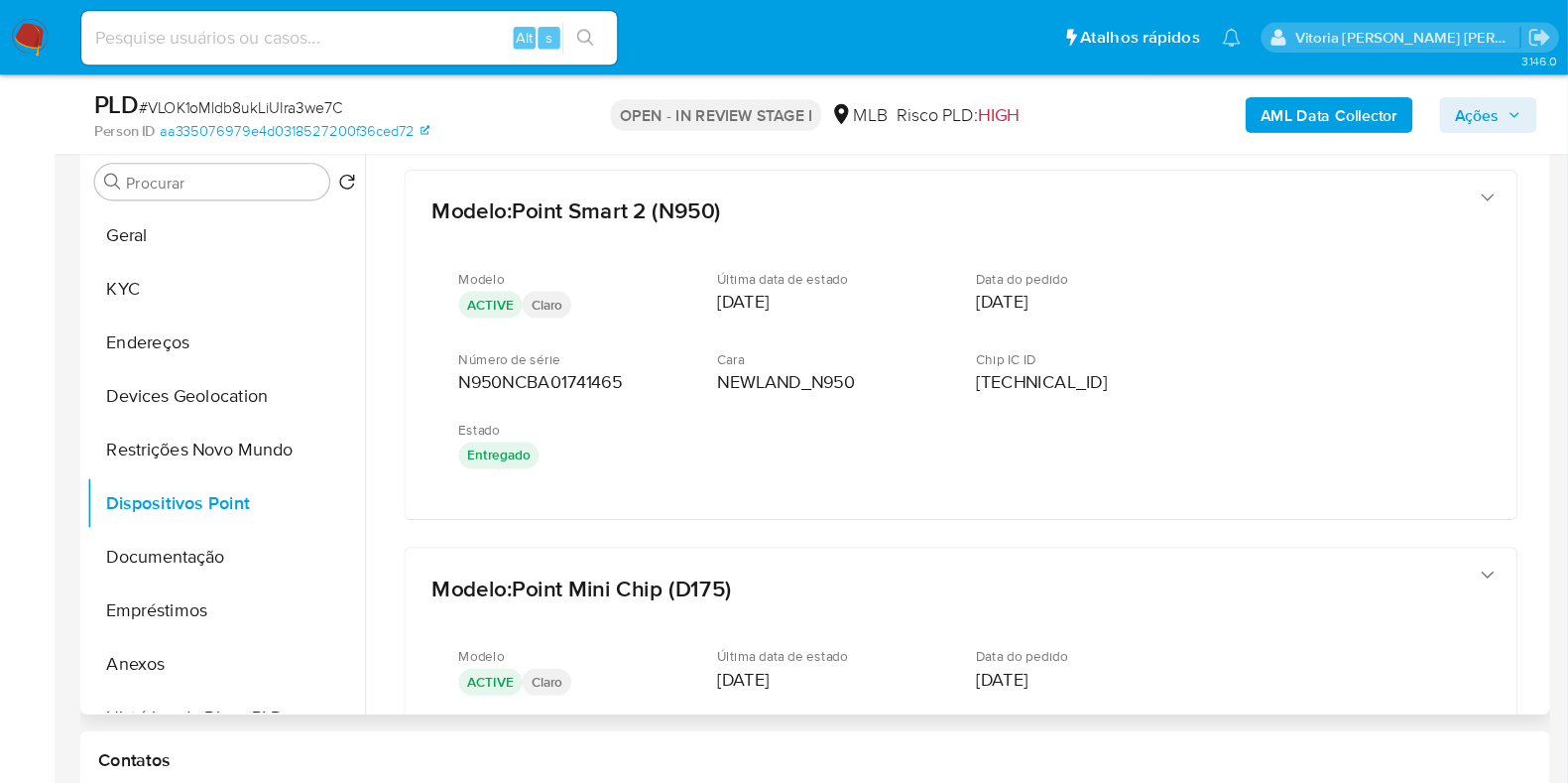 scroll, scrollTop: 387, scrollLeft: 0, axis: vertical 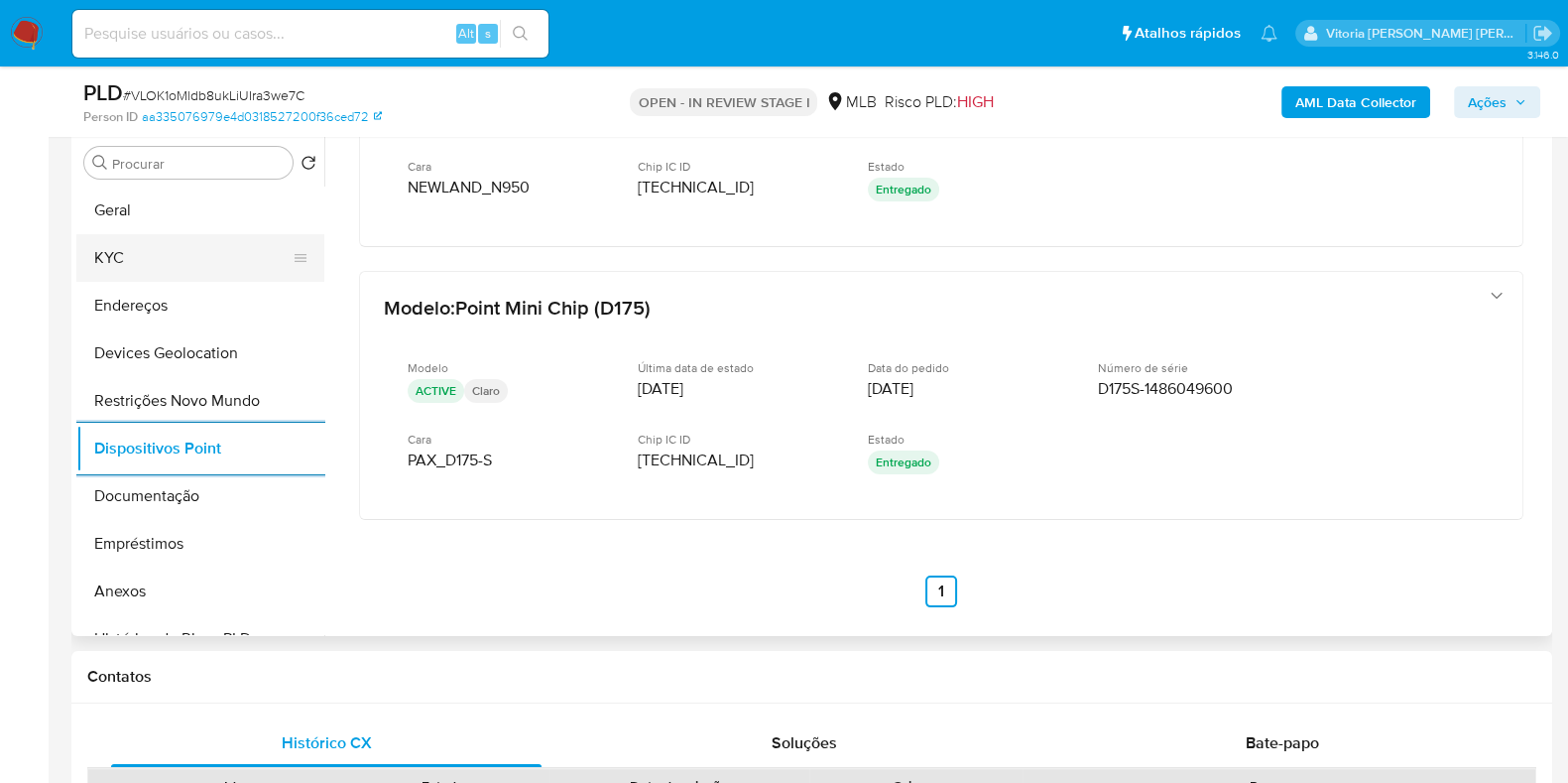 drag, startPoint x: 136, startPoint y: 260, endPoint x: 211, endPoint y: 260, distance: 75 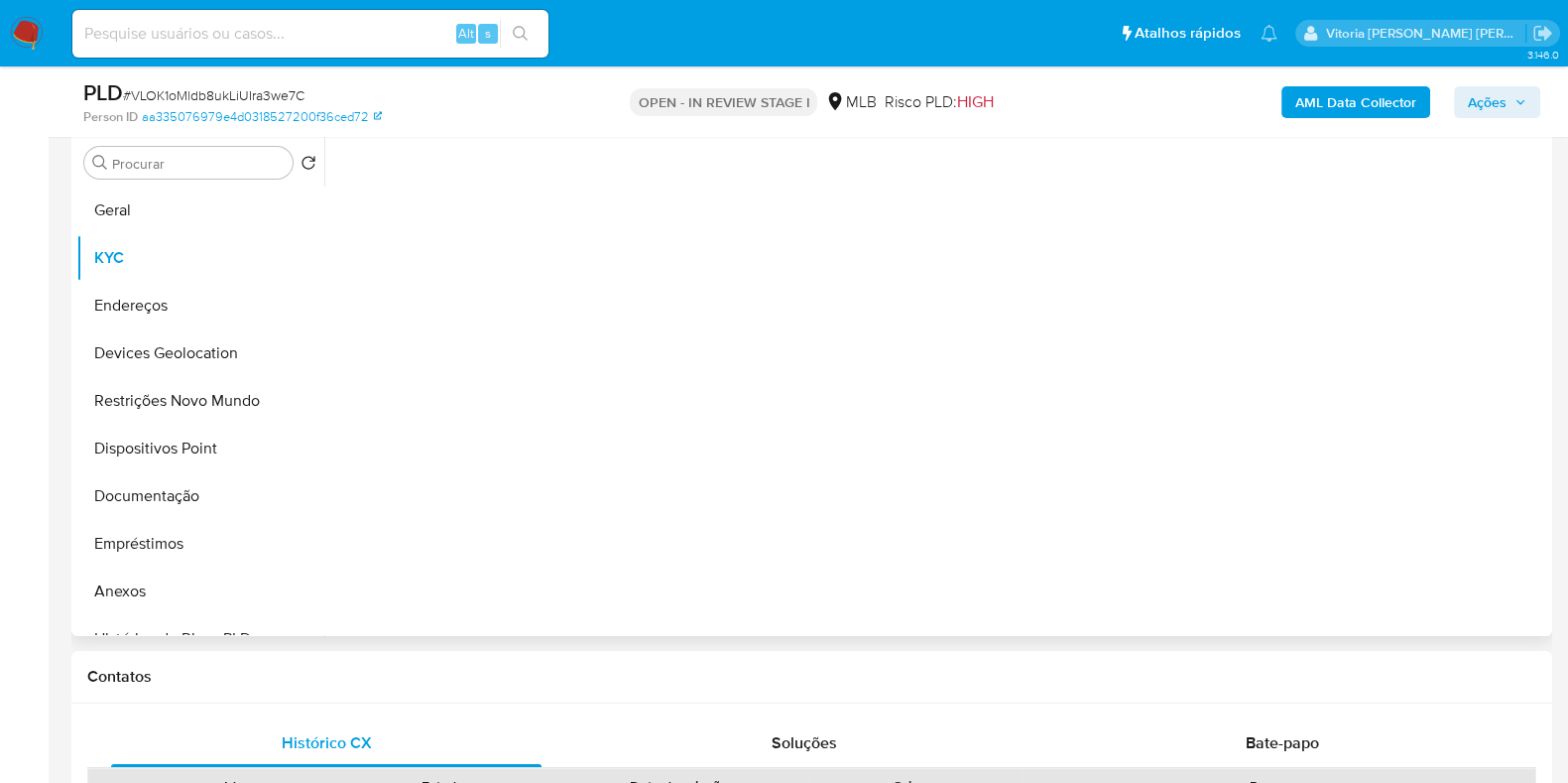 scroll, scrollTop: 0, scrollLeft: 0, axis: both 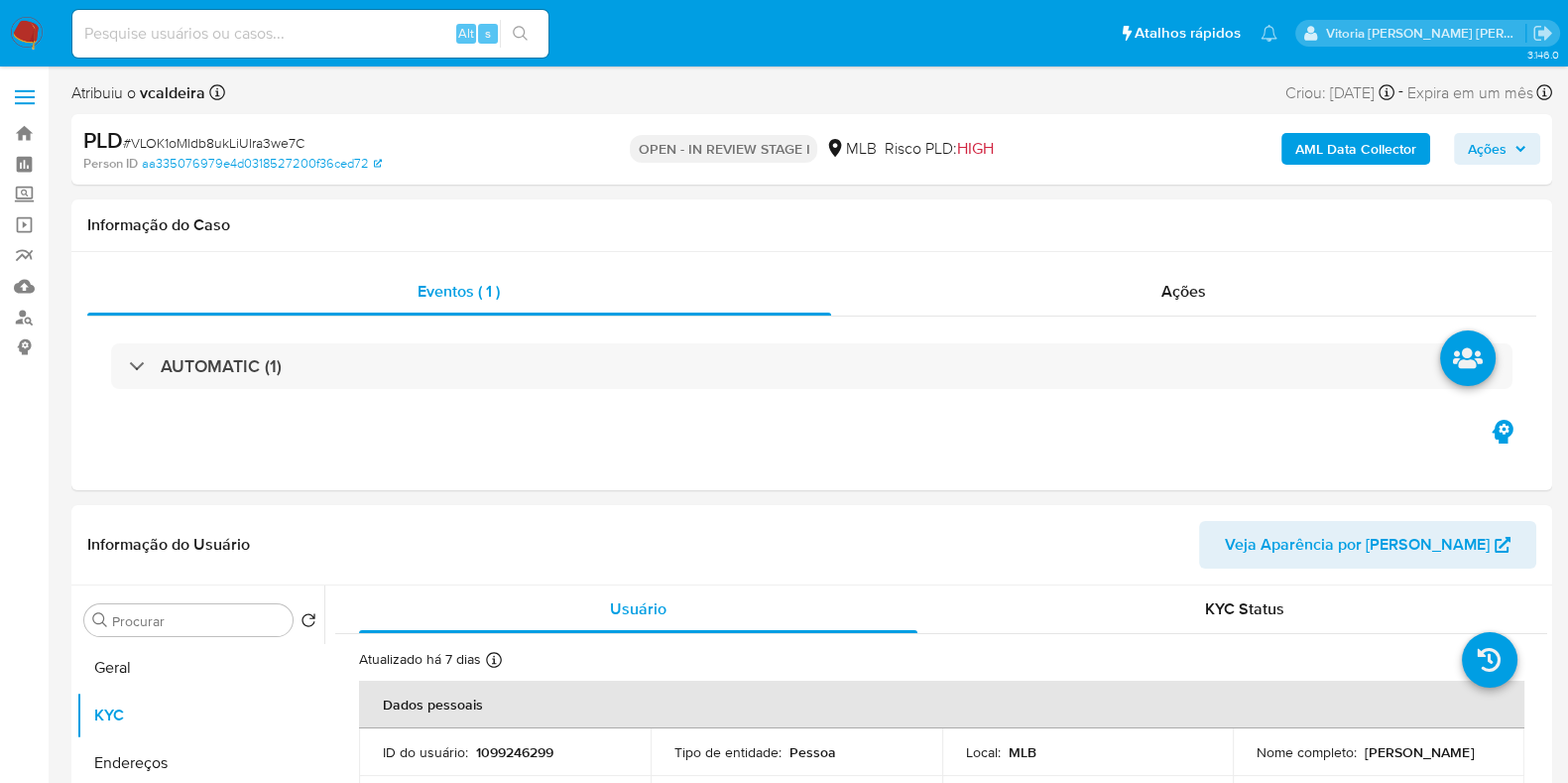 drag, startPoint x: 1486, startPoint y: 151, endPoint x: 1158, endPoint y: 165, distance: 328.29864 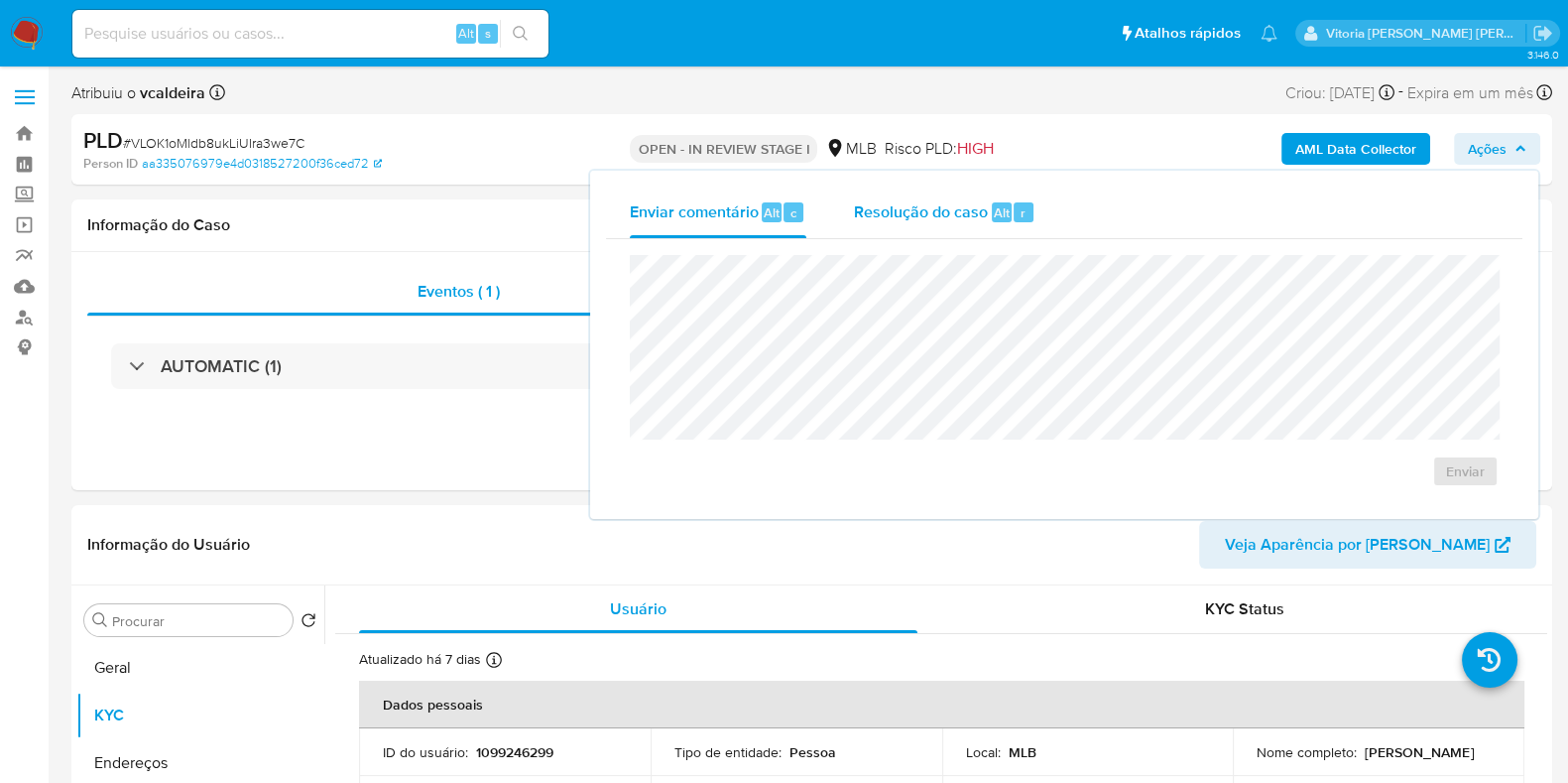 click on "Resolução do caso" at bounding box center (920, 211) 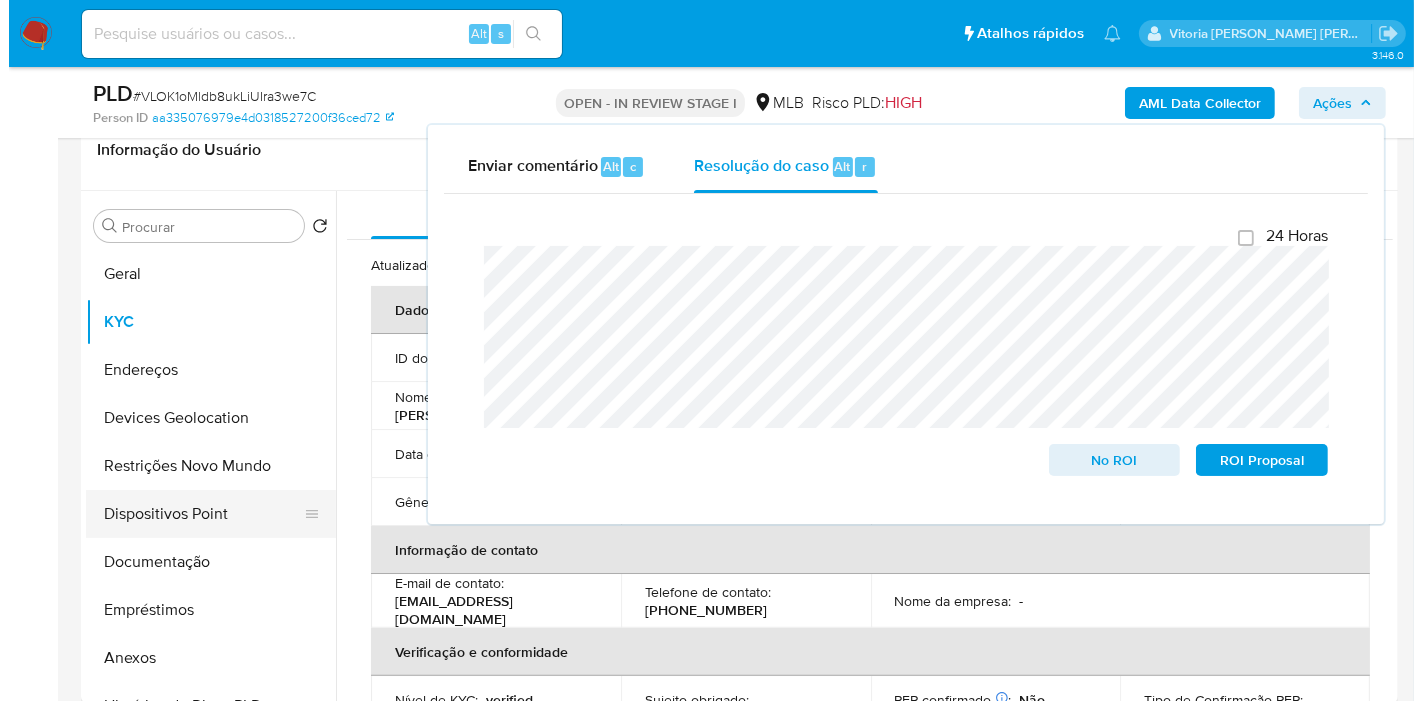 scroll, scrollTop: 333, scrollLeft: 0, axis: vertical 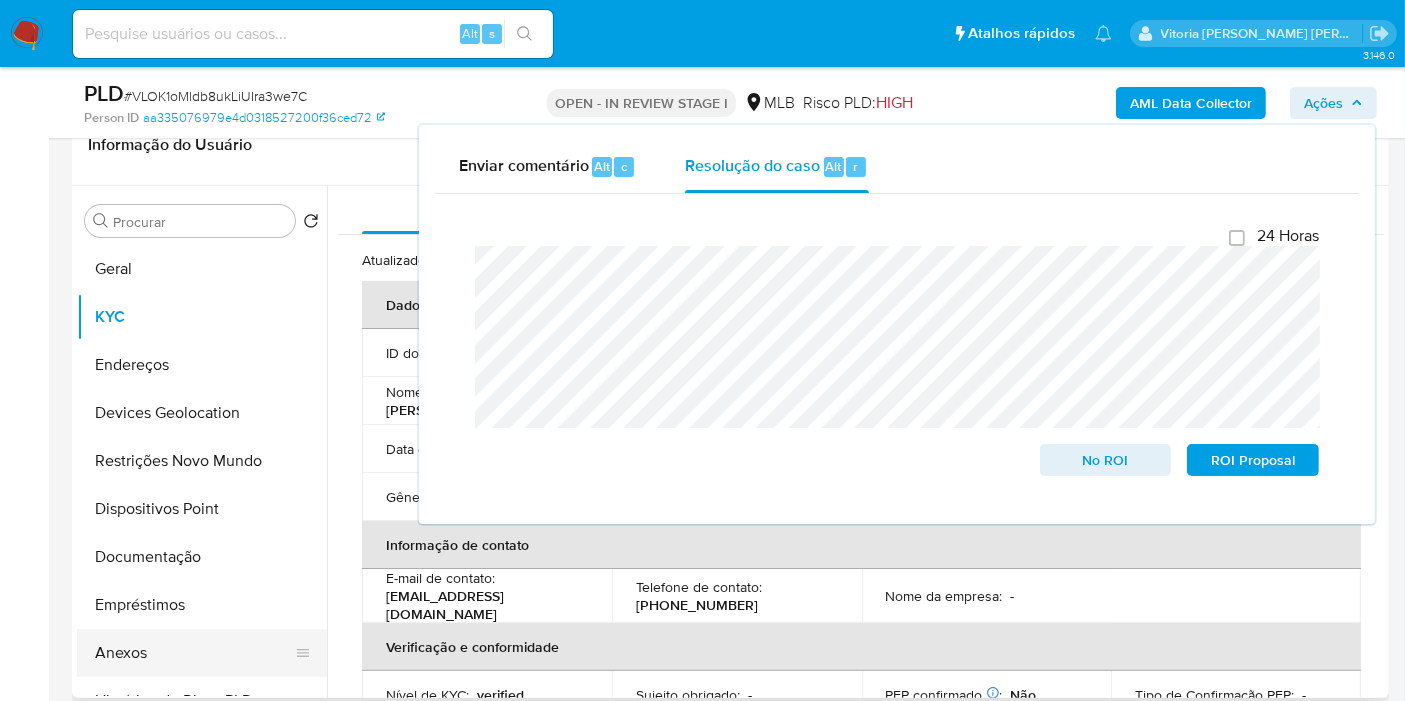 click on "Anexos" at bounding box center (194, 653) 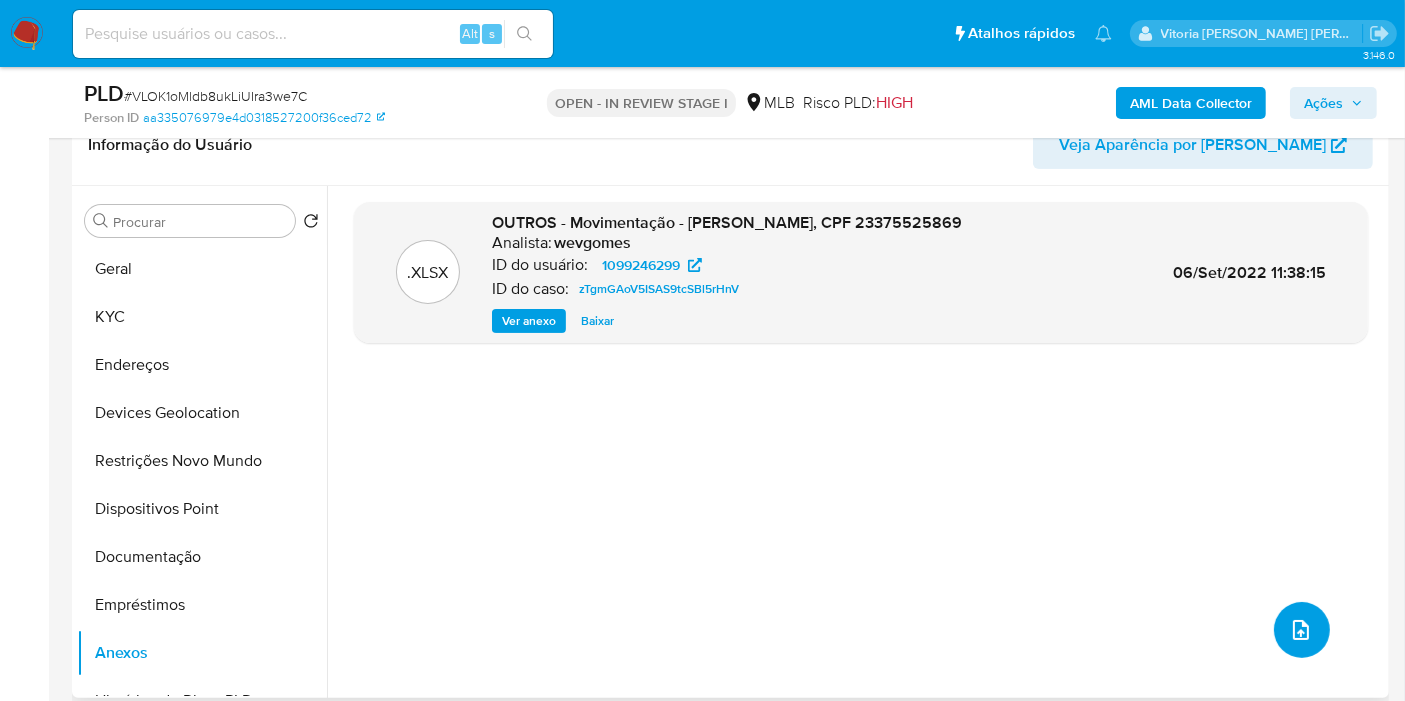 click 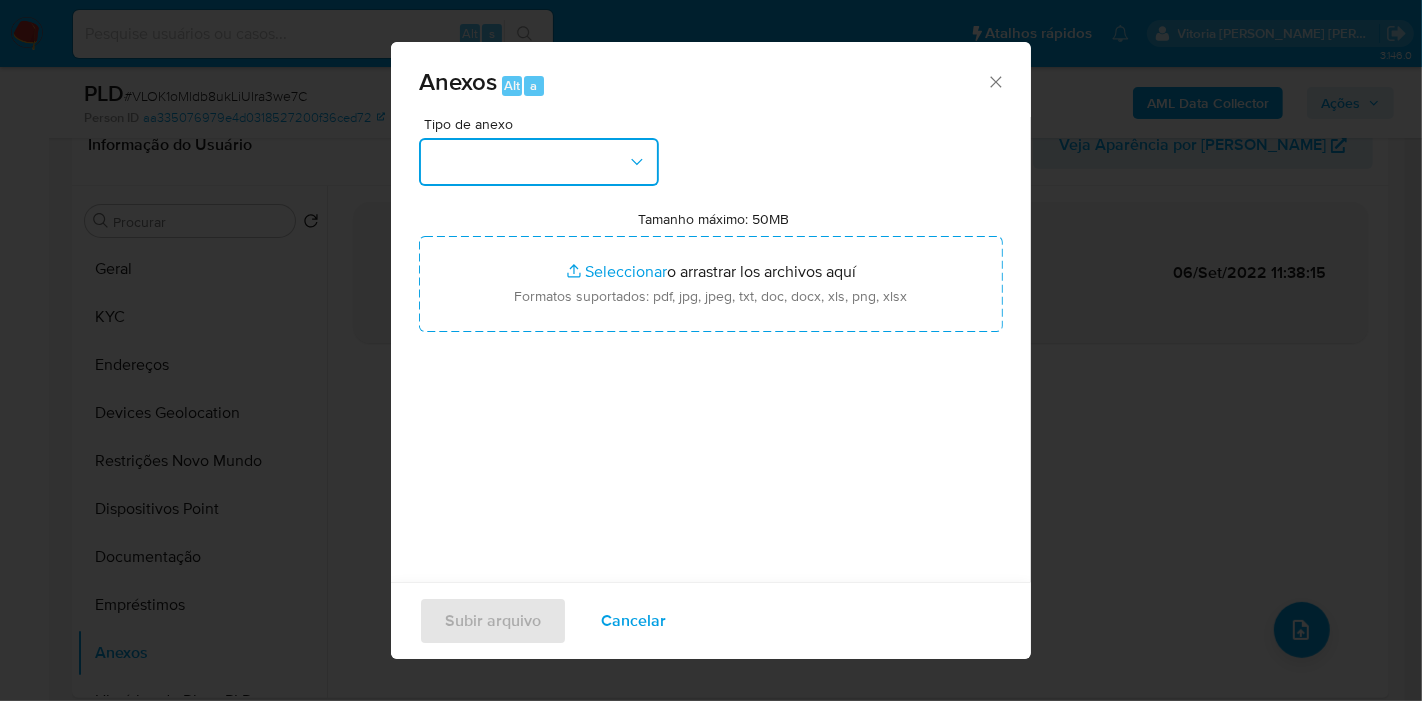 click at bounding box center [539, 162] 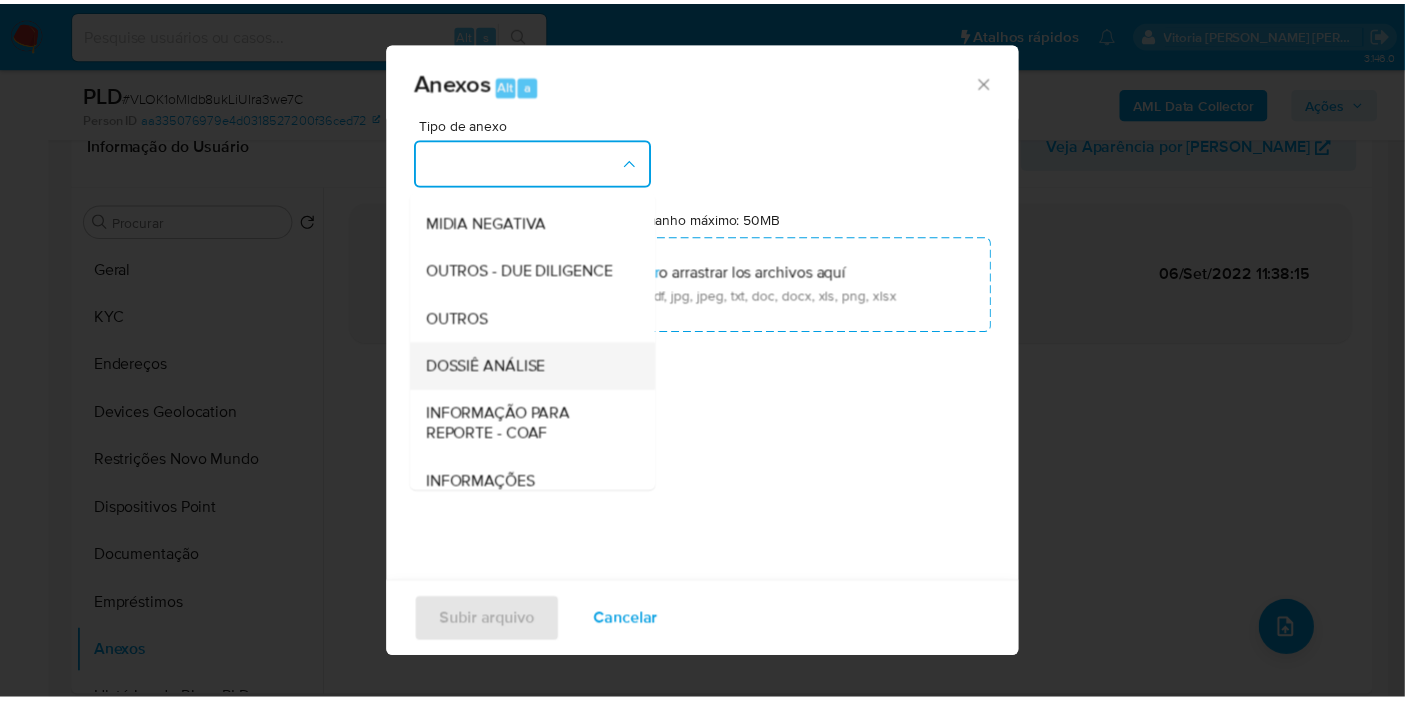 scroll, scrollTop: 307, scrollLeft: 0, axis: vertical 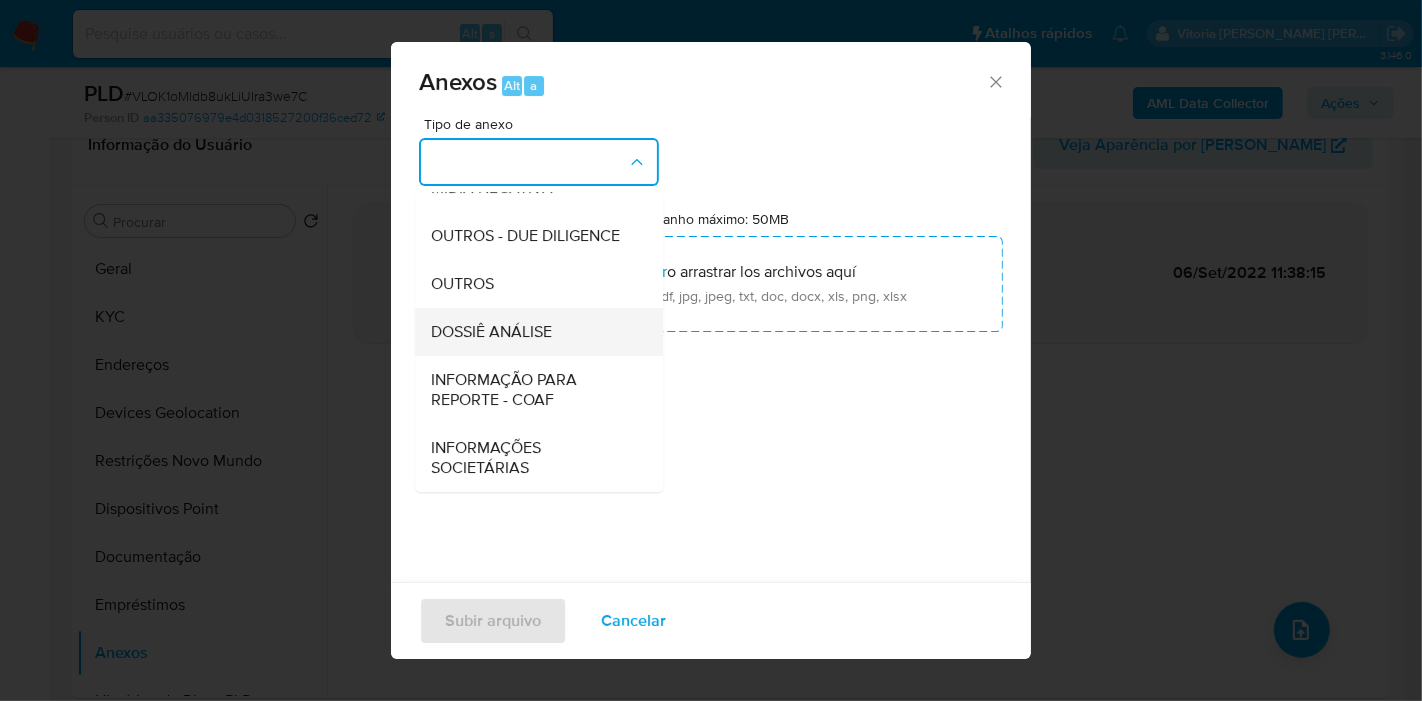 click on "DOSSIÊ ANÁLISE" at bounding box center [491, 332] 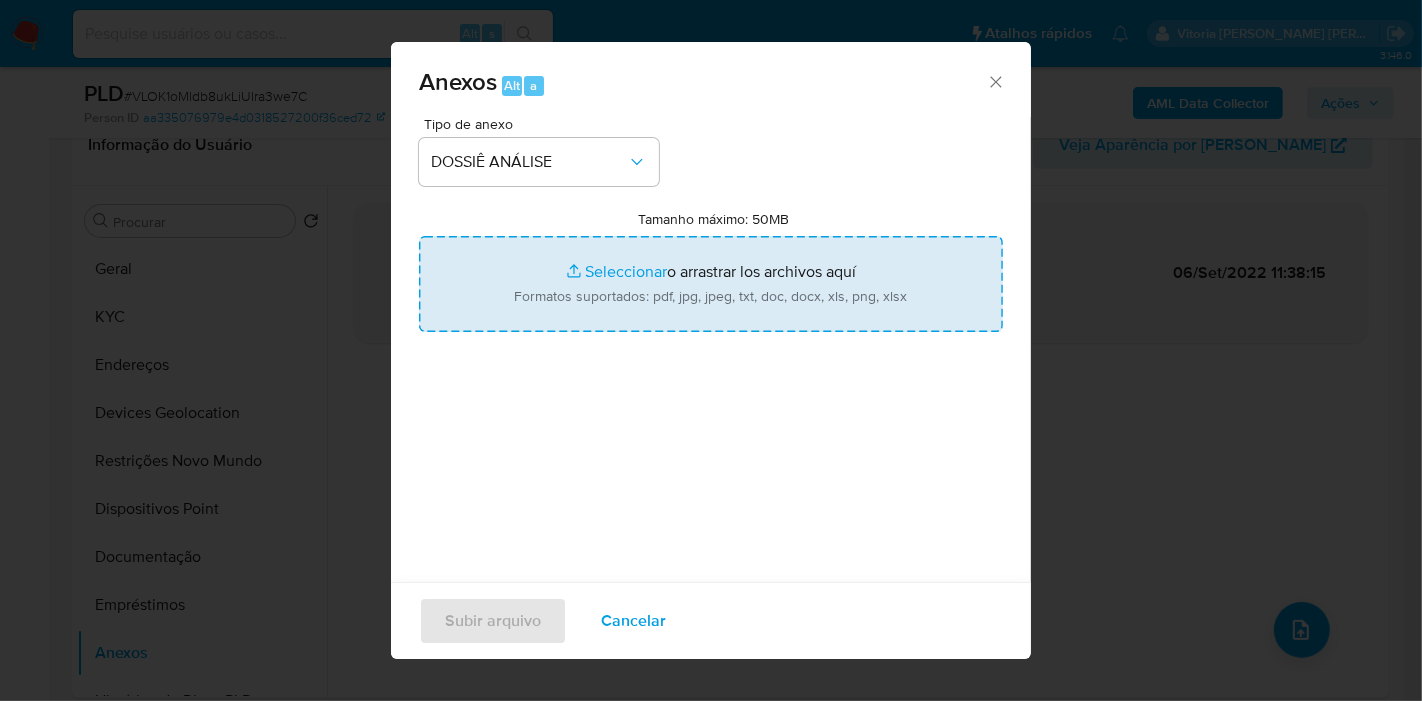 type on "C:\fakepath\SAR XXXX_XX - CPF 23375525869 - MOHAMAD FADEL.pdf" 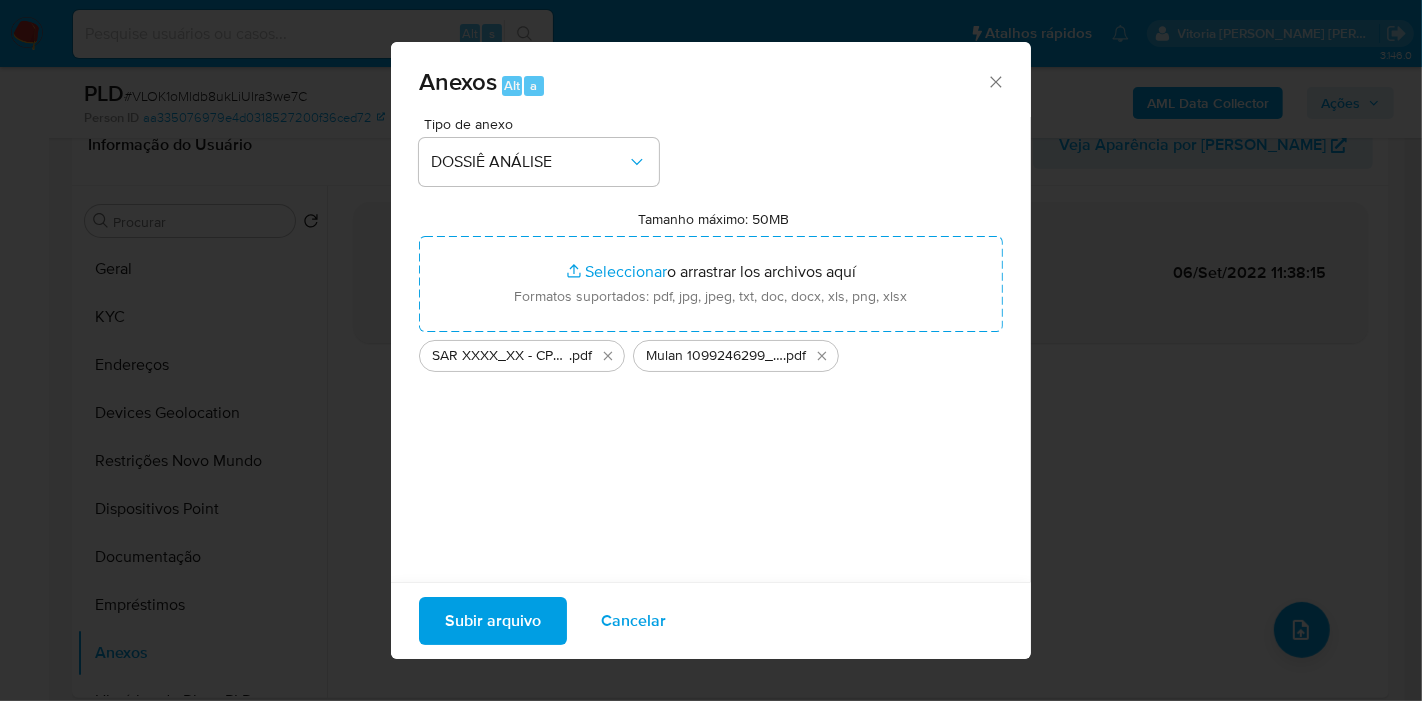 click on "Subir arquivo" at bounding box center [493, 621] 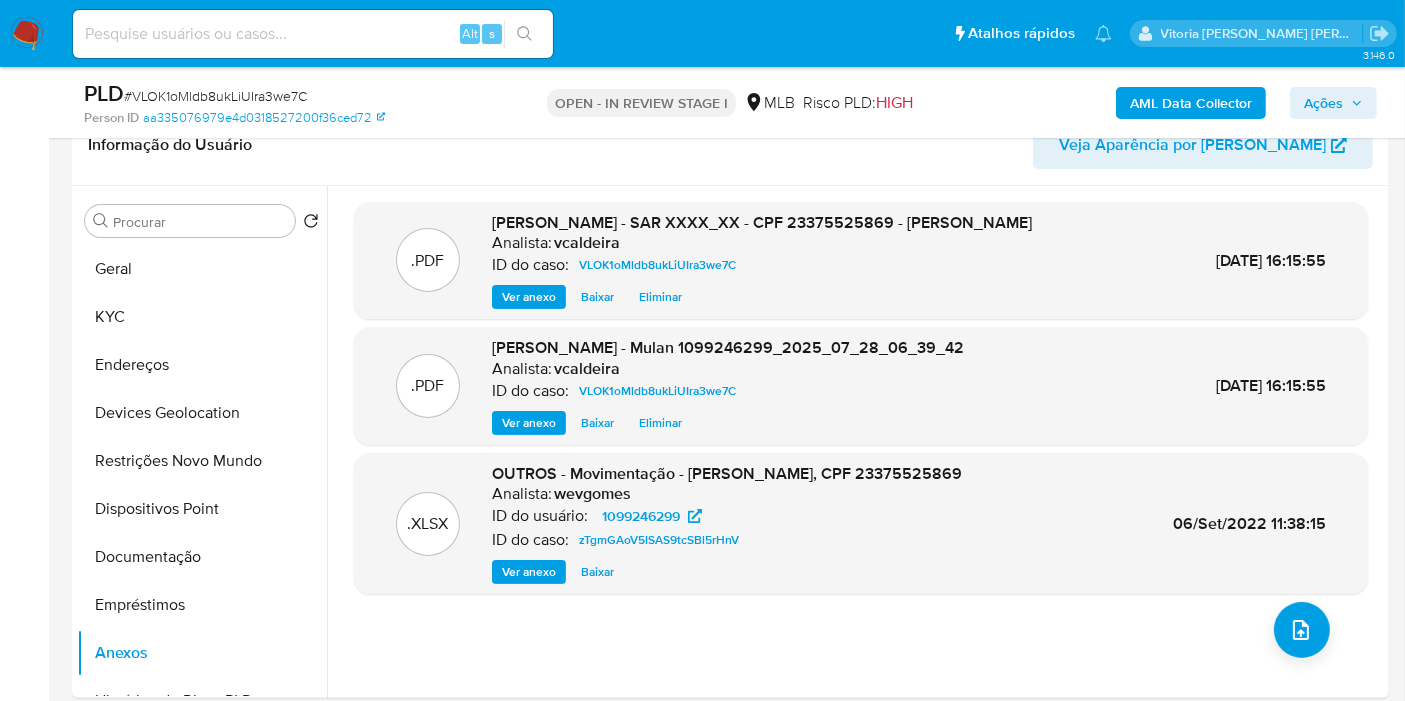 click on "Ações" at bounding box center [1323, 103] 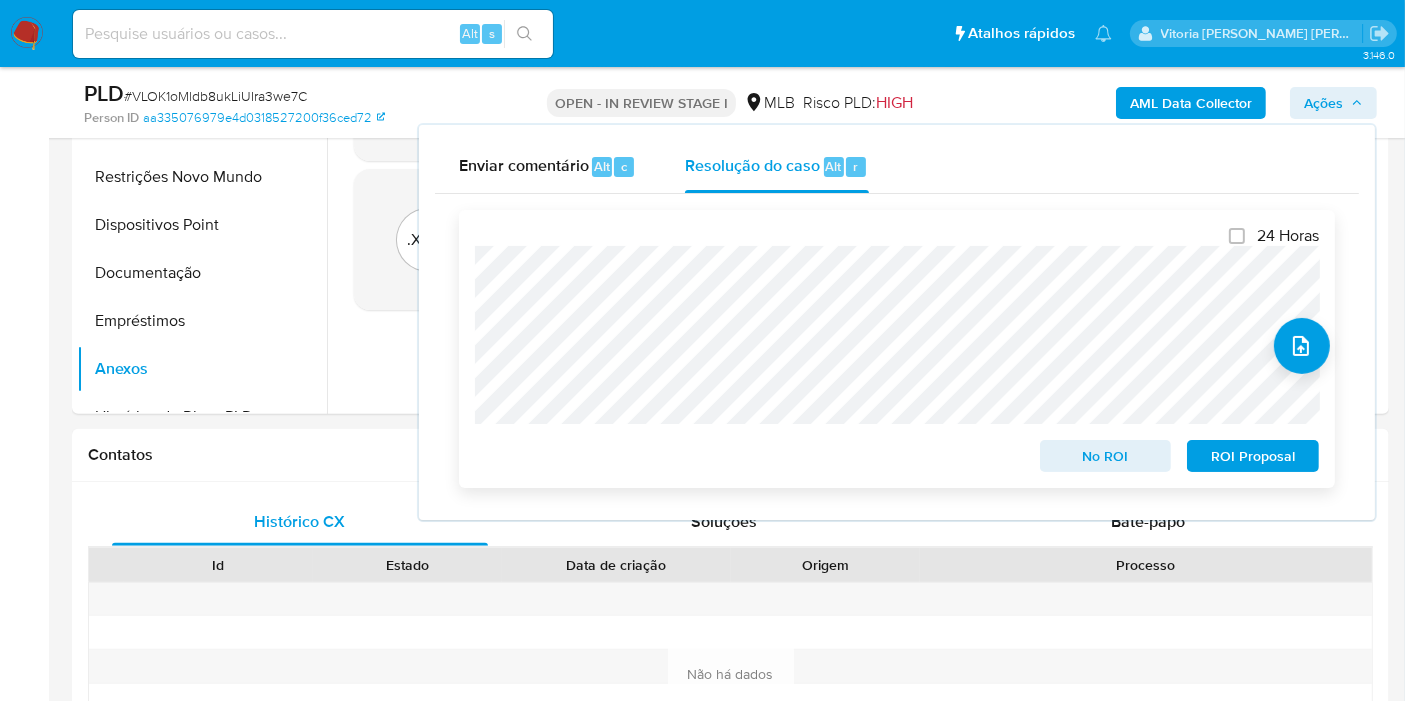scroll, scrollTop: 1000, scrollLeft: 0, axis: vertical 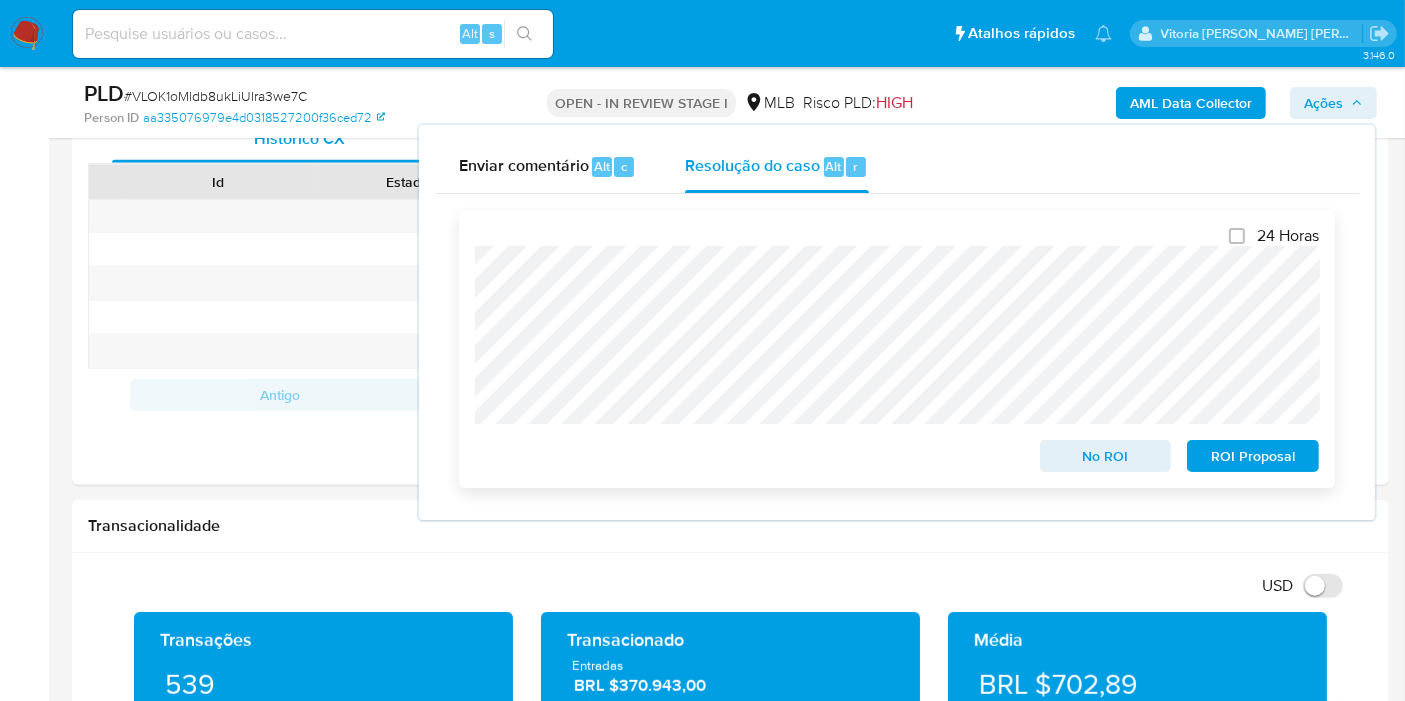 click on "ROI Proposal" at bounding box center (1253, 456) 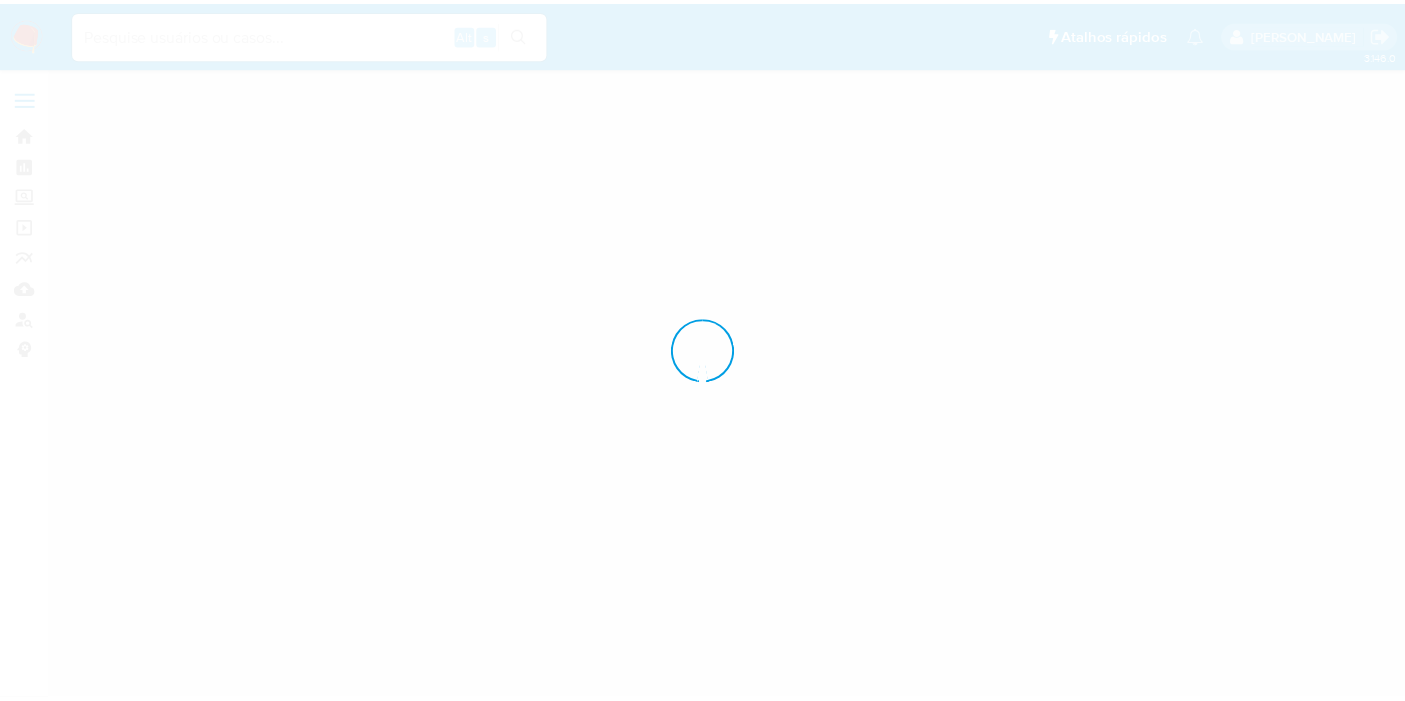 scroll, scrollTop: 0, scrollLeft: 0, axis: both 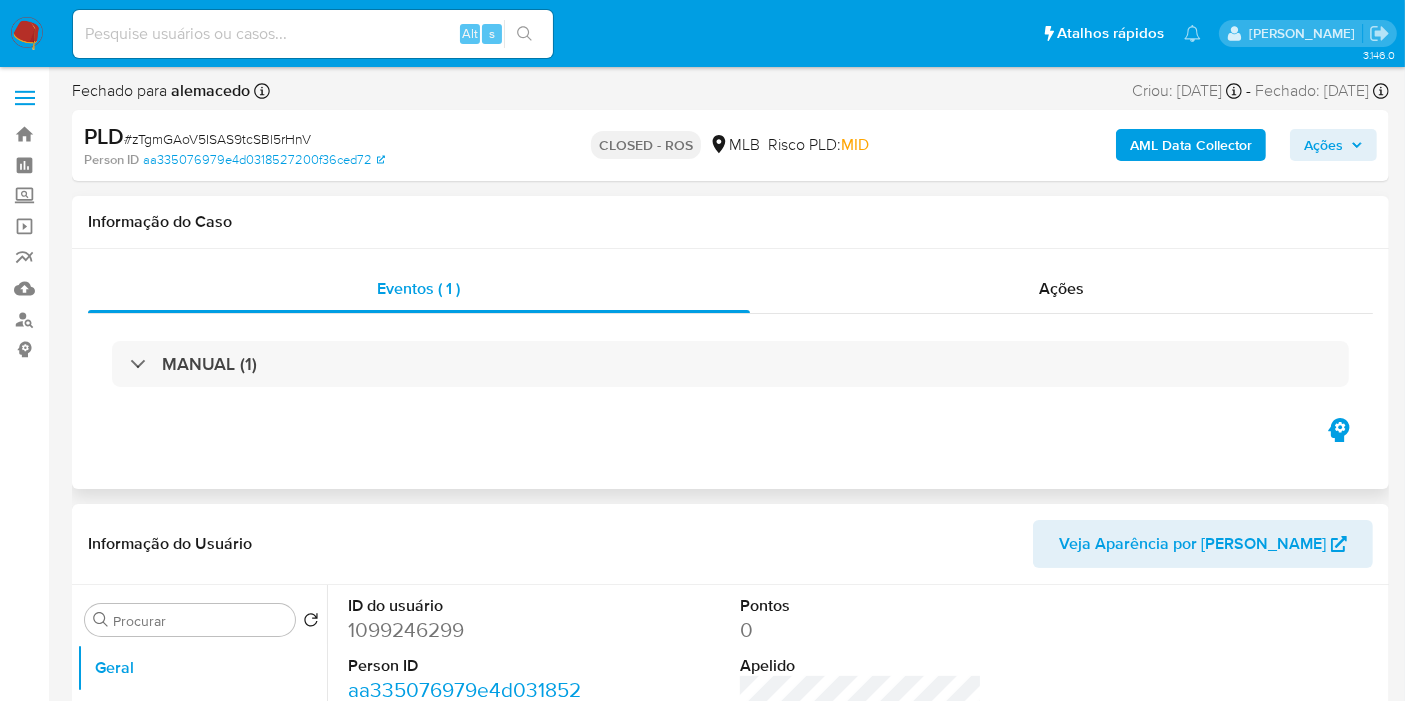 select on "10" 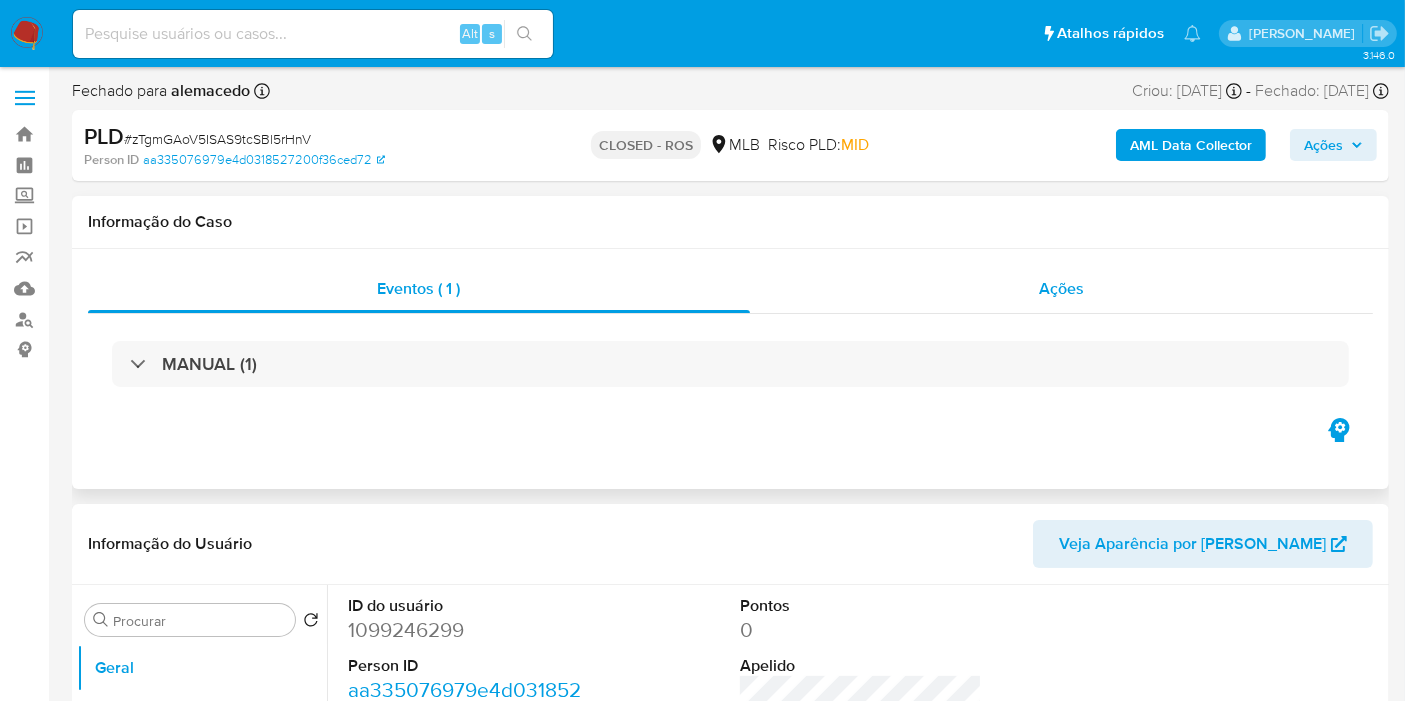 click on "Ações" at bounding box center (1061, 288) 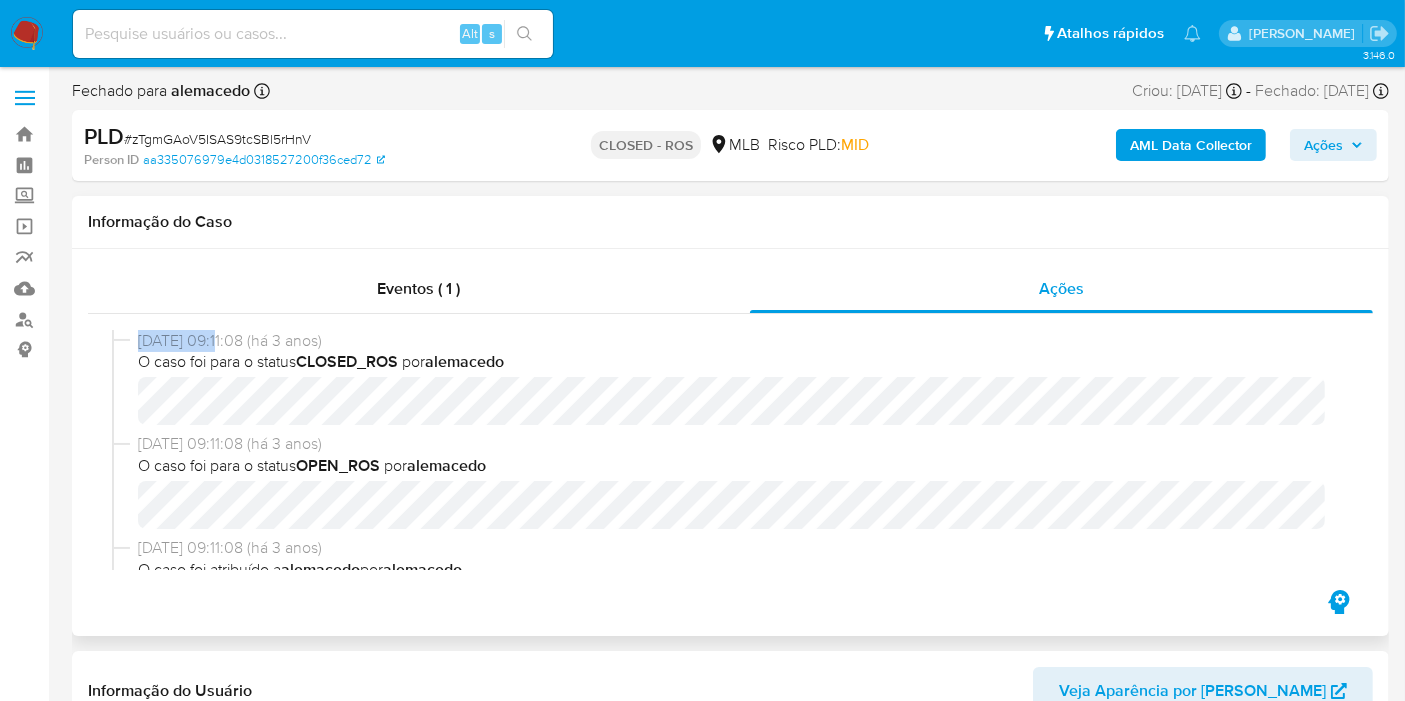 drag, startPoint x: 224, startPoint y: 348, endPoint x: 133, endPoint y: 342, distance: 91.197586 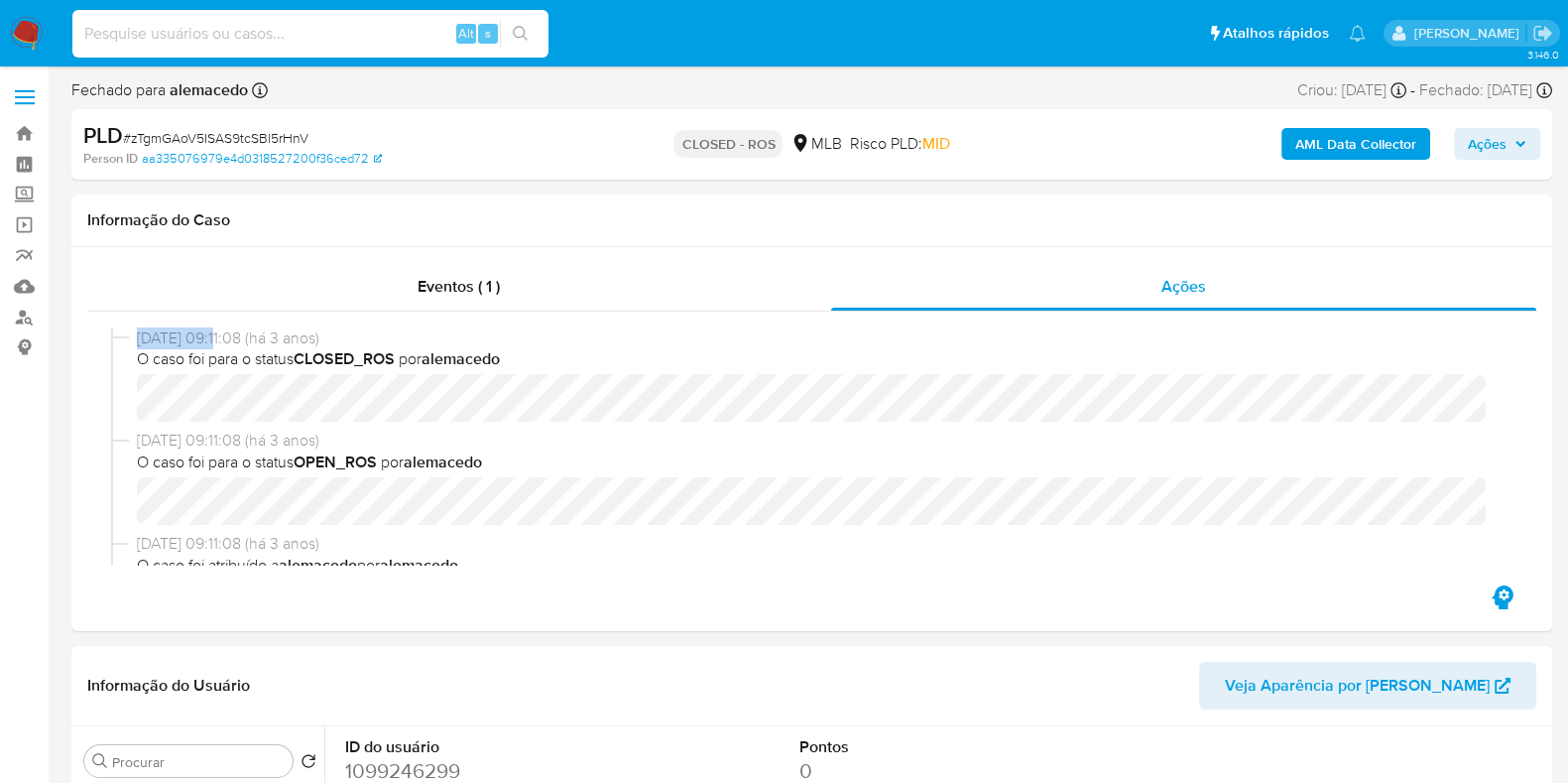 click at bounding box center [310, 34] 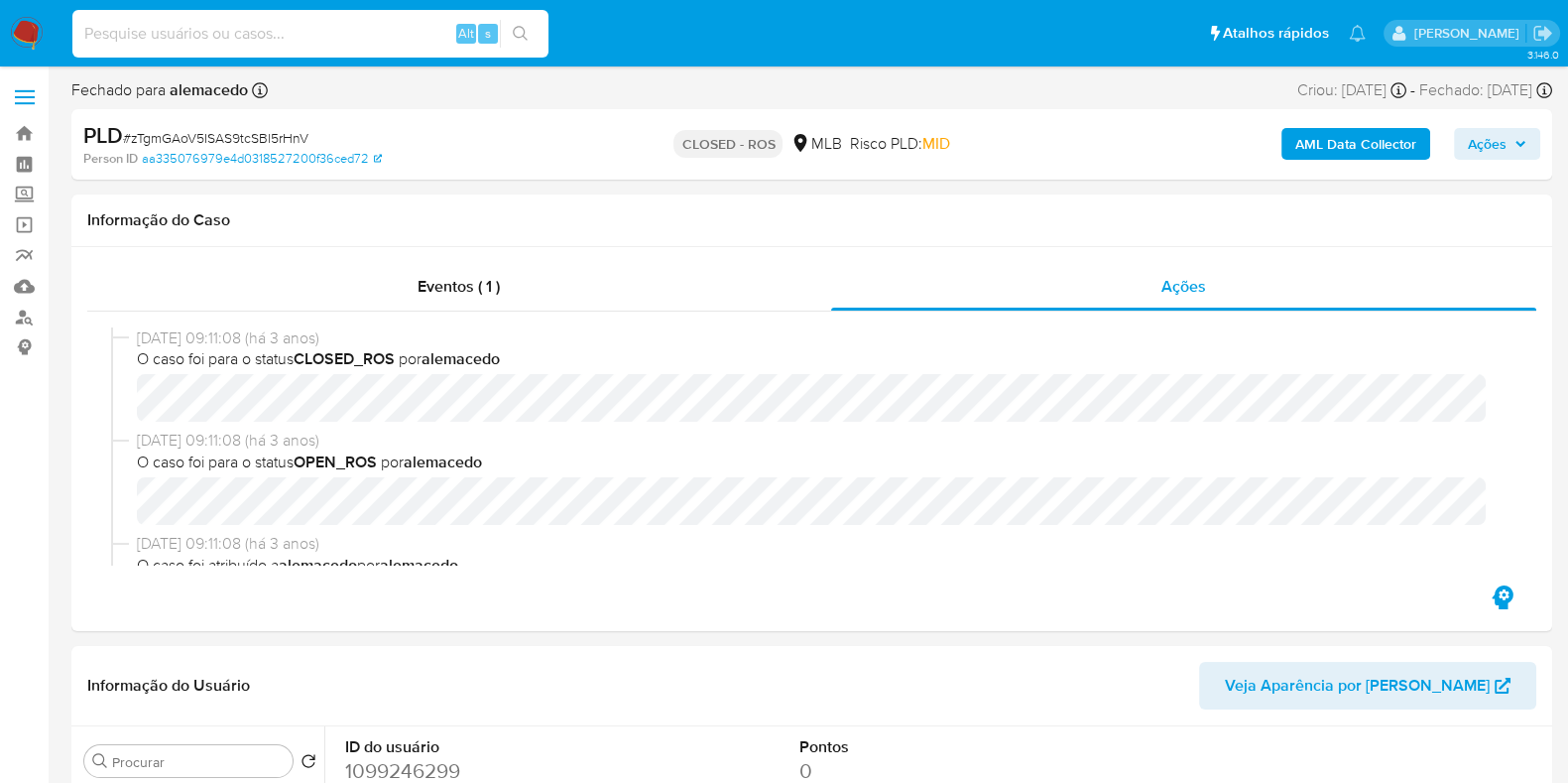 paste on "AgUqarWvbnFzsg3u3lx9gjfq" 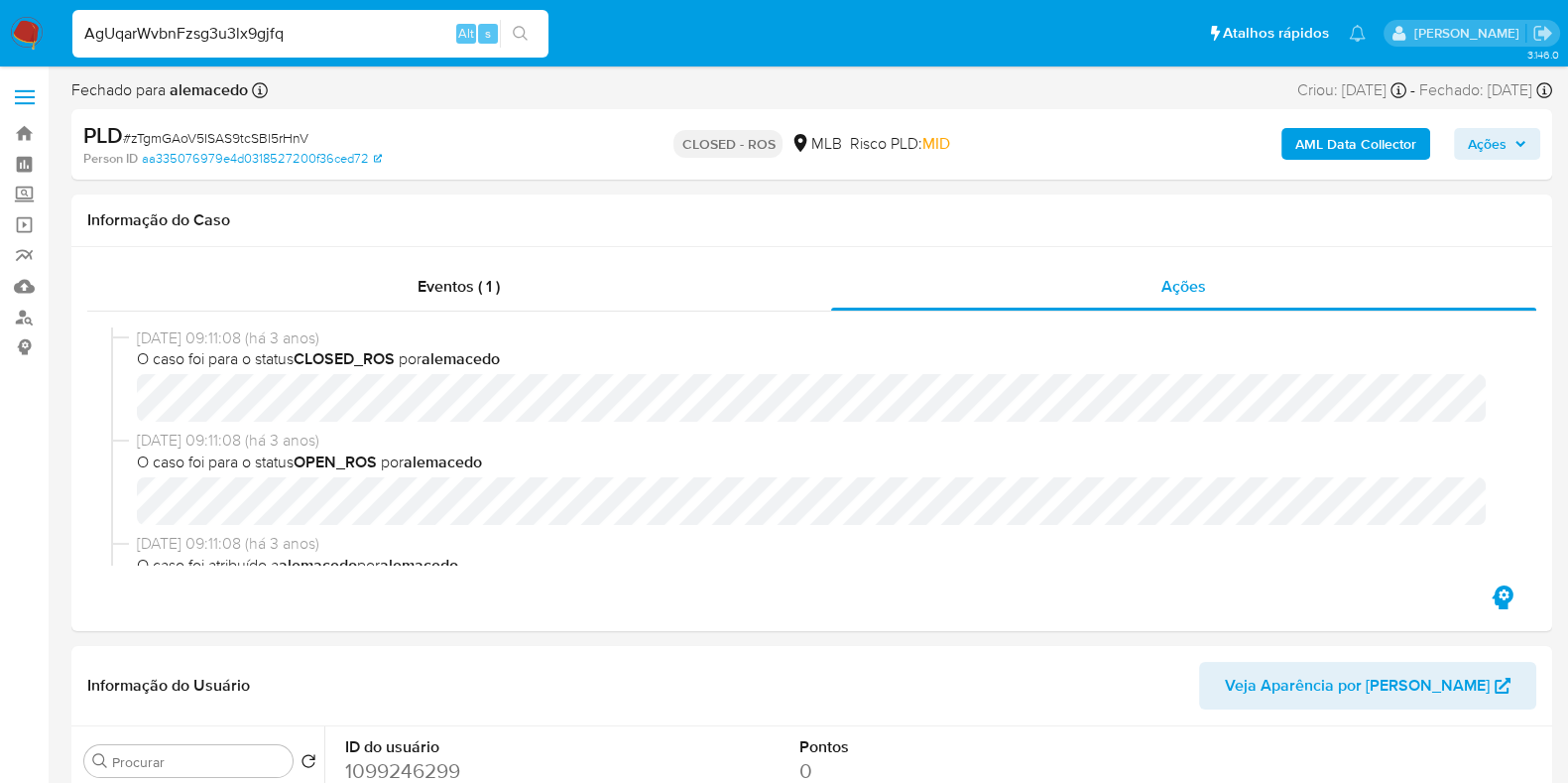 type on "AgUqarWvbnFzsg3u3lx9gjfq" 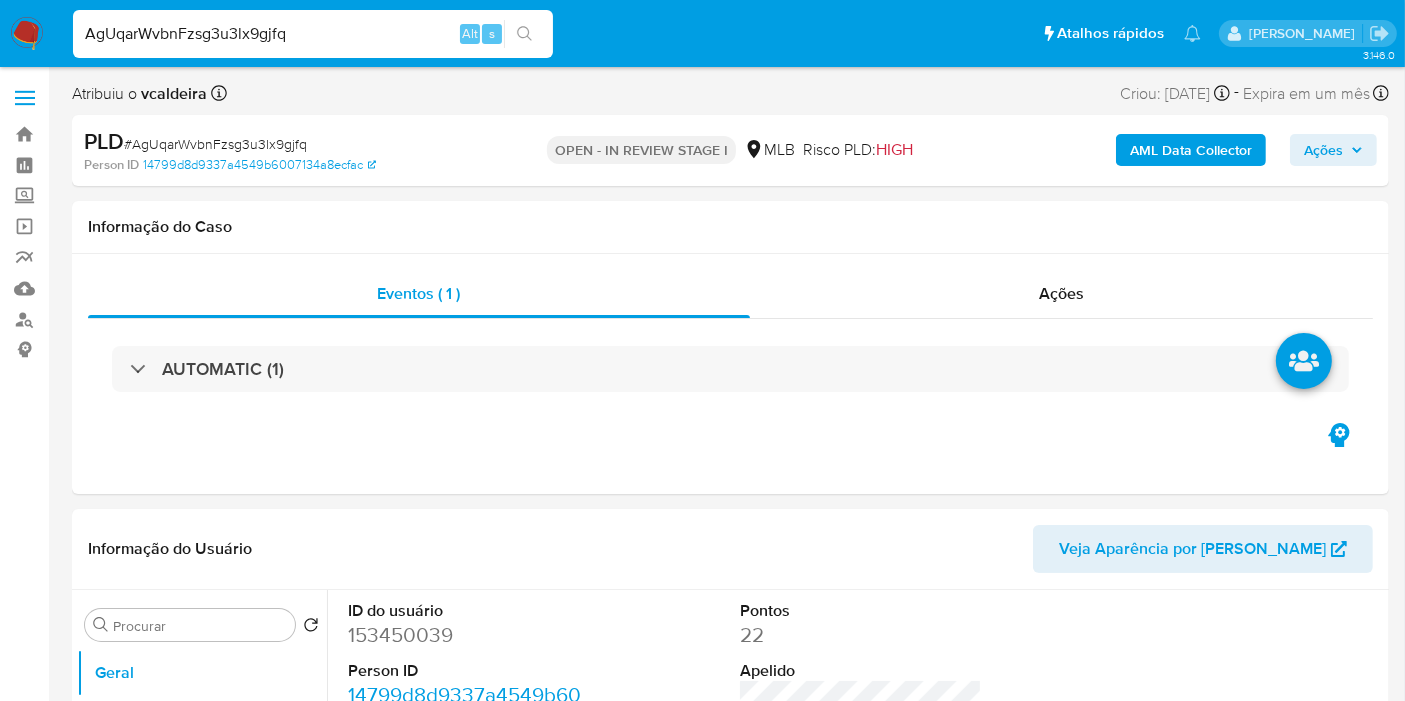 select on "10" 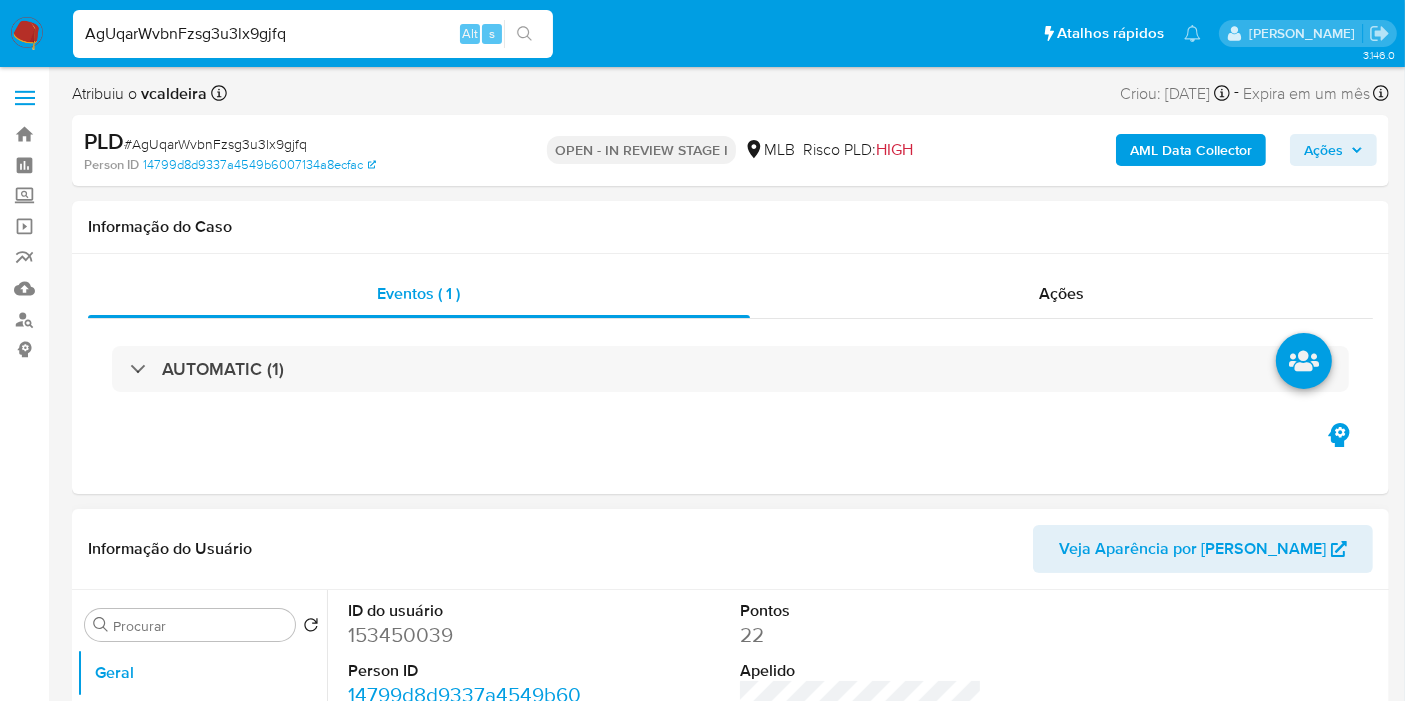 click on "153450039" at bounding box center (469, 635) 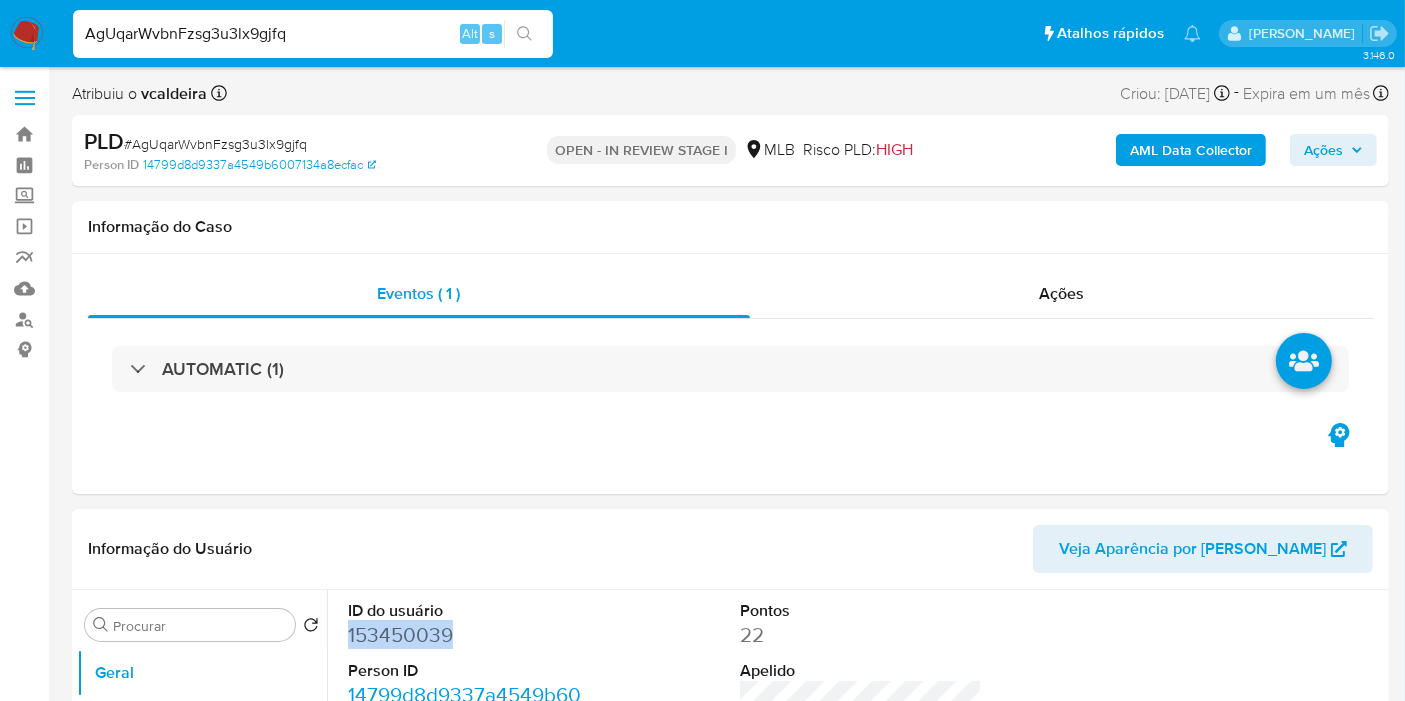 click on "153450039" at bounding box center [469, 635] 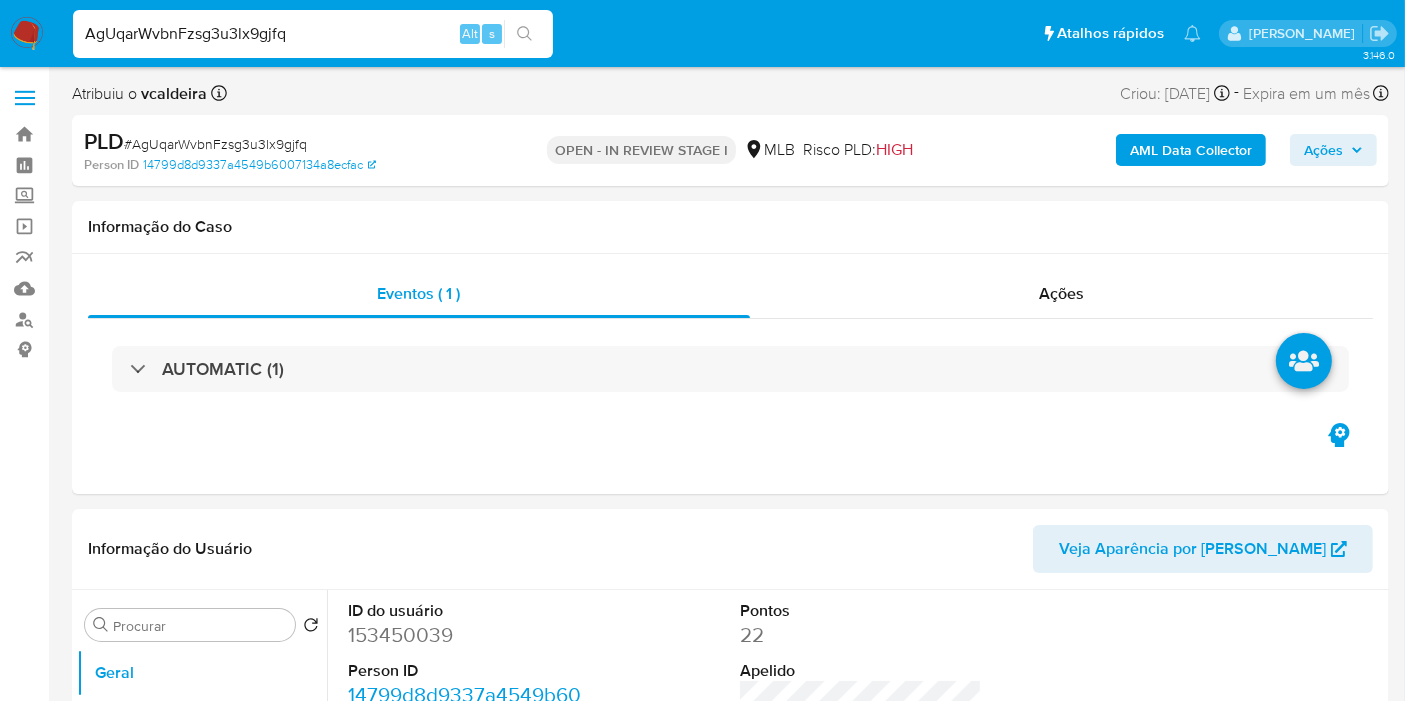 click on "AgUqarWvbnFzsg3u3lx9gjfq" at bounding box center (313, 34) 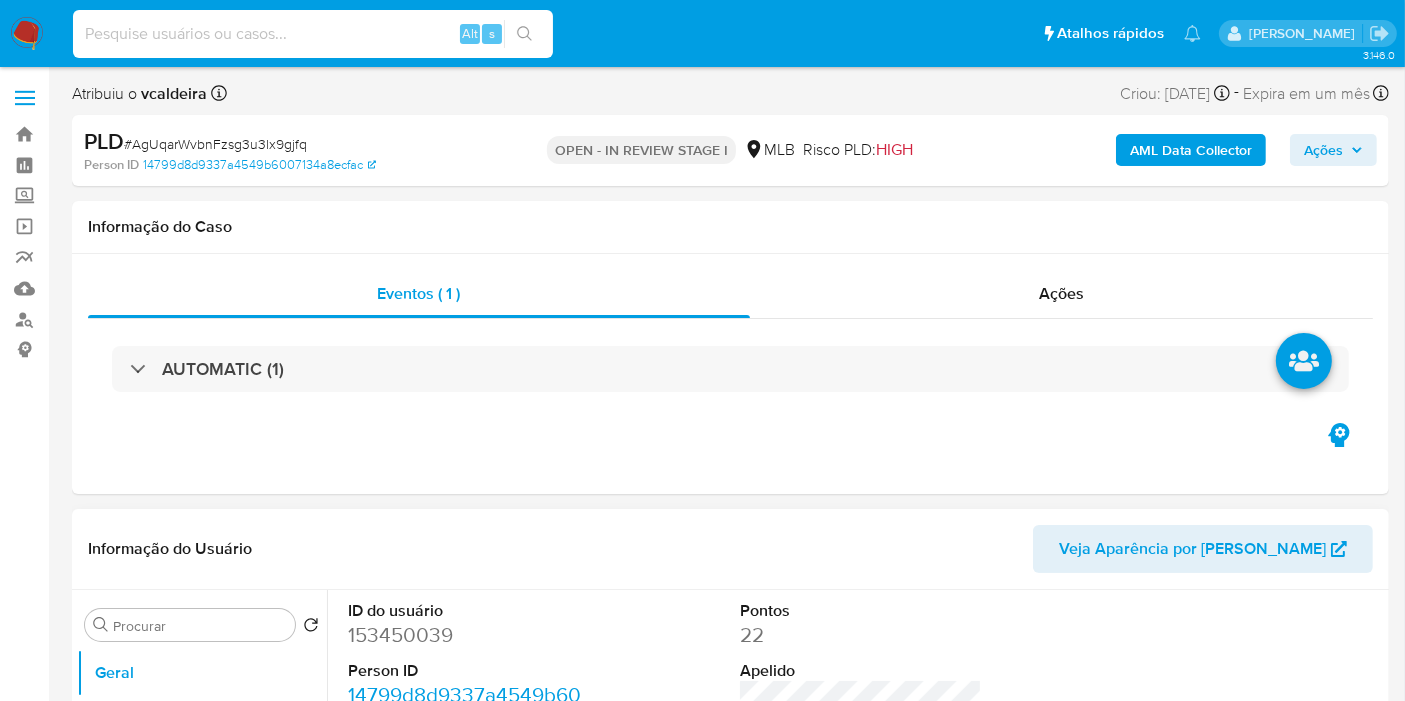 type 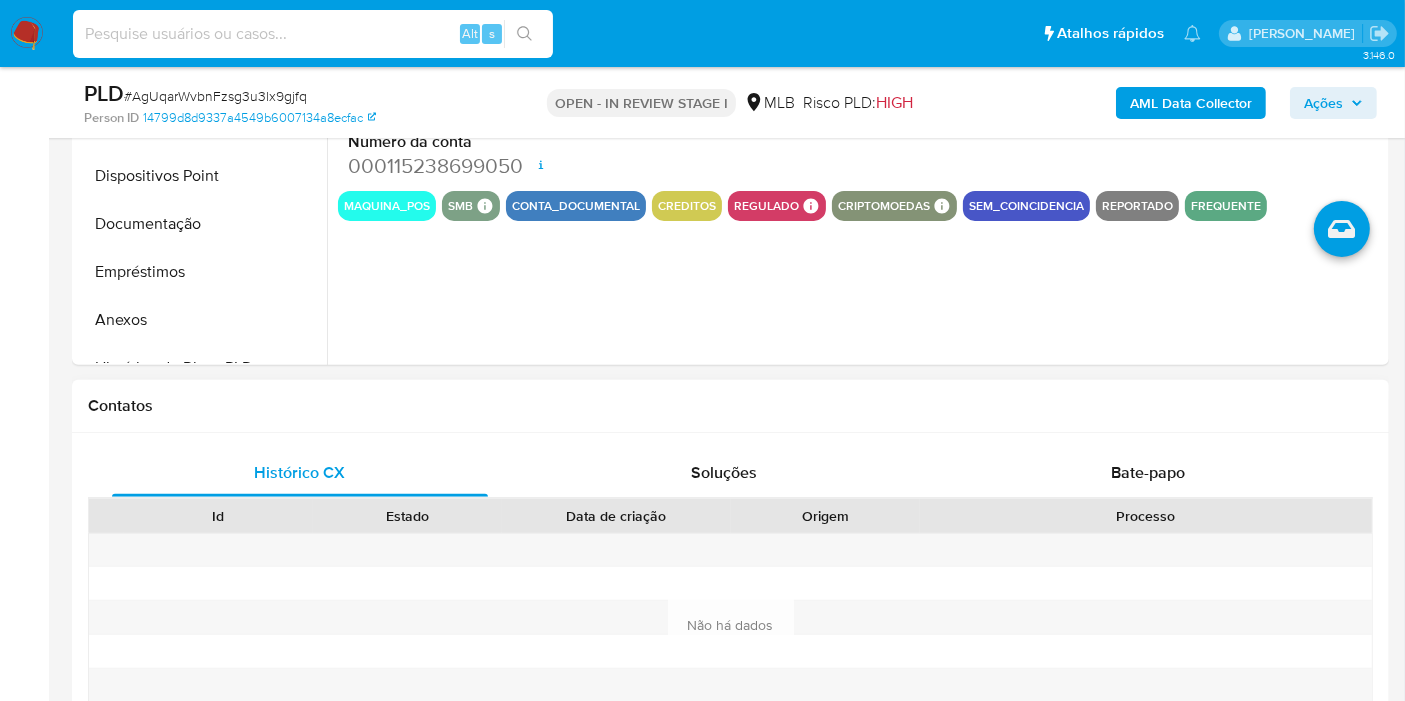 scroll, scrollTop: 555, scrollLeft: 0, axis: vertical 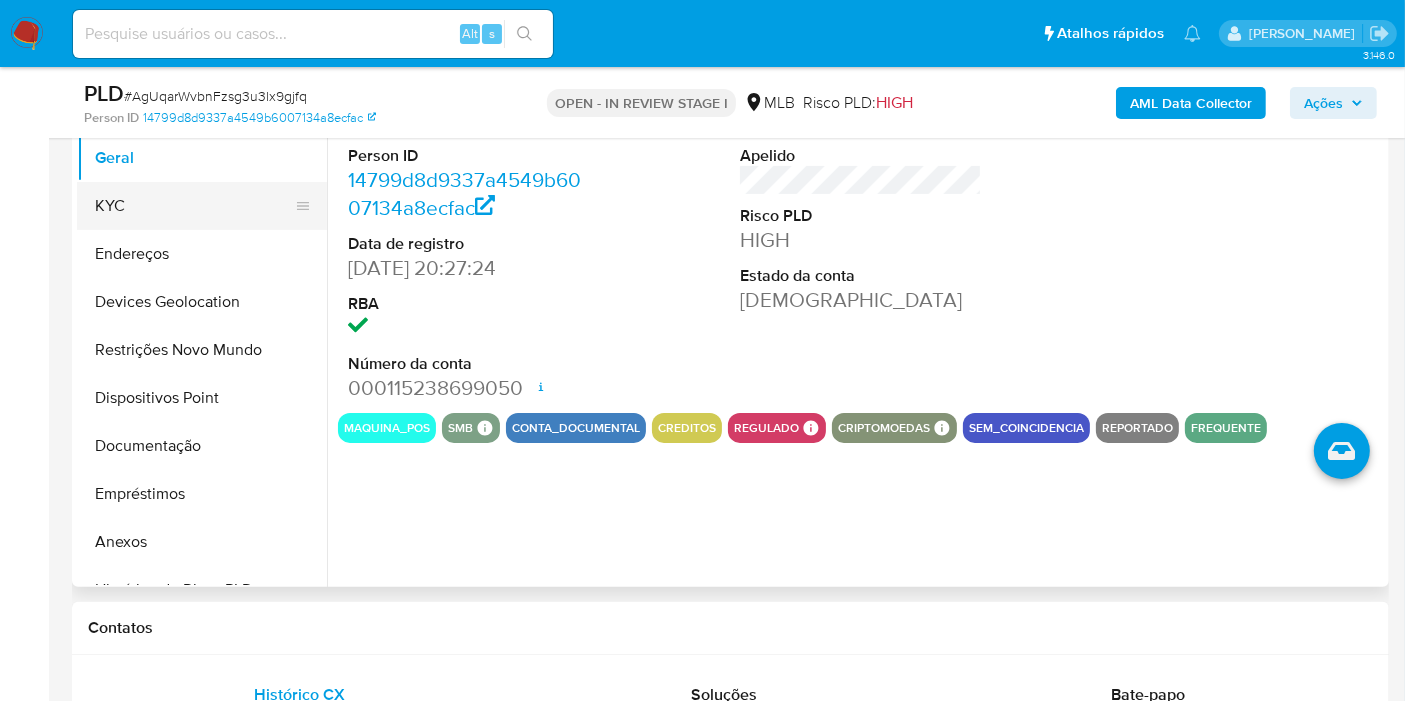 click on "KYC" at bounding box center (194, 206) 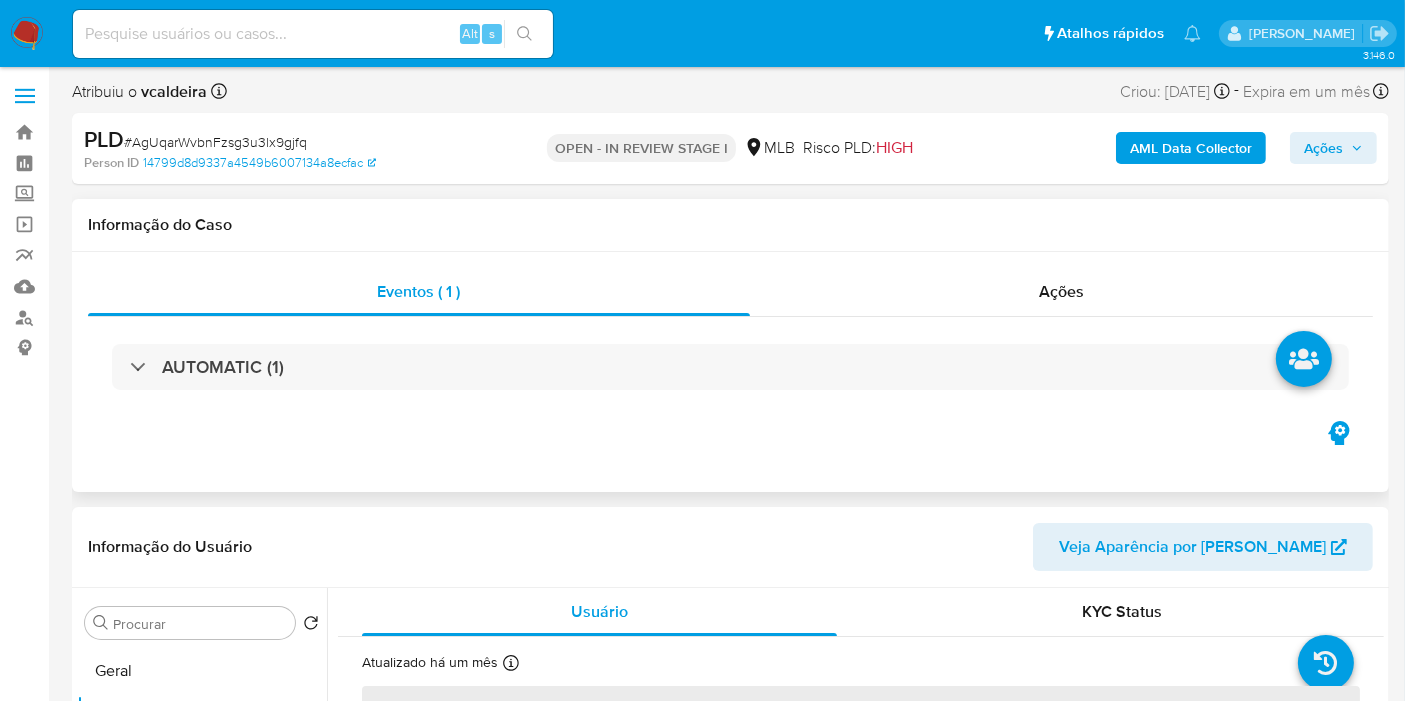 scroll, scrollTop: 0, scrollLeft: 0, axis: both 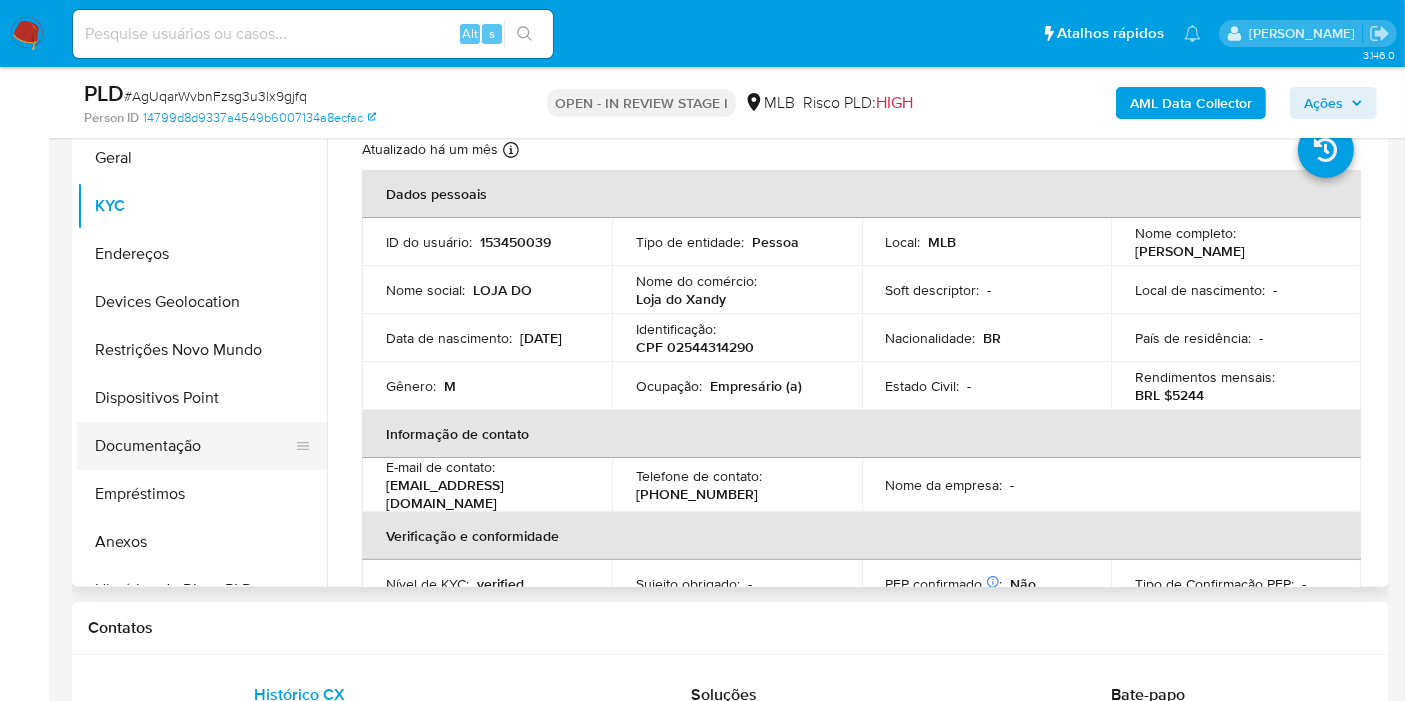 click on "Documentação" at bounding box center [194, 446] 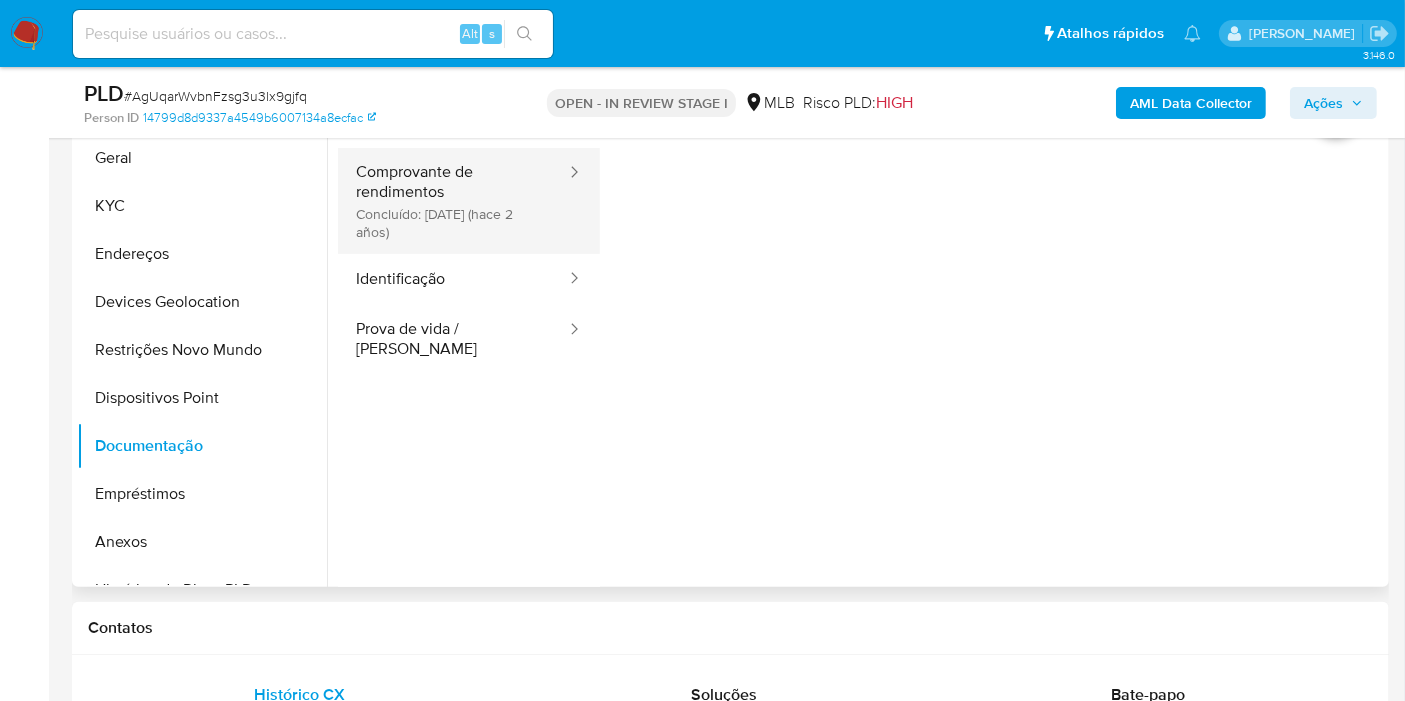 click on "Comprovante de rendimentos Concluído: 07/11/2023 (hace 2 años)" at bounding box center [453, 201] 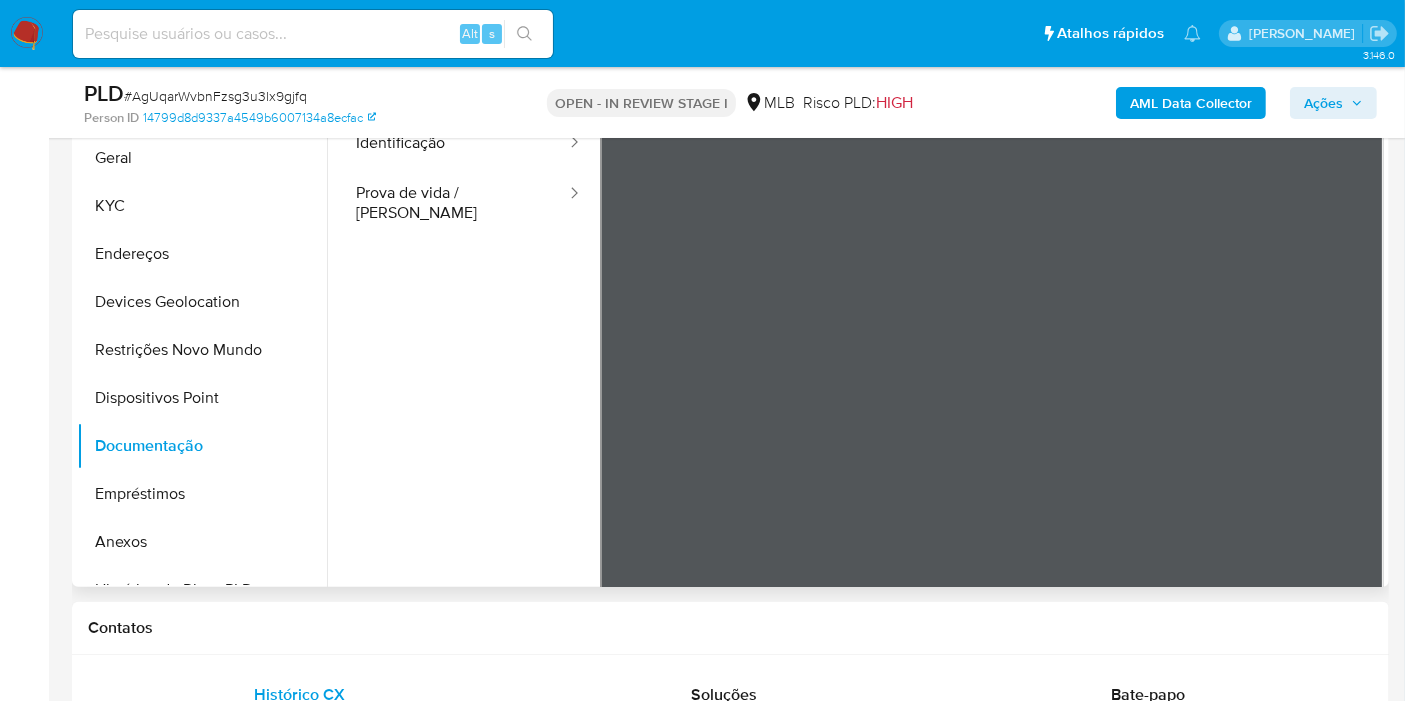 scroll, scrollTop: 168, scrollLeft: 0, axis: vertical 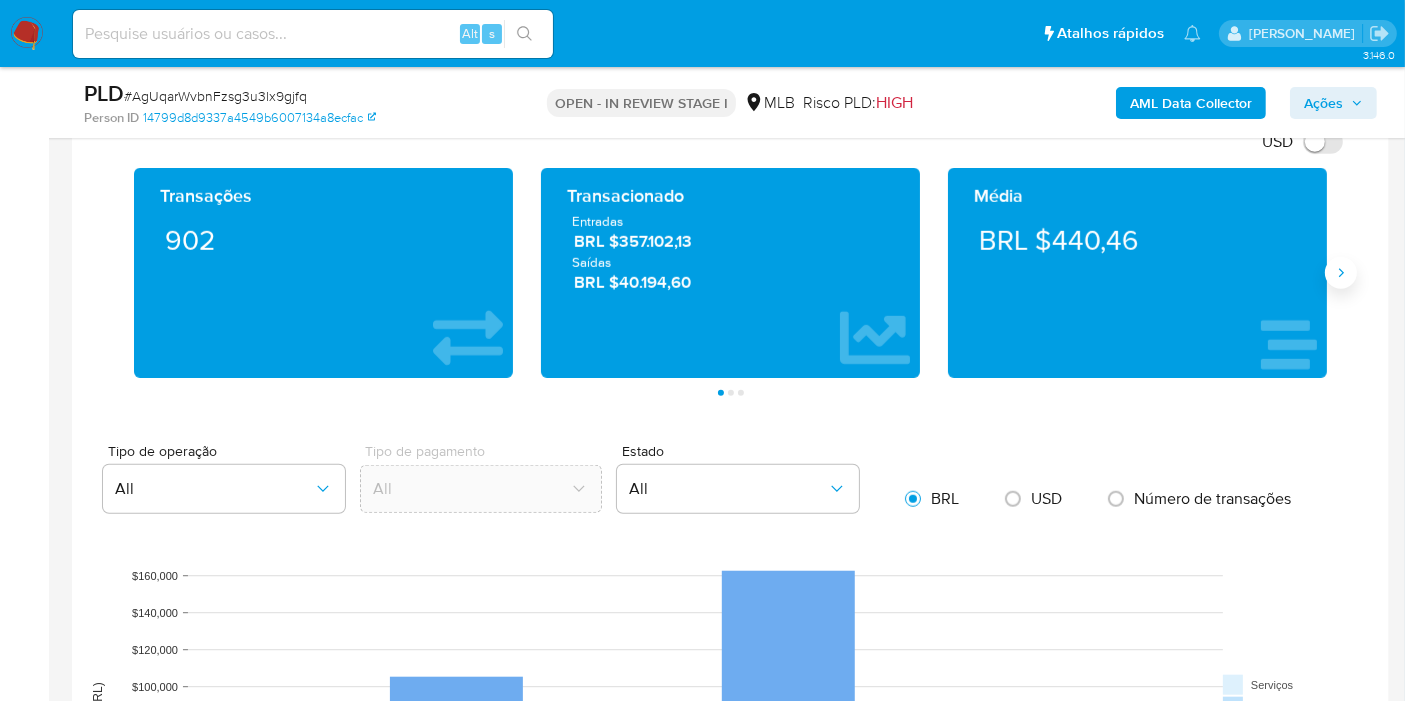 click at bounding box center [1341, 273] 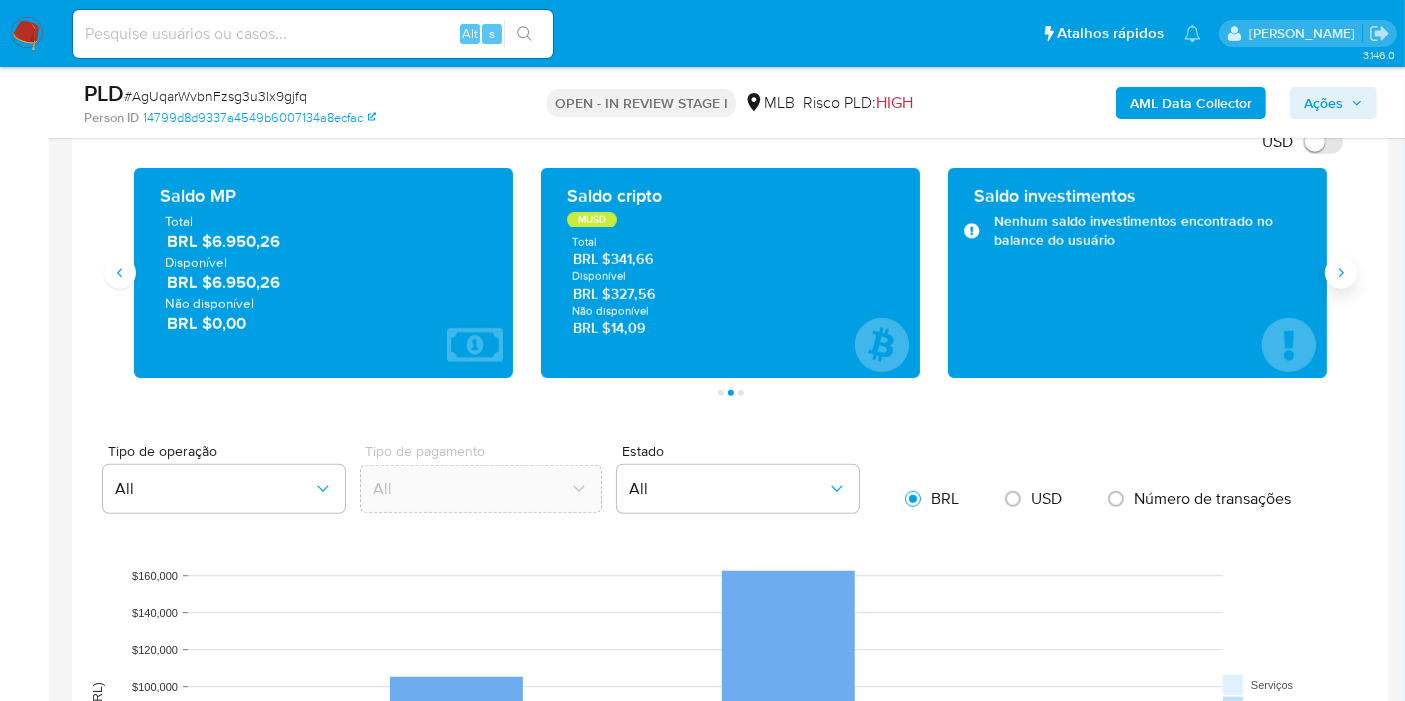 click at bounding box center (1341, 273) 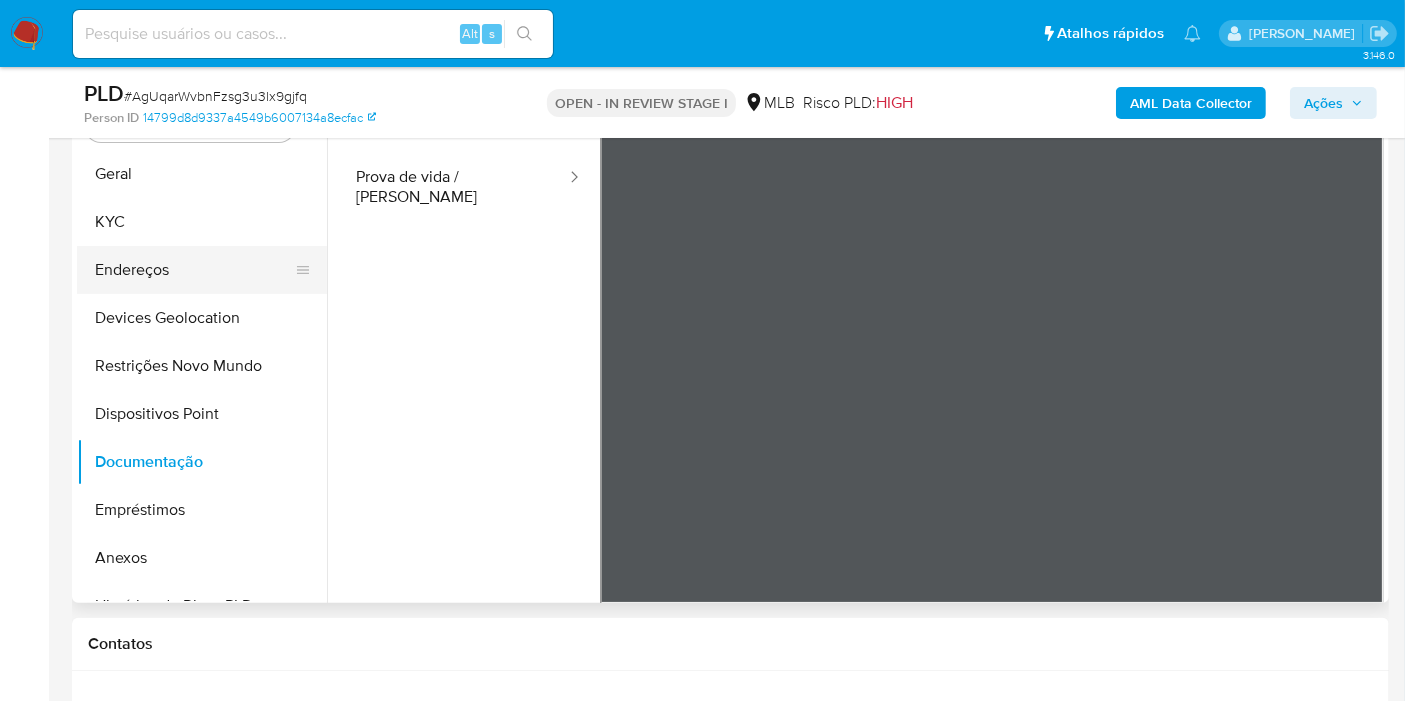 scroll, scrollTop: 222, scrollLeft: 0, axis: vertical 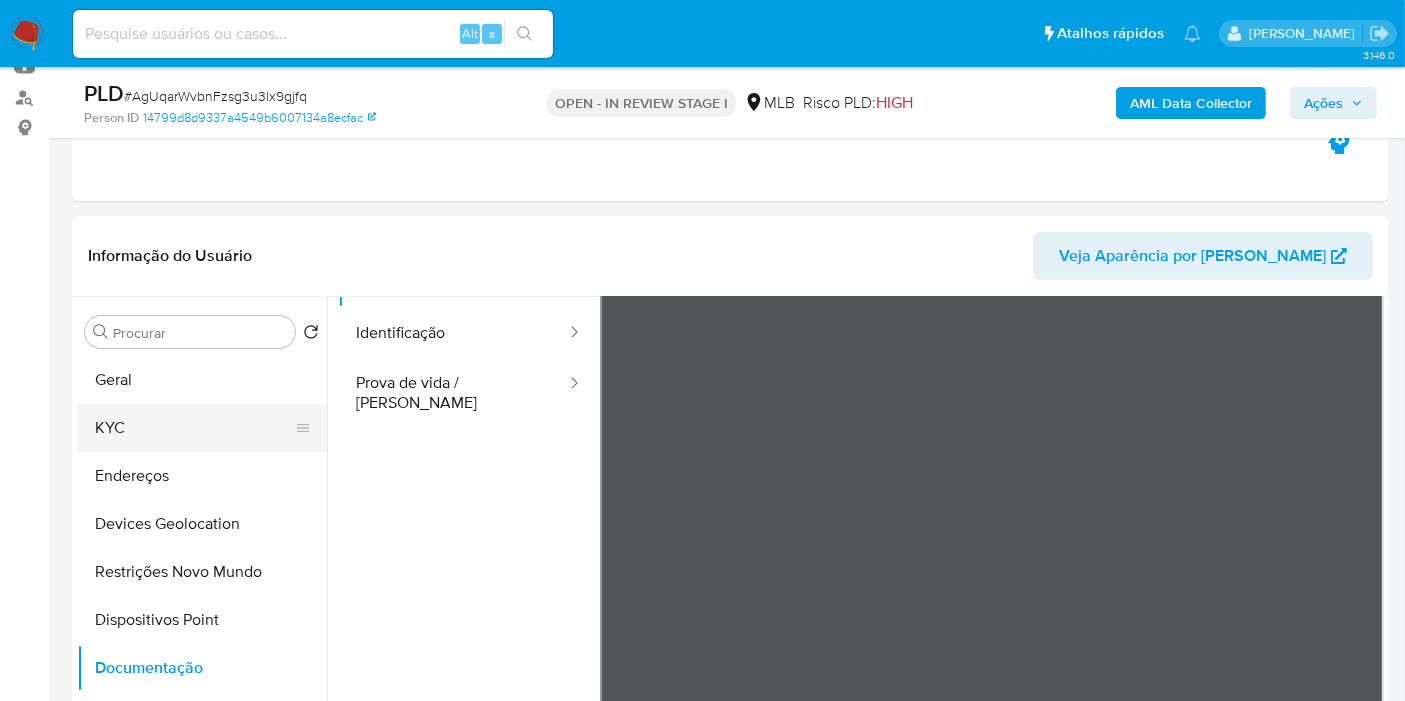 click on "KYC" at bounding box center [194, 428] 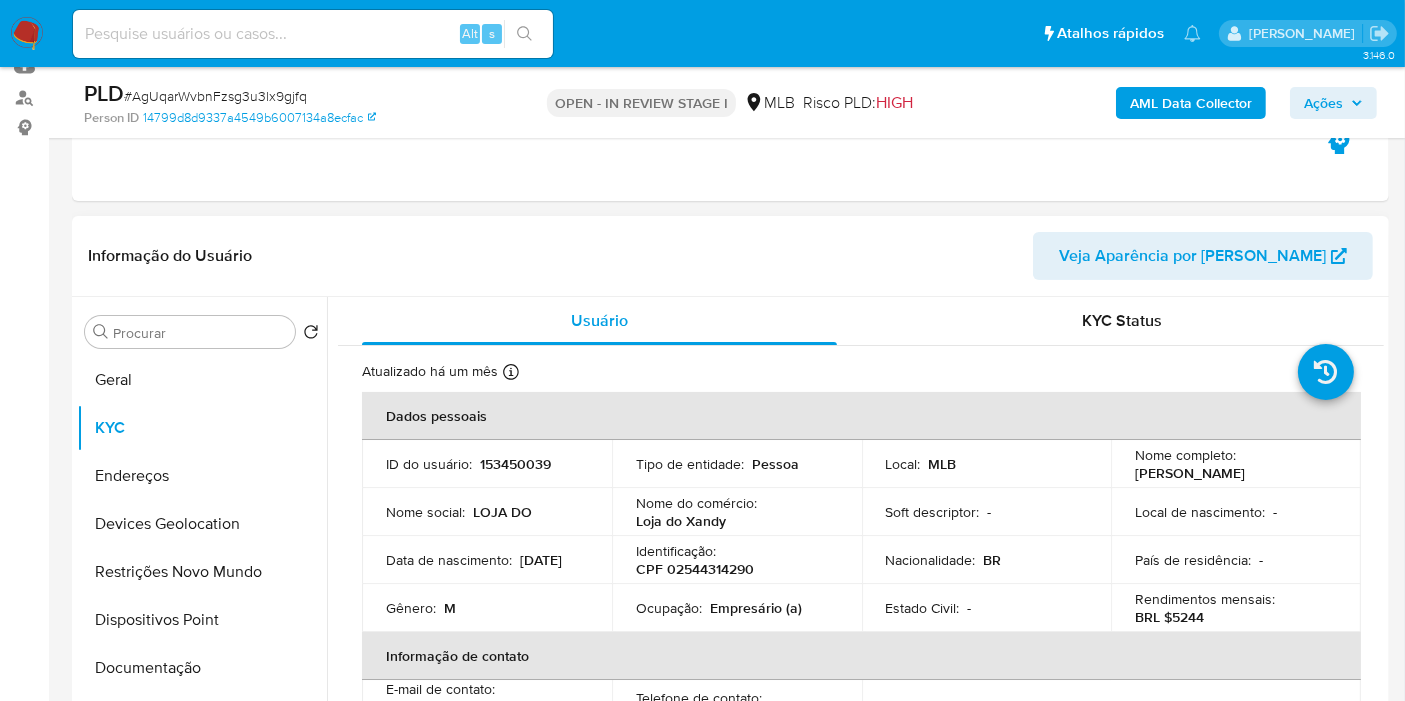 drag, startPoint x: 1174, startPoint y: 486, endPoint x: 1114, endPoint y: 472, distance: 61.611687 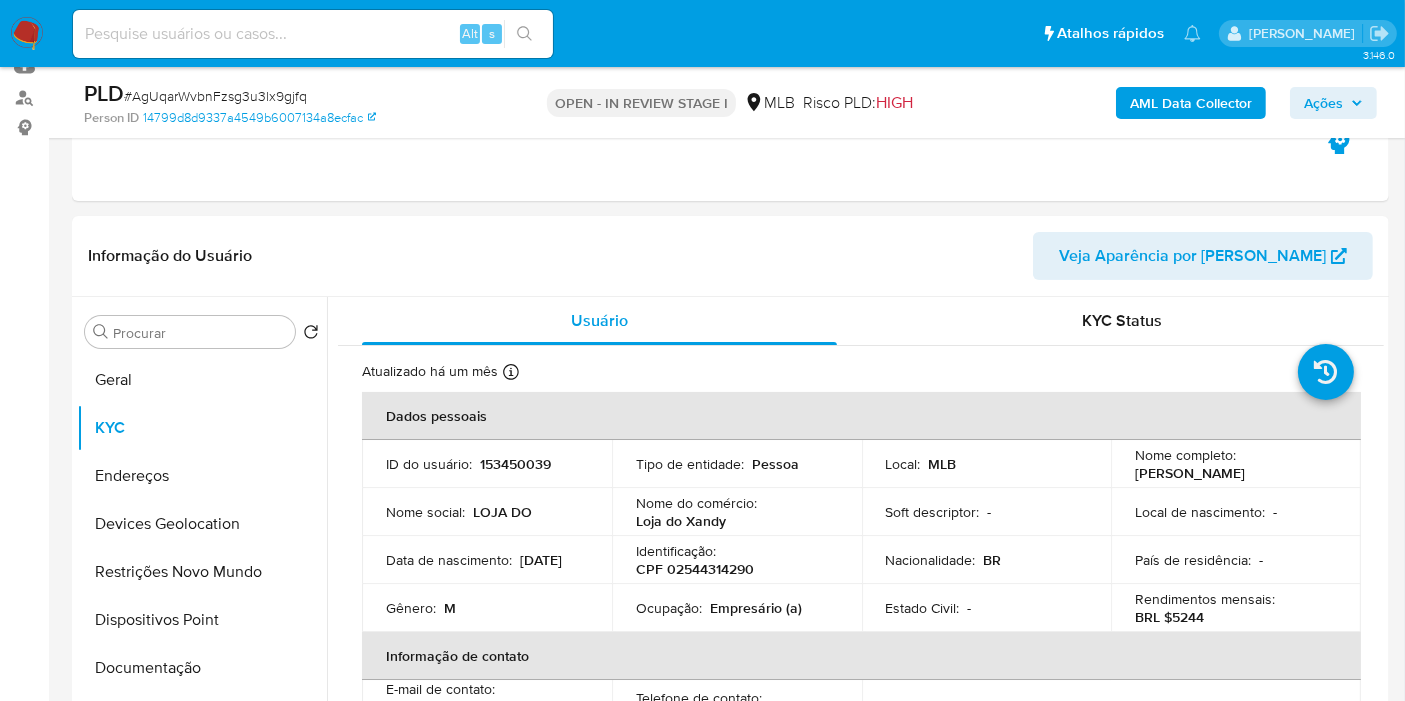 copy on "Marcio Alexandre Ferreira Moura" 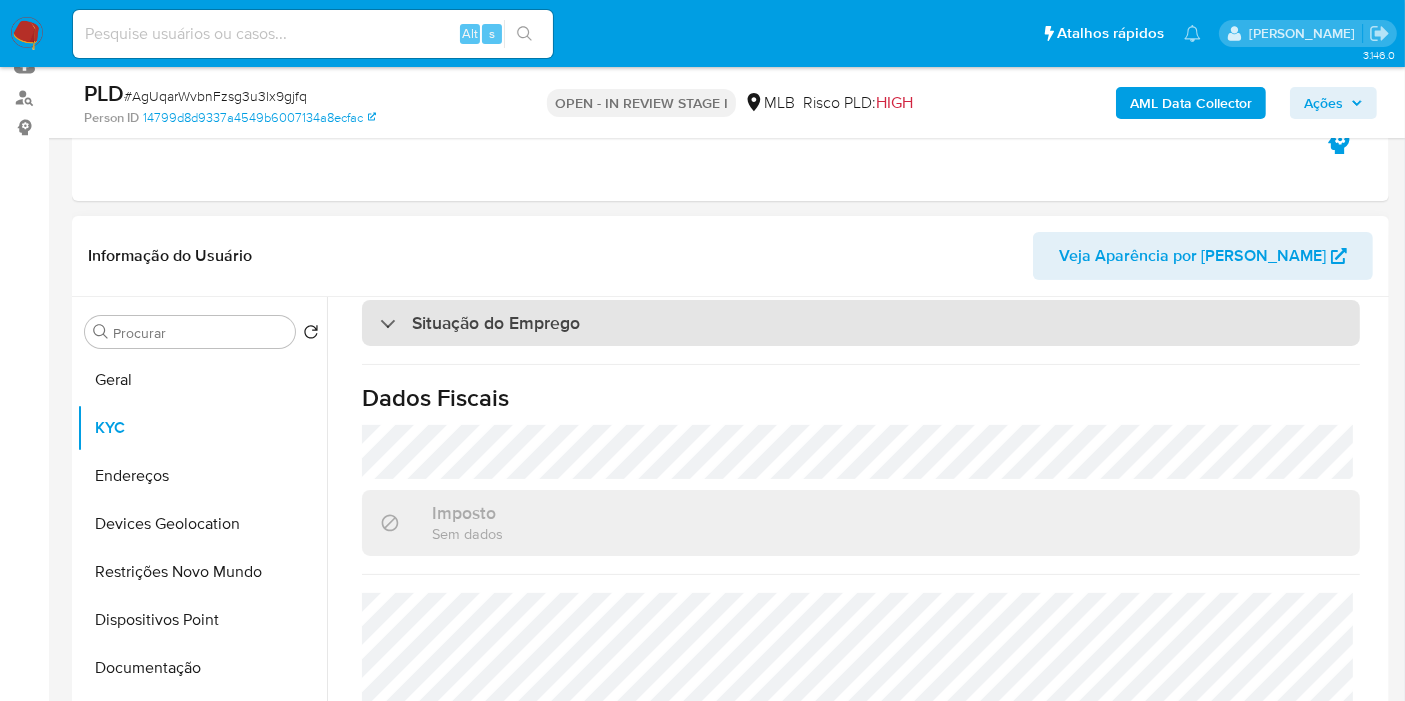 scroll, scrollTop: 914, scrollLeft: 0, axis: vertical 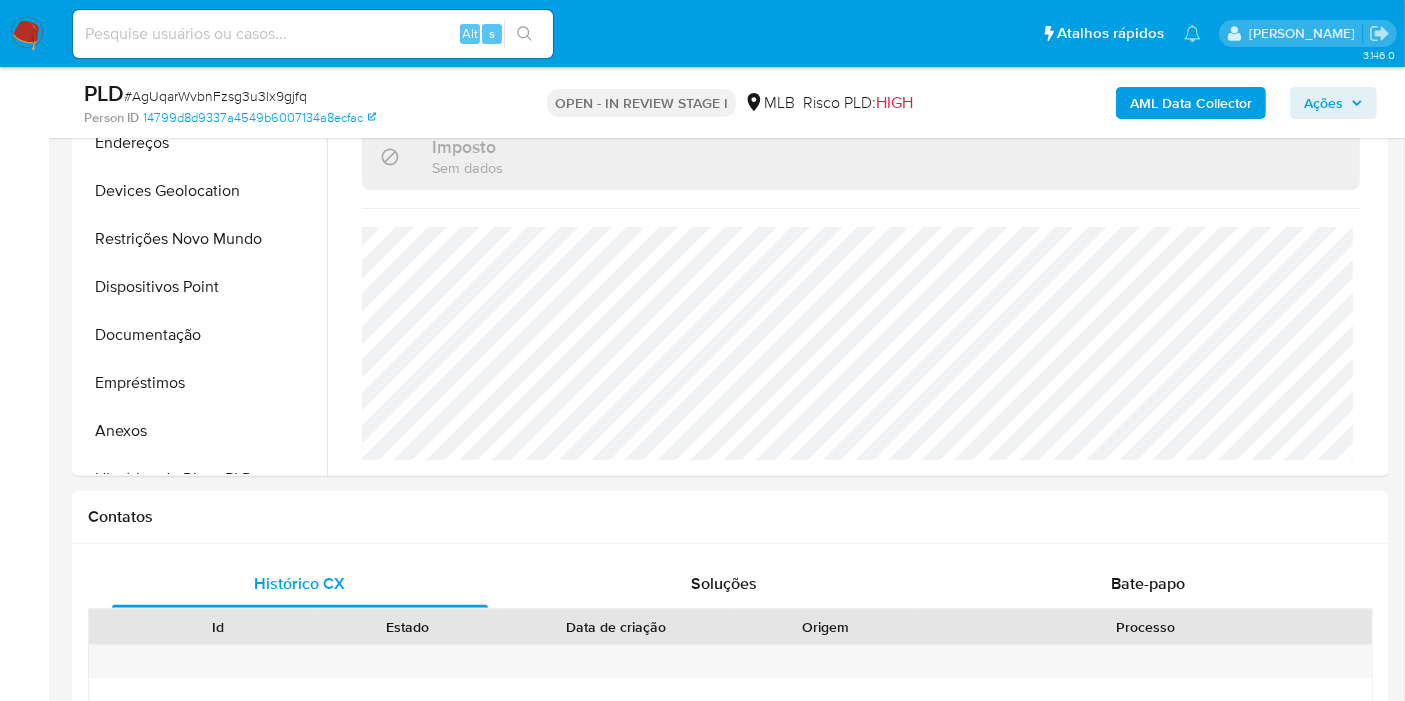 click on "AML Data Collector" at bounding box center (1191, 103) 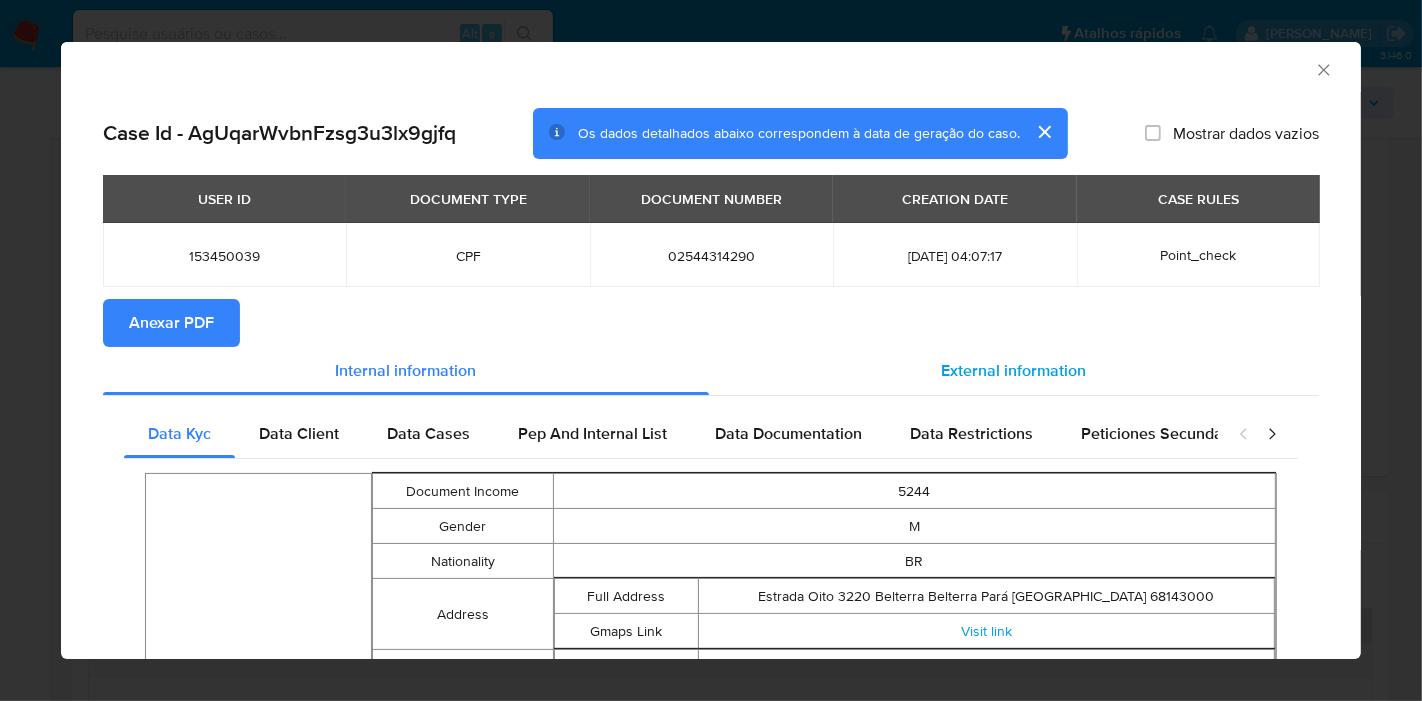 click on "External information" at bounding box center [1014, 371] 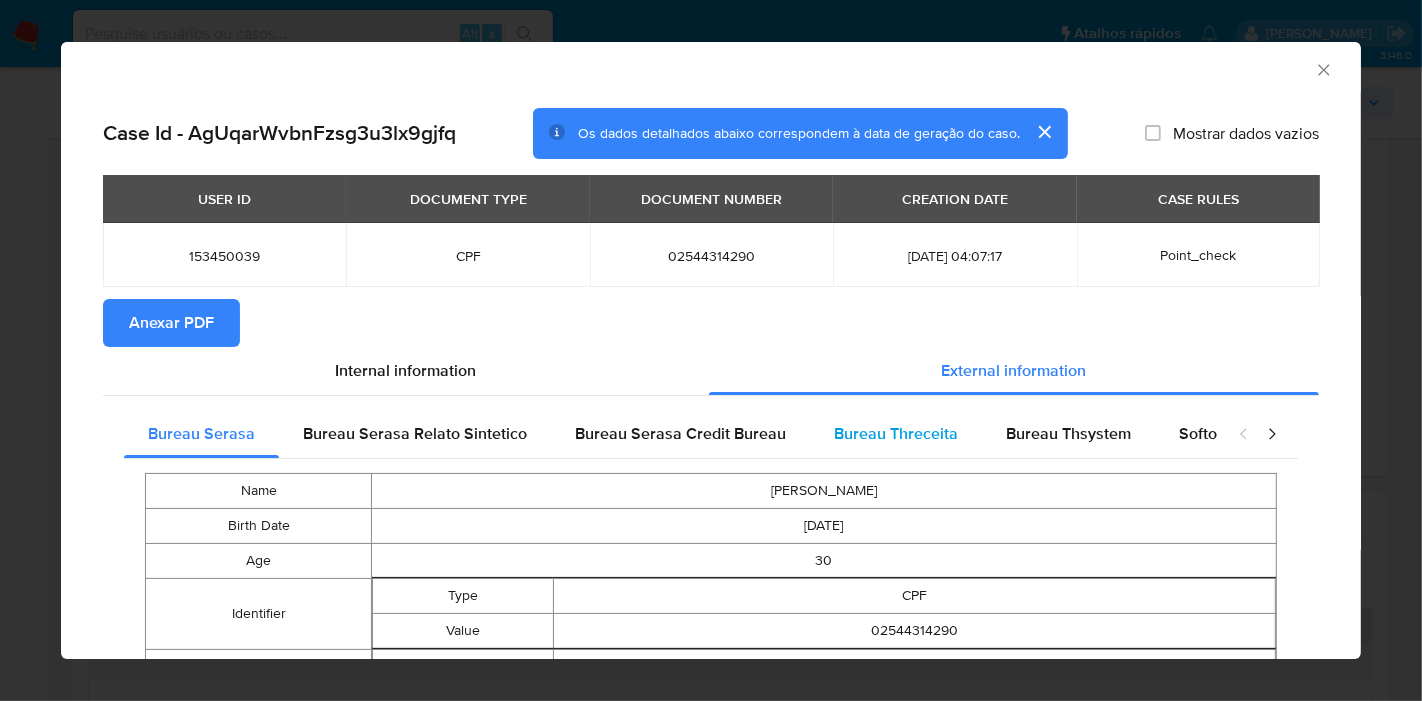 type 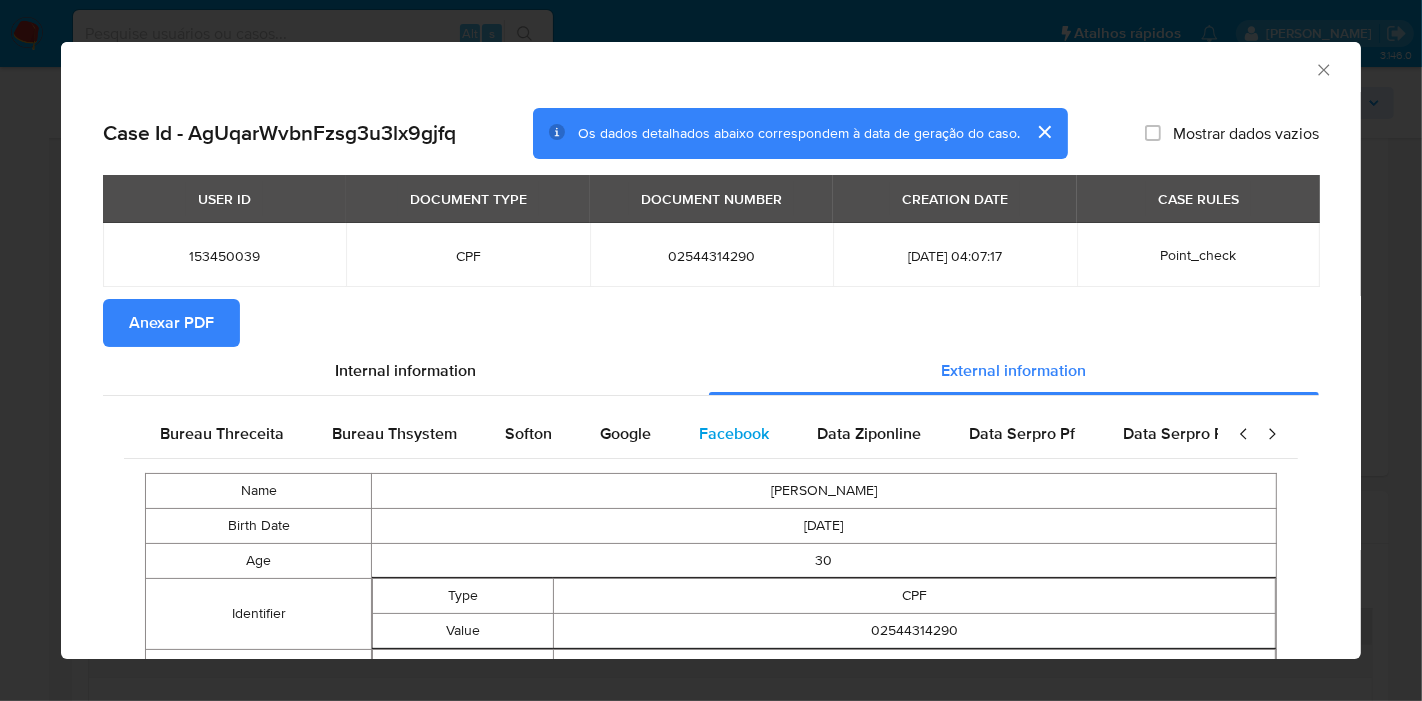scroll, scrollTop: 0, scrollLeft: 676, axis: horizontal 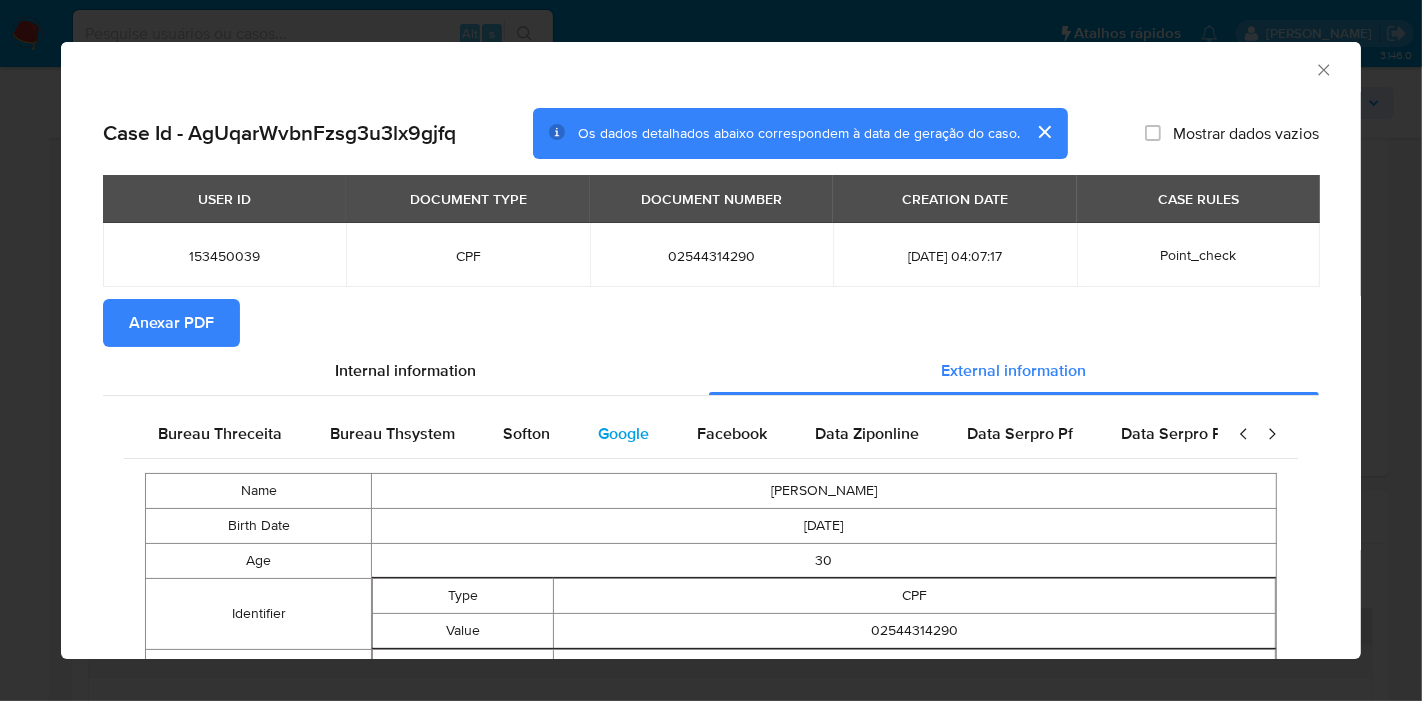 click on "Google" at bounding box center (623, 433) 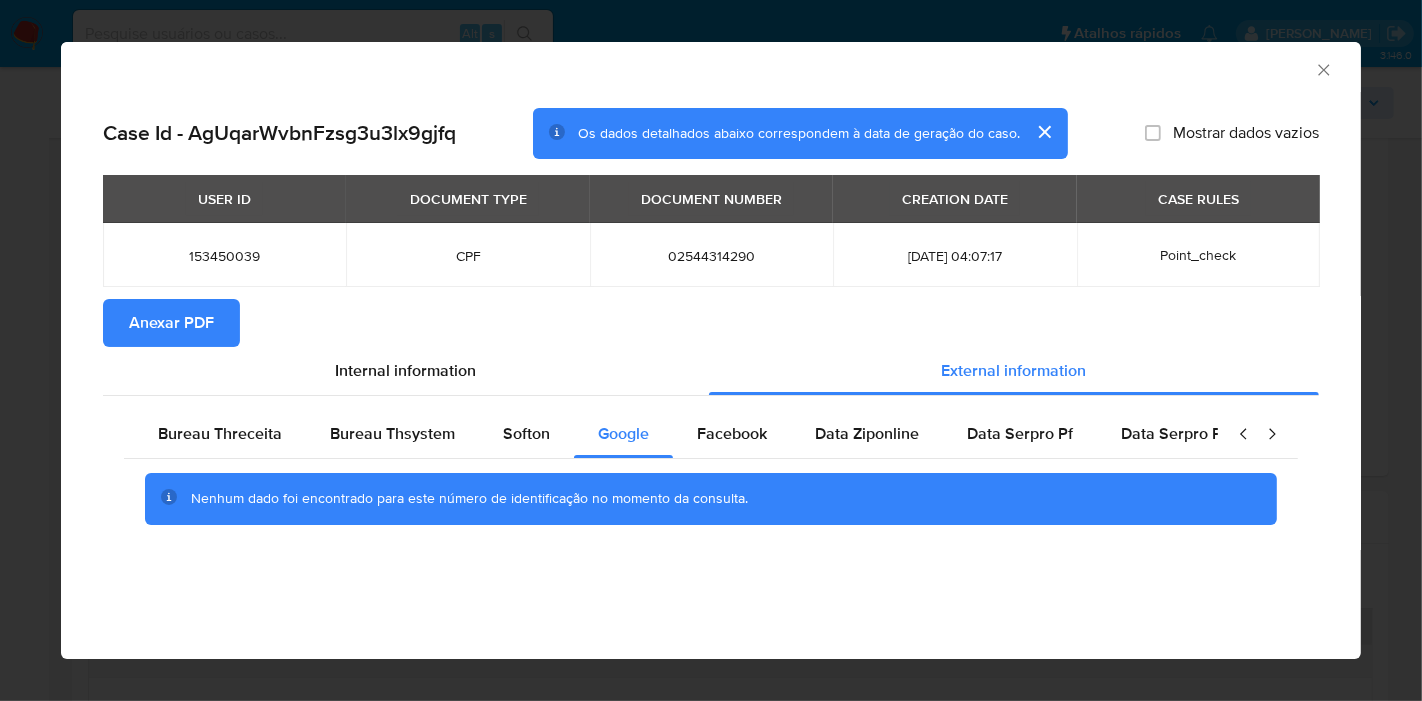 type 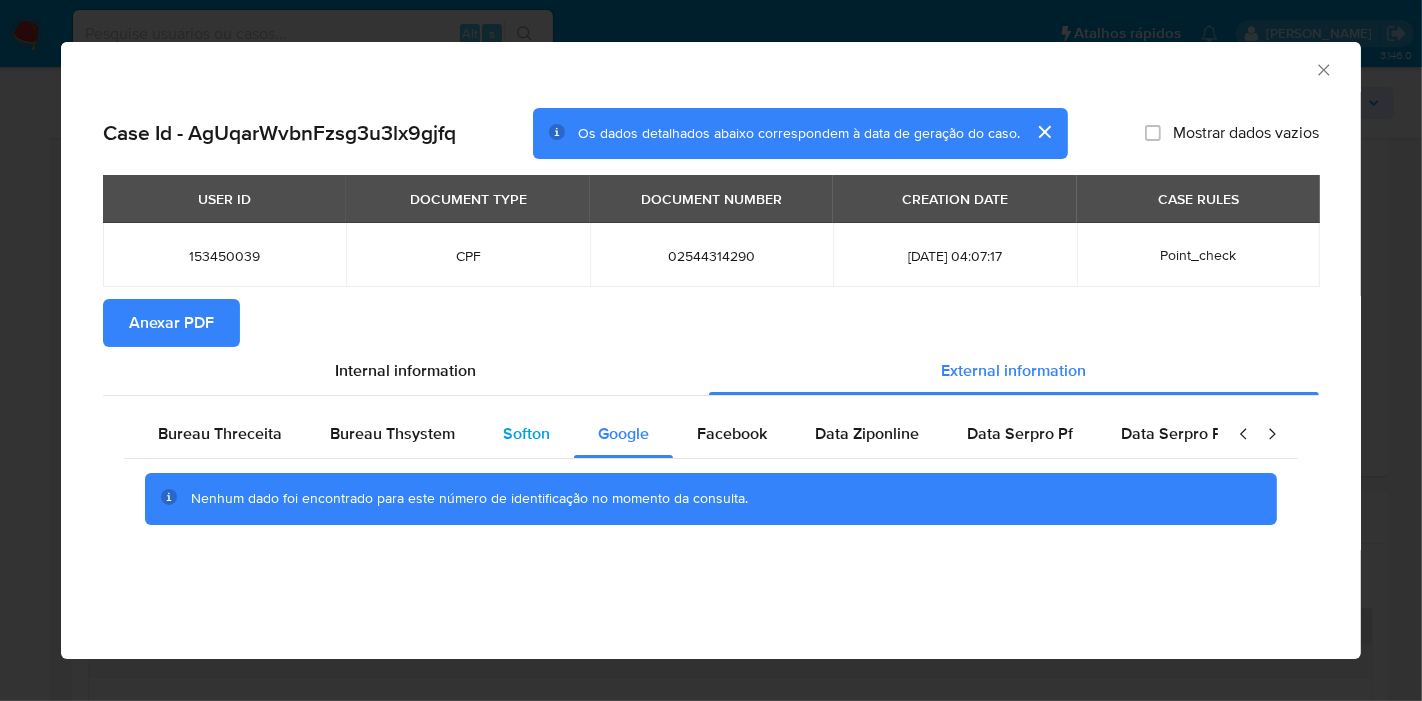 scroll, scrollTop: 0, scrollLeft: 0, axis: both 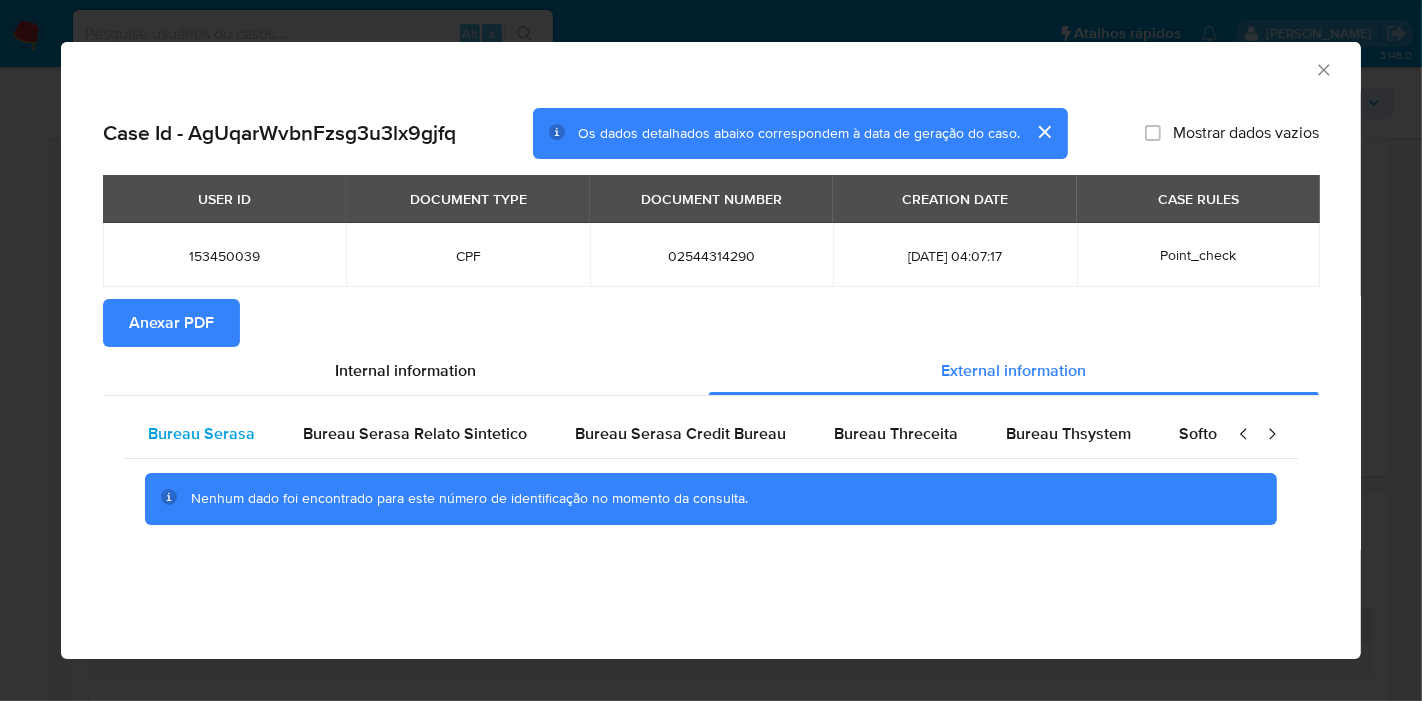 click on "Bureau Serasa" at bounding box center [201, 433] 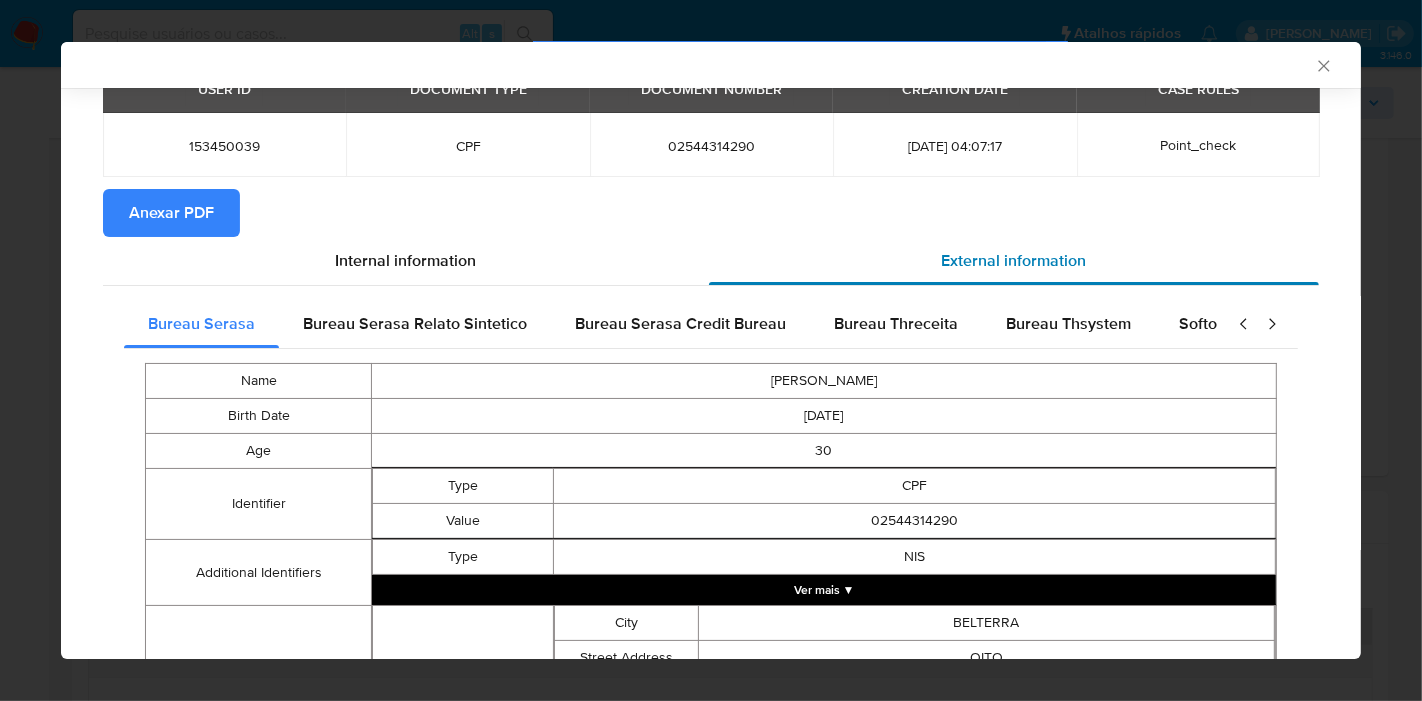 scroll, scrollTop: 0, scrollLeft: 0, axis: both 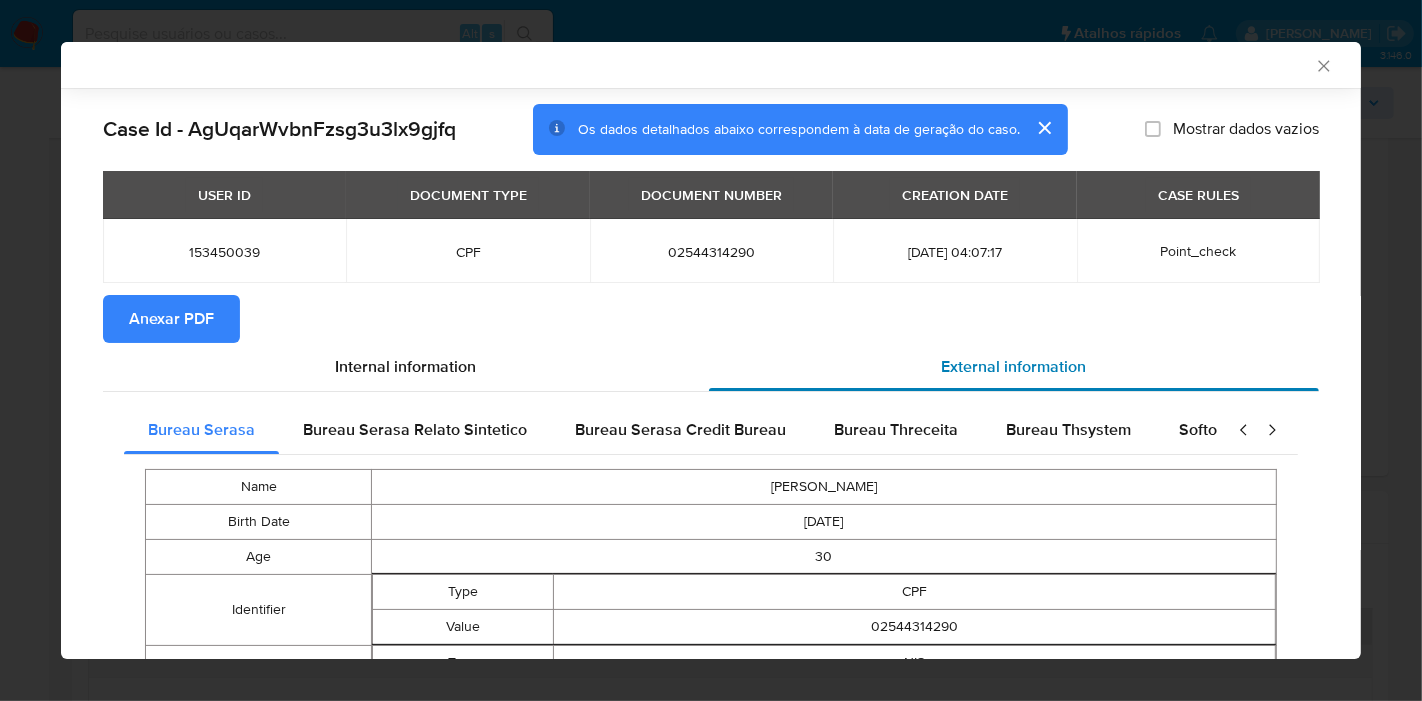 type 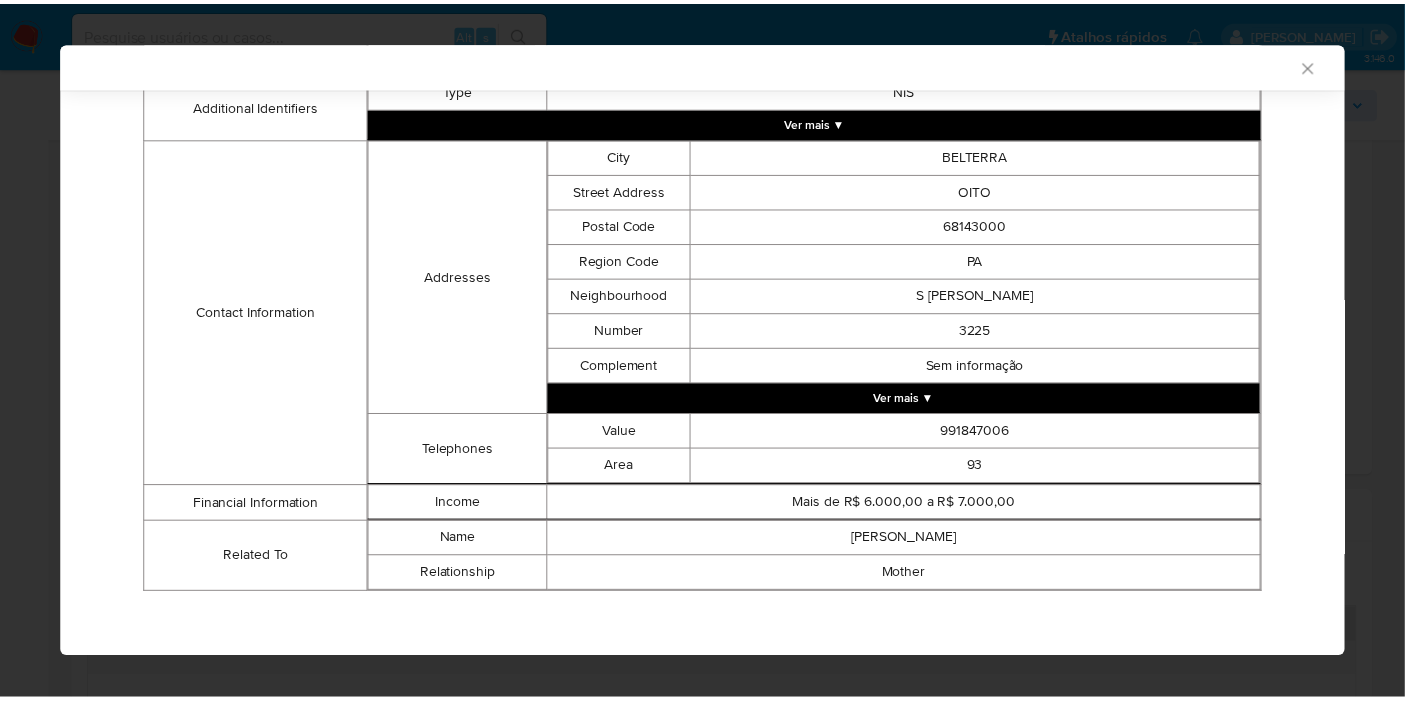 scroll, scrollTop: 579, scrollLeft: 0, axis: vertical 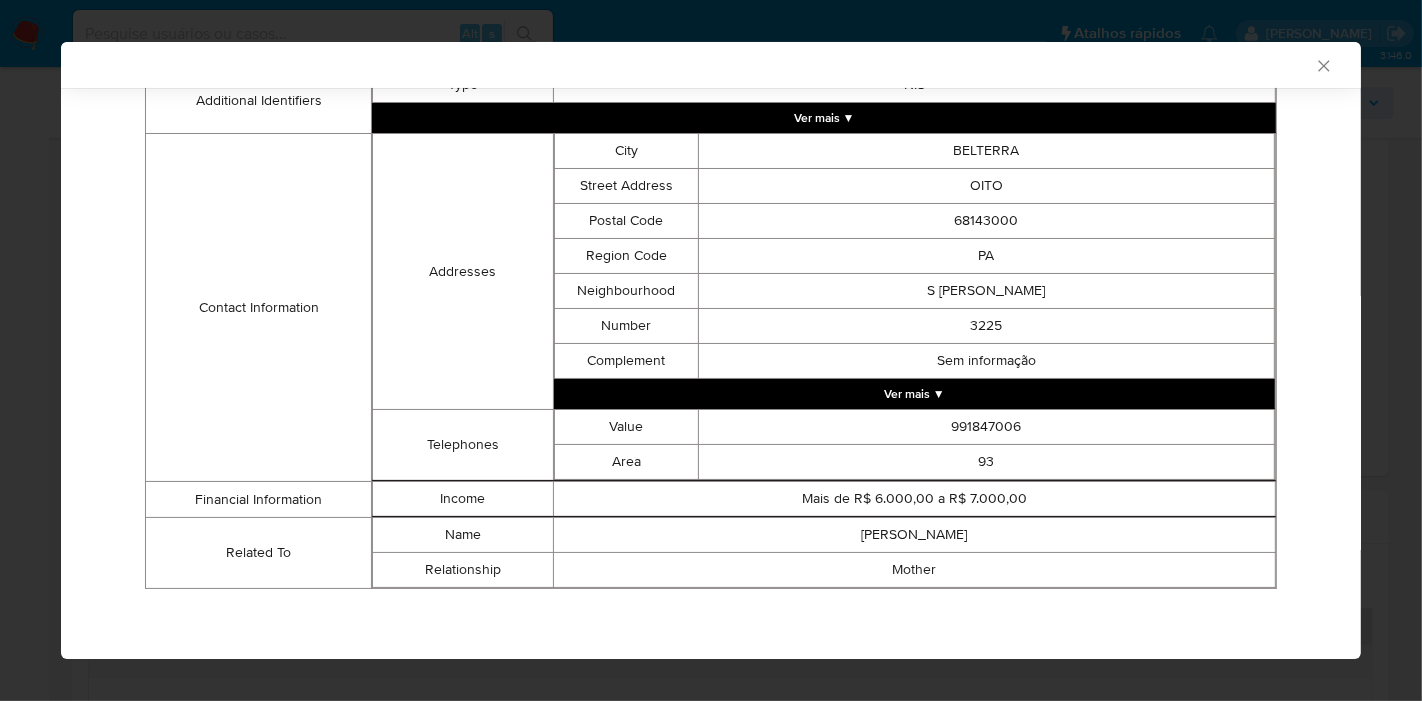 click 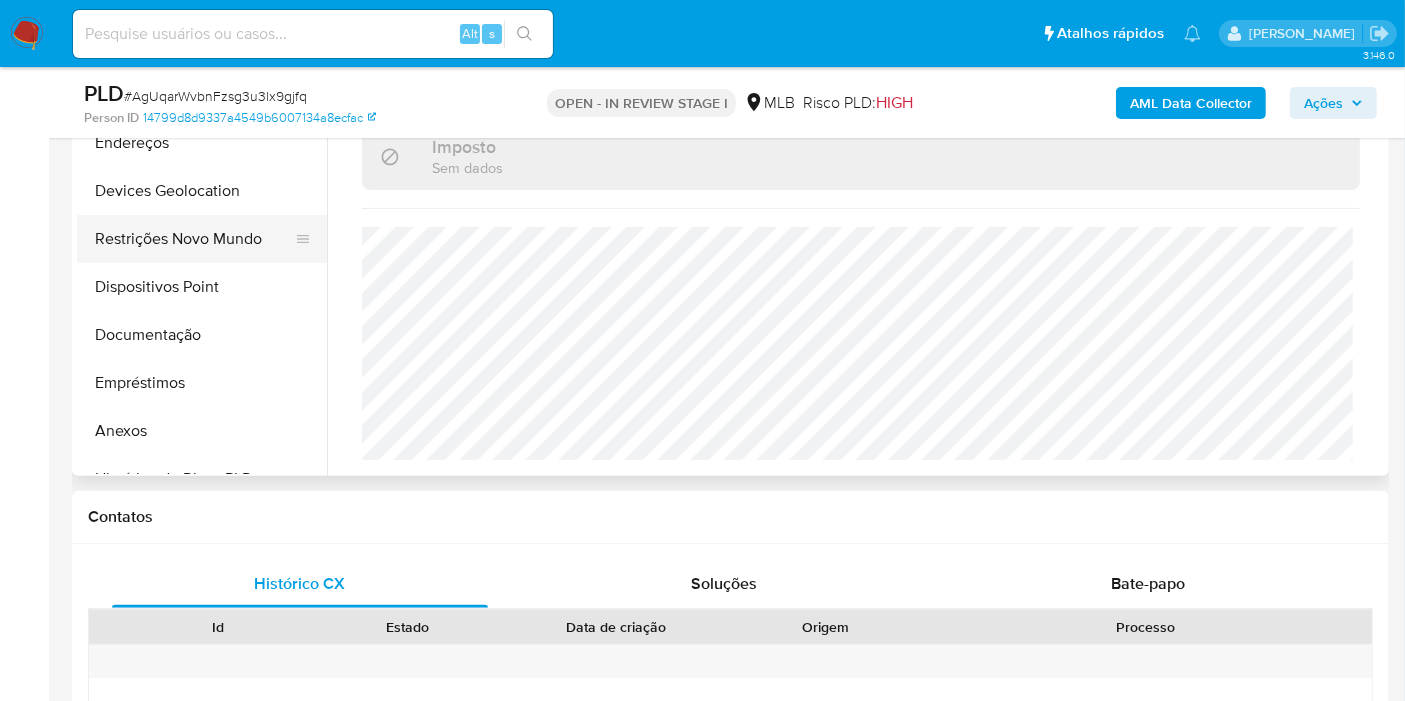 click on "Restrições Novo Mundo" at bounding box center [194, 239] 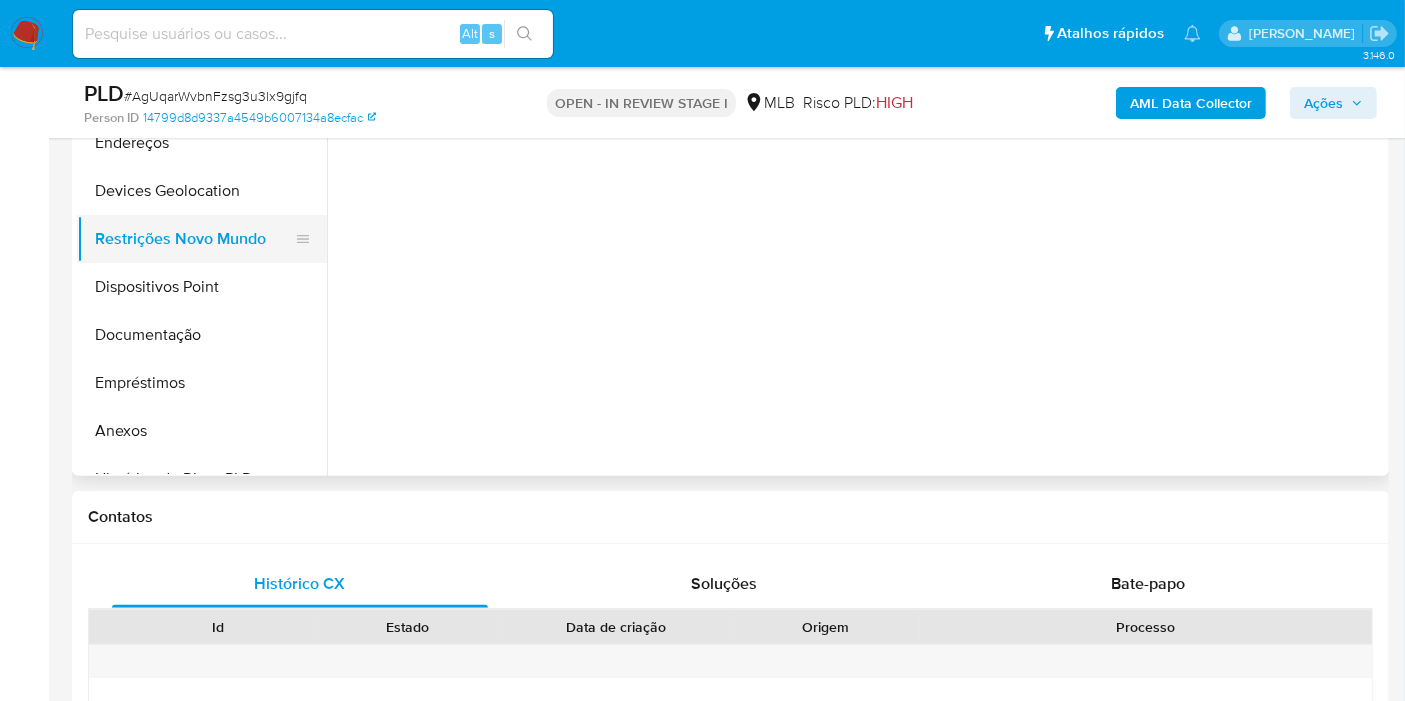 scroll, scrollTop: 0, scrollLeft: 0, axis: both 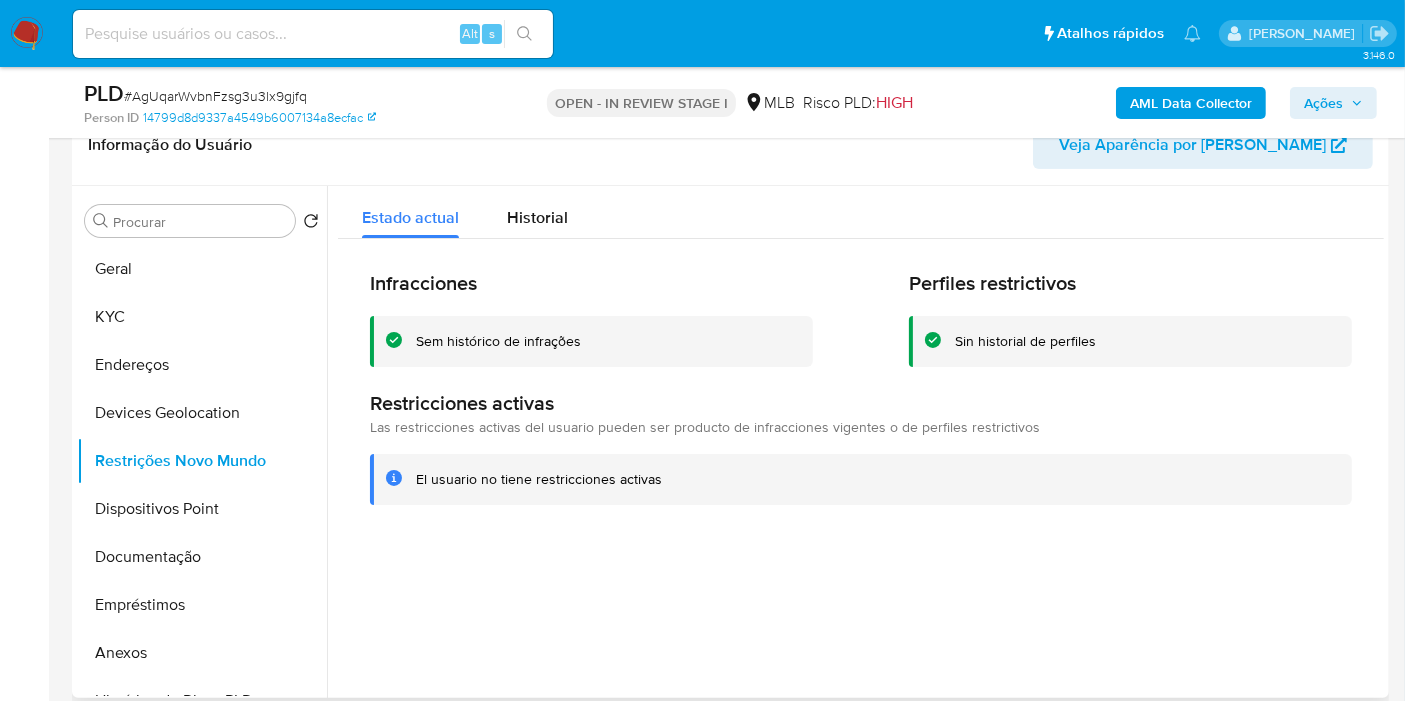 type 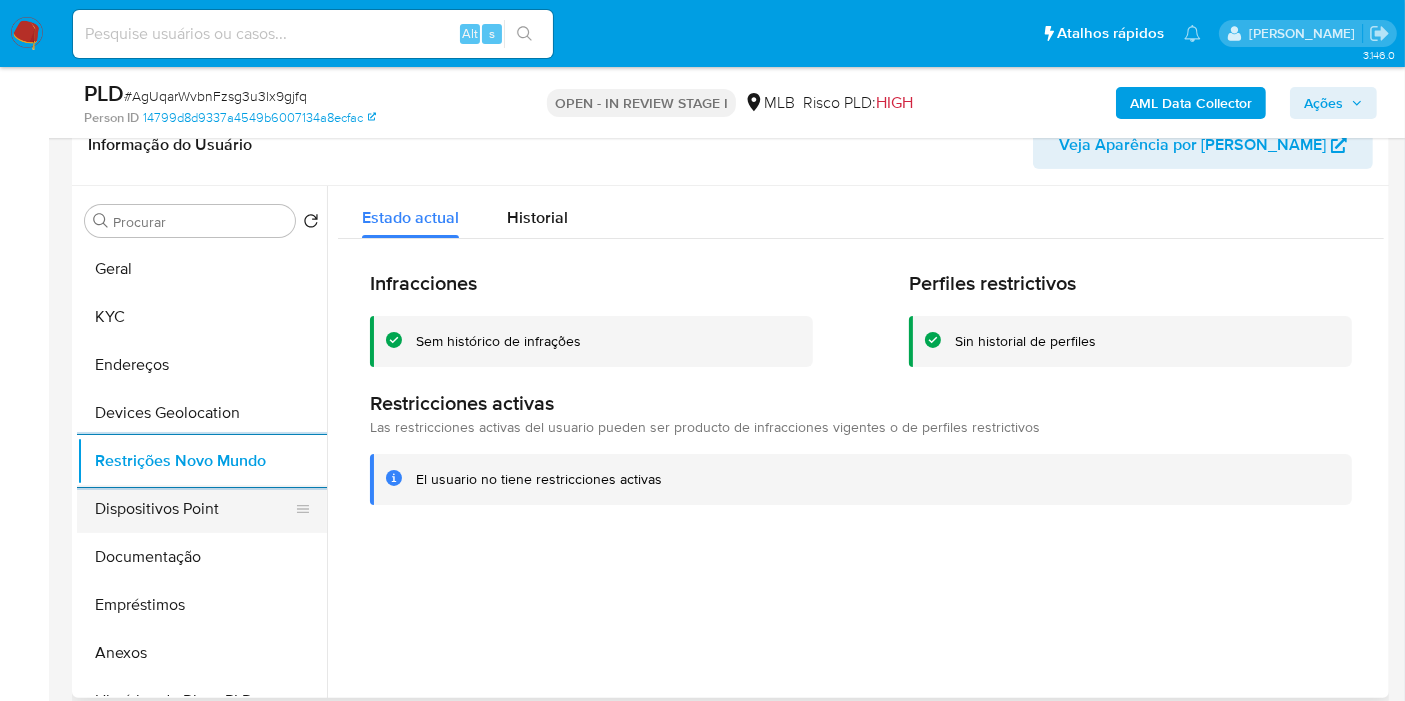 click on "Dispositivos Point" at bounding box center [194, 509] 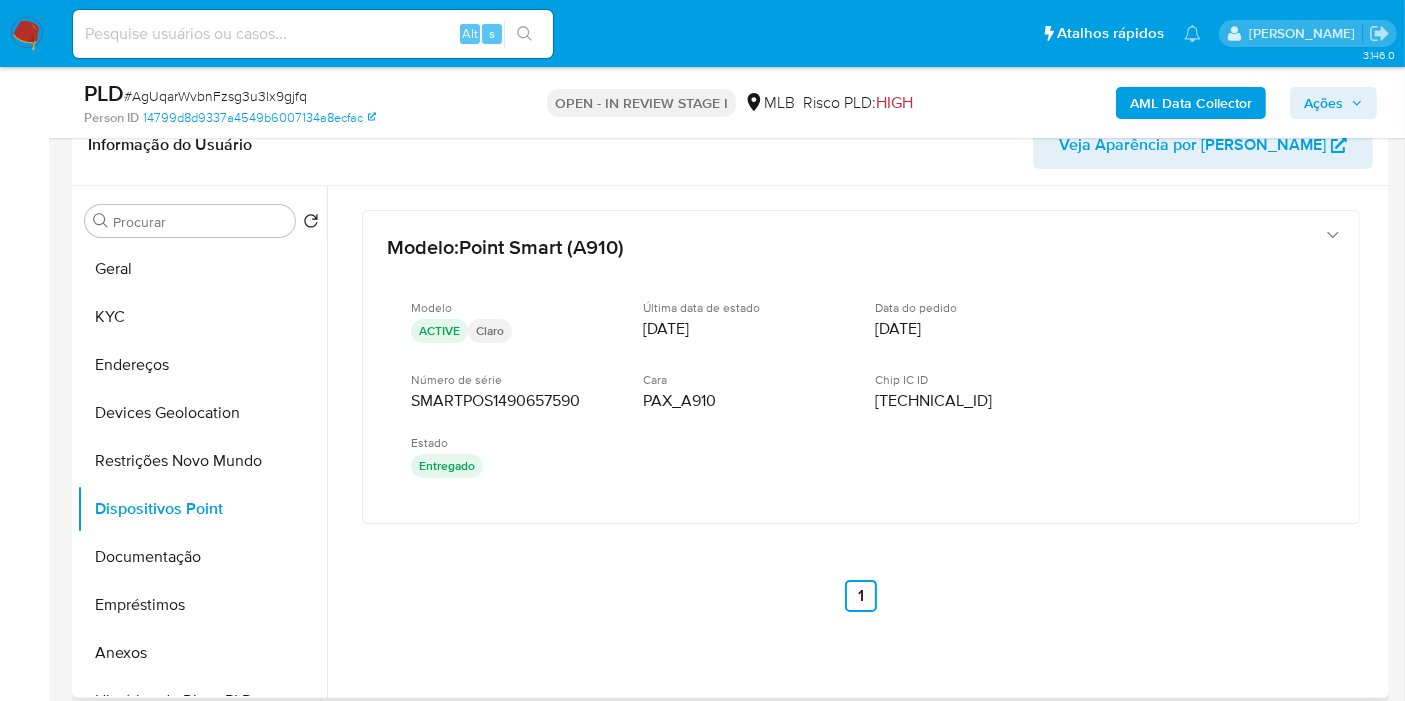 type 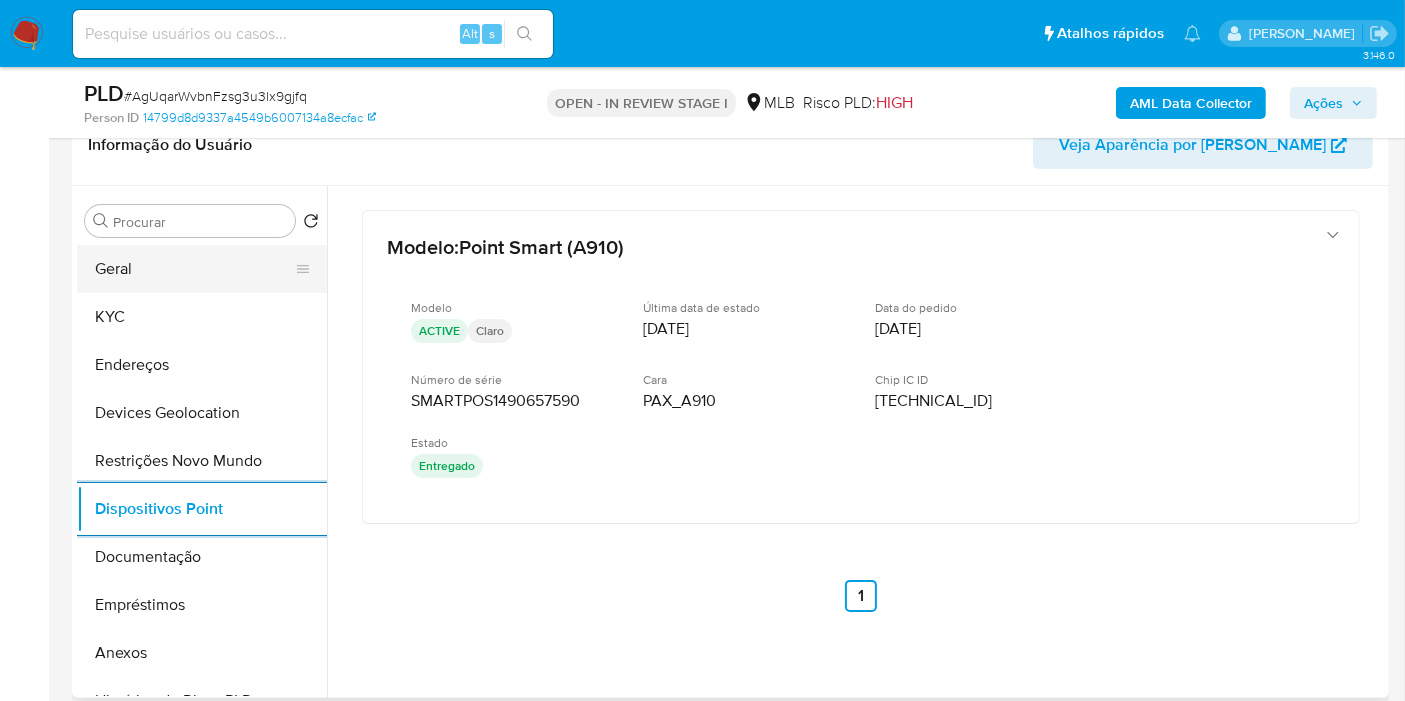 click on "Geral" at bounding box center [194, 269] 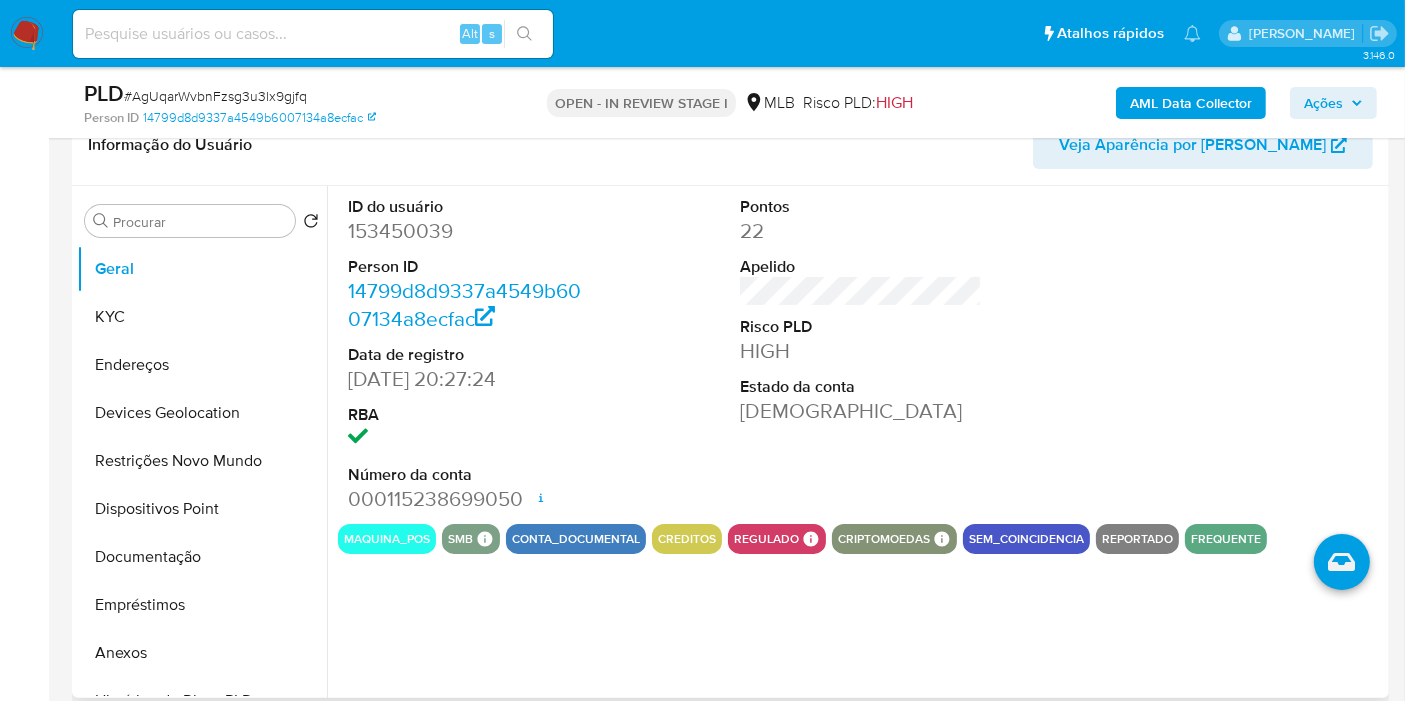 type 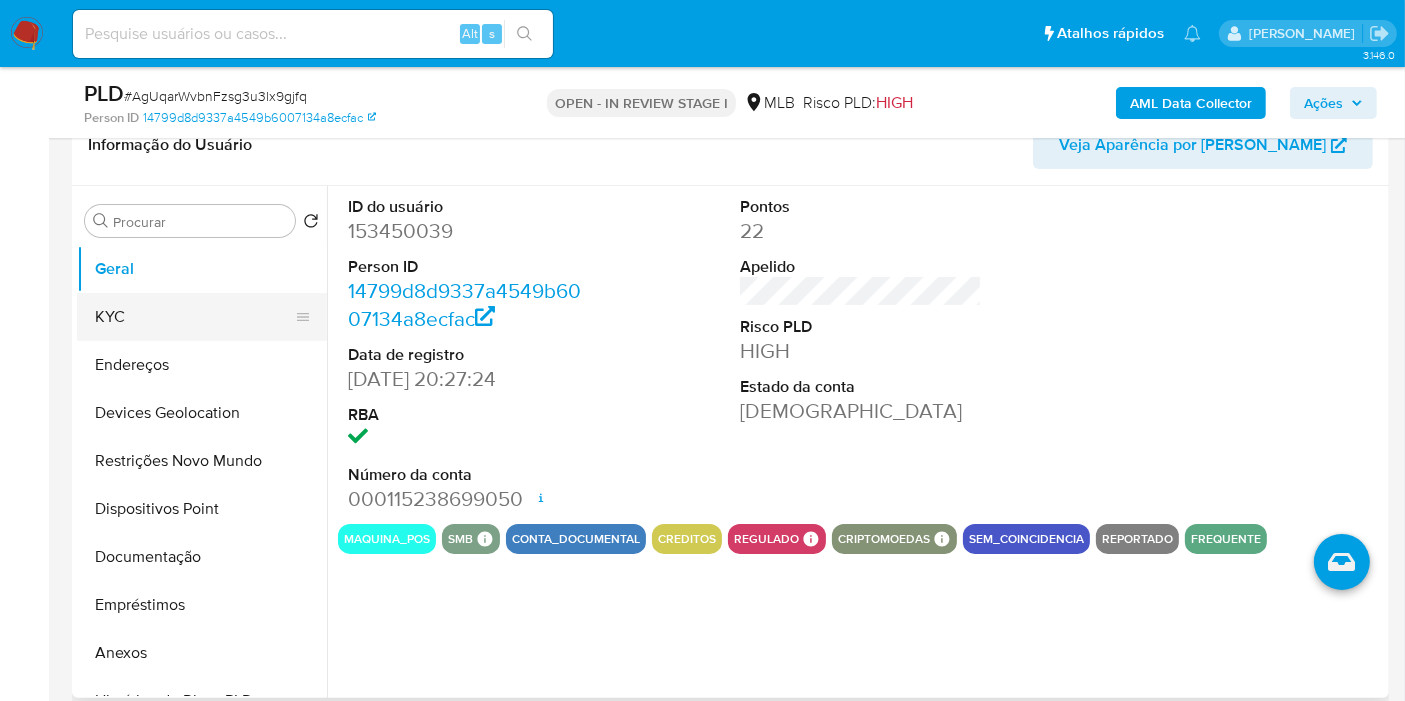 click on "KYC" at bounding box center [194, 317] 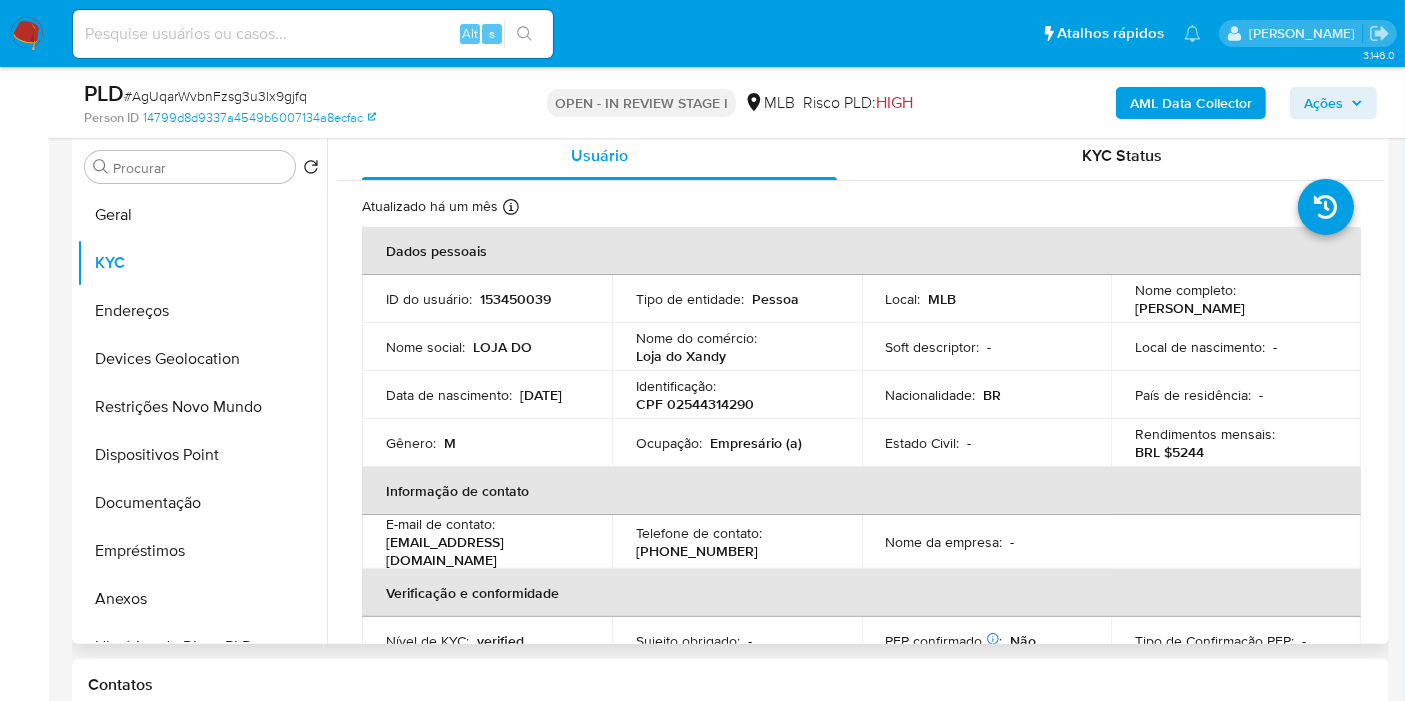 scroll, scrollTop: 397, scrollLeft: 0, axis: vertical 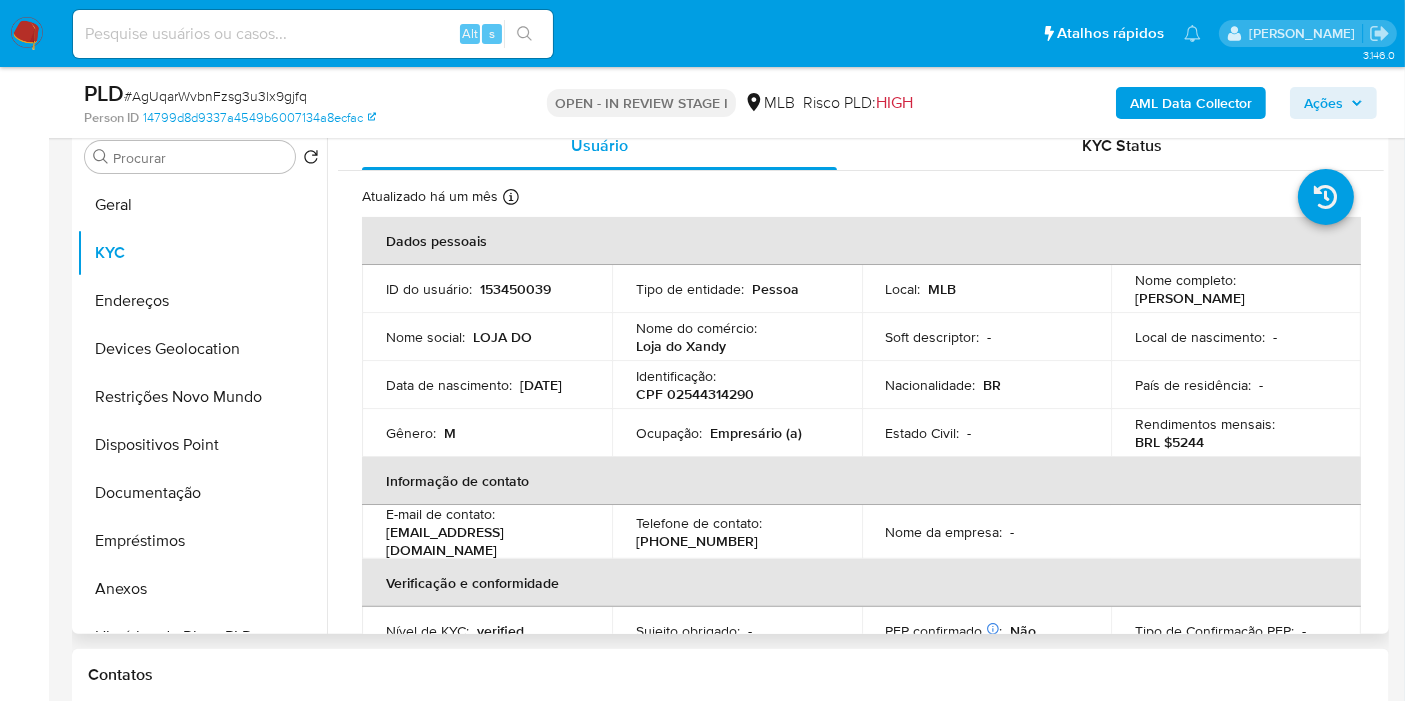 type 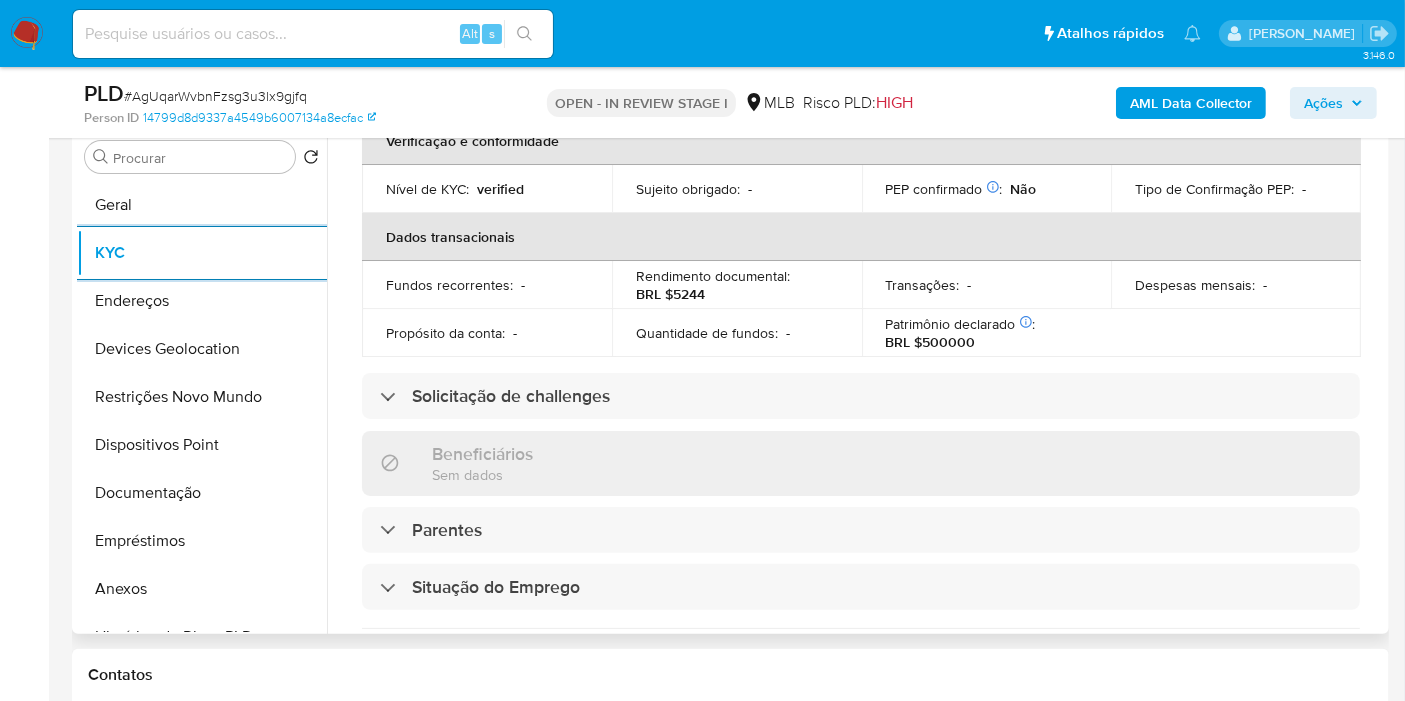 scroll, scrollTop: 444, scrollLeft: 0, axis: vertical 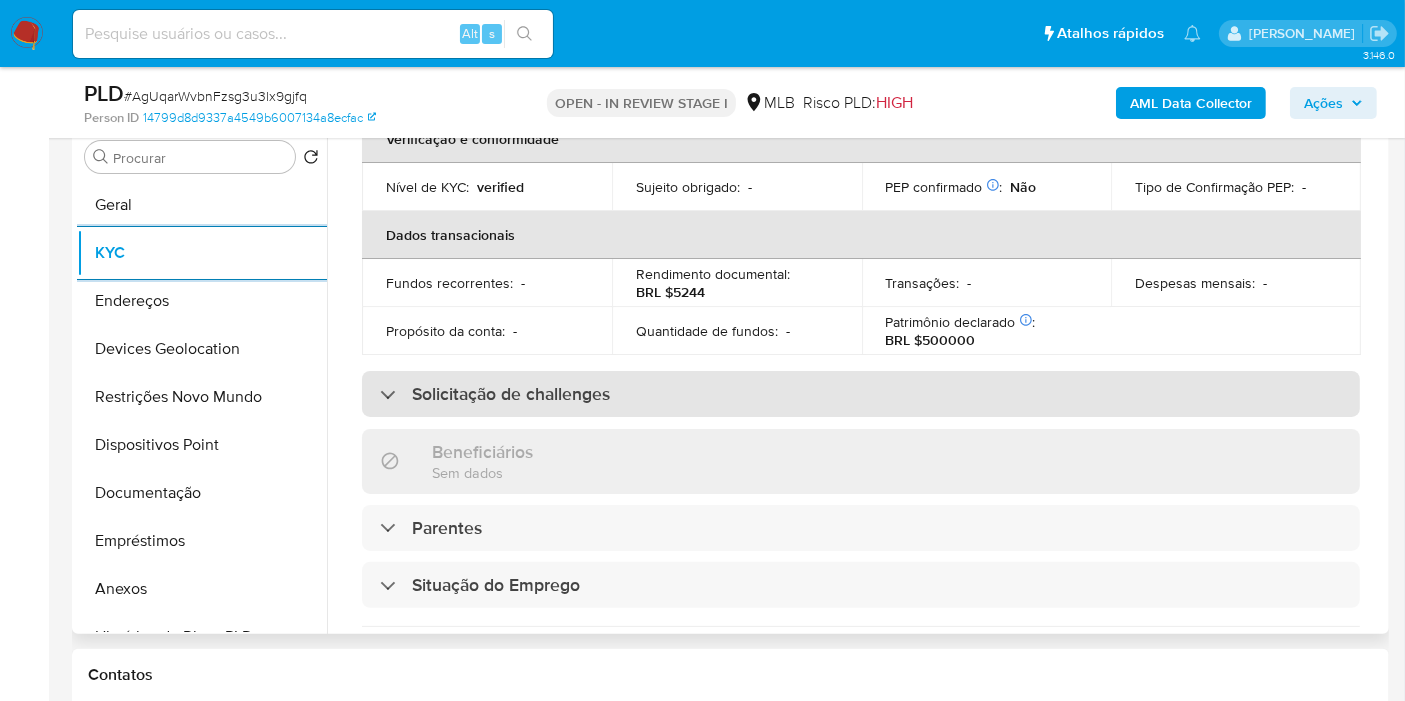 click on "Solicitação de challenges" at bounding box center [861, 394] 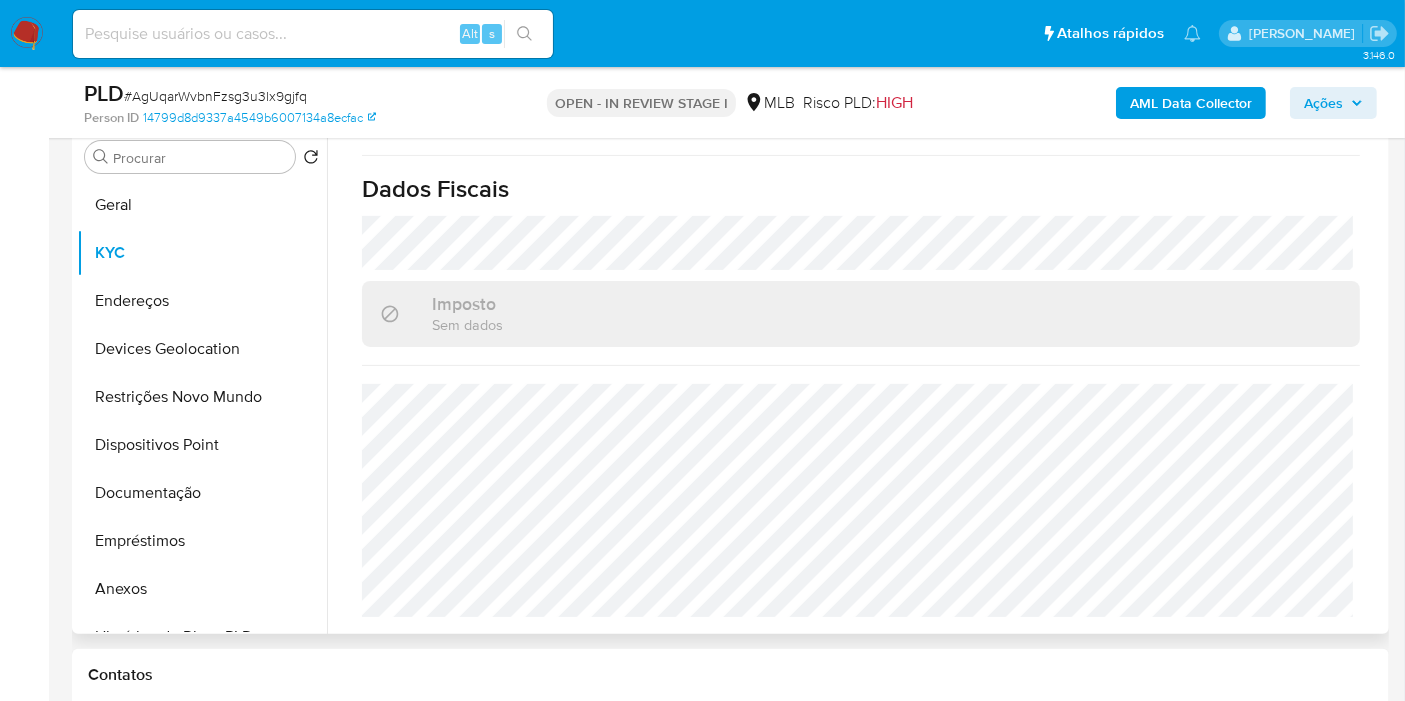 scroll, scrollTop: 1069, scrollLeft: 0, axis: vertical 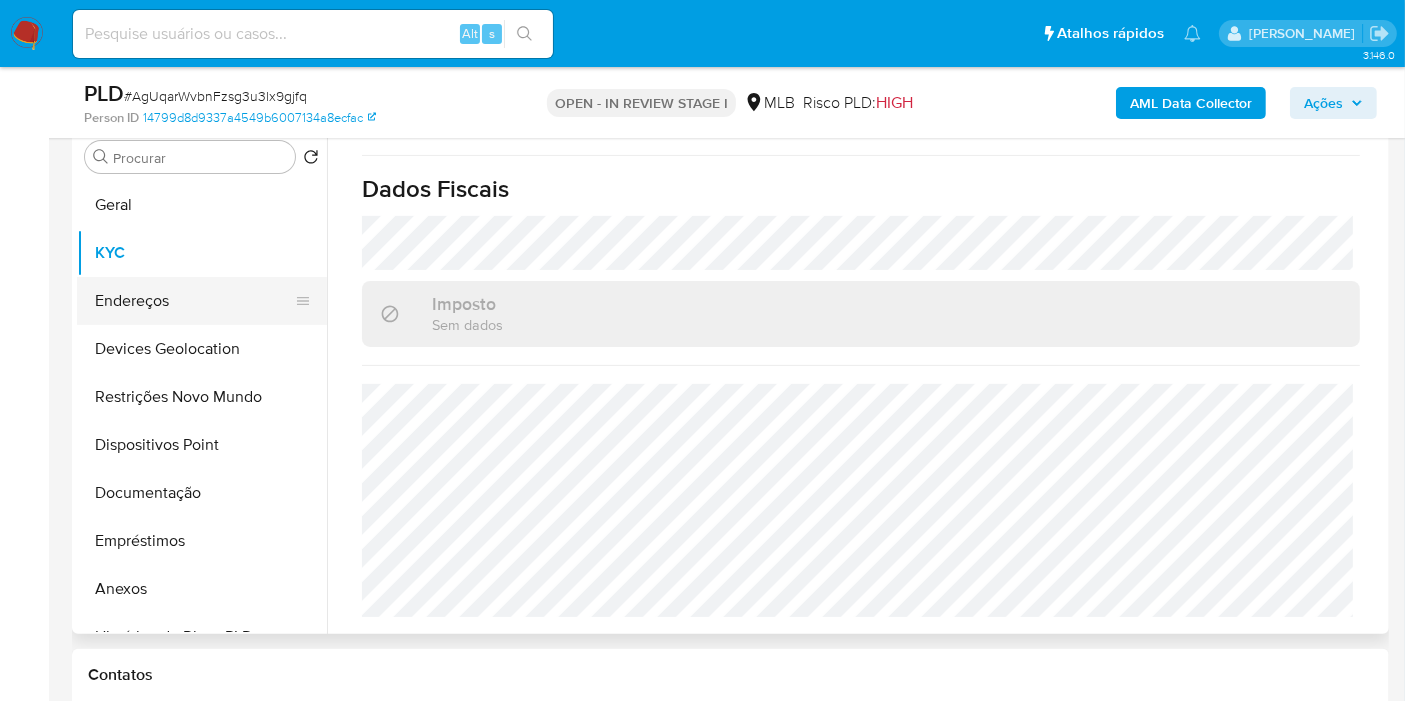 click on "Endereços" at bounding box center (194, 301) 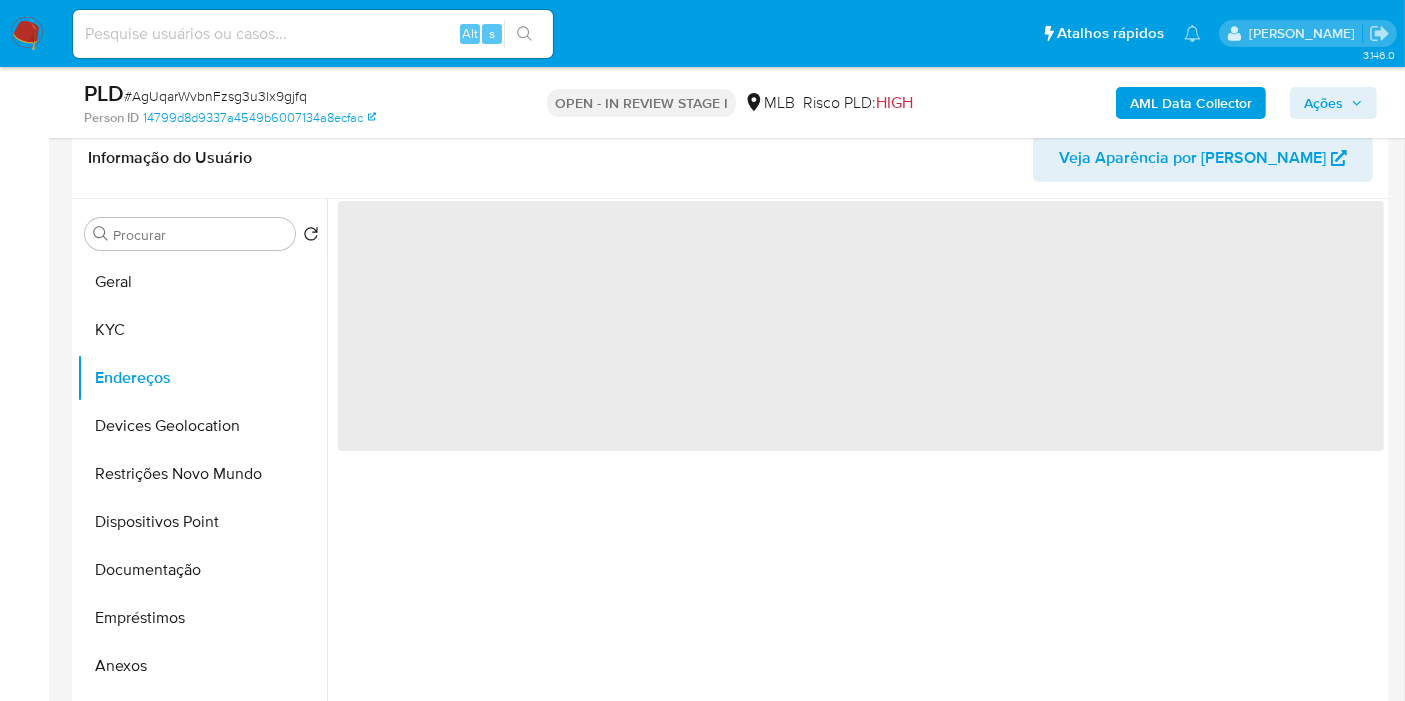 scroll, scrollTop: 285, scrollLeft: 0, axis: vertical 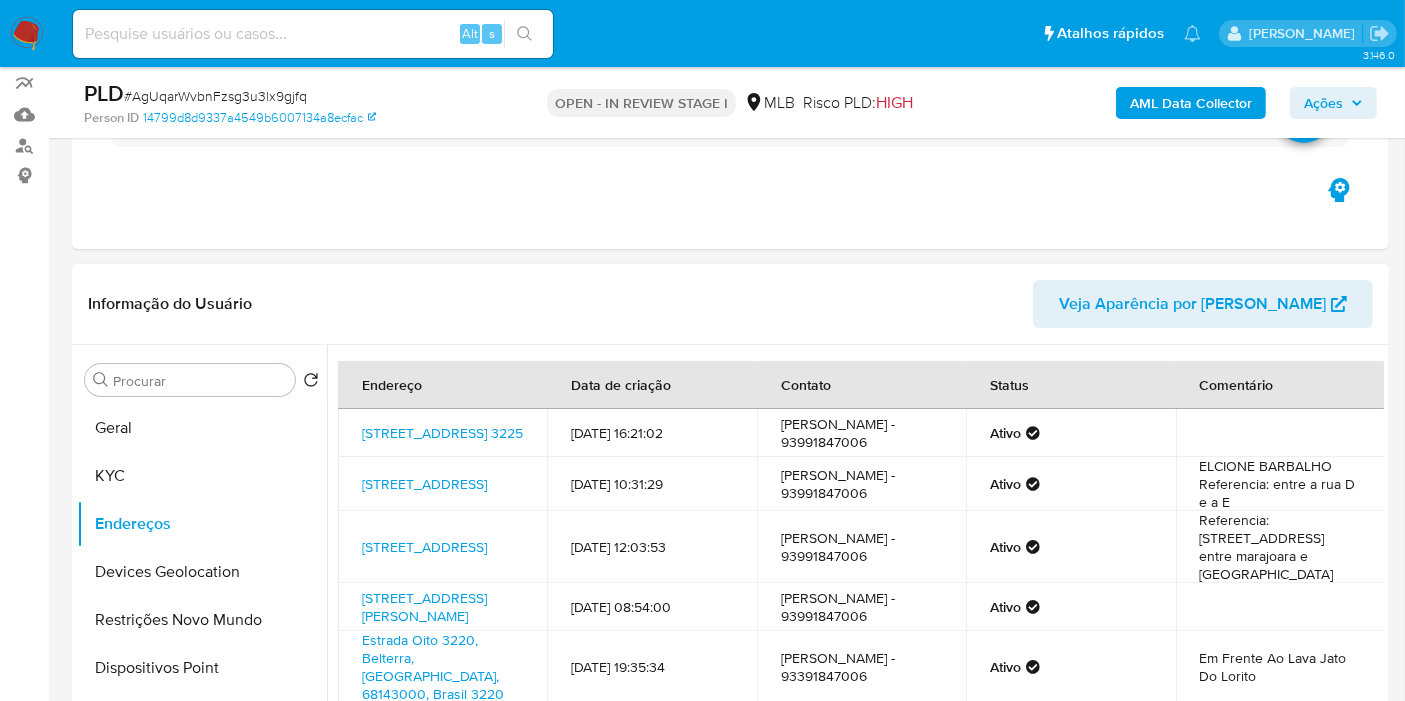 type 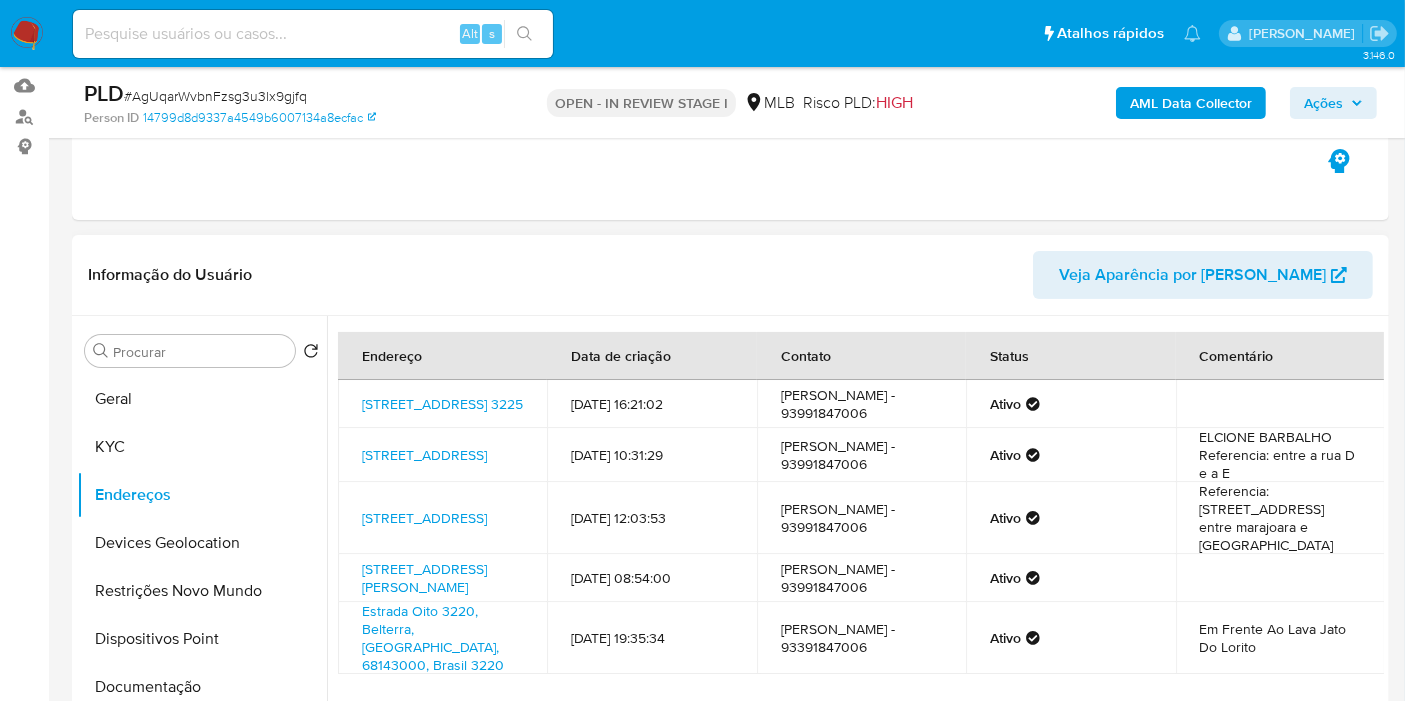 scroll, scrollTop: 285, scrollLeft: 0, axis: vertical 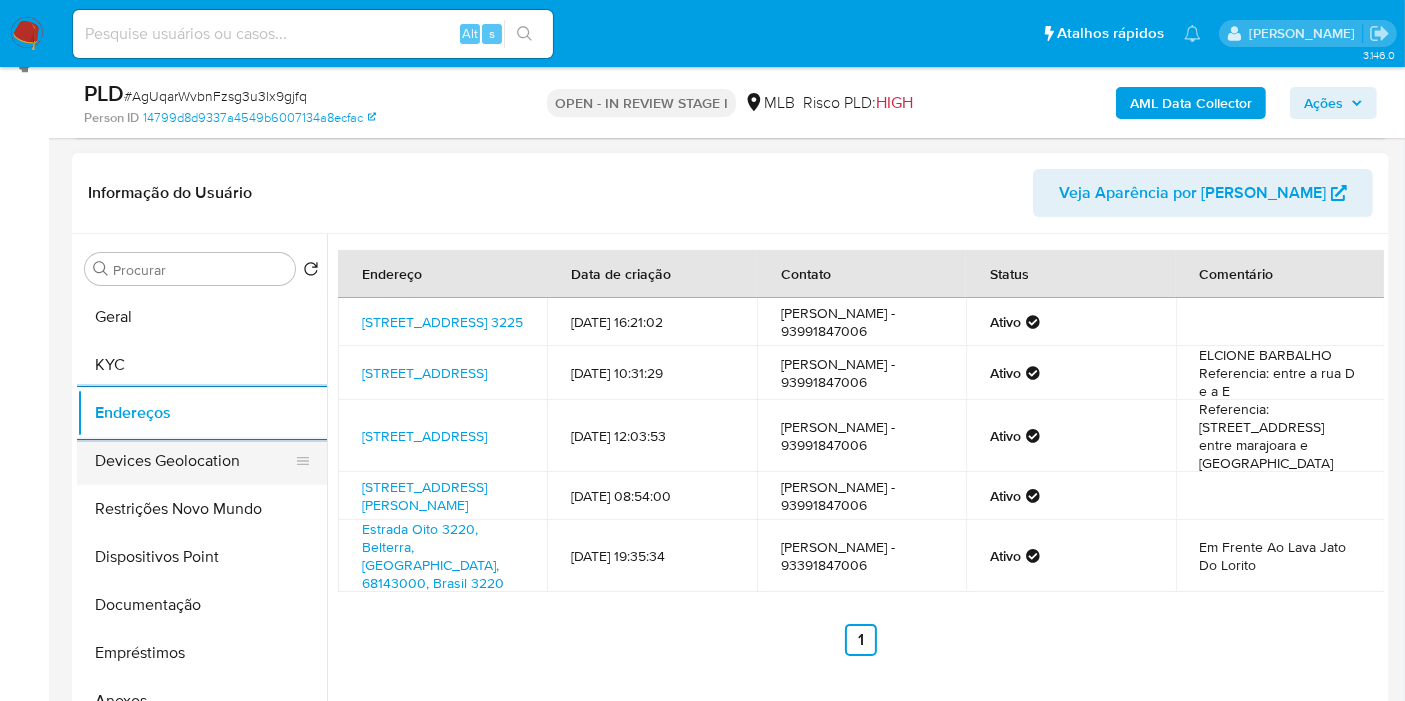 click on "Devices Geolocation" at bounding box center (194, 461) 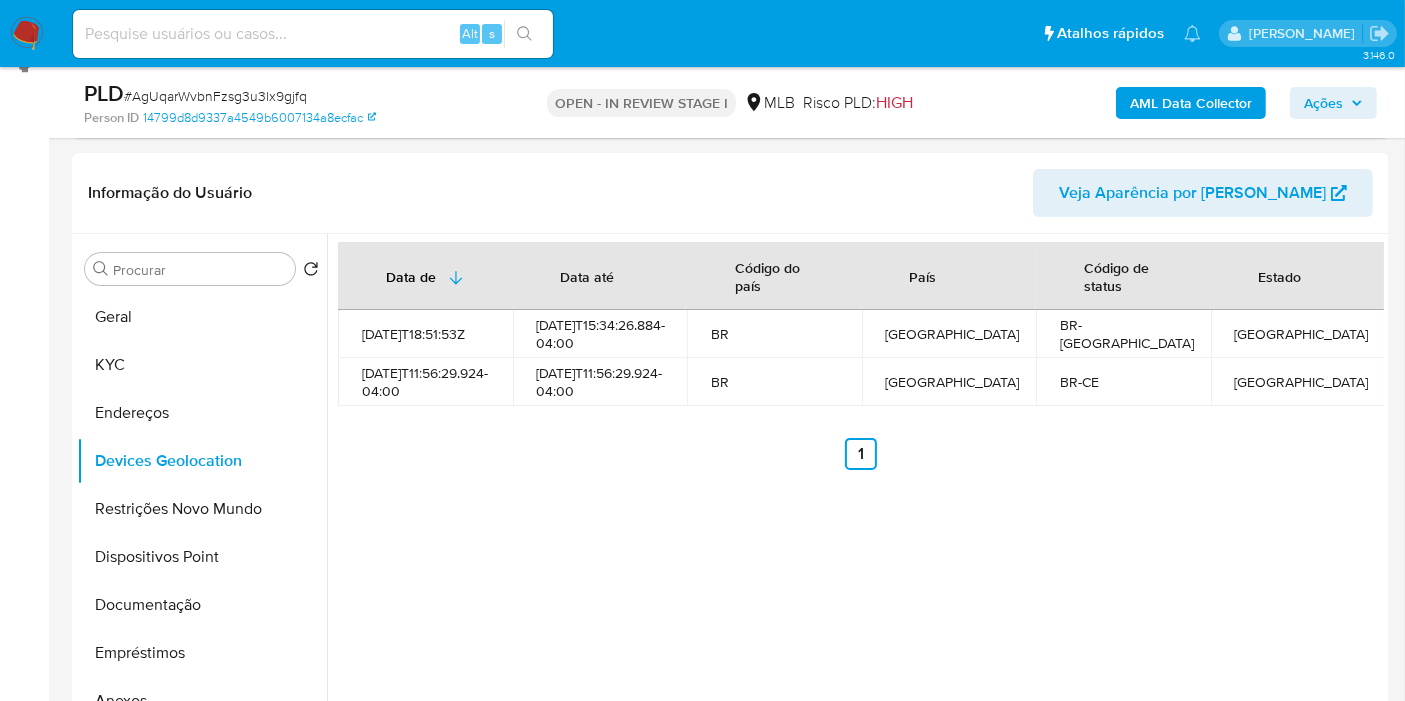 type 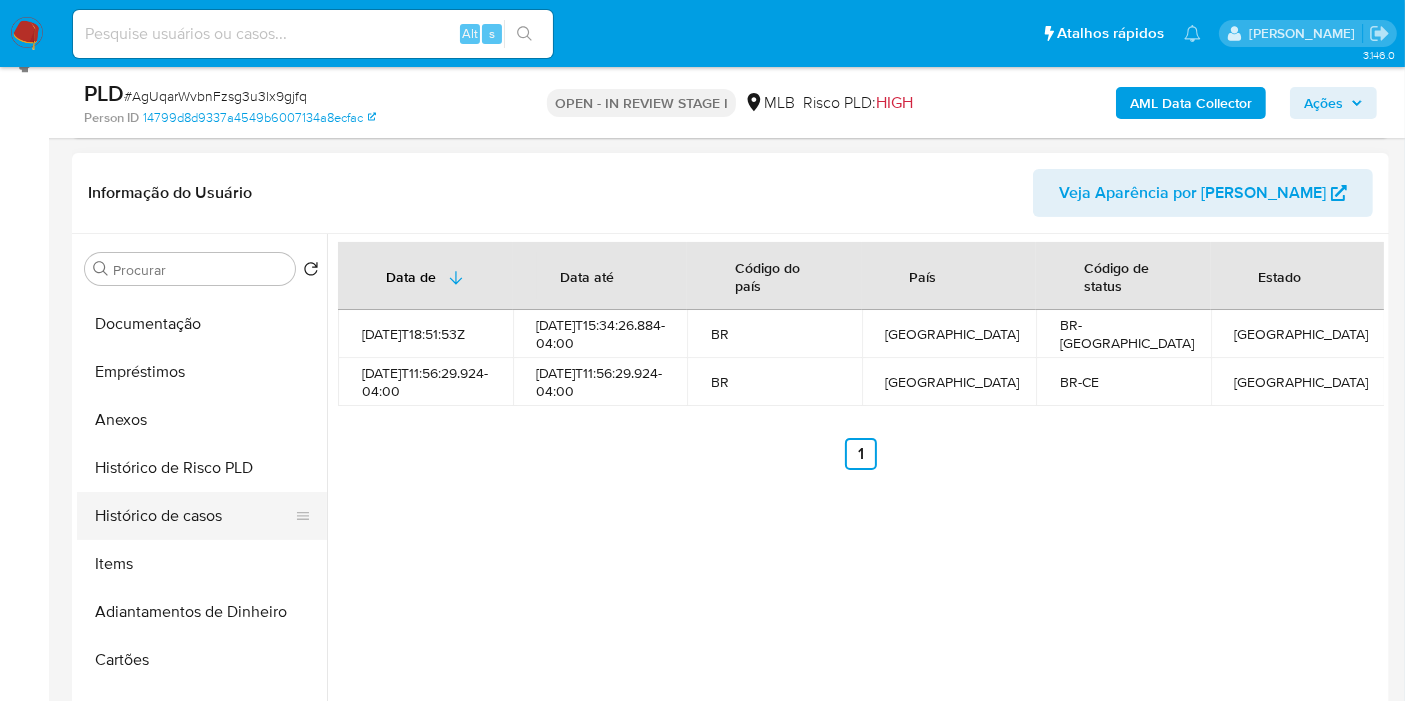 scroll, scrollTop: 333, scrollLeft: 0, axis: vertical 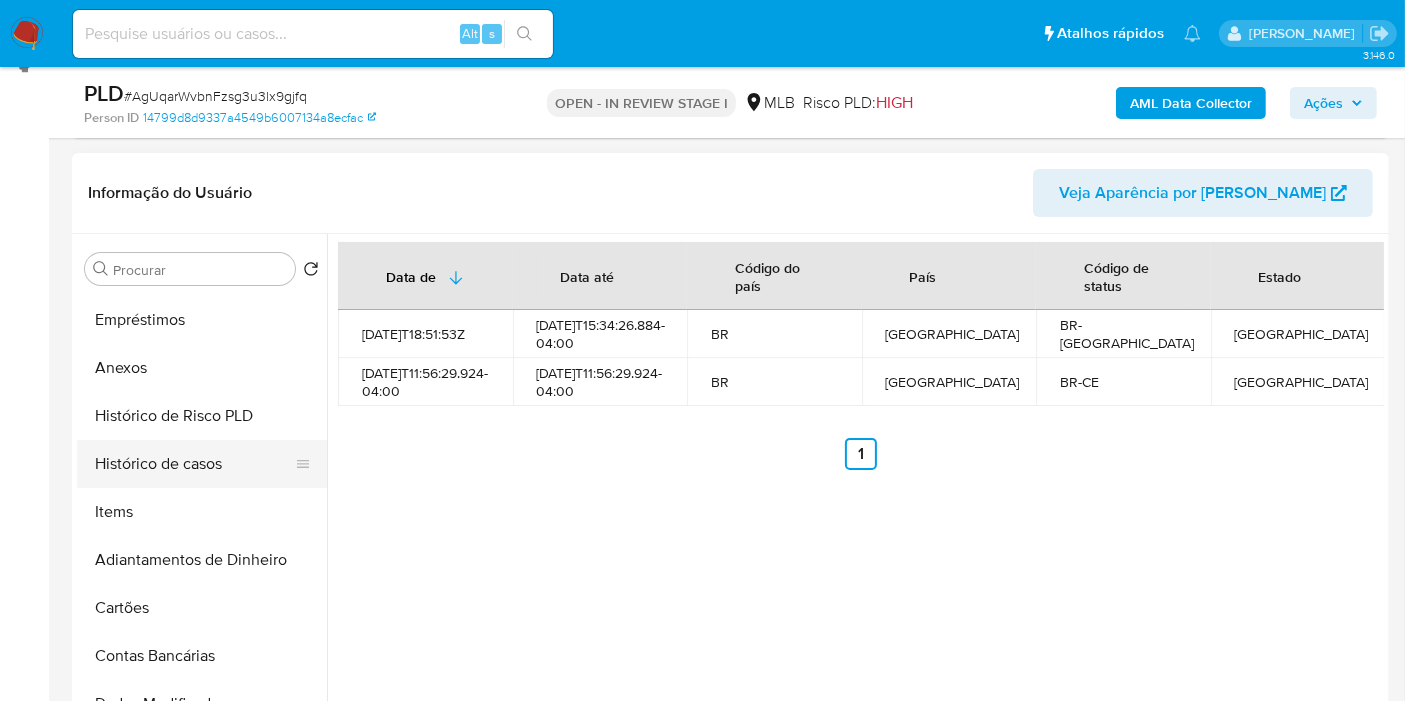 click on "Histórico de casos" at bounding box center (194, 464) 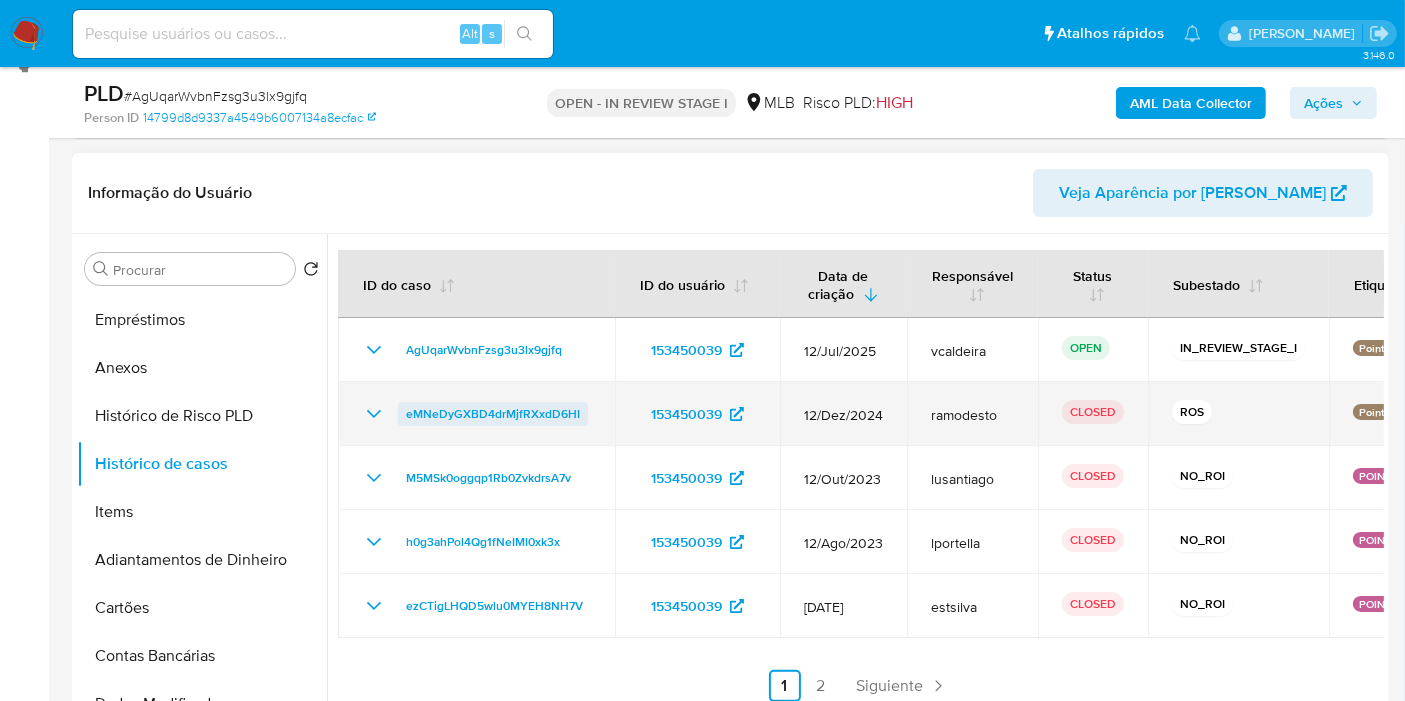 click on "eMNeDyGXBD4drMjfRXxdD6HI" at bounding box center [493, 414] 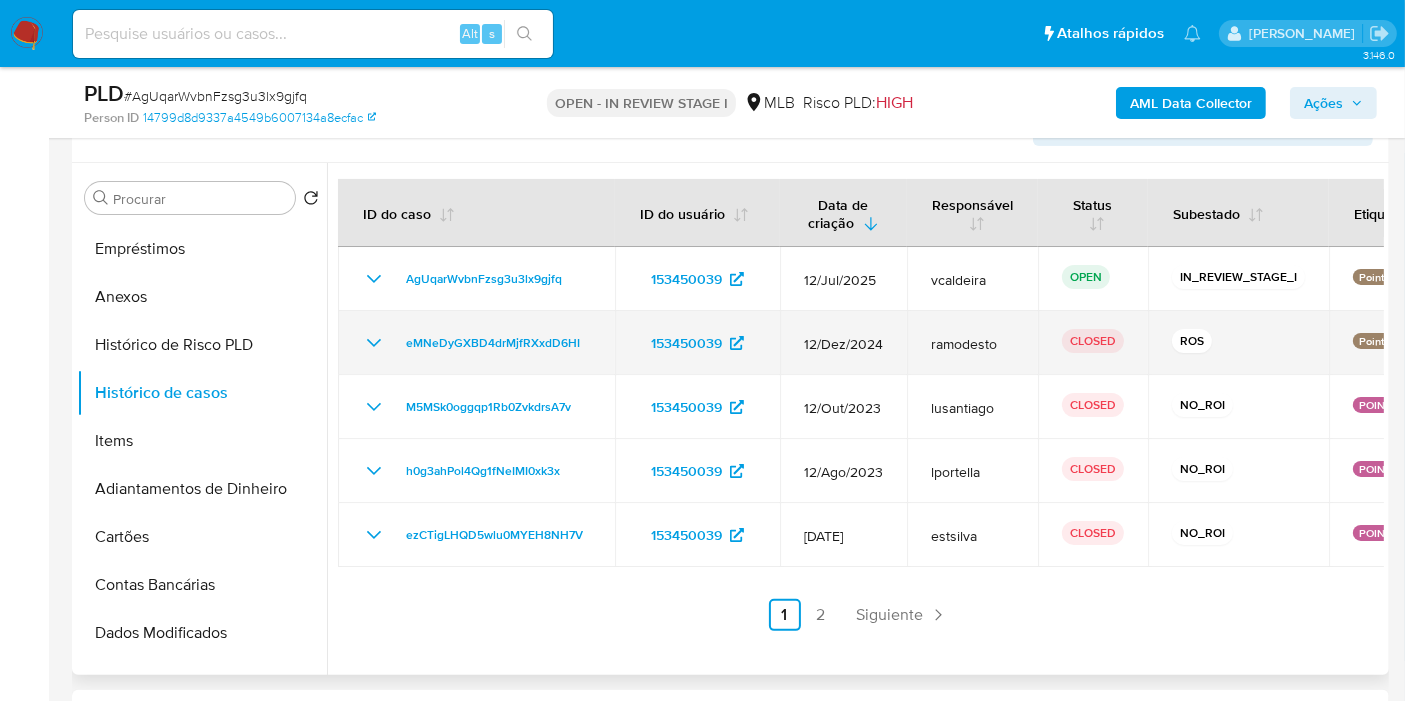 scroll, scrollTop: 619, scrollLeft: 0, axis: vertical 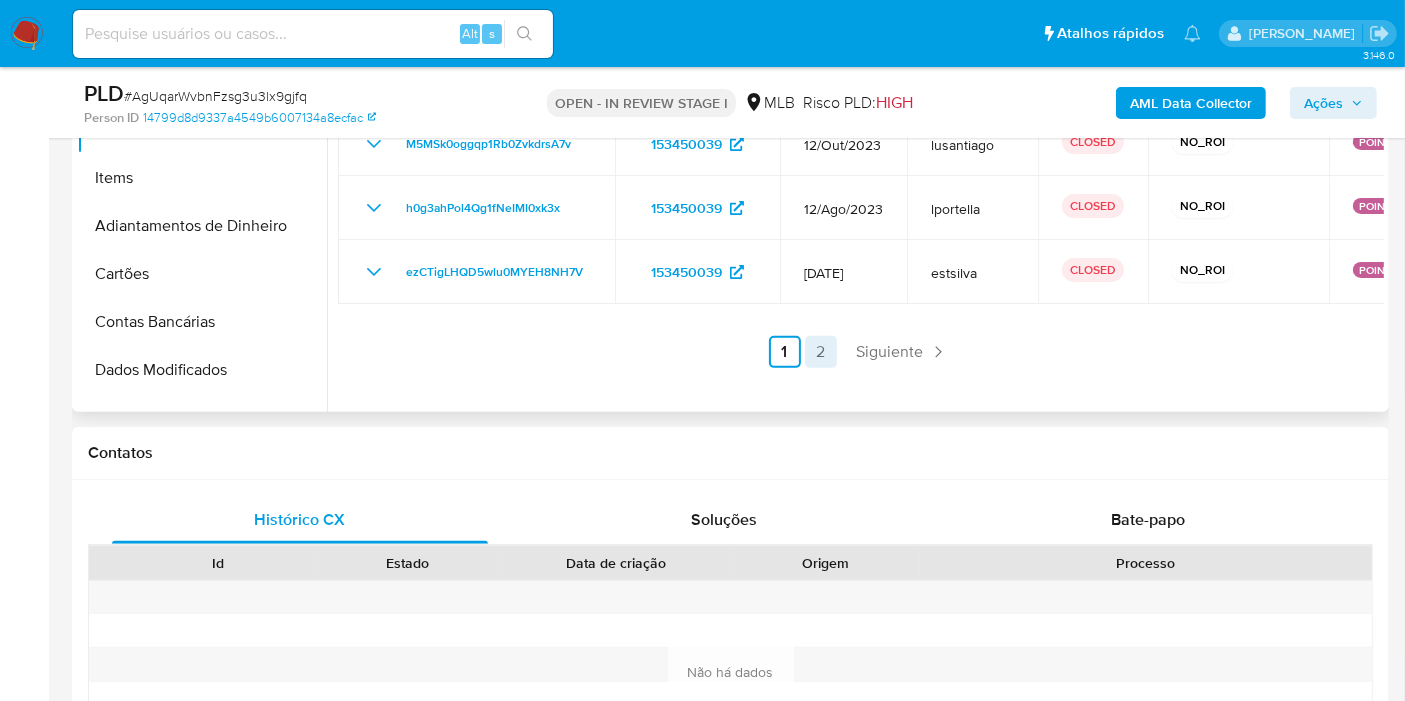 click on "2" at bounding box center [821, 352] 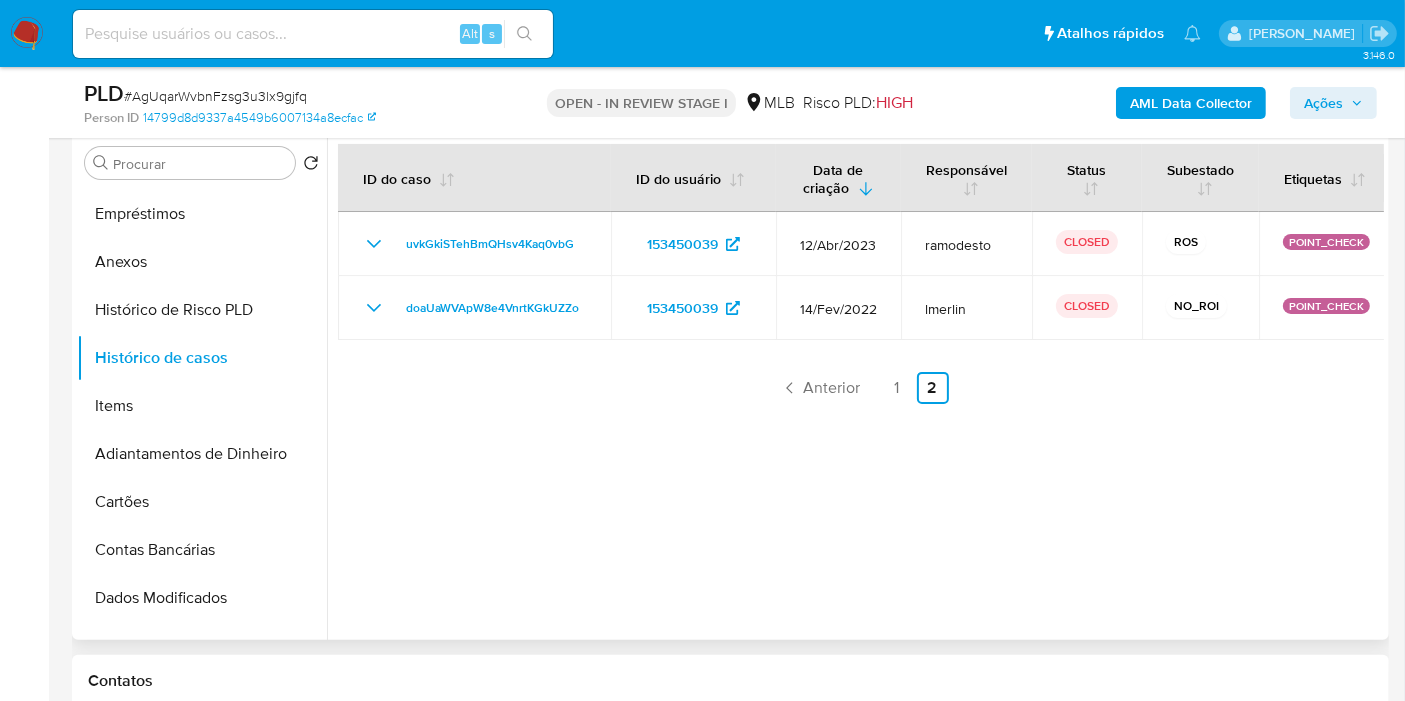 scroll, scrollTop: 285, scrollLeft: 0, axis: vertical 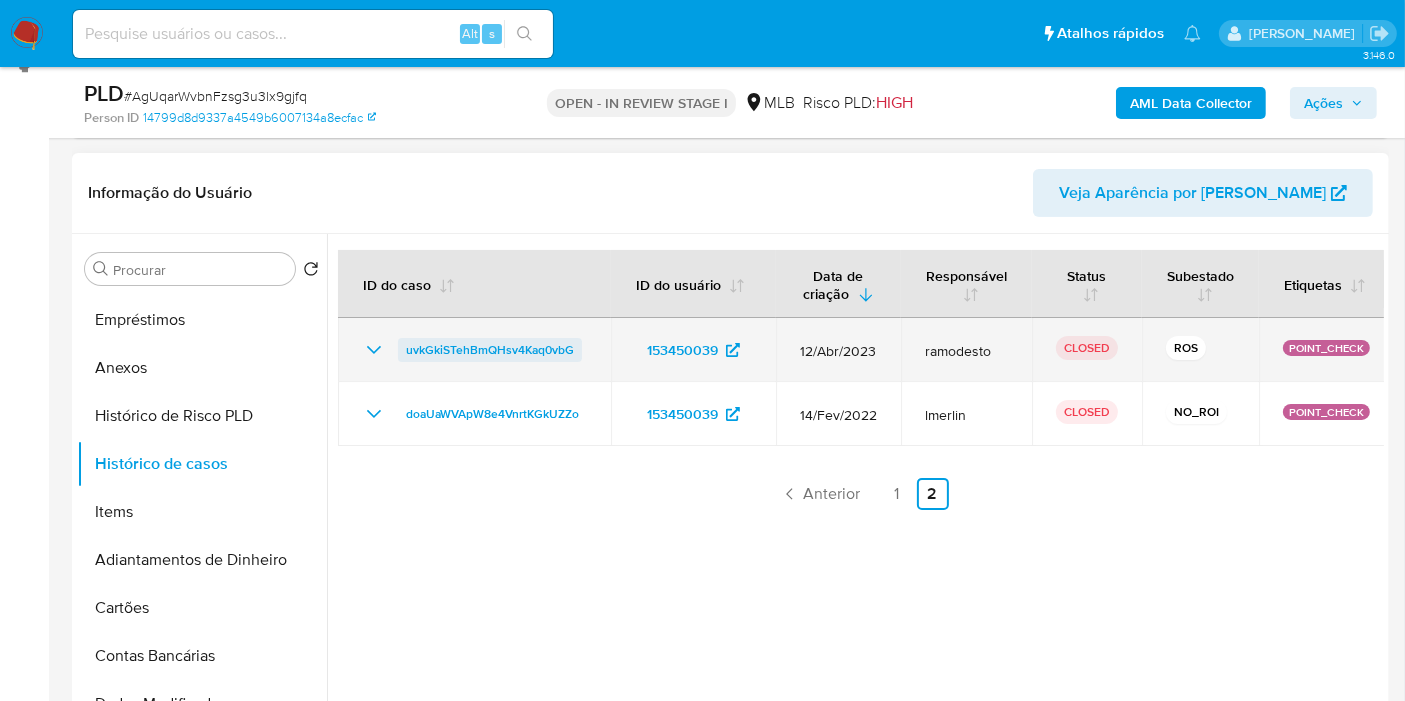 click on "uvkGkiSTehBmQHsv4Kaq0vbG" at bounding box center [490, 350] 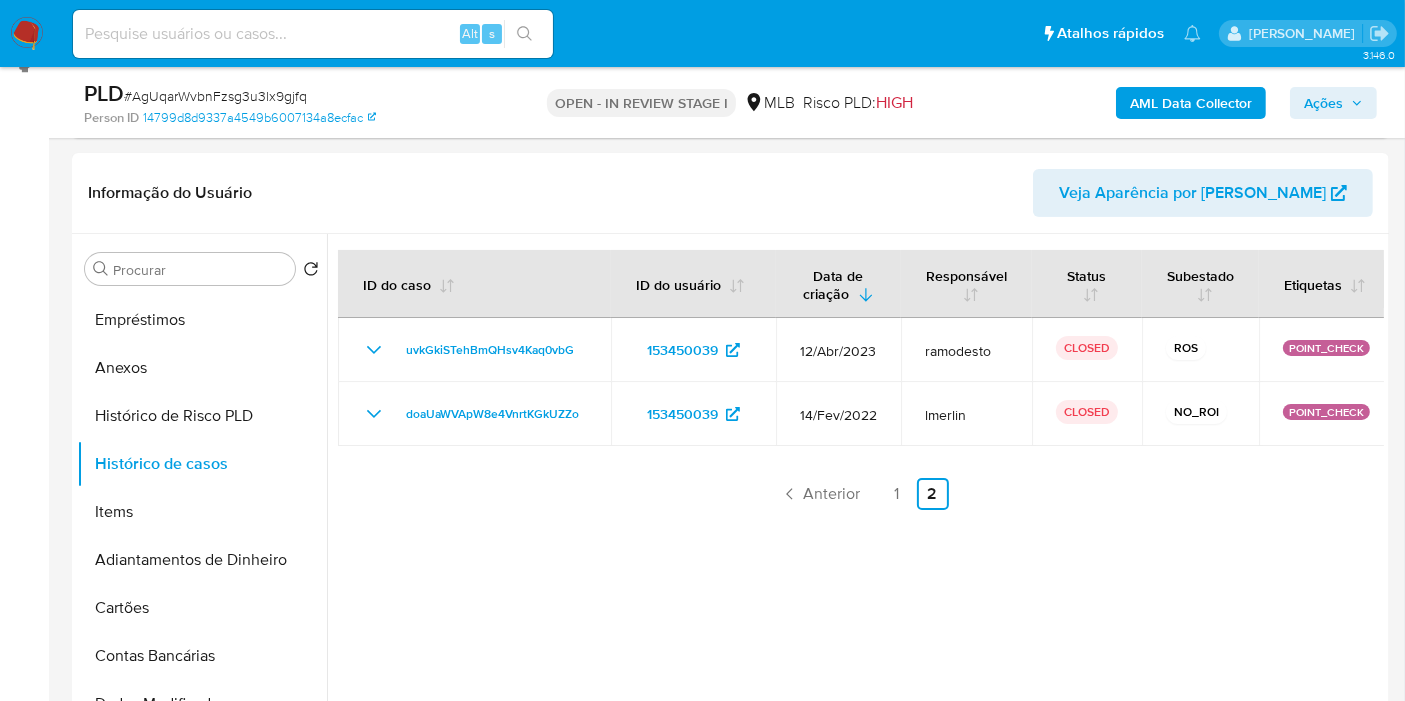 click on "Ações" at bounding box center (1323, 103) 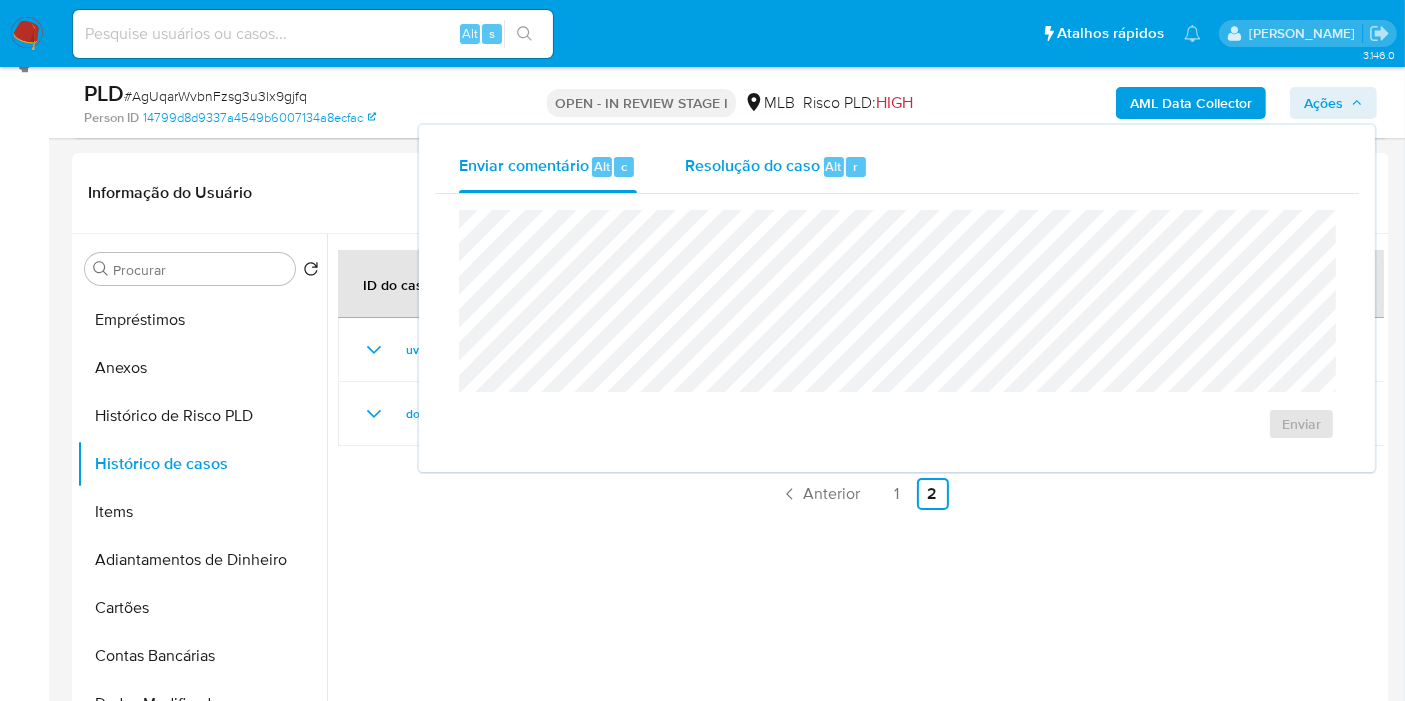 click on "Resolução do caso" at bounding box center [752, 165] 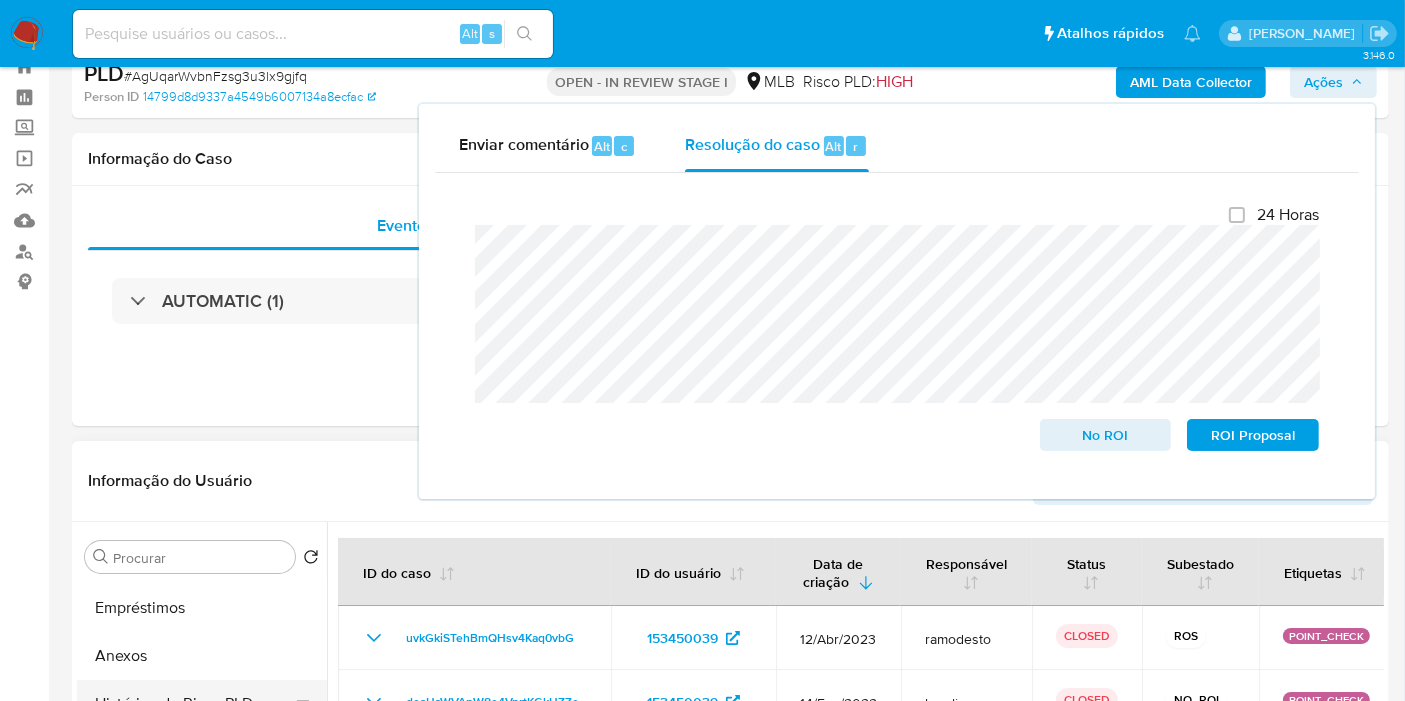scroll, scrollTop: 222, scrollLeft: 0, axis: vertical 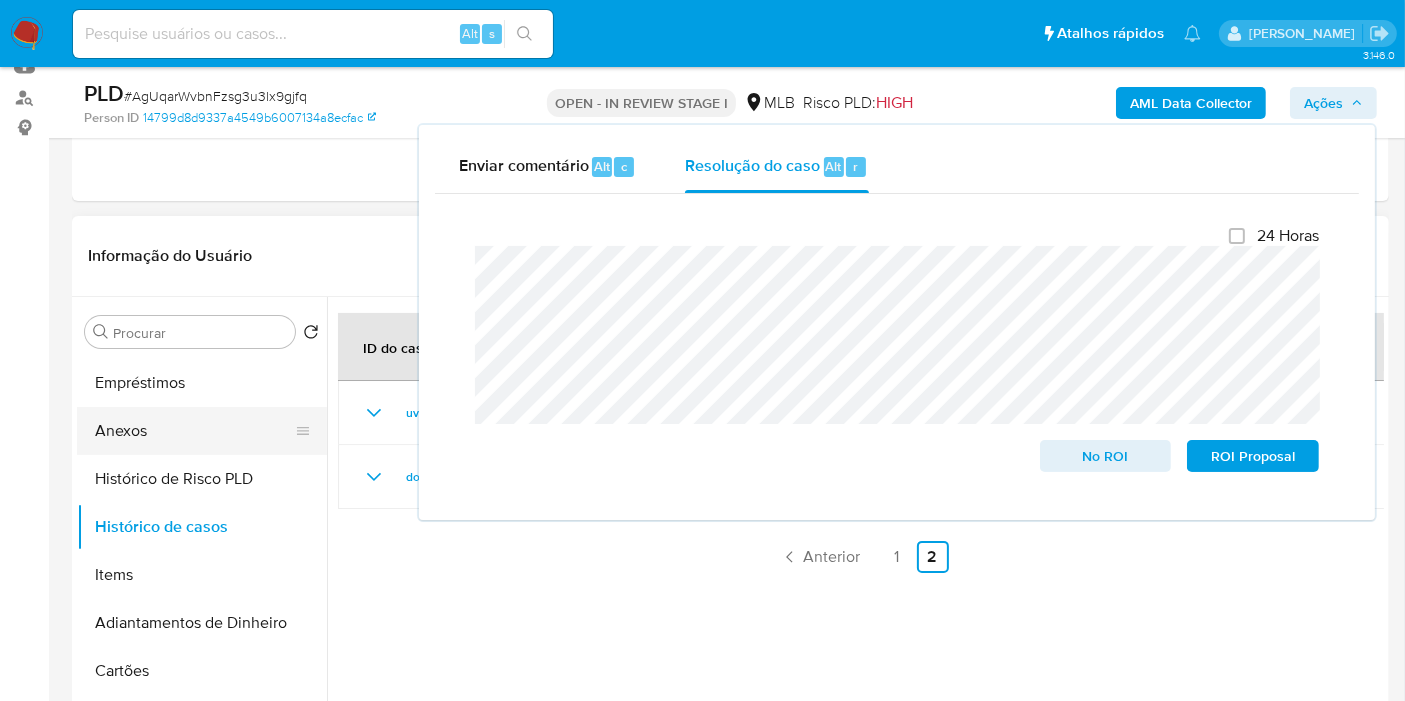 click on "Anexos" at bounding box center (194, 431) 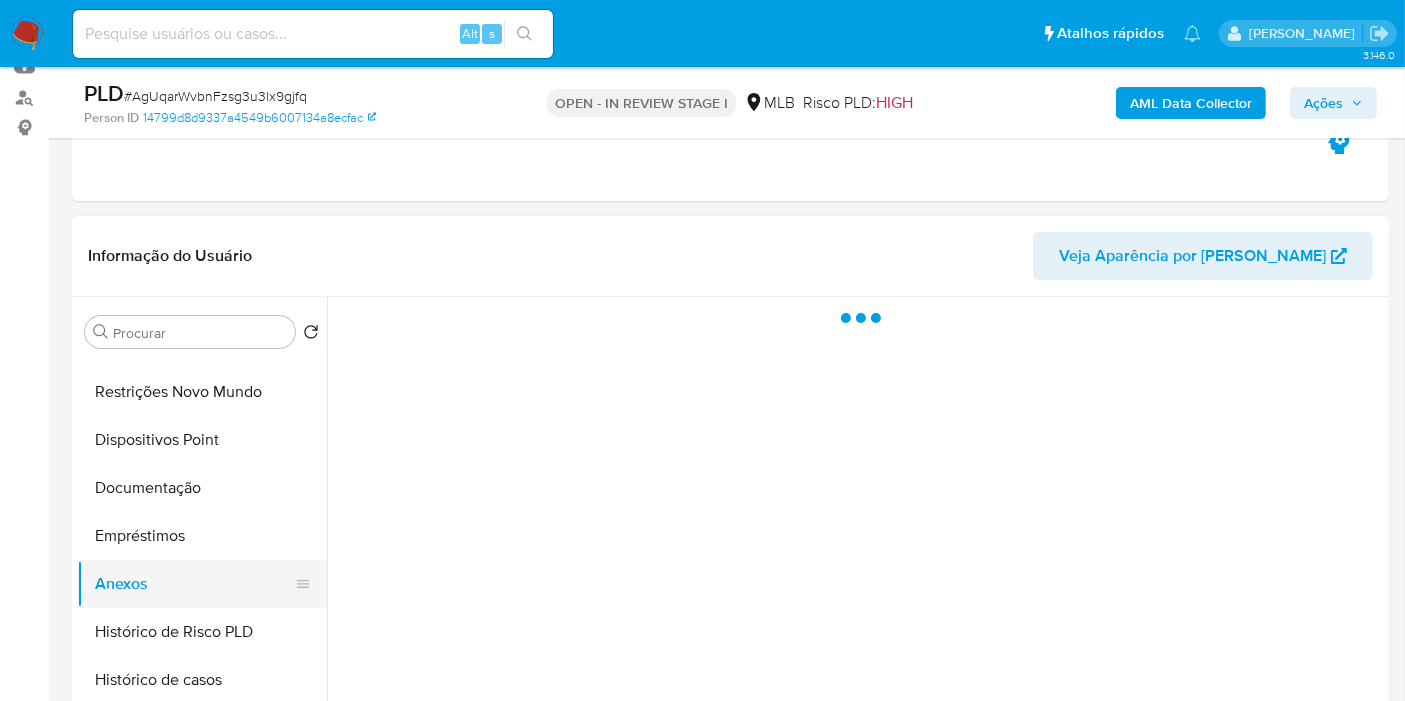 scroll, scrollTop: 0, scrollLeft: 0, axis: both 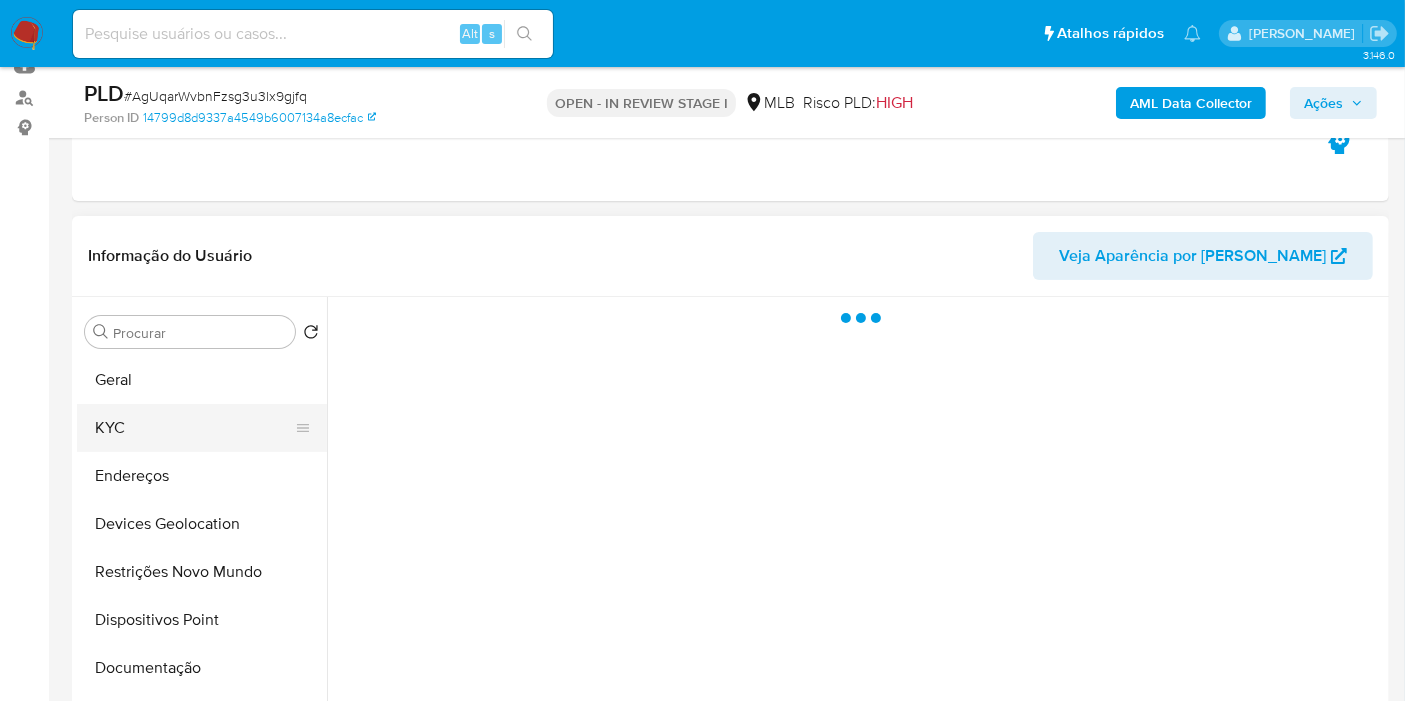 click on "KYC" at bounding box center [194, 428] 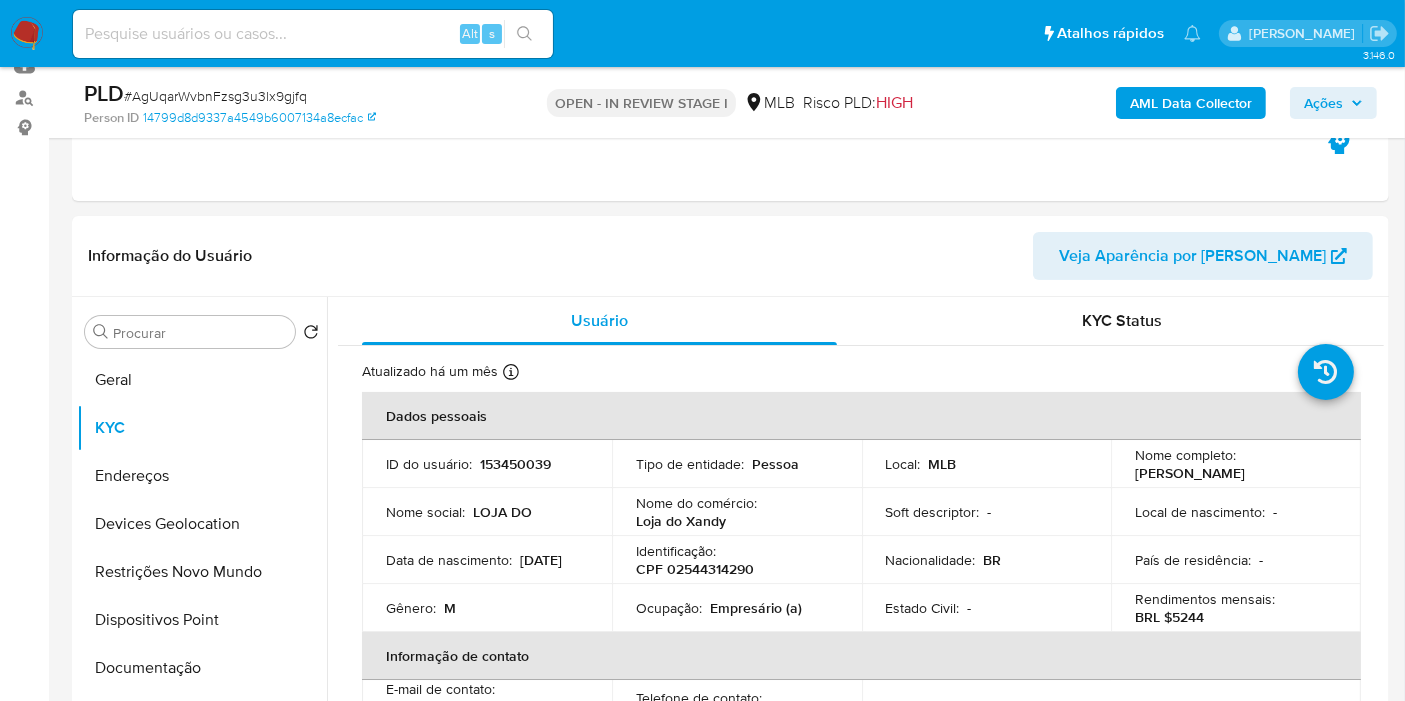 click on "Ações" at bounding box center (1323, 103) 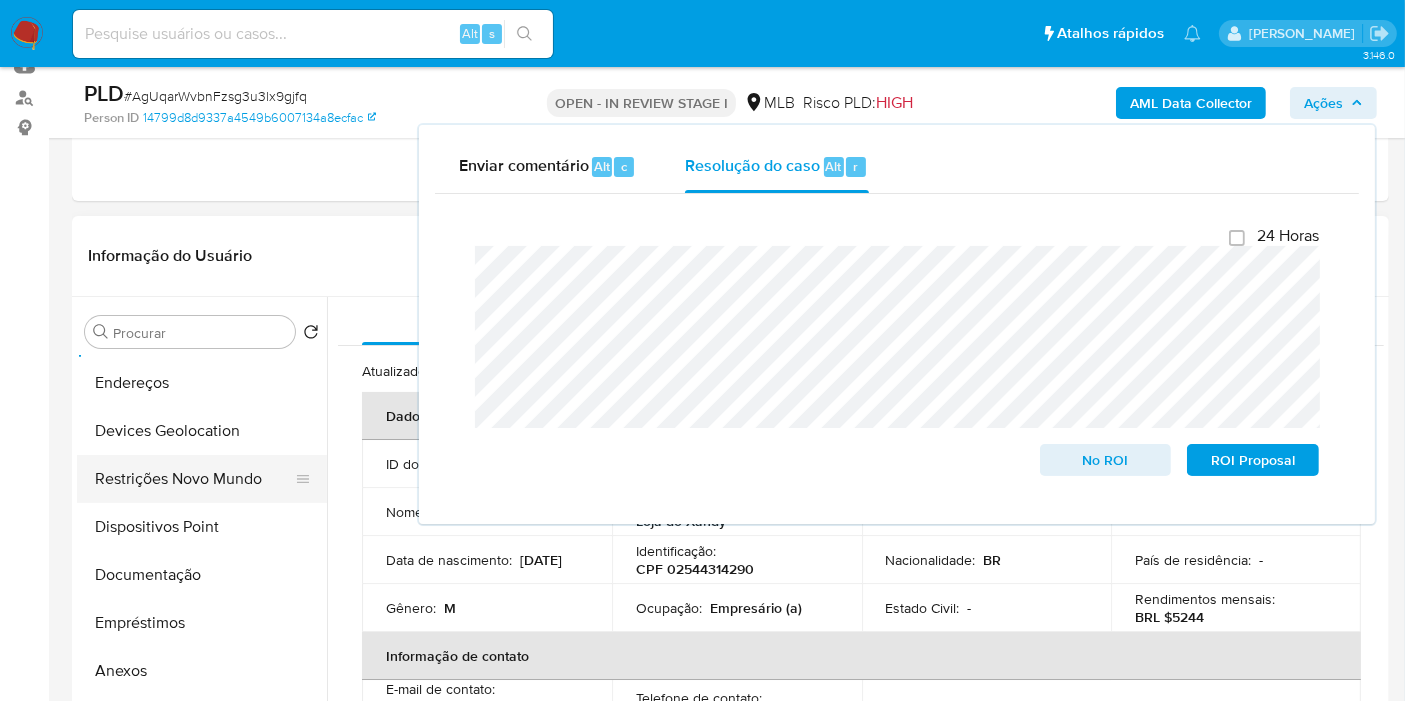 scroll, scrollTop: 222, scrollLeft: 0, axis: vertical 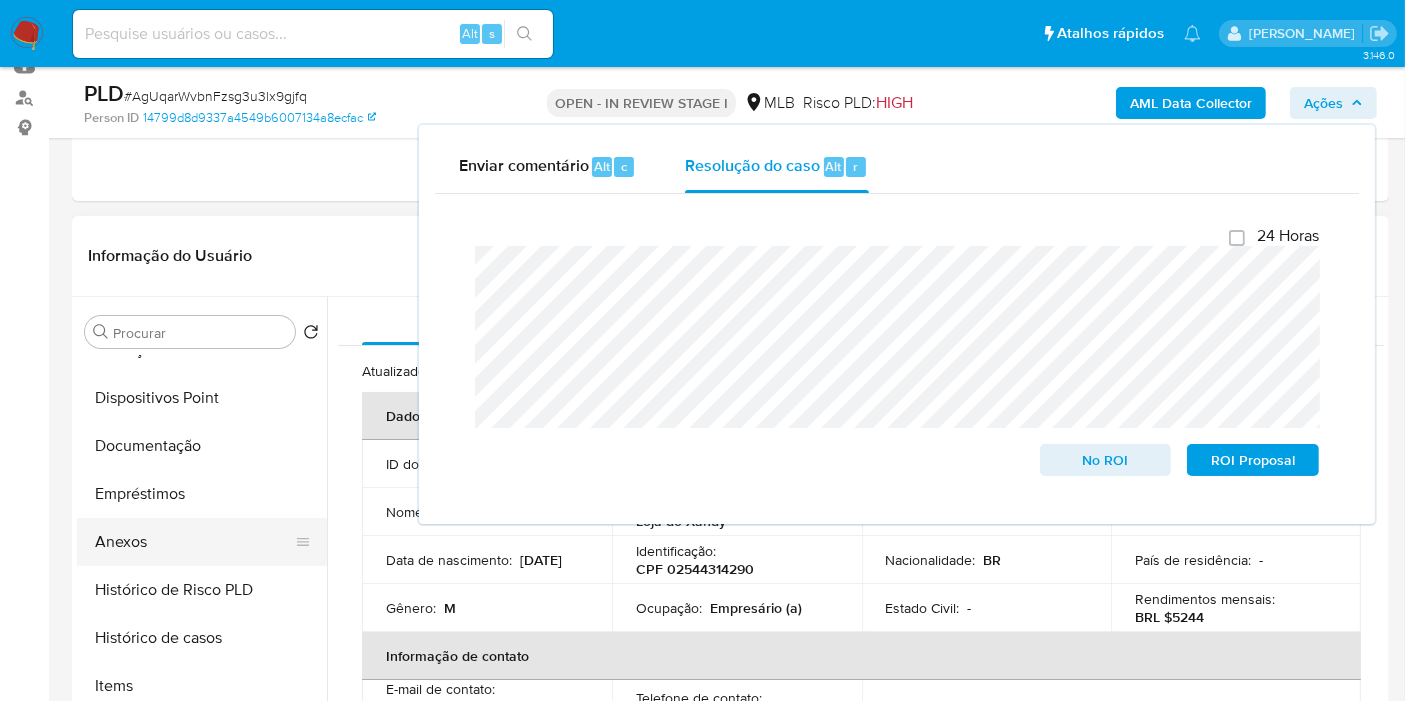 click on "Anexos" at bounding box center [194, 542] 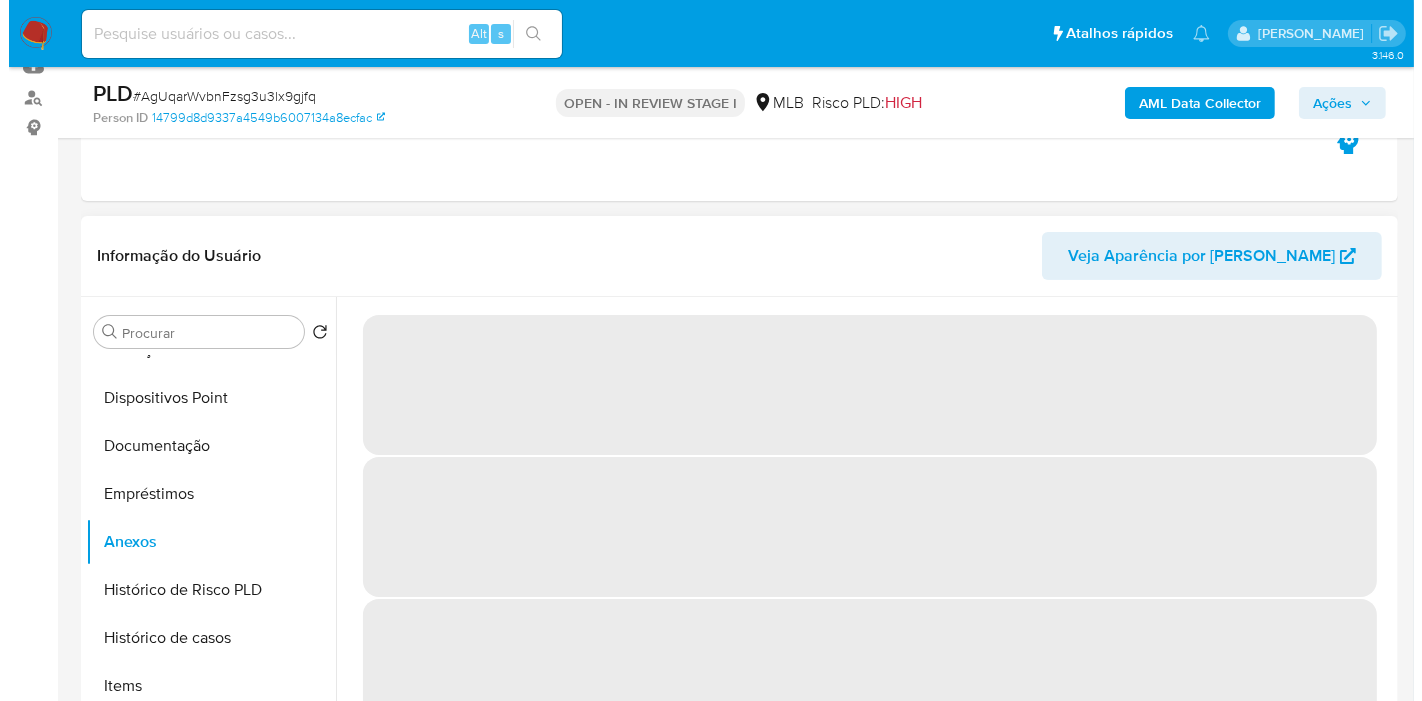 scroll, scrollTop: 85, scrollLeft: 0, axis: vertical 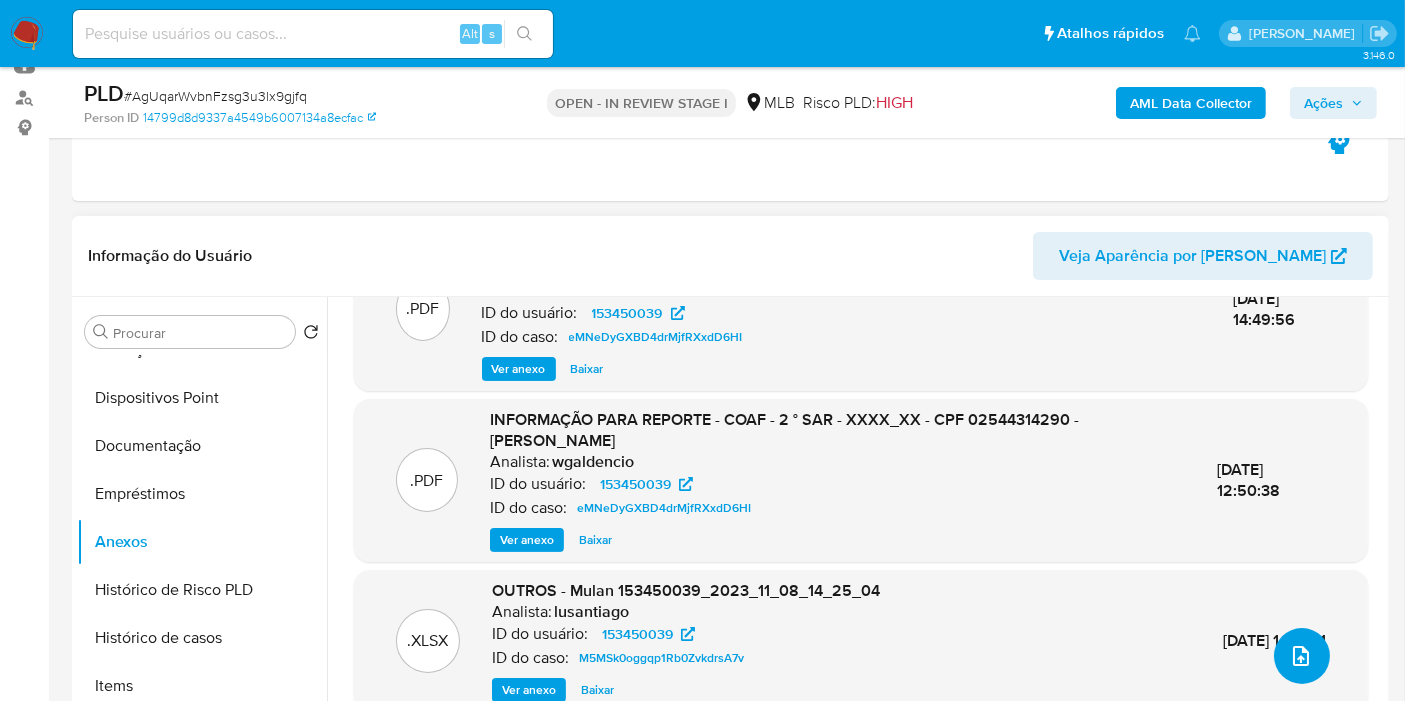 click at bounding box center (1302, 656) 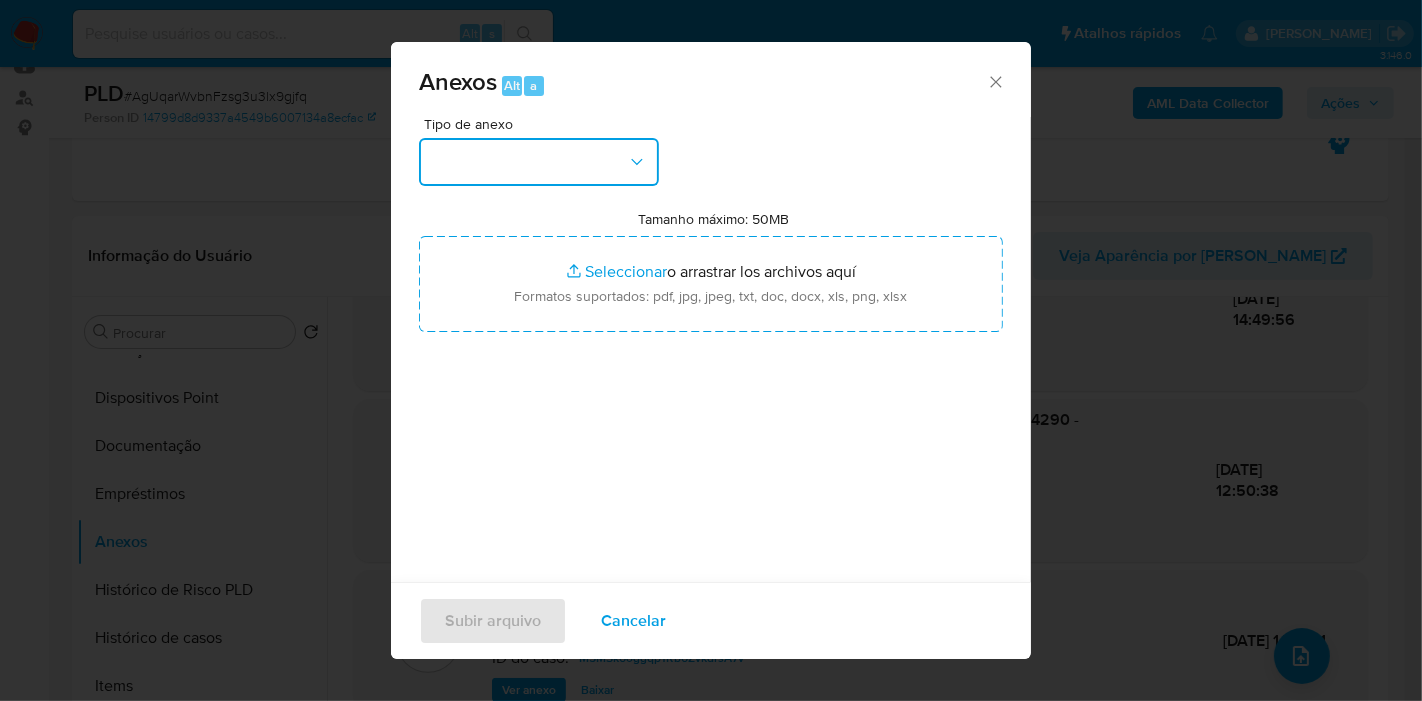 click at bounding box center [539, 162] 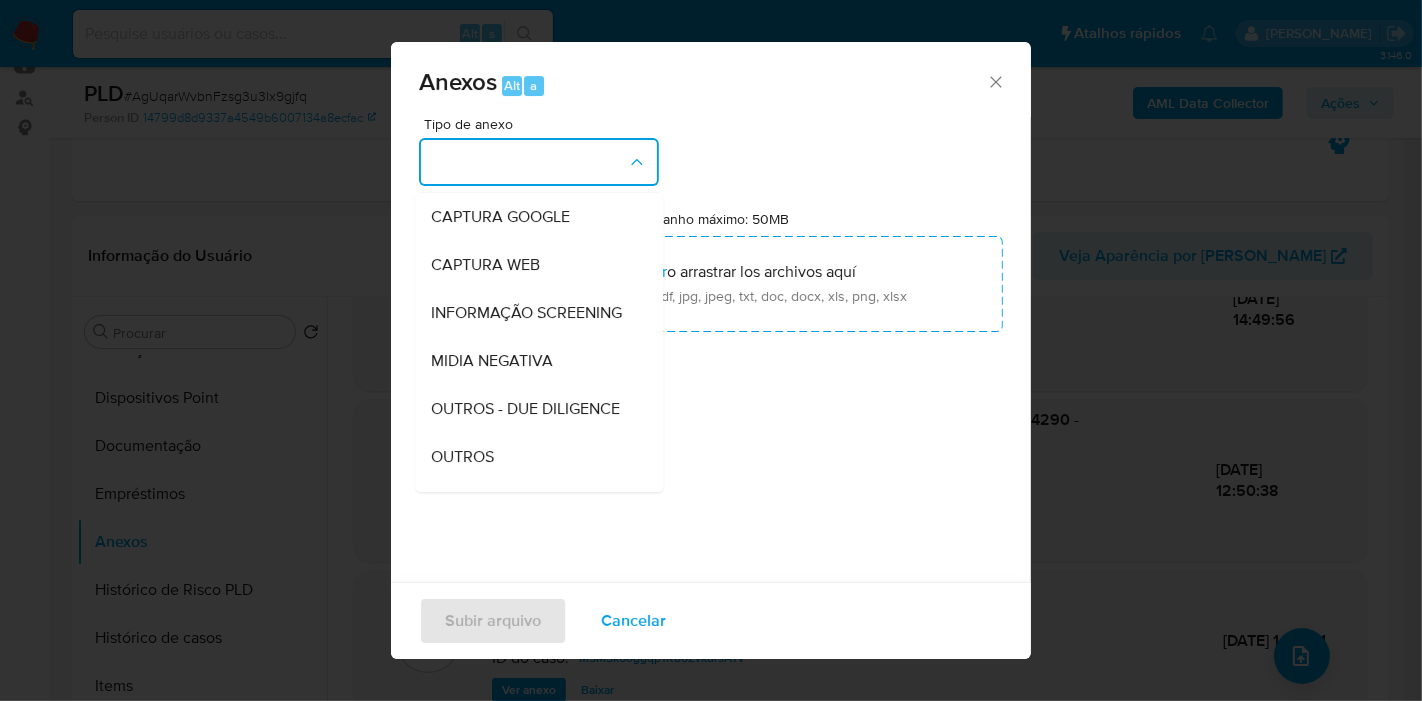 scroll, scrollTop: 222, scrollLeft: 0, axis: vertical 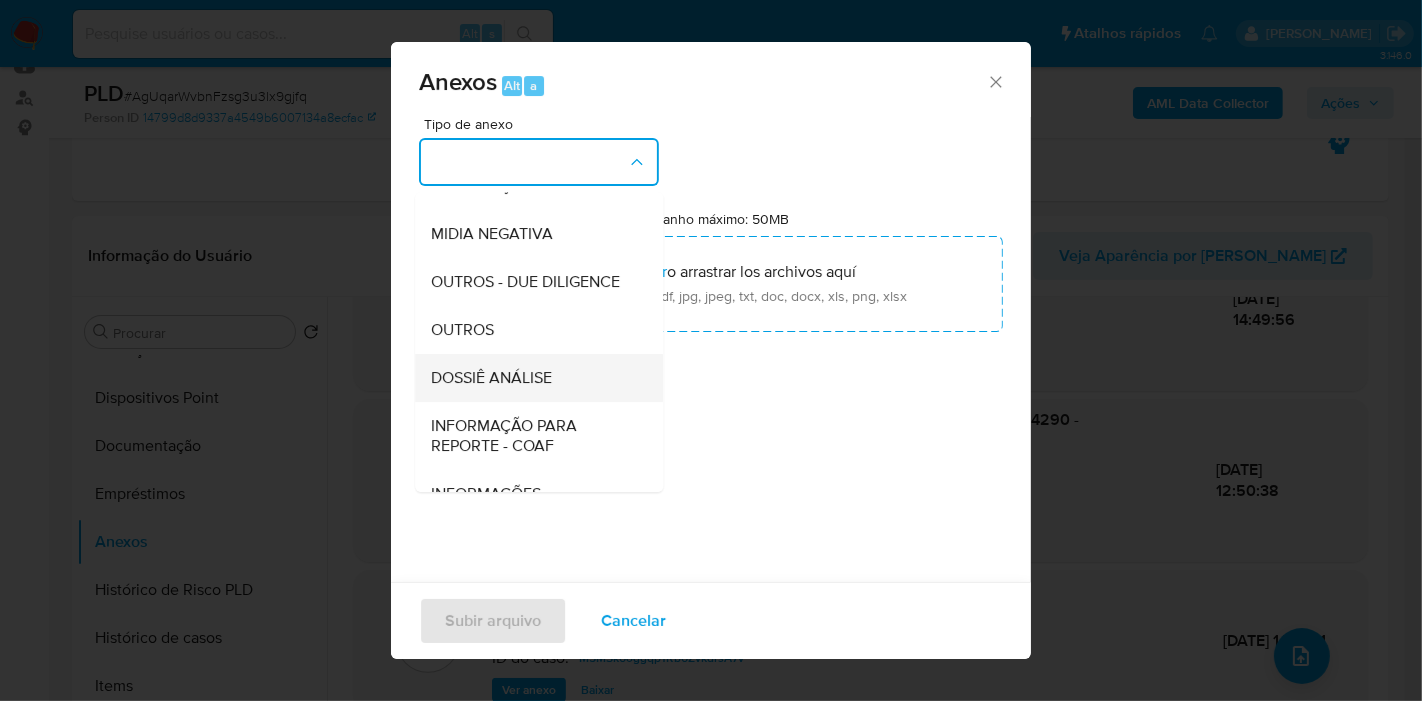 click on "DOSSIÊ ANÁLISE" at bounding box center (533, 378) 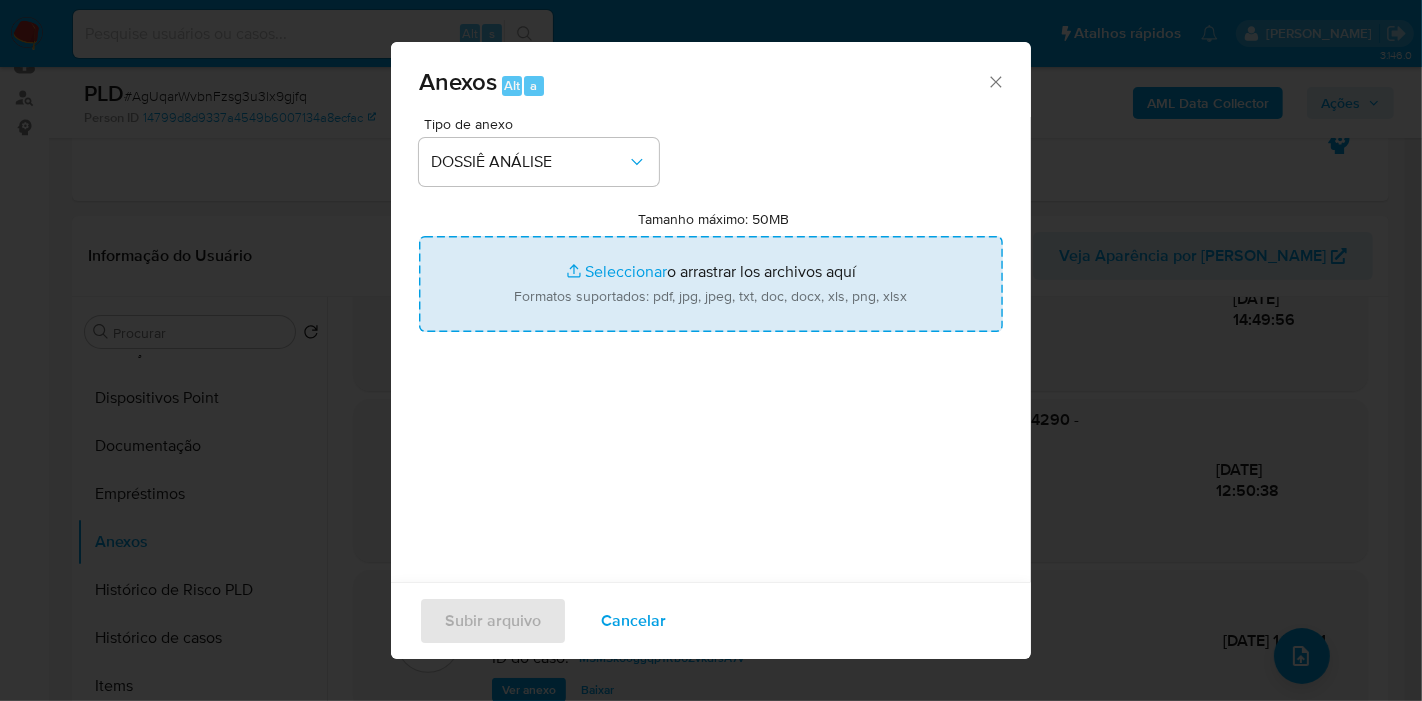 type on "C:\fakepath\SAR XXXX_XX - CPF 02544314290 - MARCIO ALEXANDRE FERREIRA MOURA.pdf" 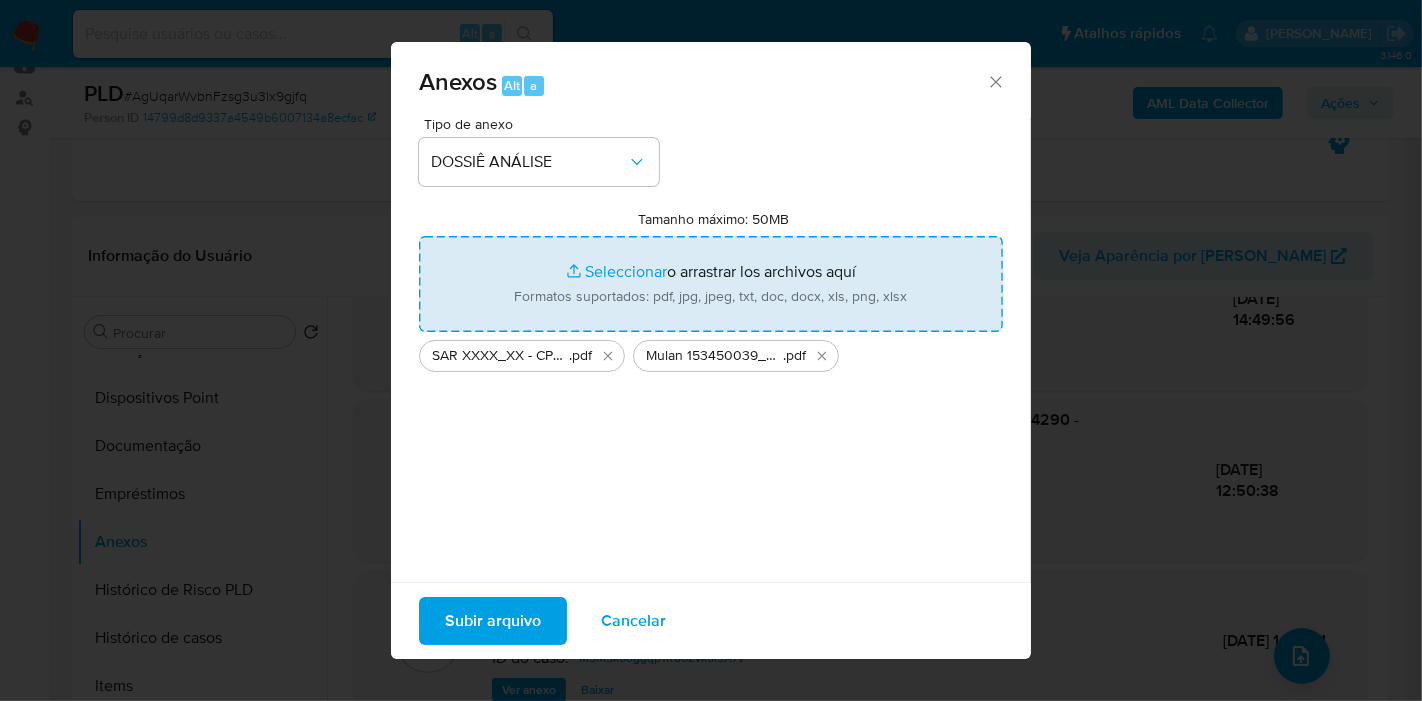 click on "Subir arquivo" at bounding box center [493, 621] 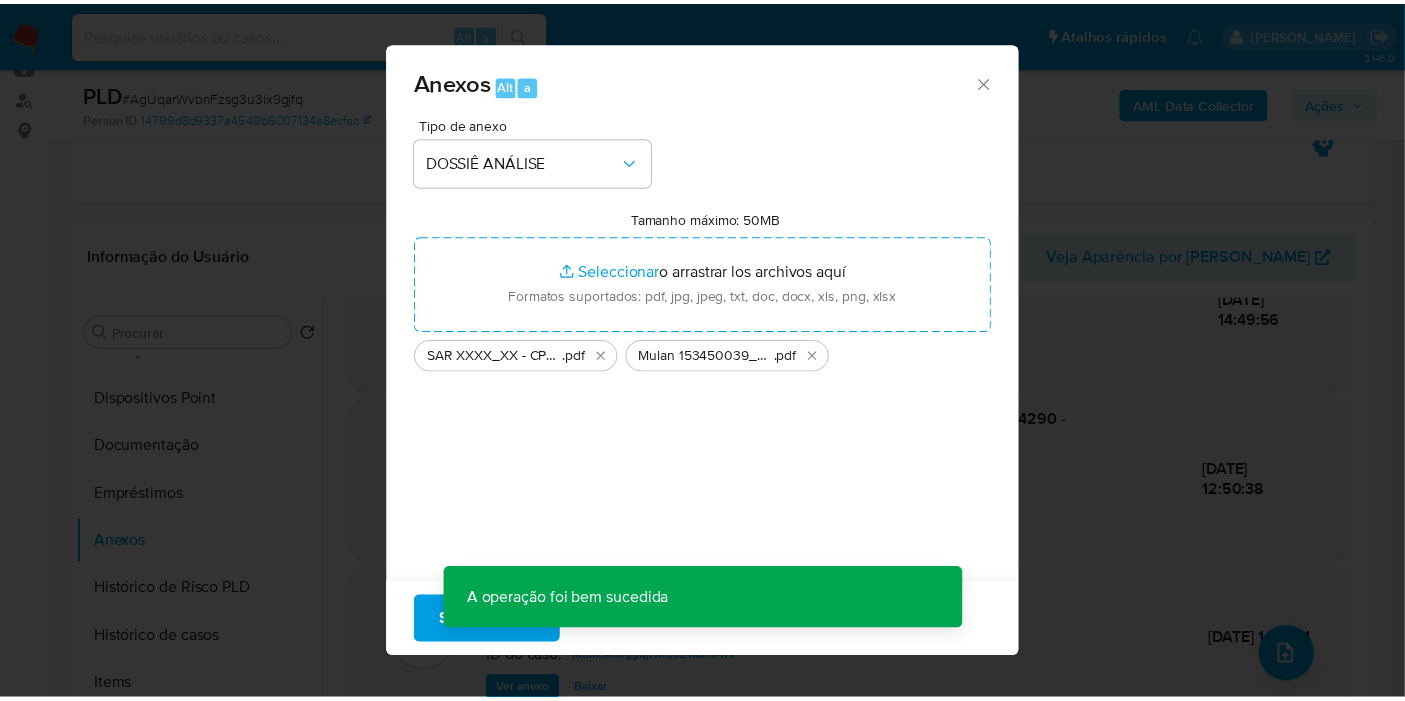 scroll, scrollTop: 185, scrollLeft: 0, axis: vertical 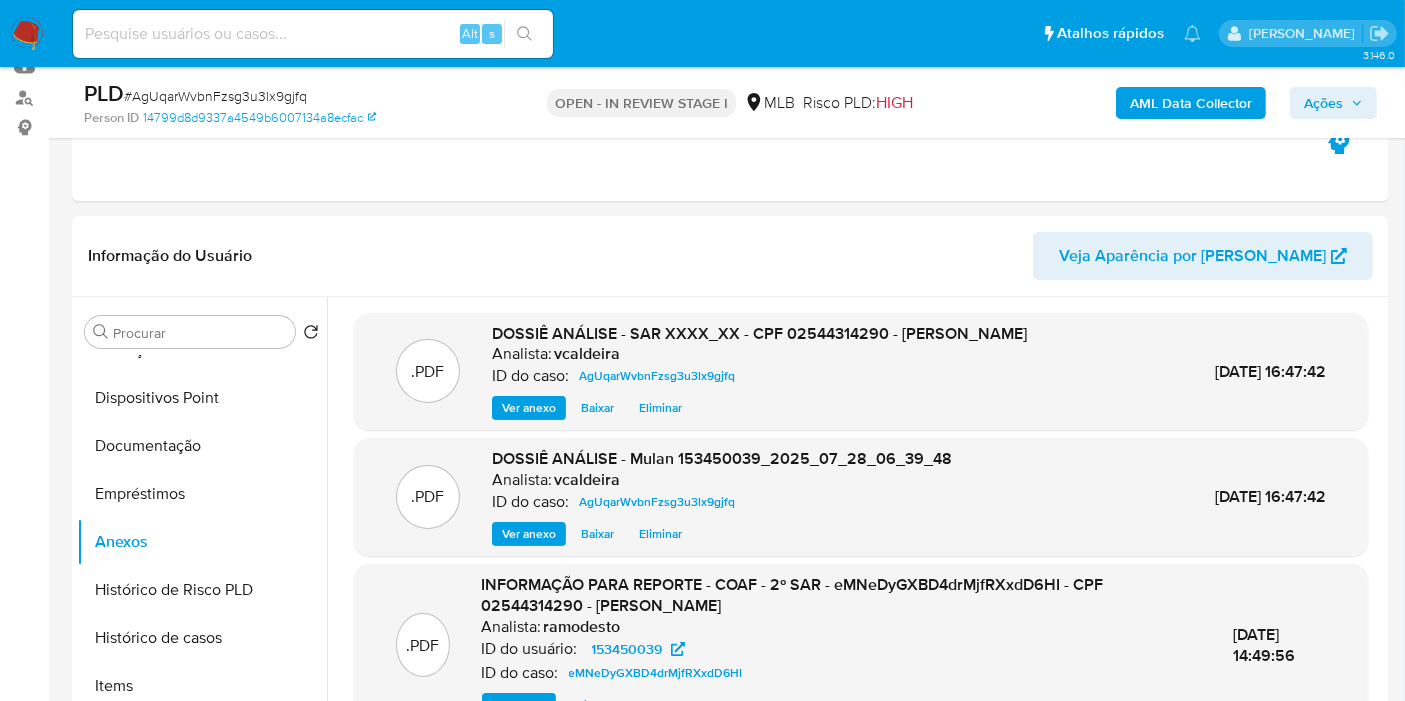 click on "Ações" at bounding box center [1333, 103] 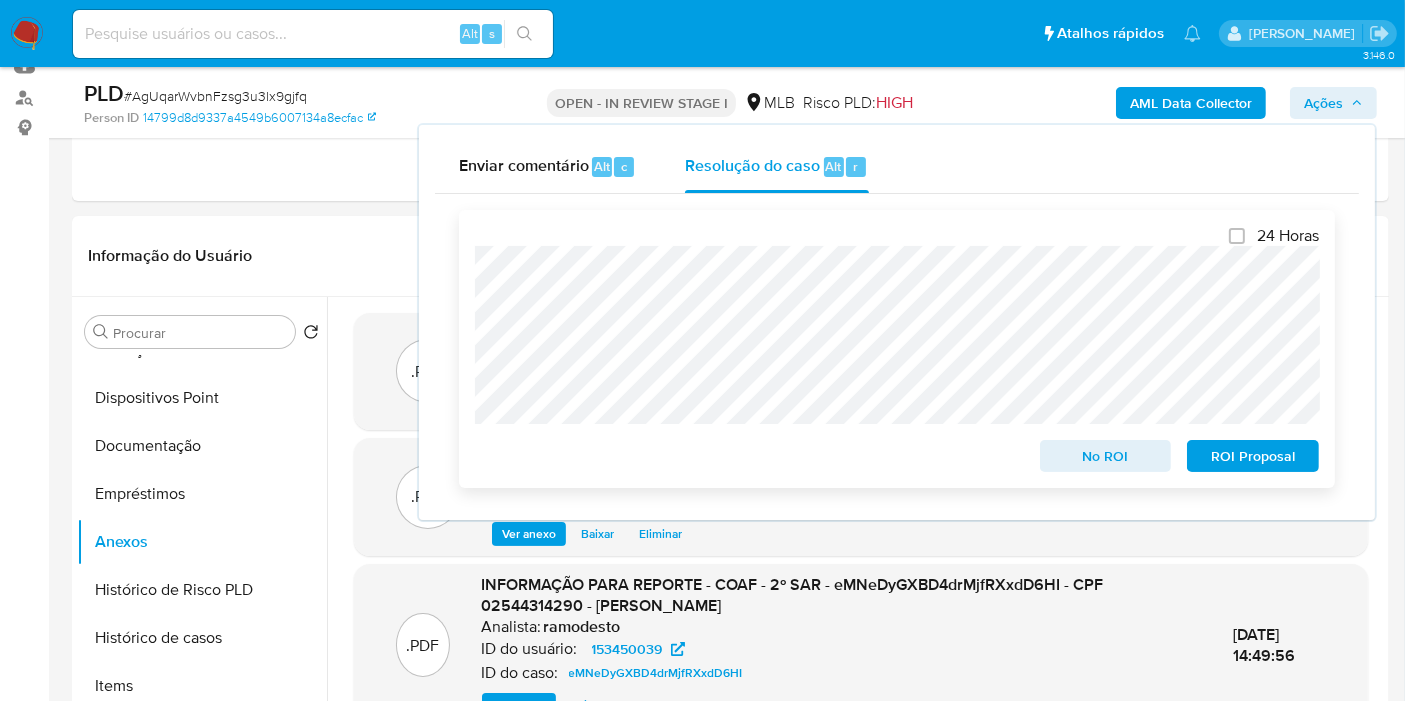 click on "ROI Proposal" at bounding box center [1253, 456] 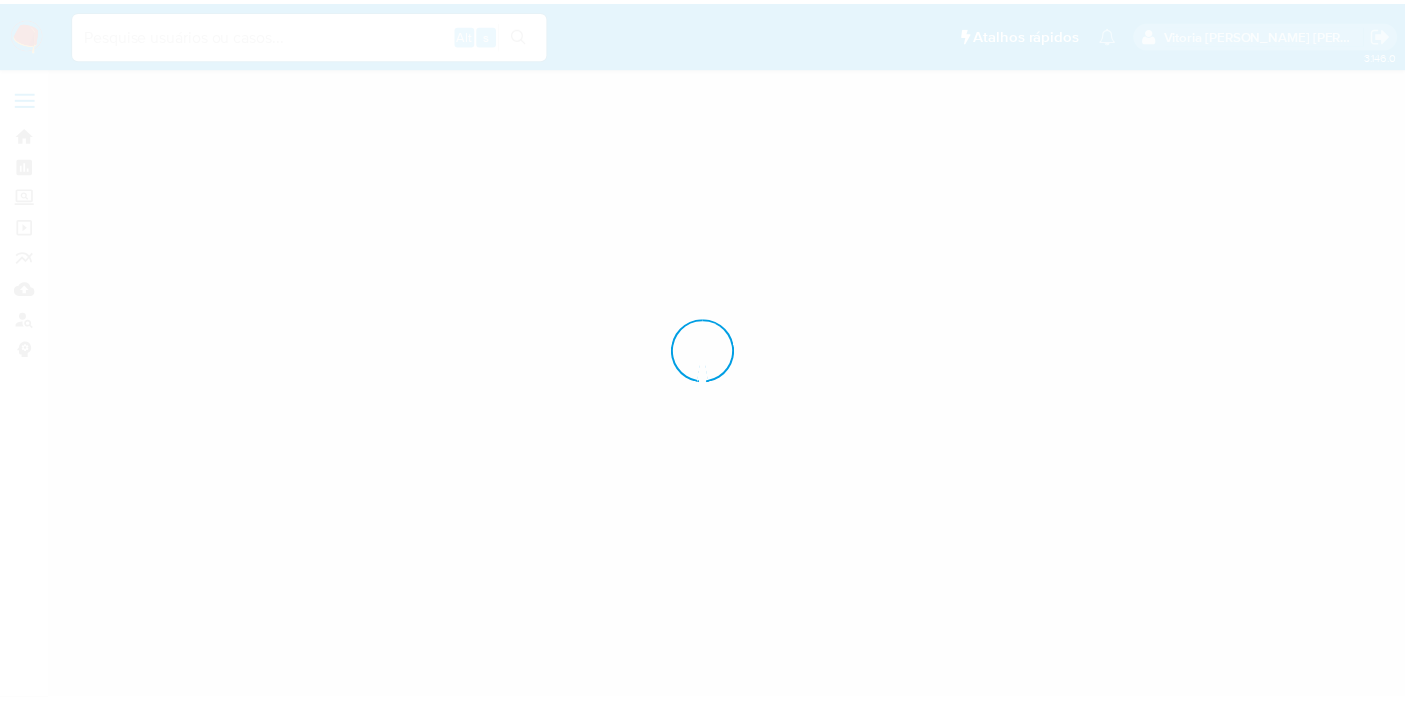 scroll, scrollTop: 0, scrollLeft: 0, axis: both 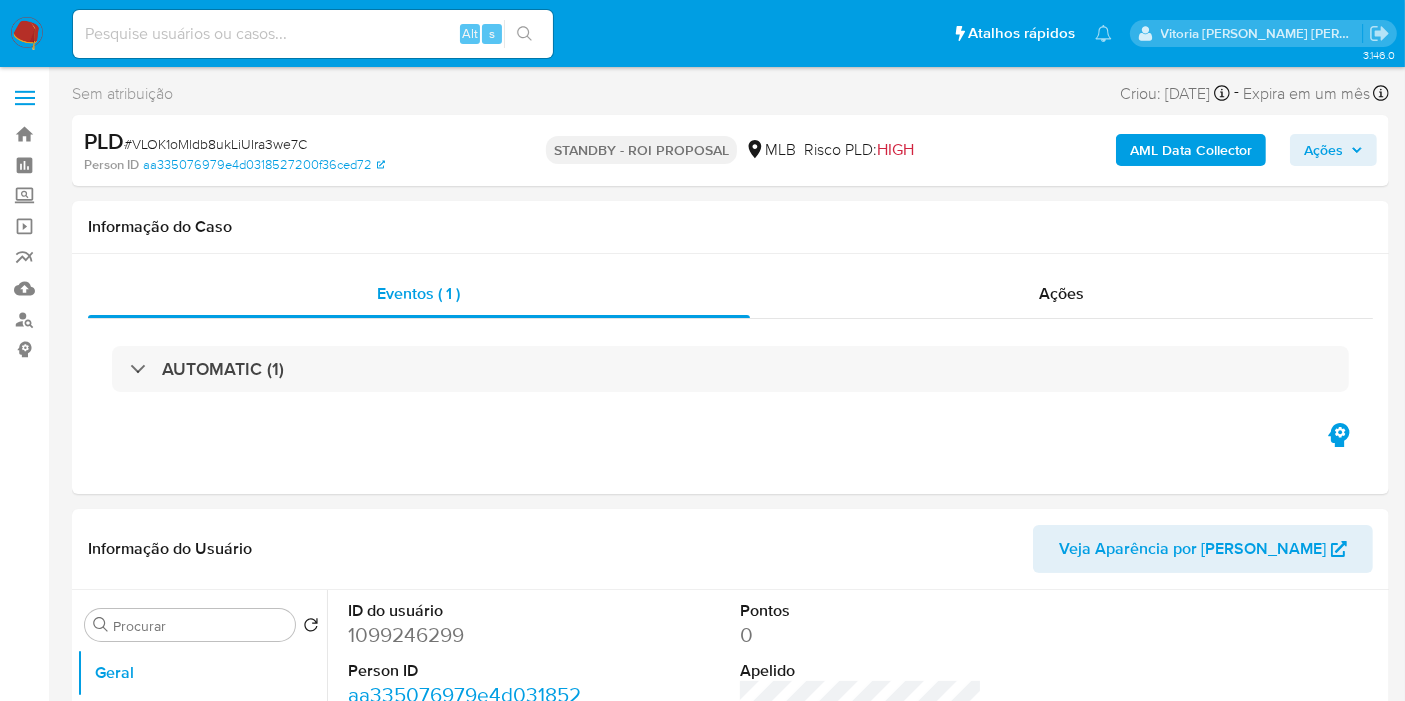 select on "10" 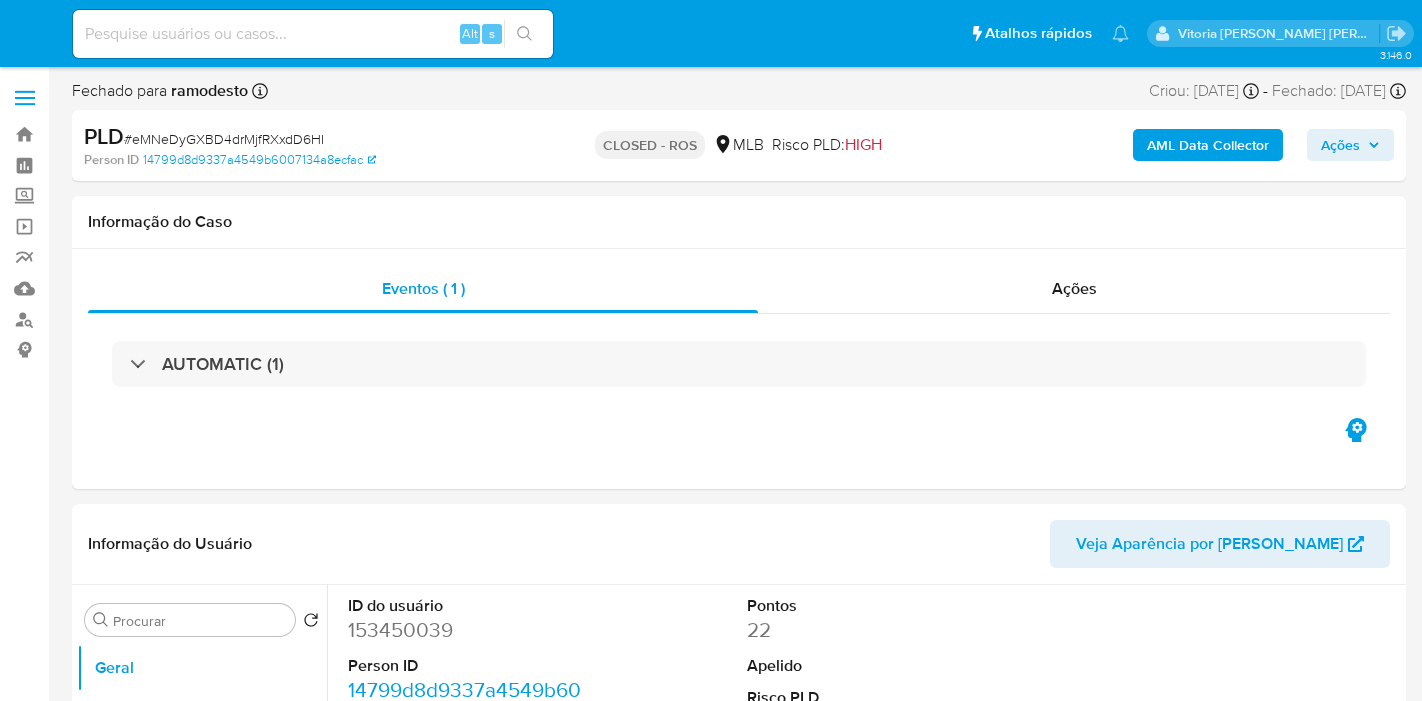 select on "10" 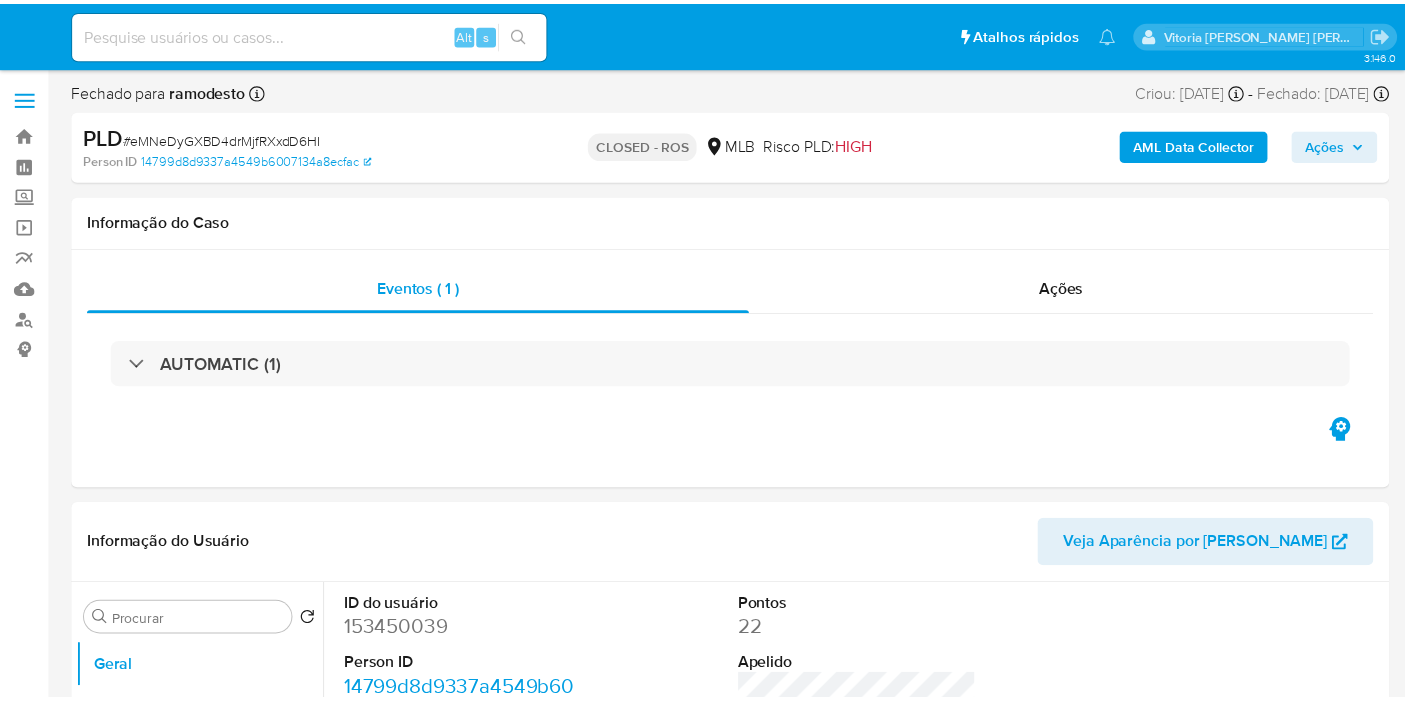 scroll, scrollTop: 0, scrollLeft: 0, axis: both 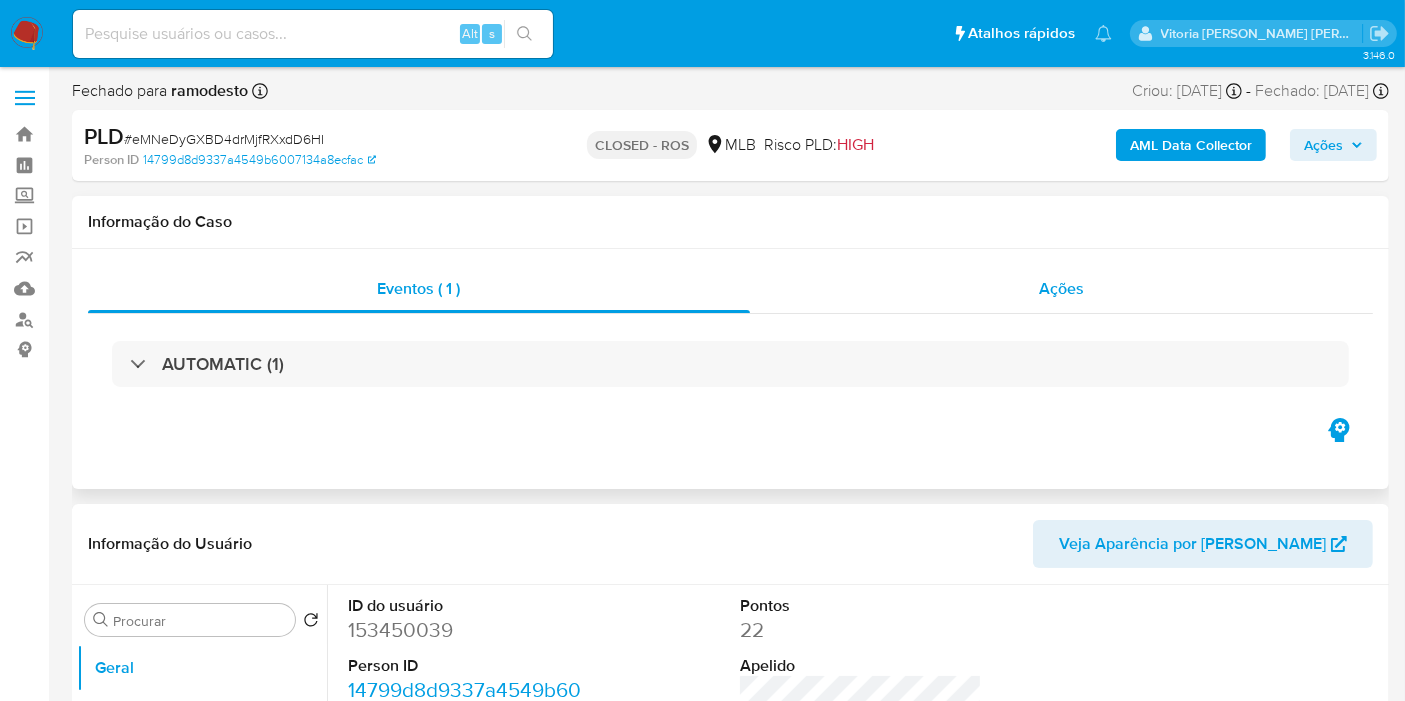 click on "Ações" at bounding box center (1061, 288) 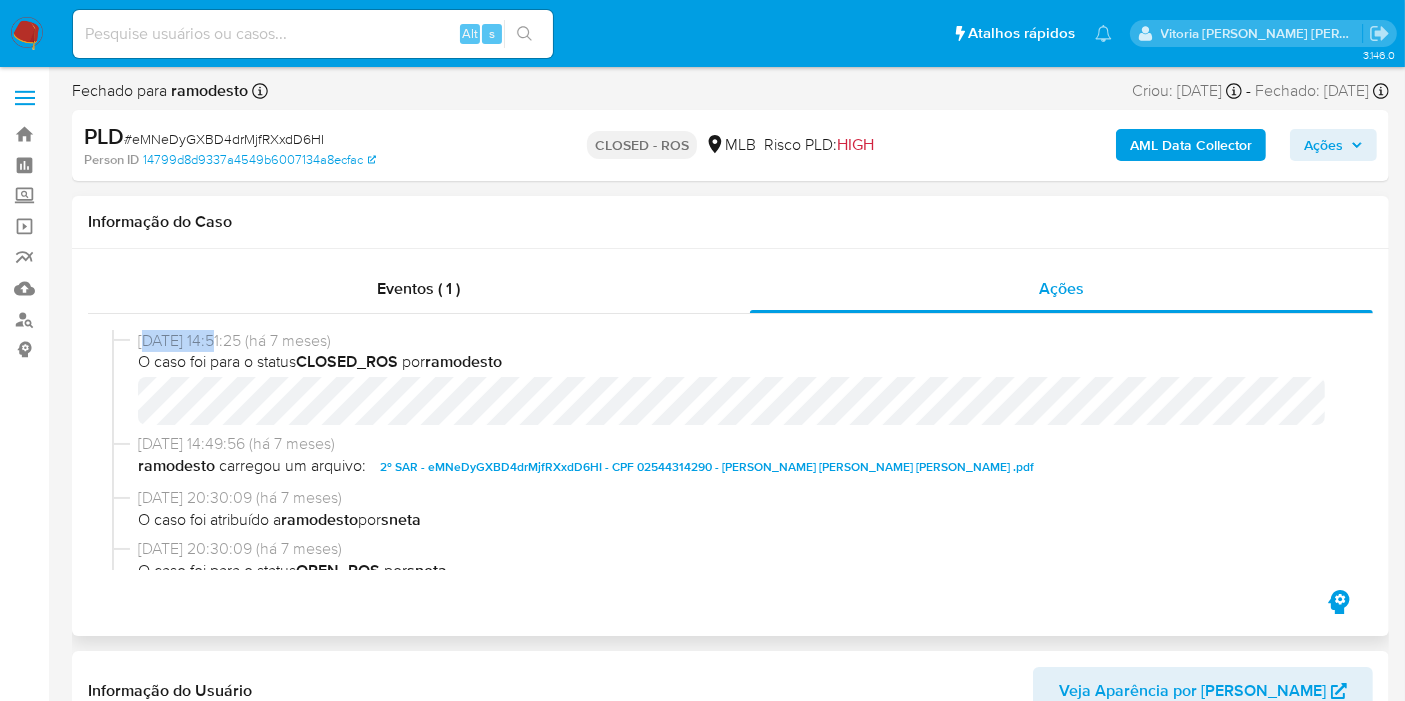 drag, startPoint x: 217, startPoint y: 334, endPoint x: 140, endPoint y: 340, distance: 77.23341 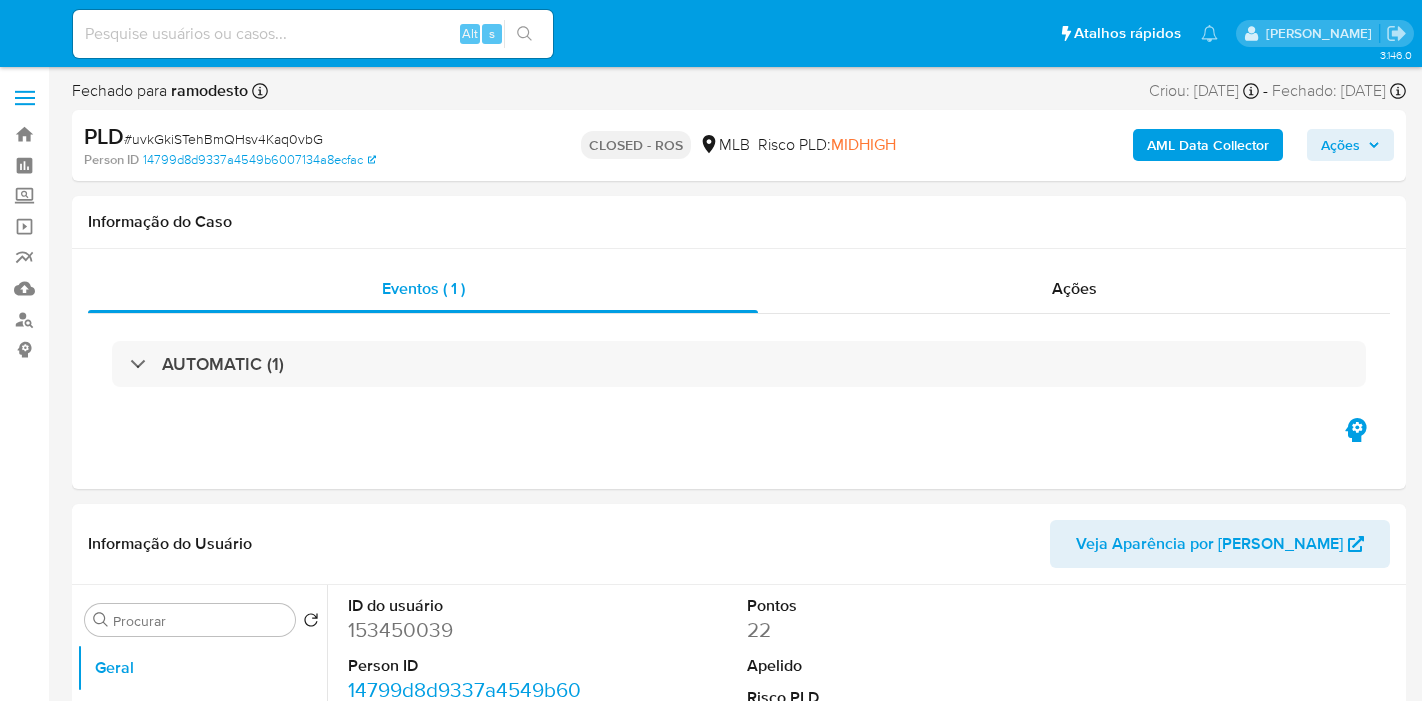 select on "10" 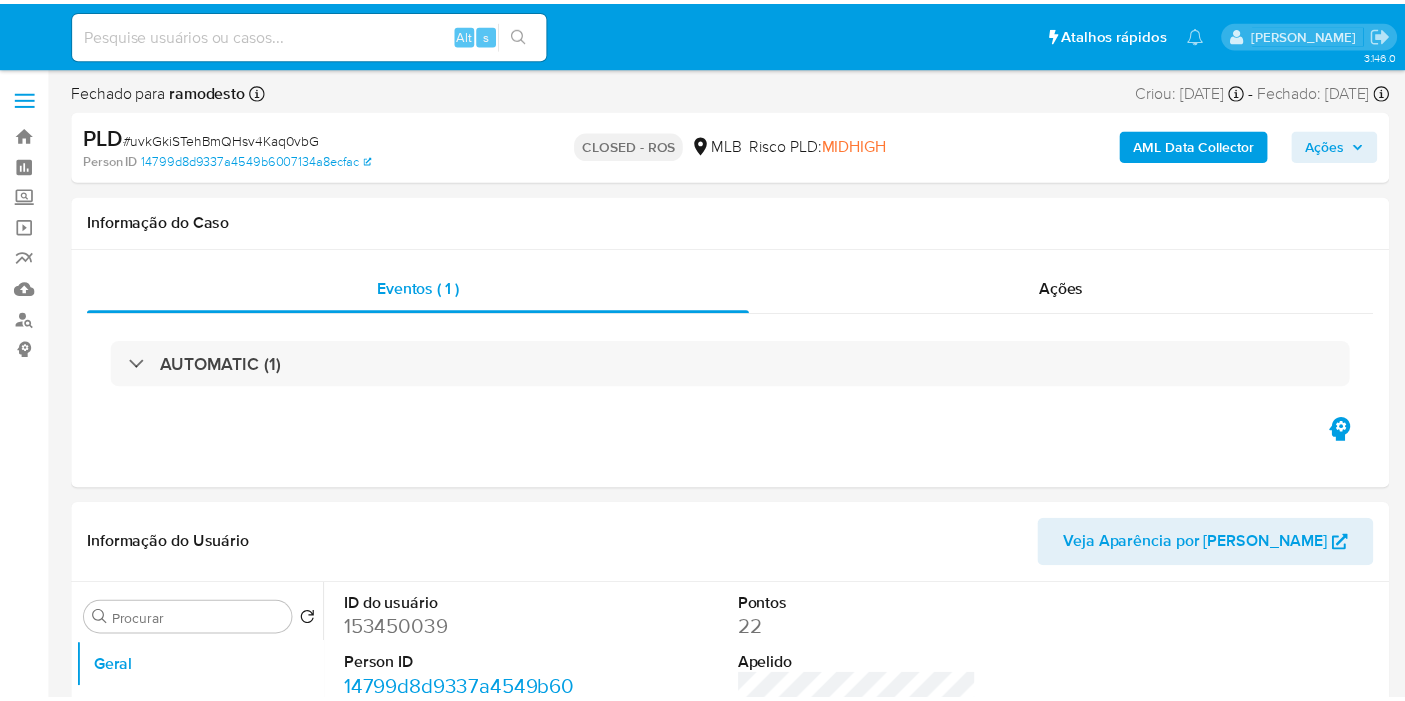 scroll, scrollTop: 0, scrollLeft: 0, axis: both 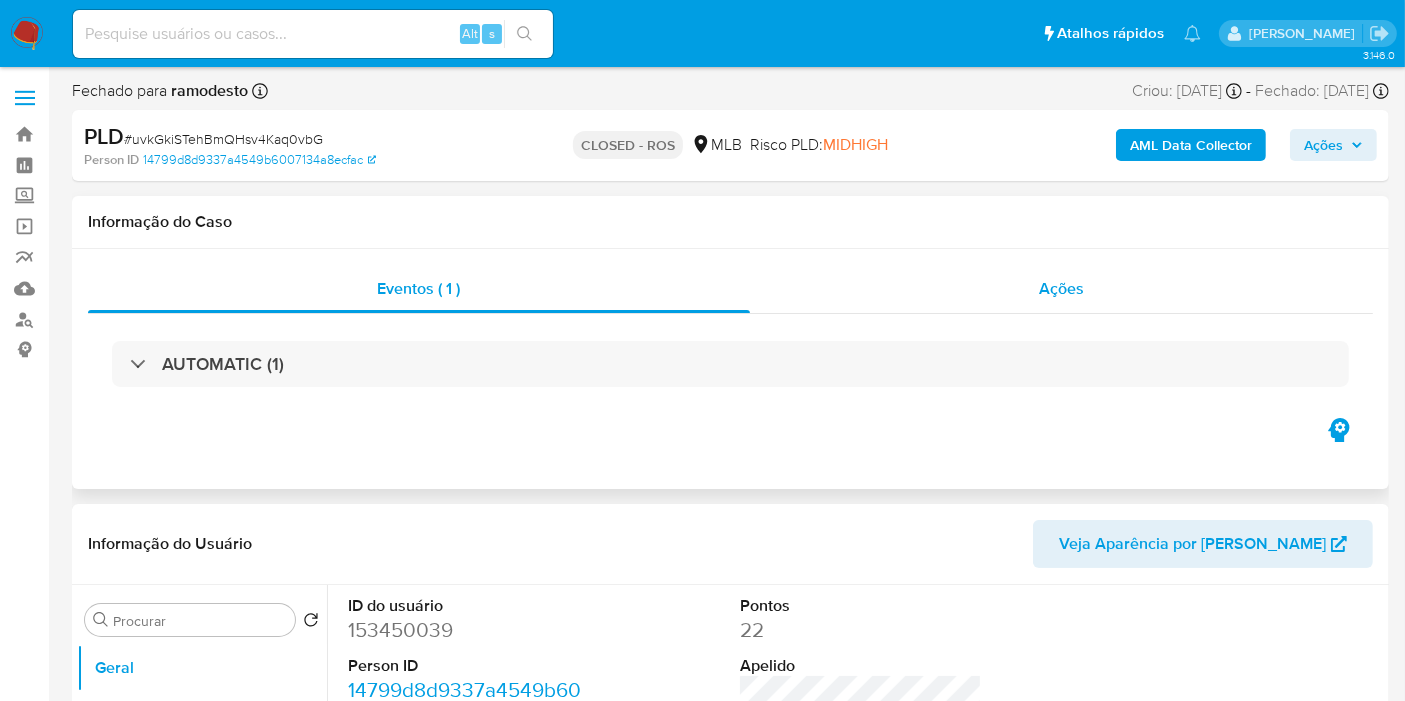 click on "Ações" at bounding box center [1062, 289] 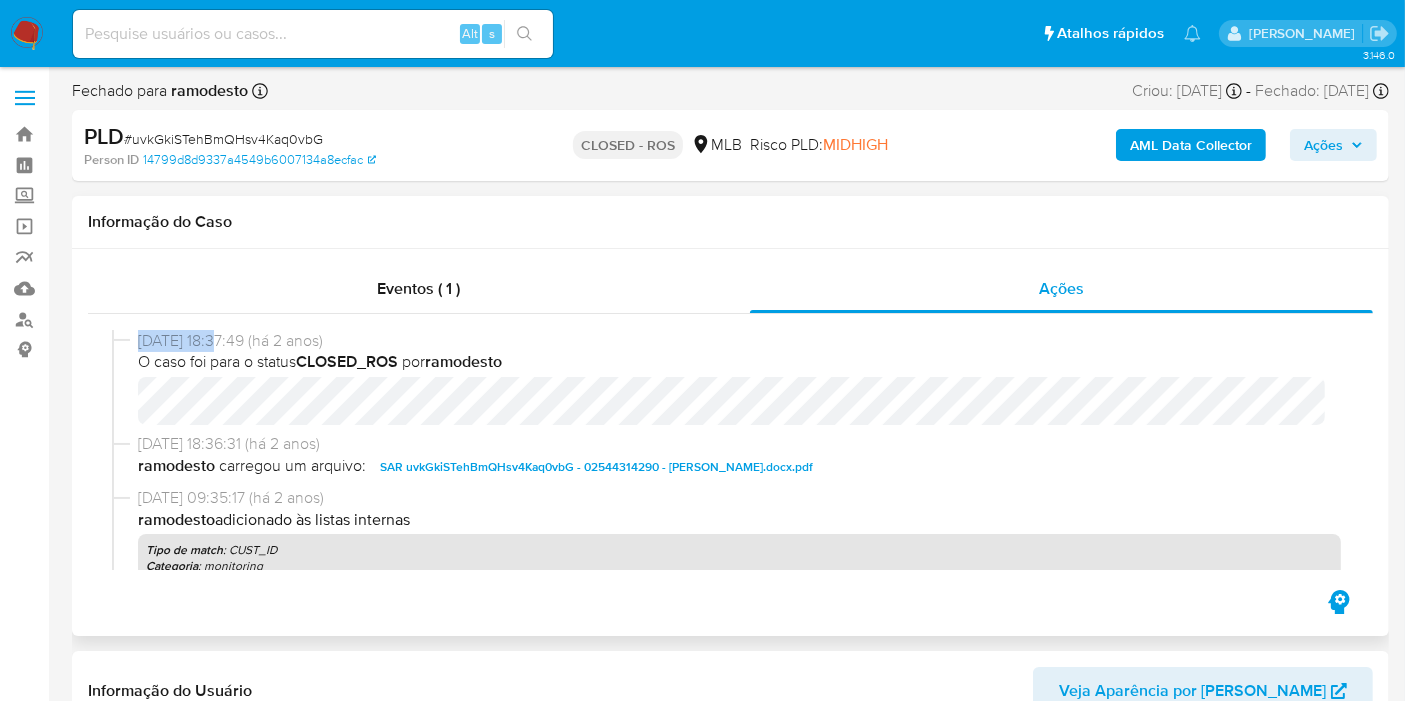 drag, startPoint x: 221, startPoint y: 340, endPoint x: 124, endPoint y: 335, distance: 97.128784 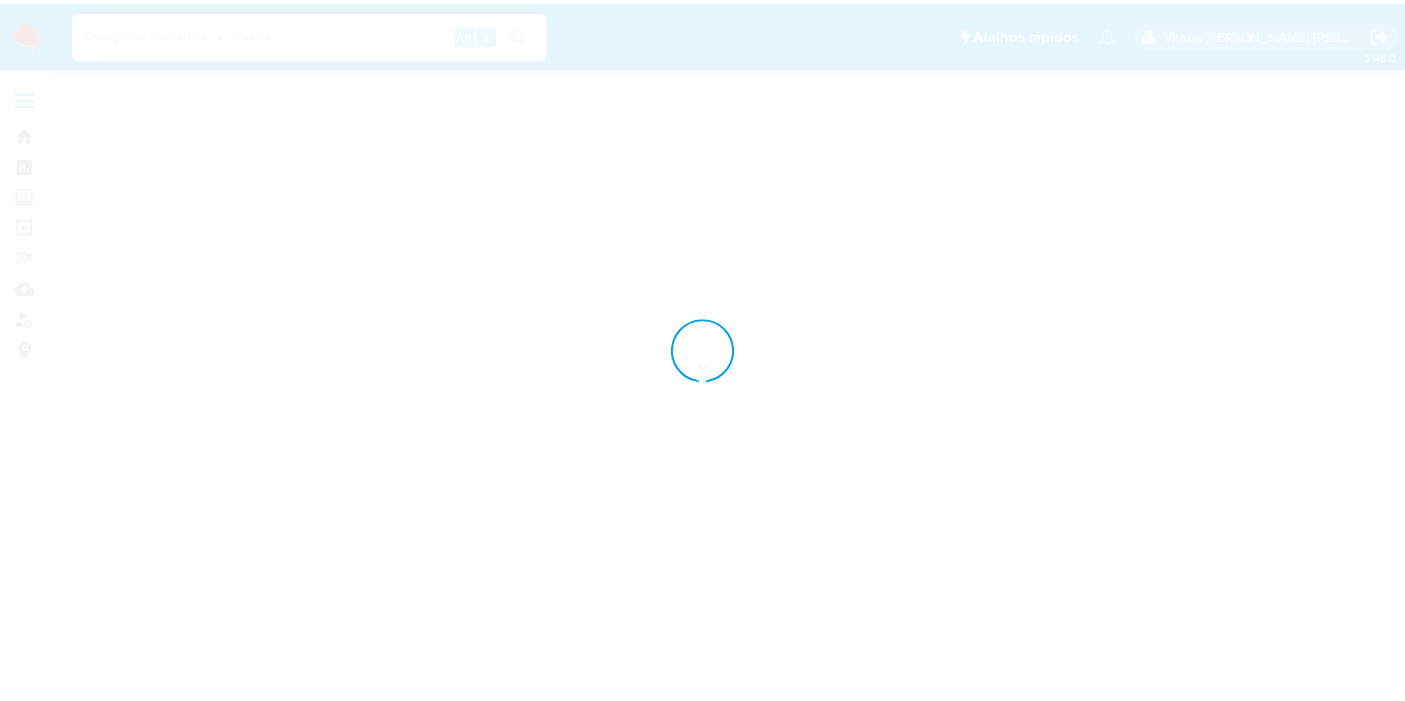 scroll, scrollTop: 0, scrollLeft: 0, axis: both 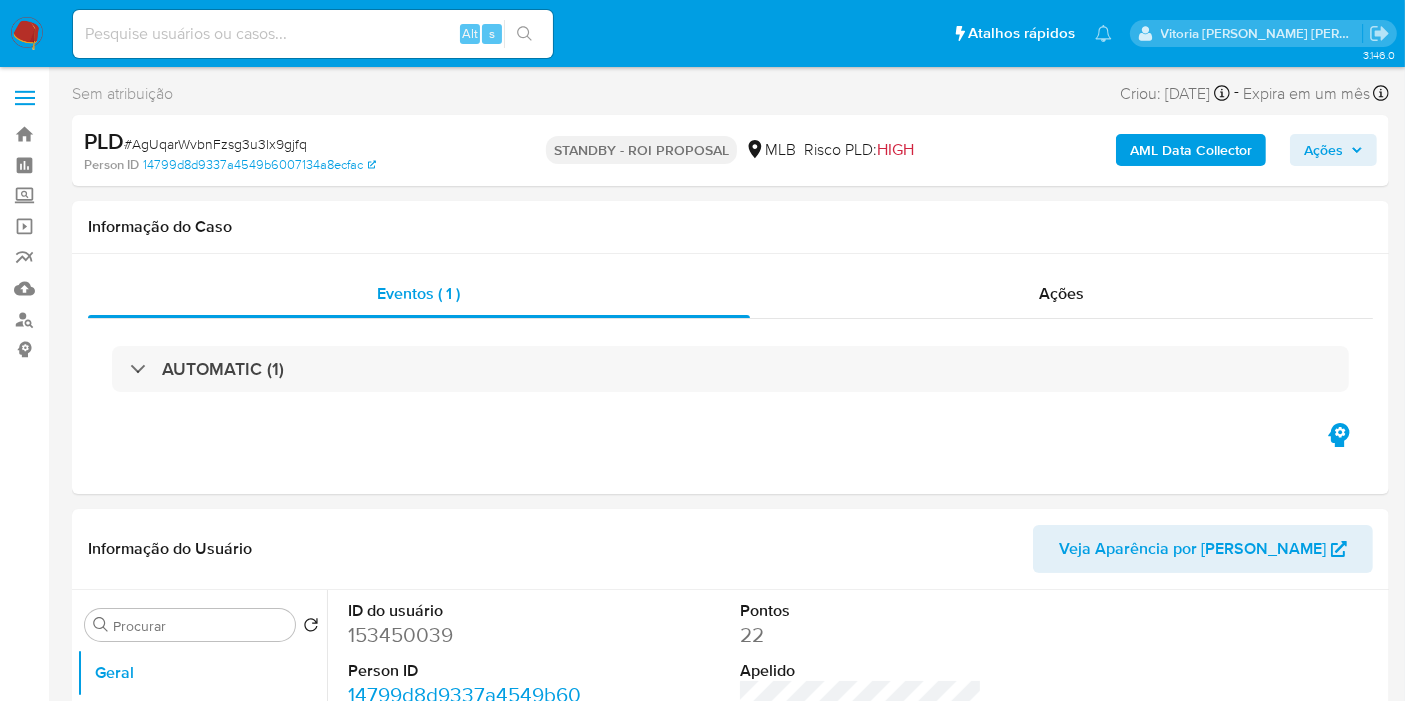 select on "10" 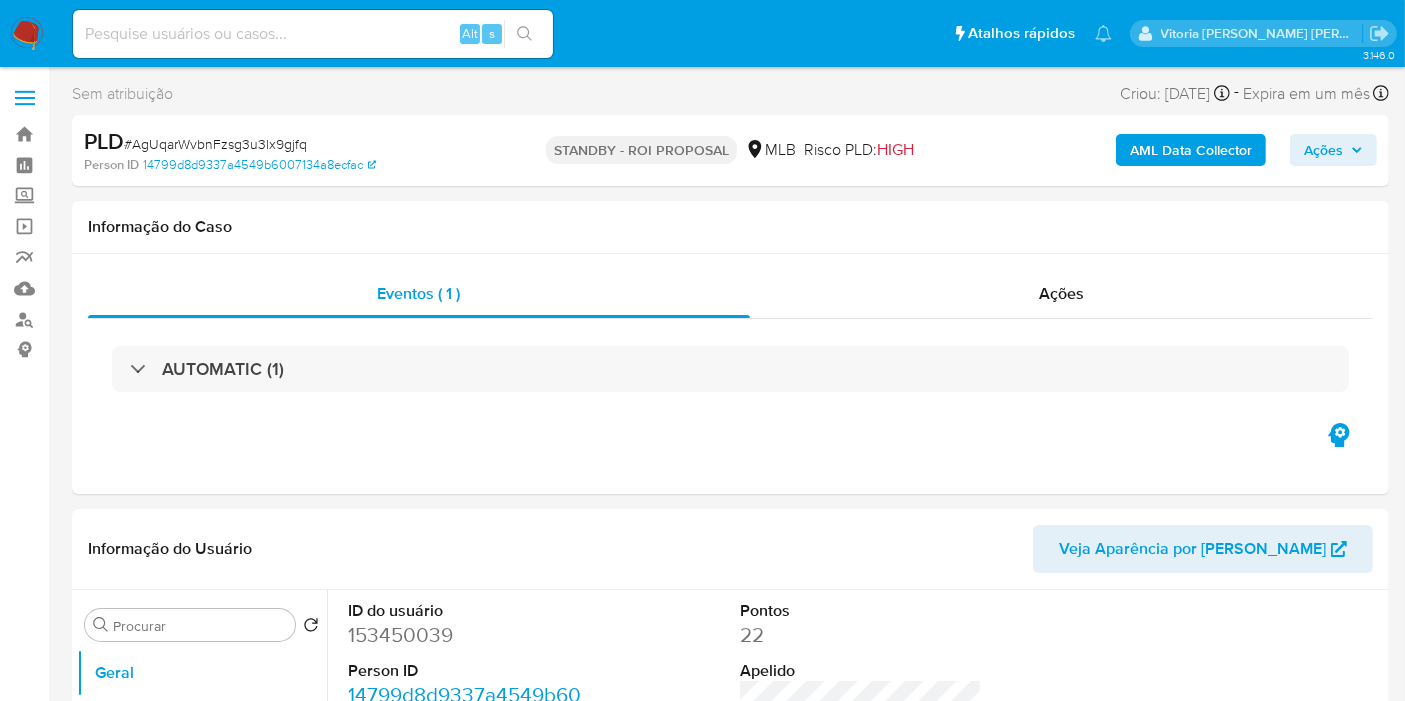 click on "Alt s" at bounding box center [313, 34] 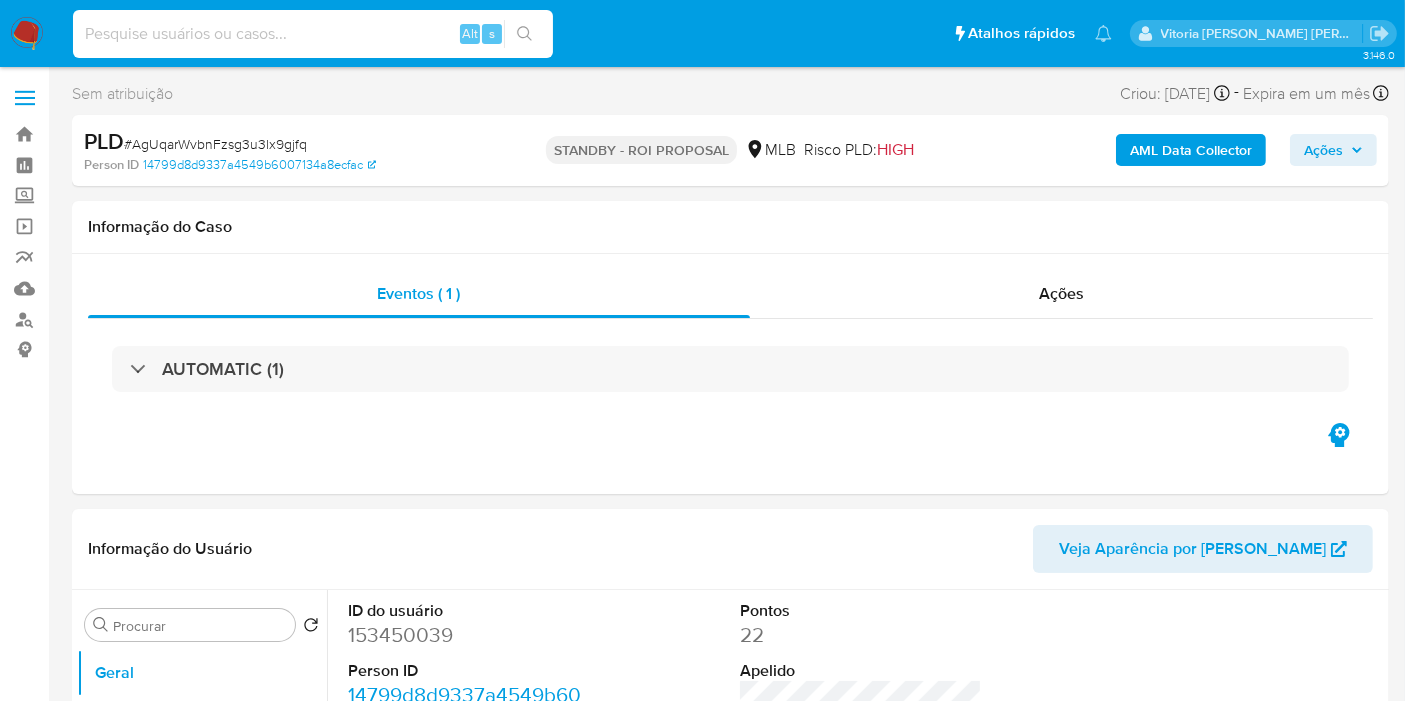 paste on "VdH8KnniYOInvyuu8dVxXw6h" 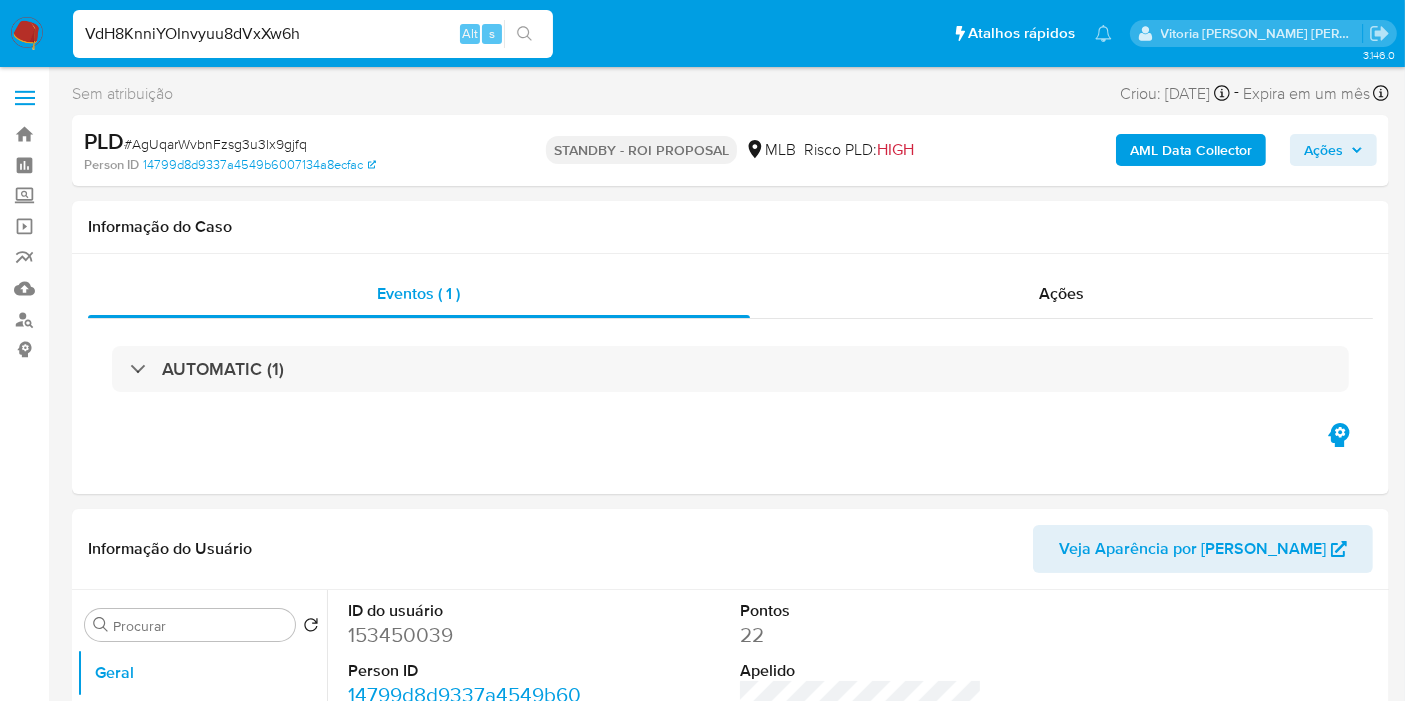 type on "VdH8KnniYOInvyuu8dVxXw6h" 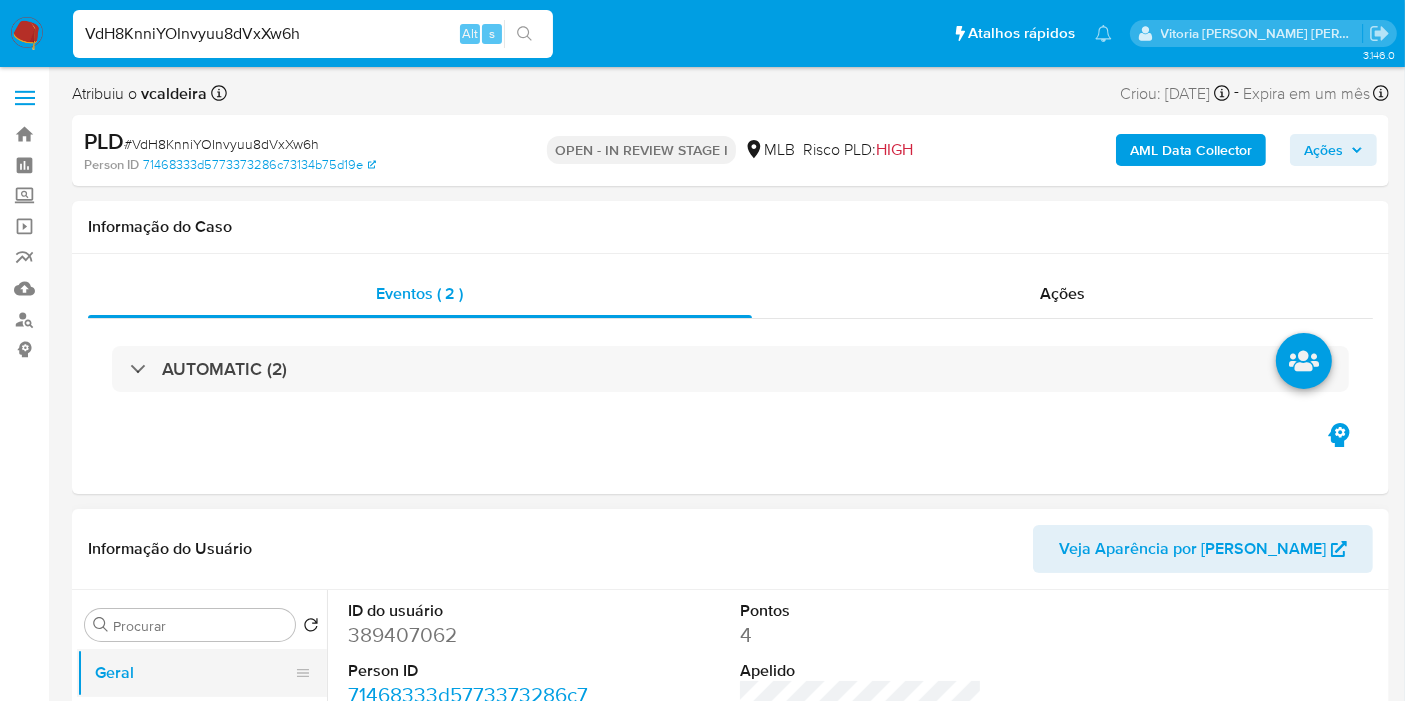 select on "10" 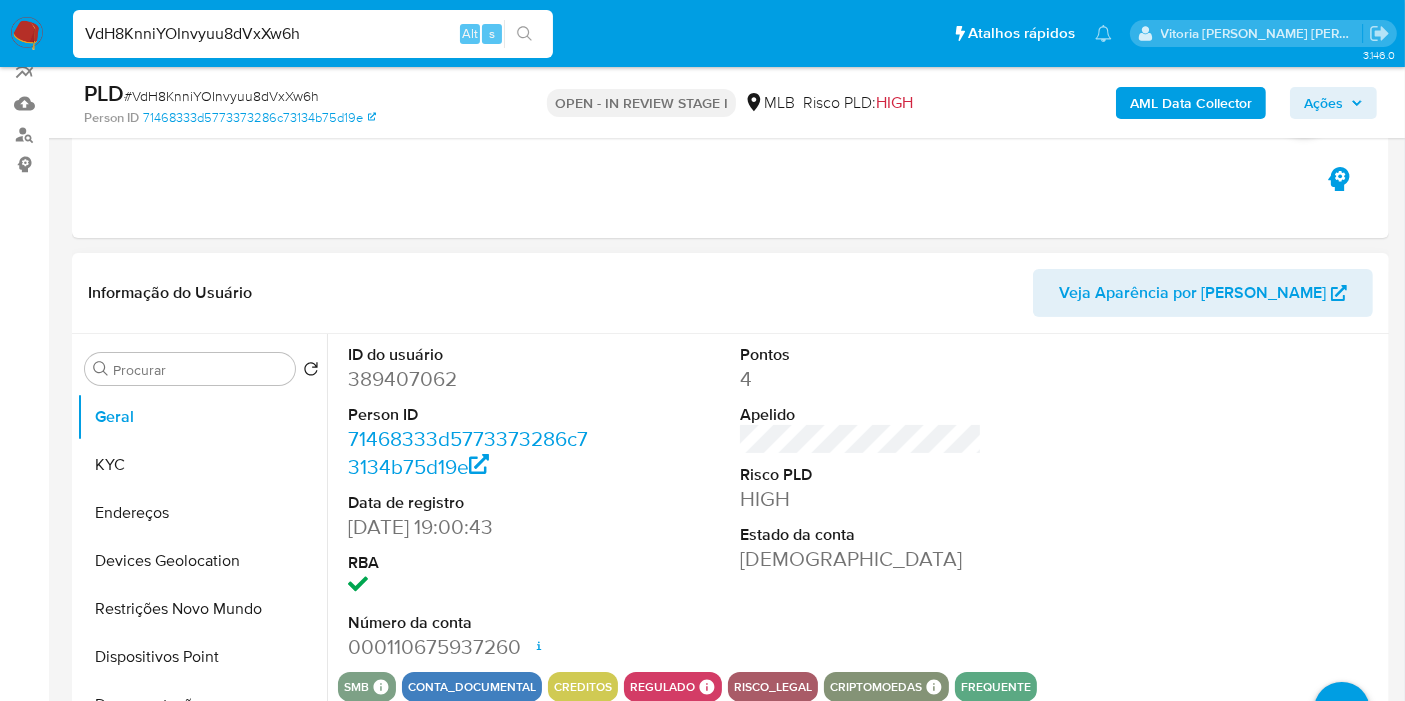 scroll, scrollTop: 222, scrollLeft: 0, axis: vertical 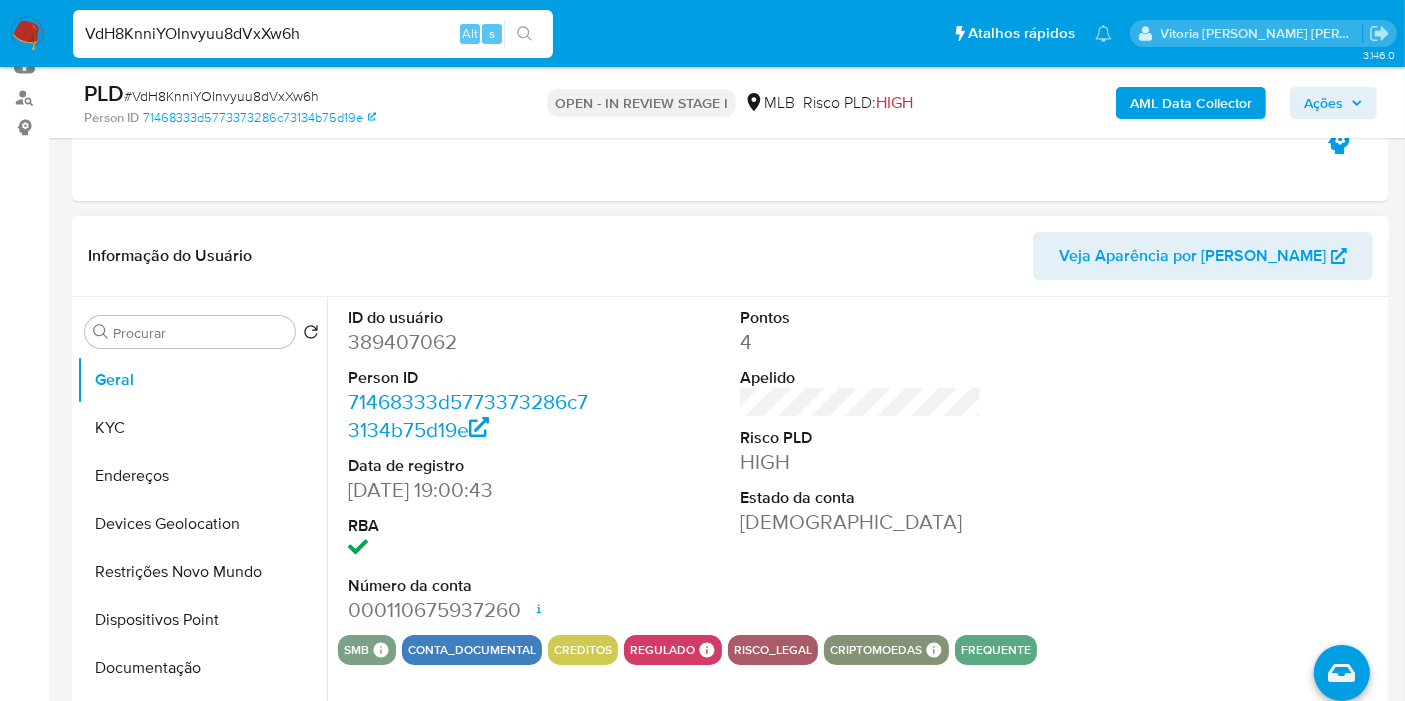 click on "389407062" at bounding box center (469, 342) 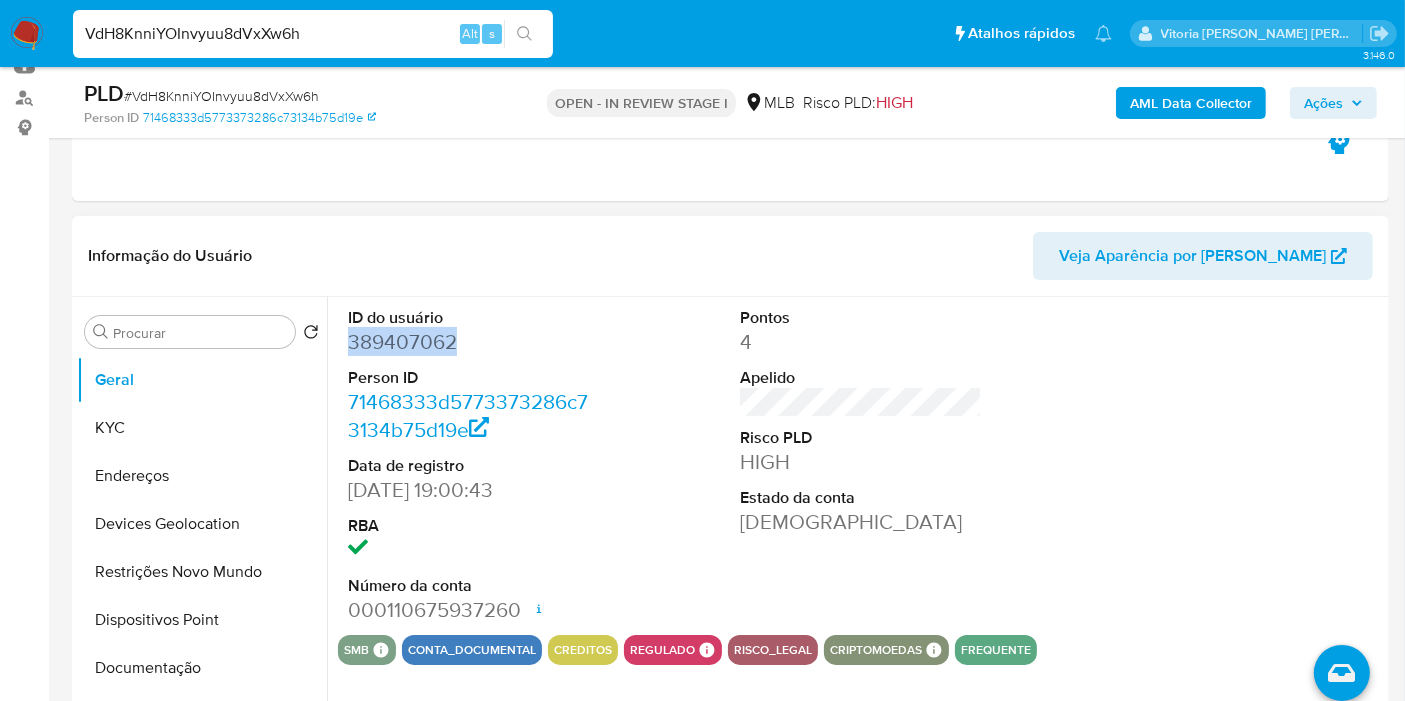 click on "389407062" at bounding box center [469, 342] 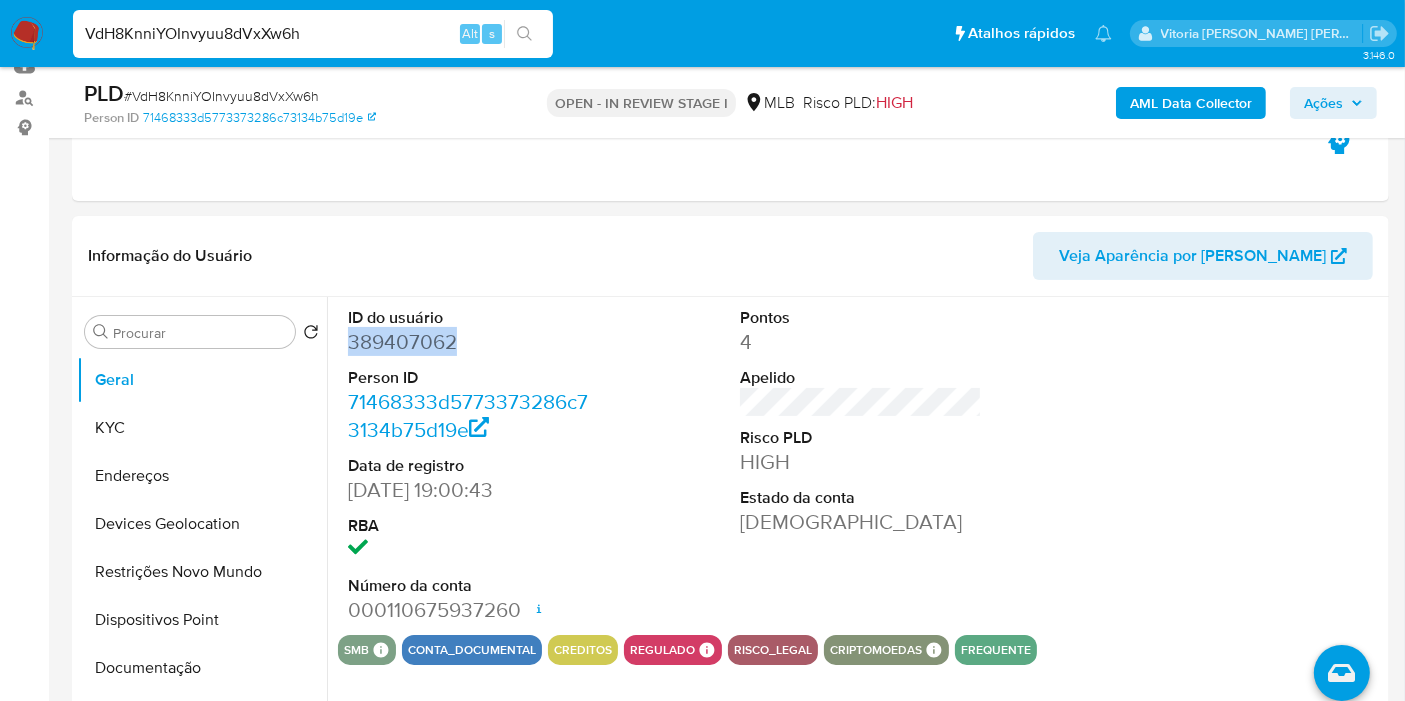 copy on "389407062" 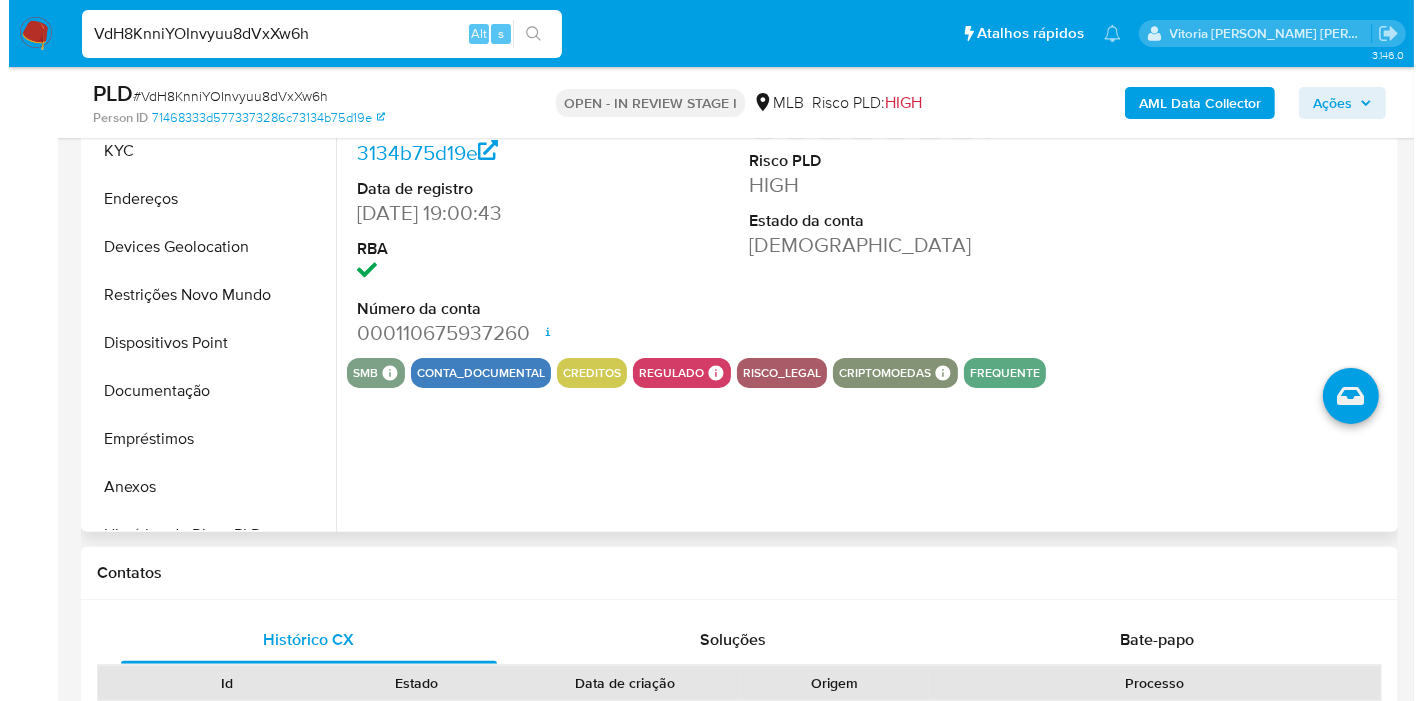 scroll, scrollTop: 222, scrollLeft: 0, axis: vertical 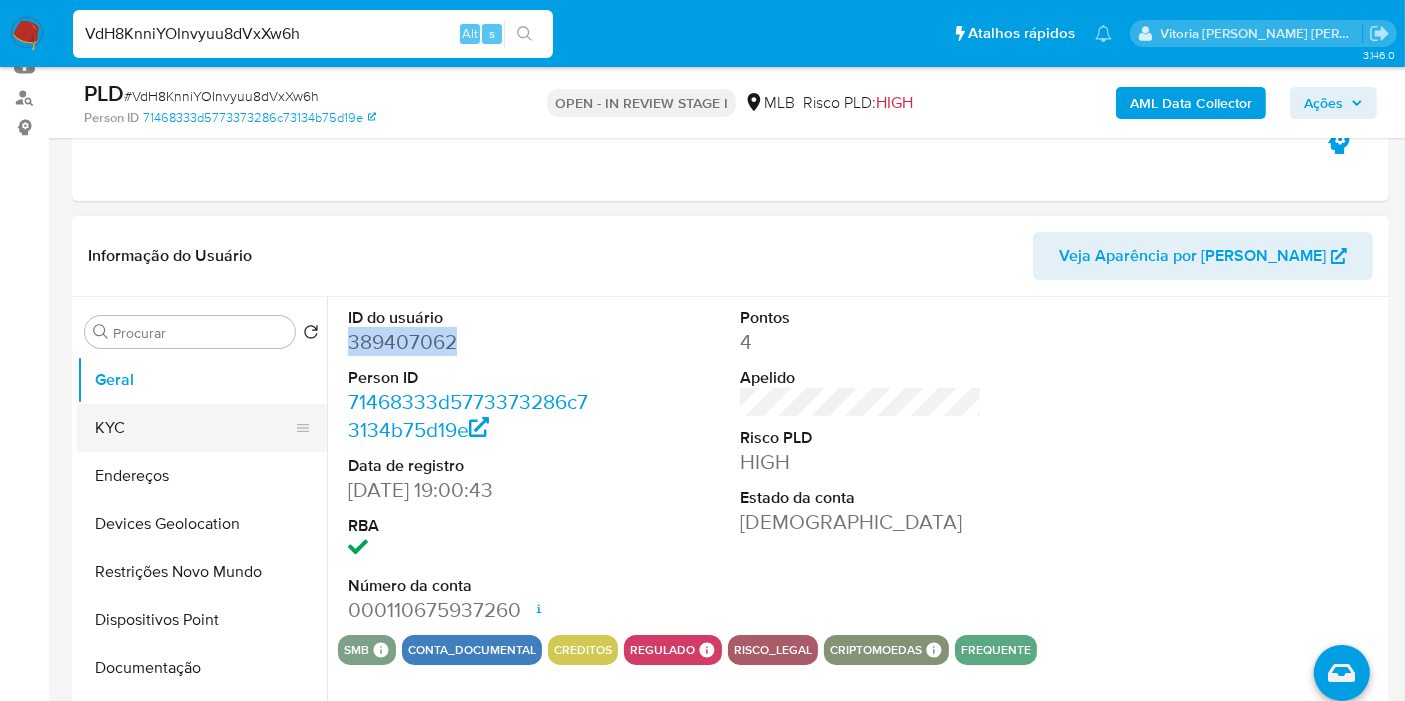 drag, startPoint x: 183, startPoint y: 424, endPoint x: 184, endPoint y: 413, distance: 11.045361 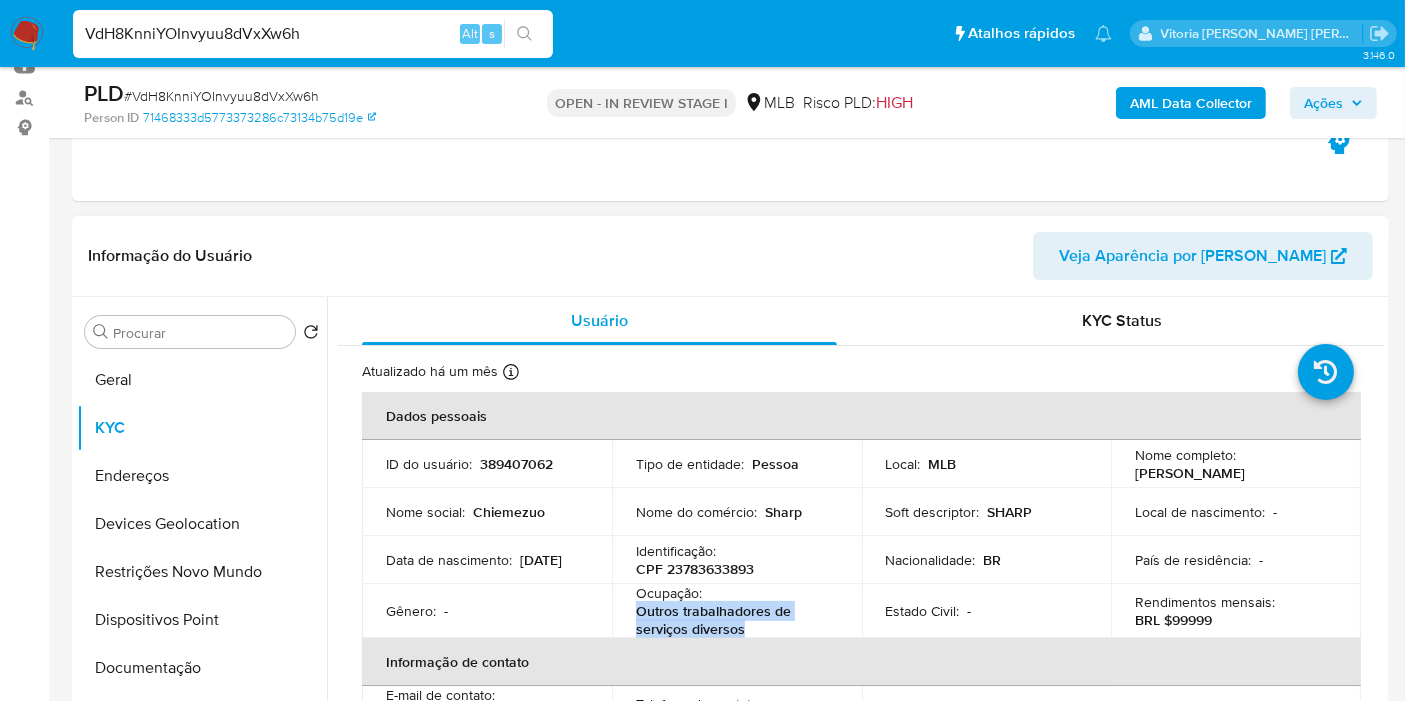 drag, startPoint x: 751, startPoint y: 624, endPoint x: 637, endPoint y: 615, distance: 114.35471 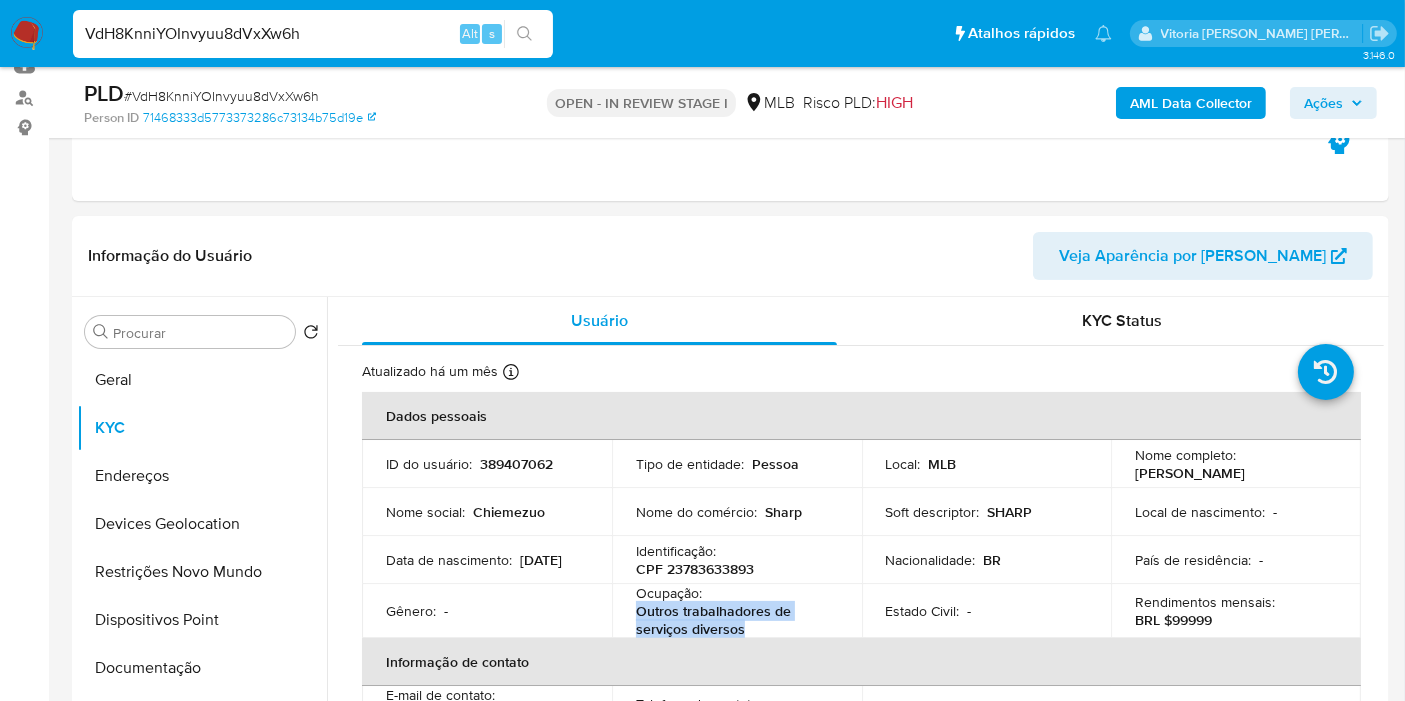 copy on "Outros trabalhadores de serviços diversos" 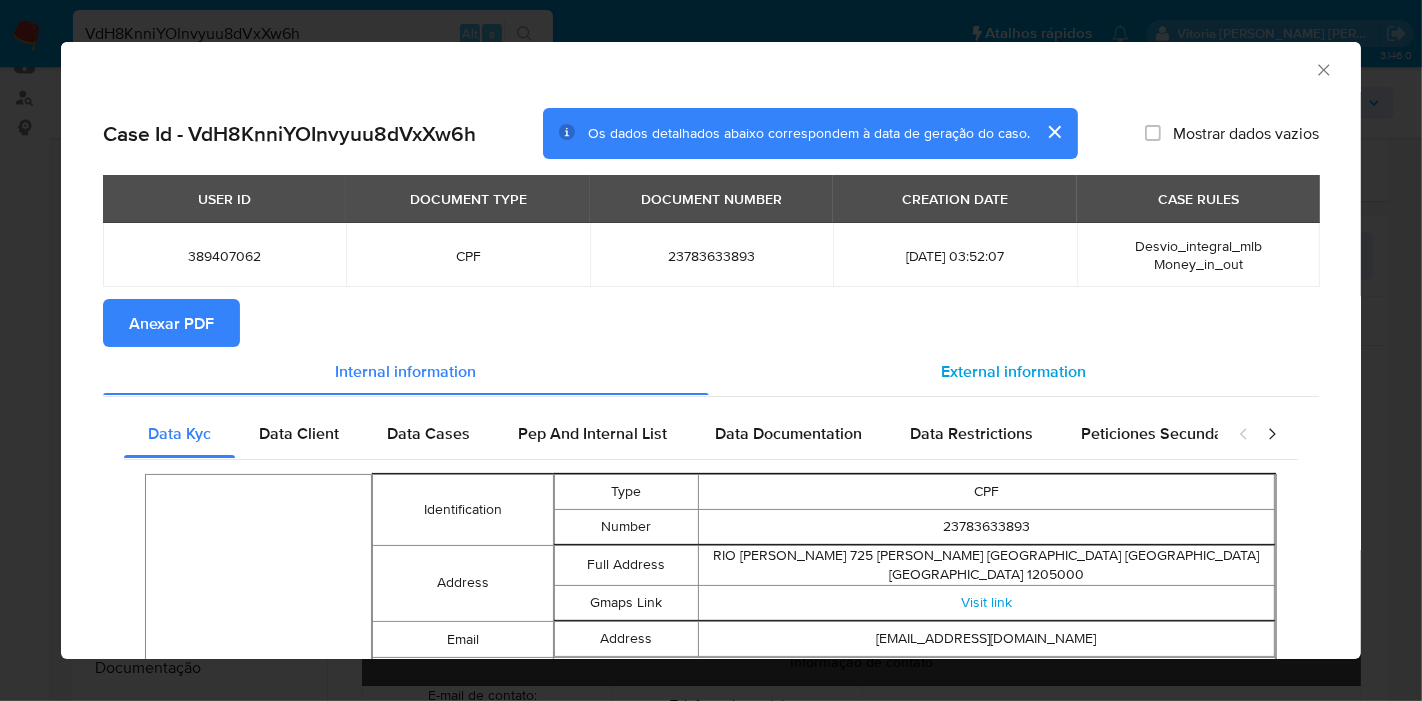 click on "External information" at bounding box center [1014, 371] 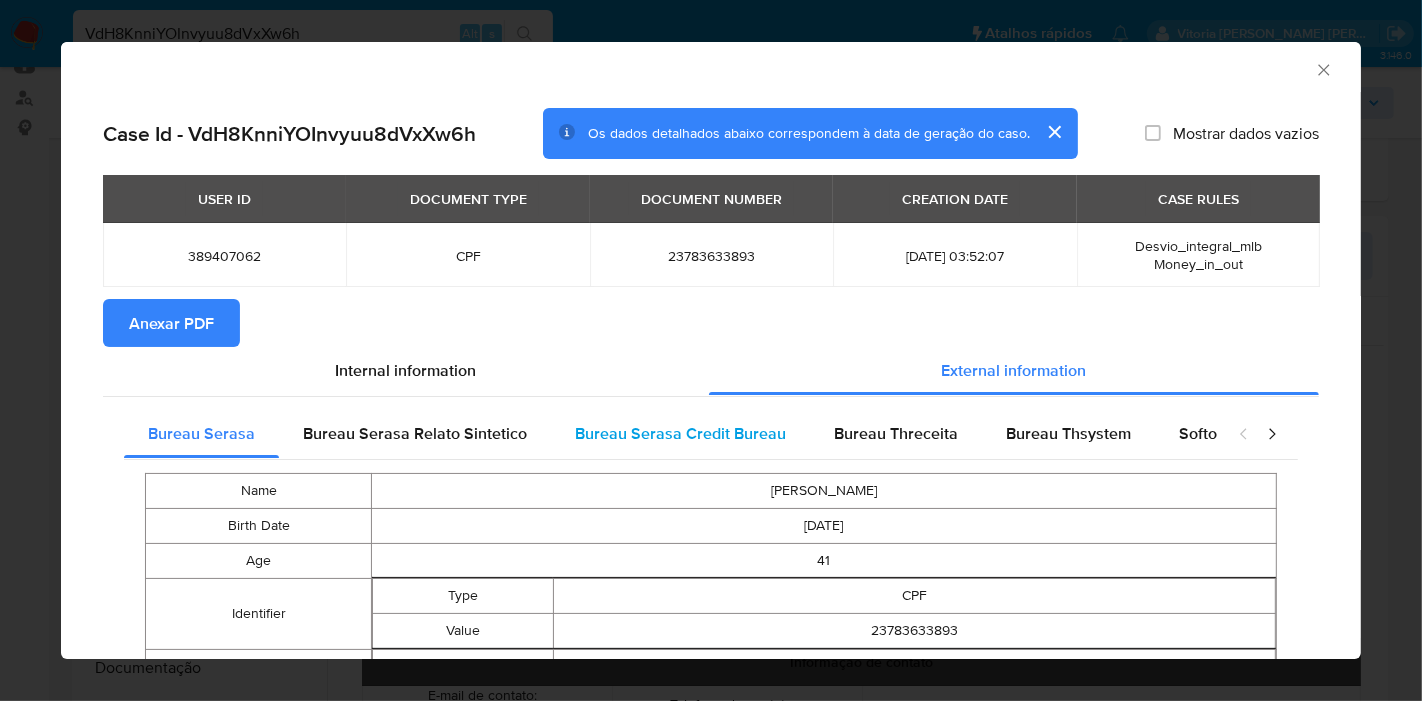 type 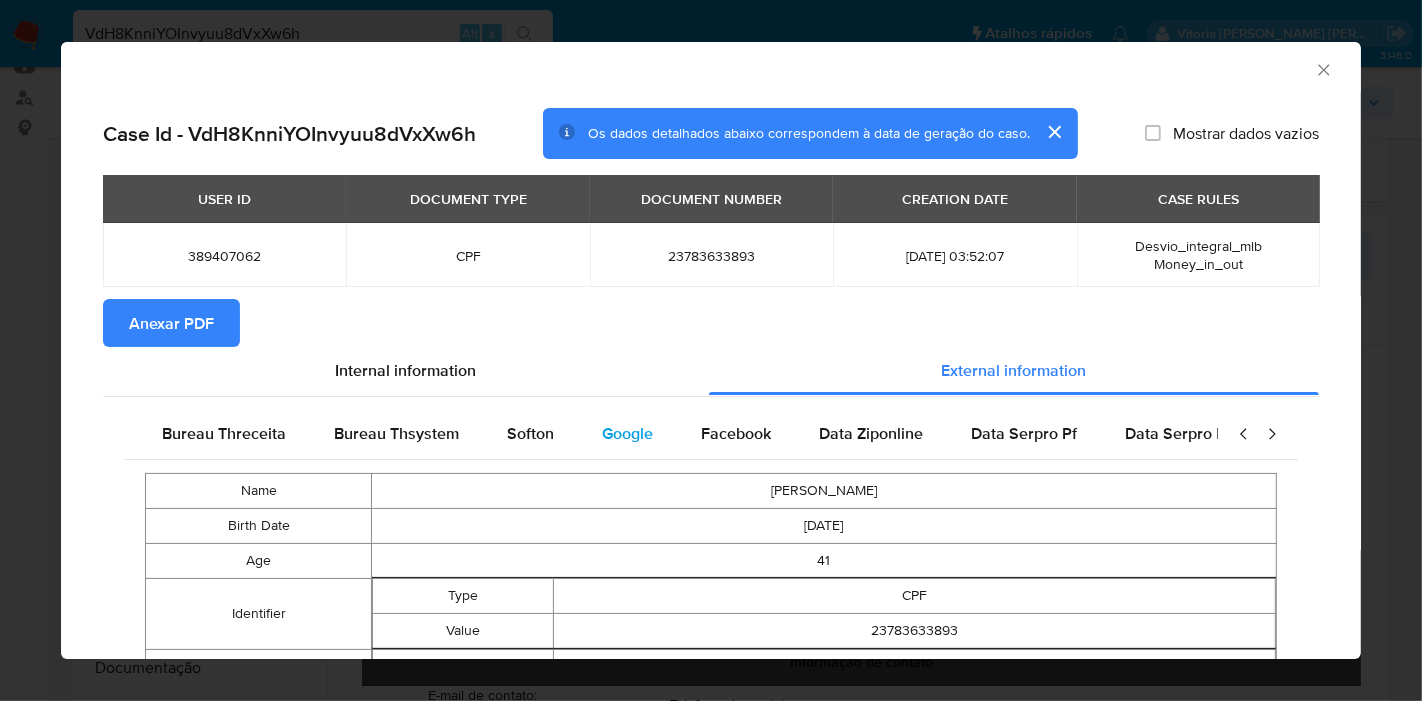 scroll, scrollTop: 0, scrollLeft: 676, axis: horizontal 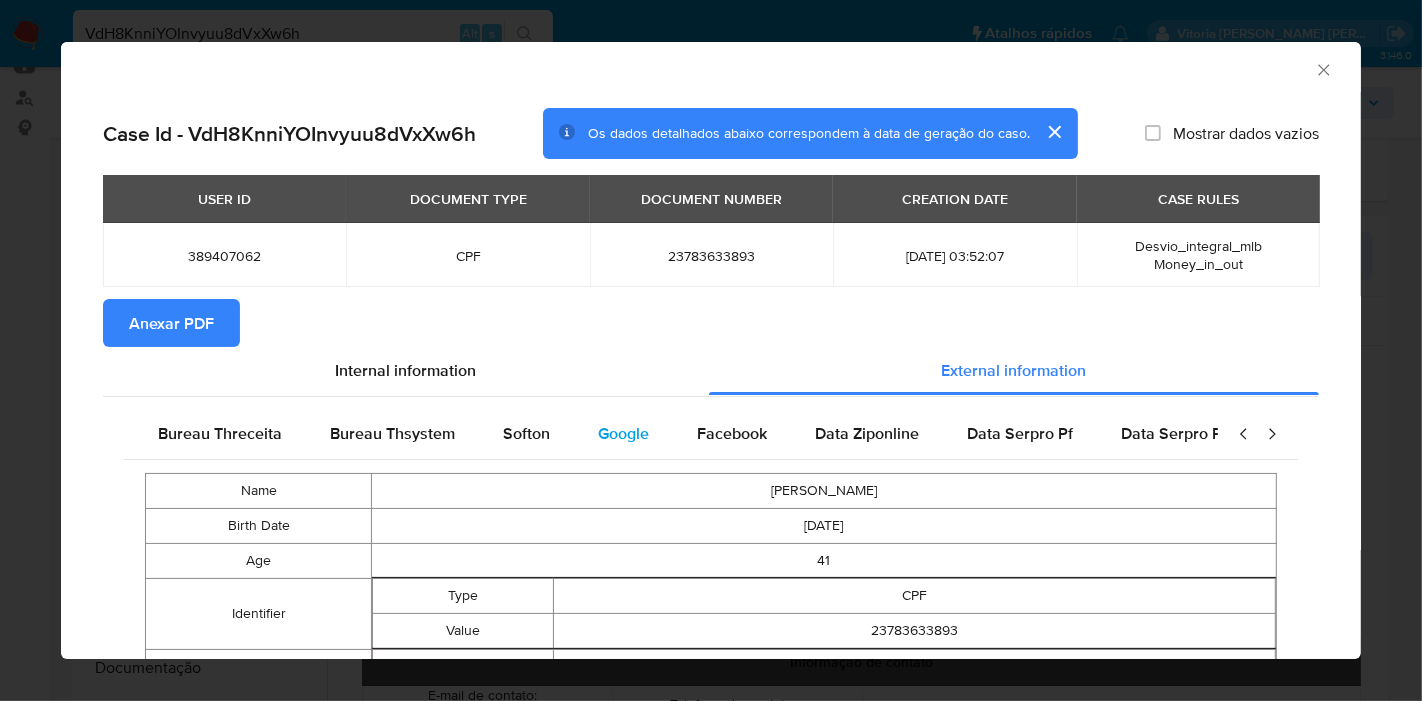 click on "Google" at bounding box center [623, 433] 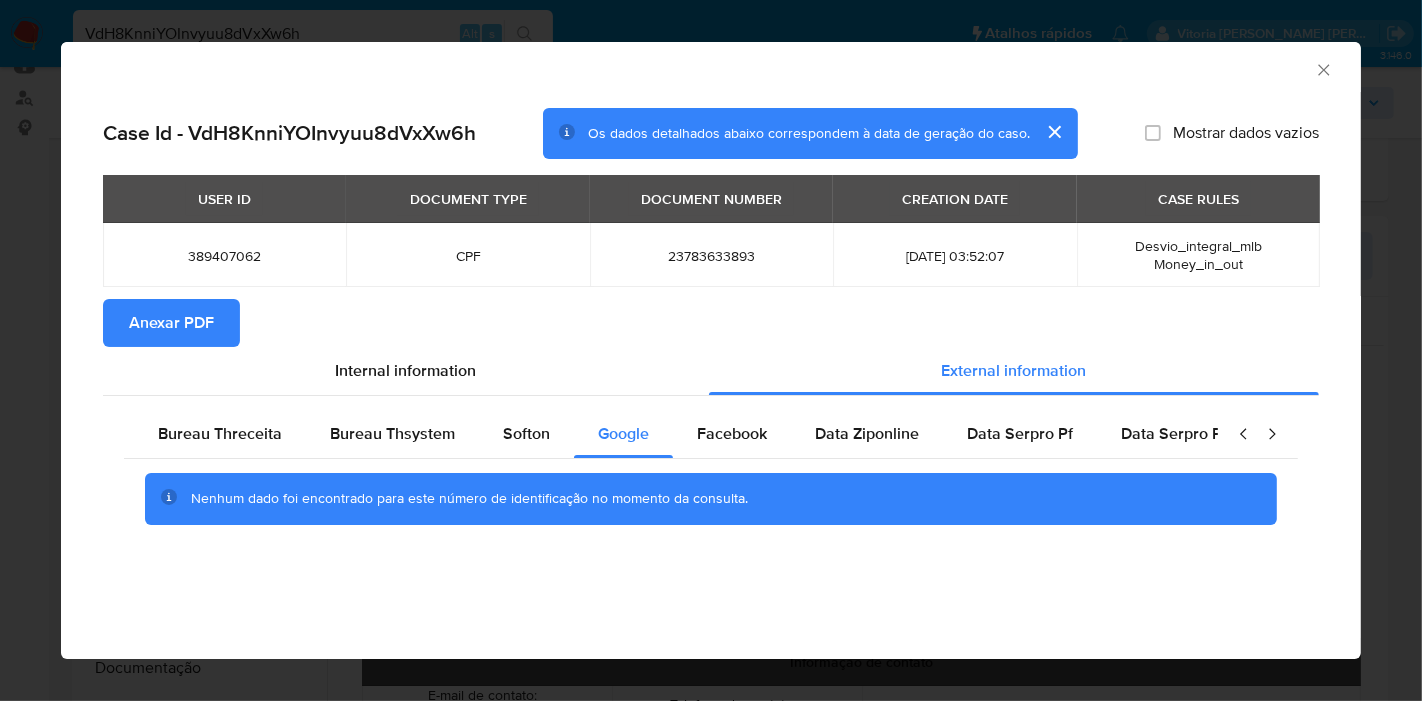 type 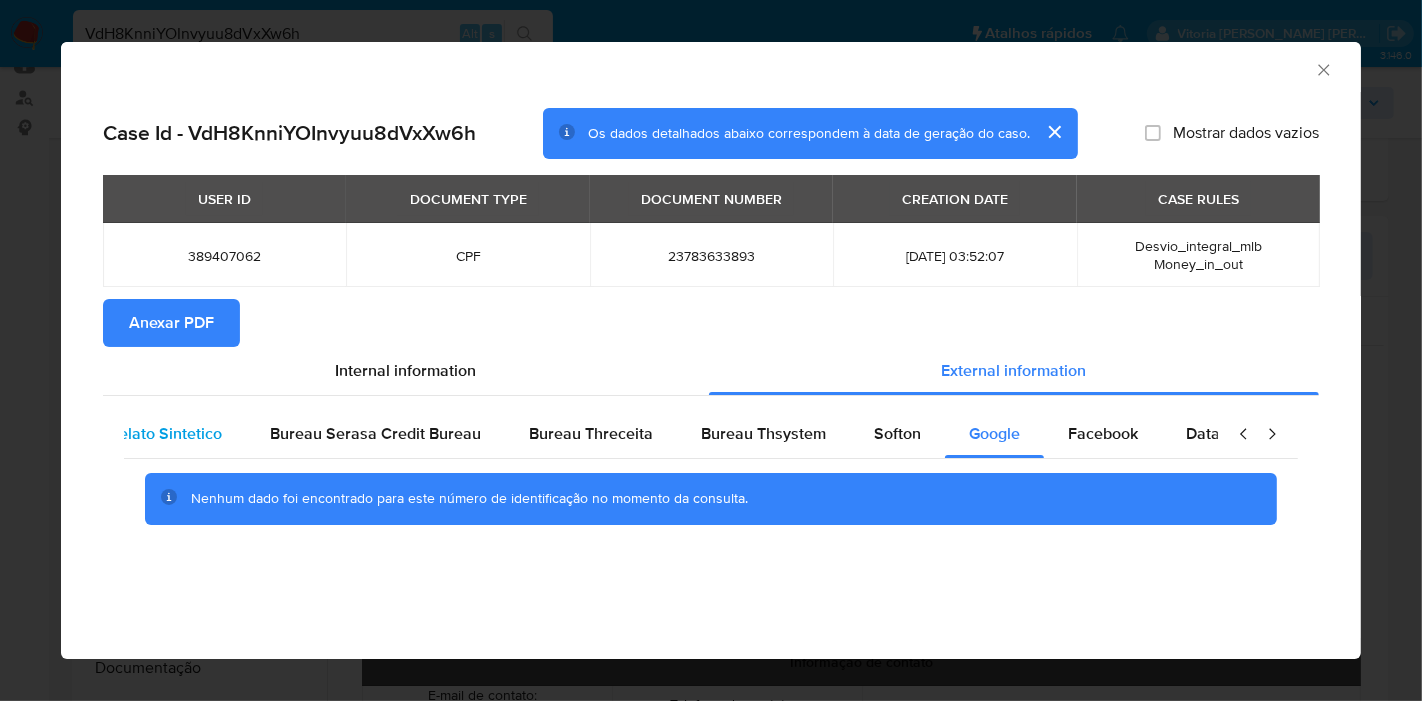scroll, scrollTop: 0, scrollLeft: 0, axis: both 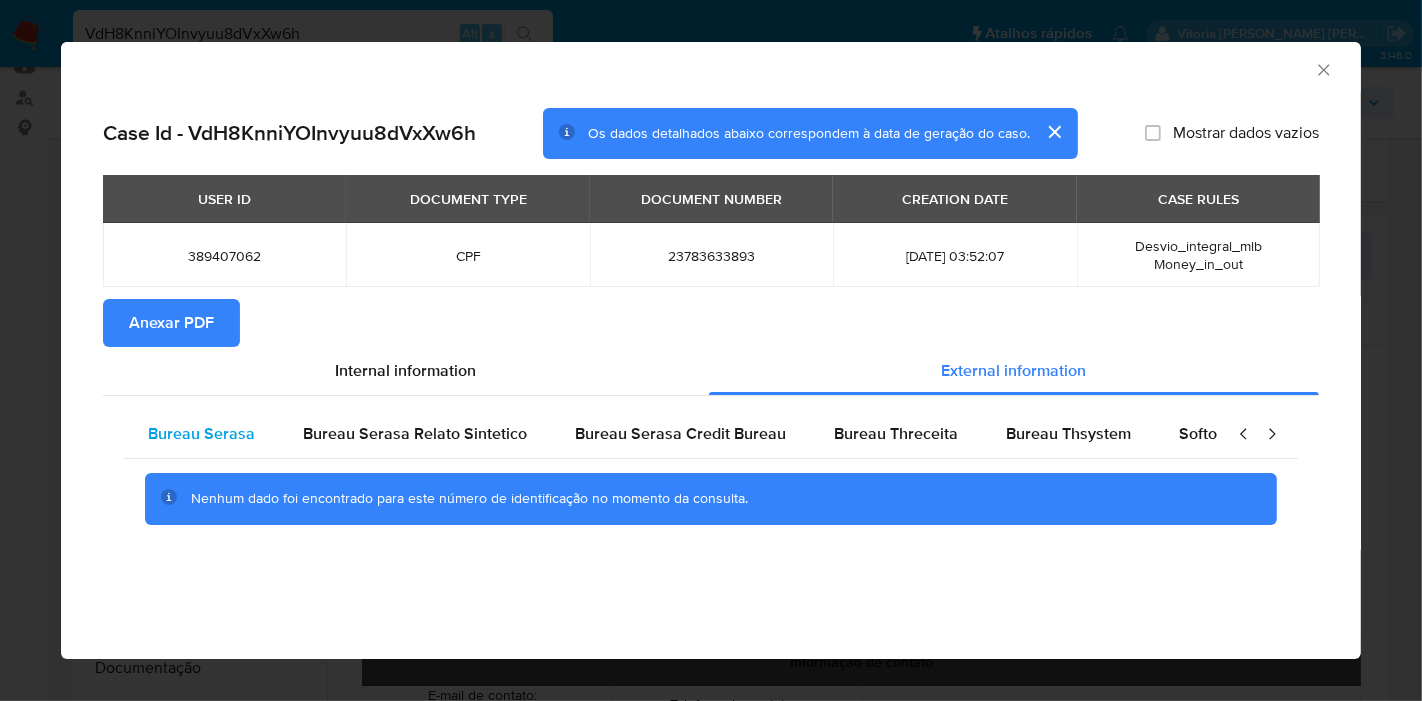 click on "Bureau Serasa" at bounding box center (201, 433) 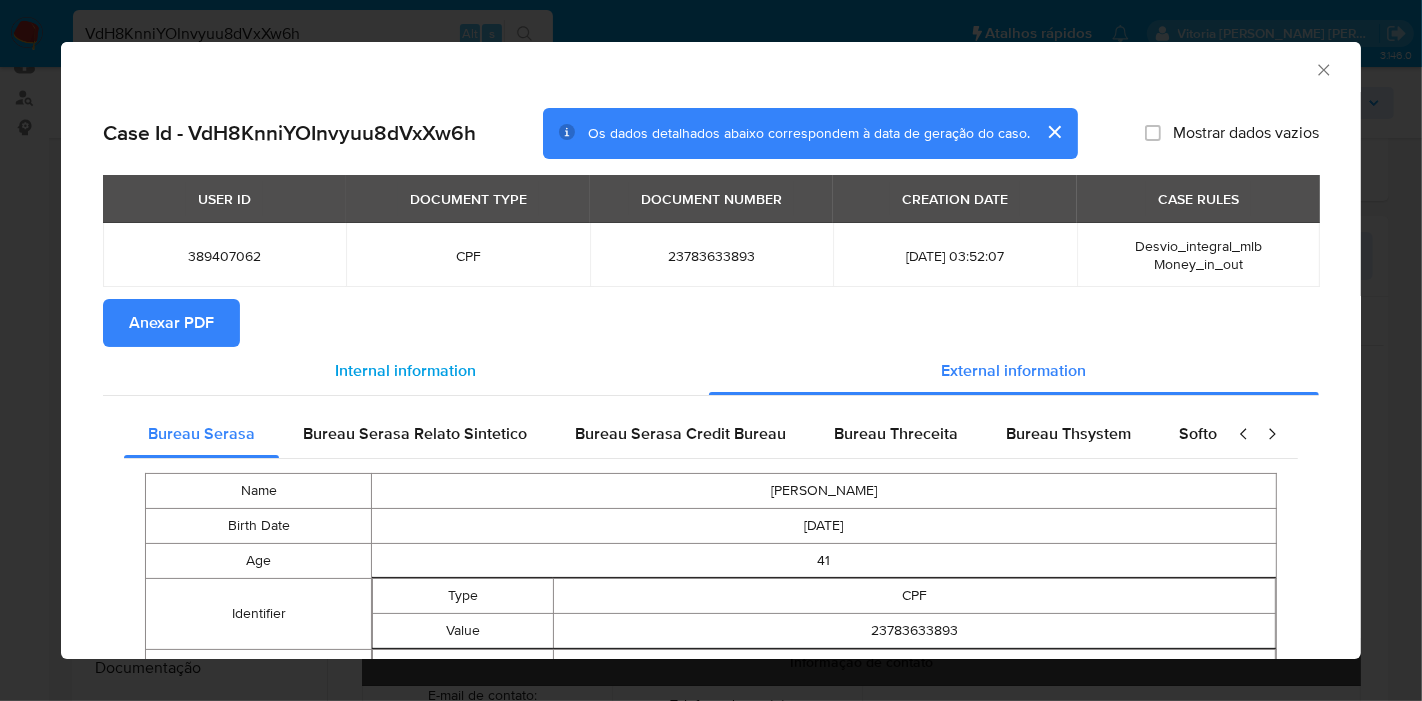 type 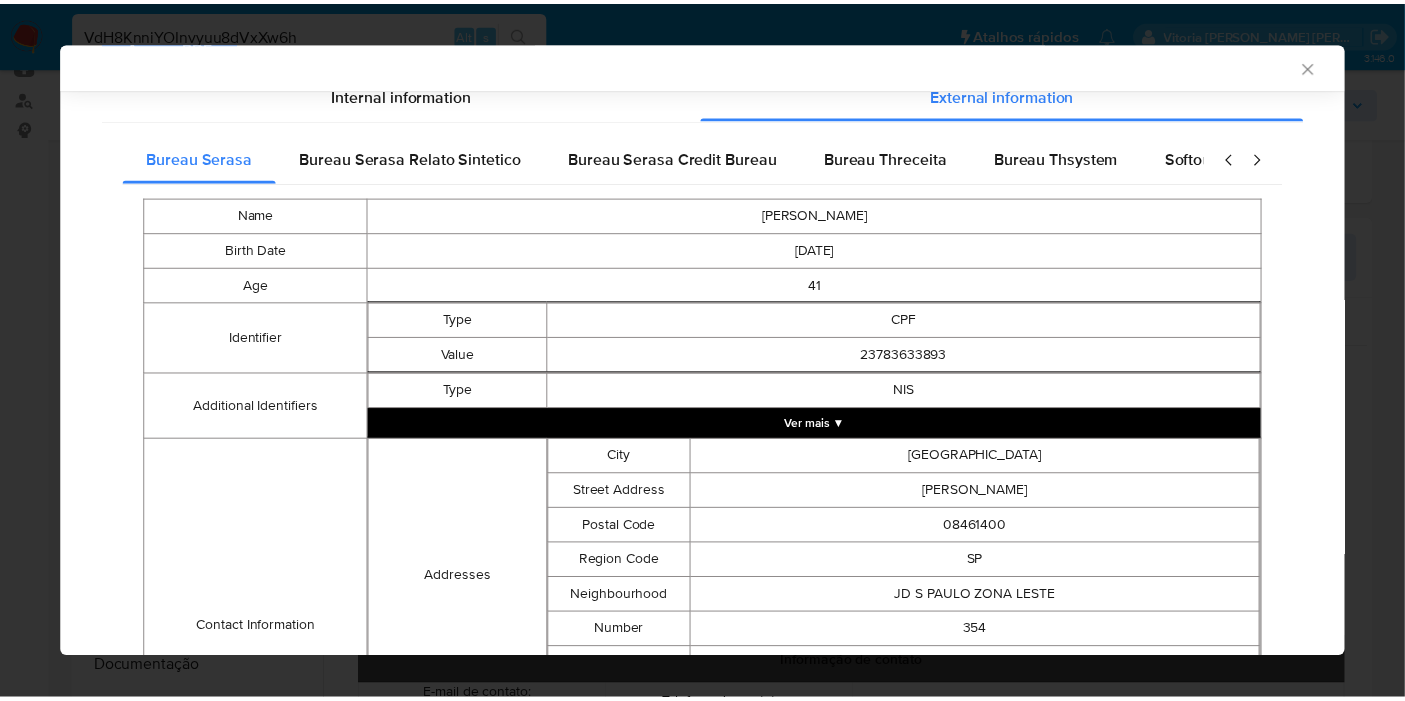 scroll, scrollTop: 609, scrollLeft: 0, axis: vertical 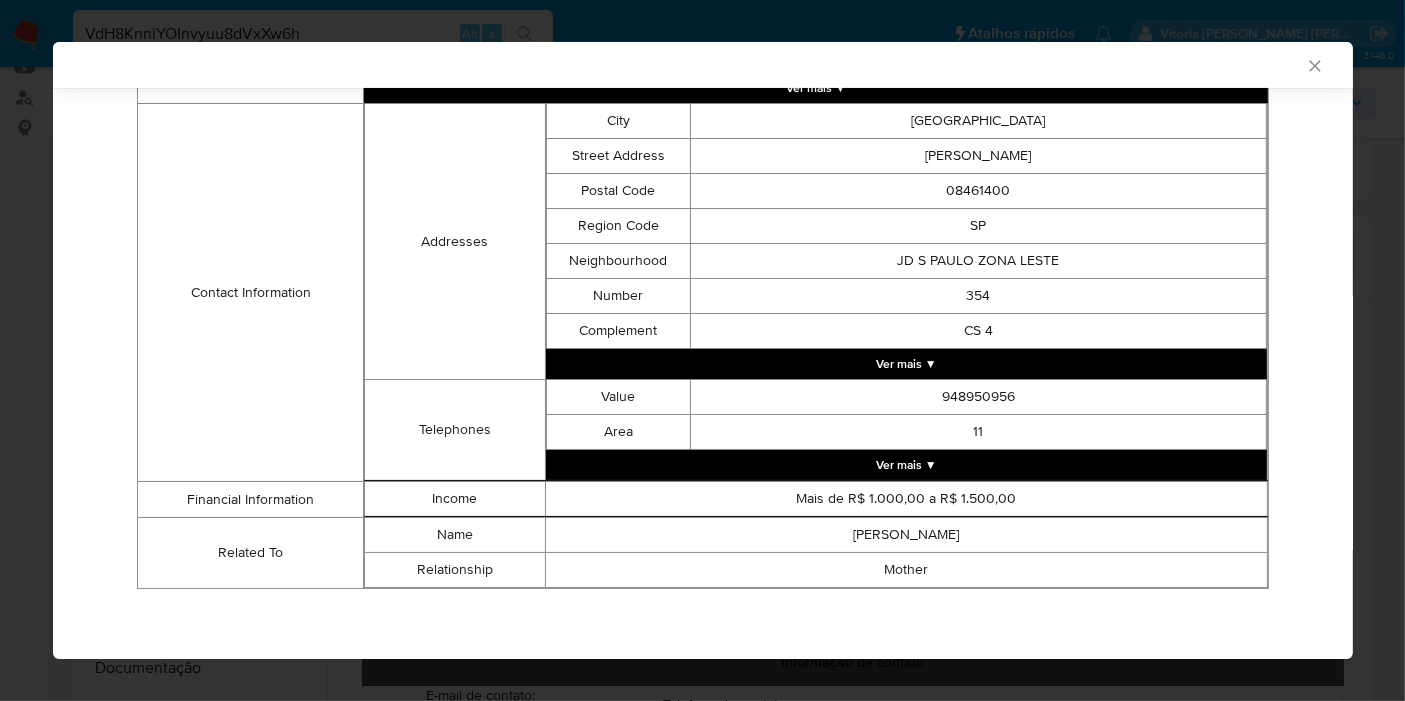 type 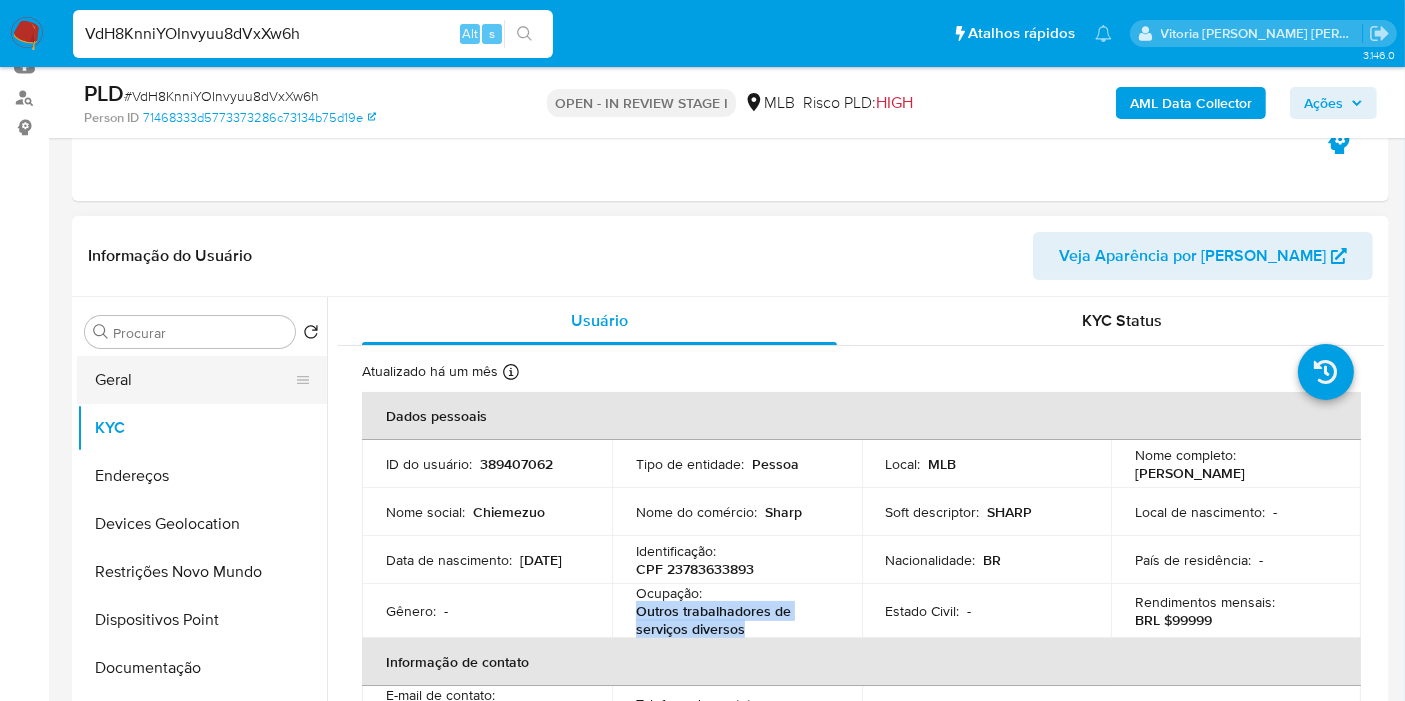 click on "Geral" at bounding box center (194, 380) 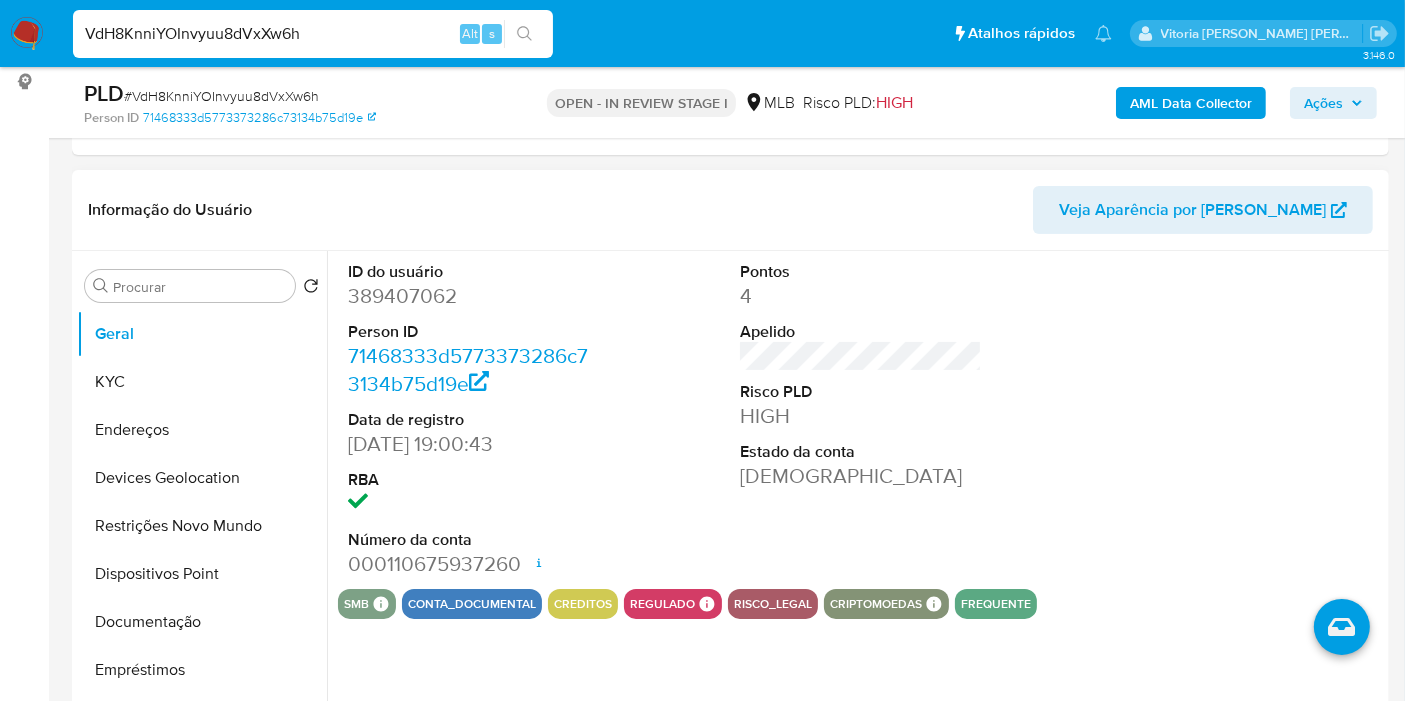 scroll, scrollTop: 222, scrollLeft: 0, axis: vertical 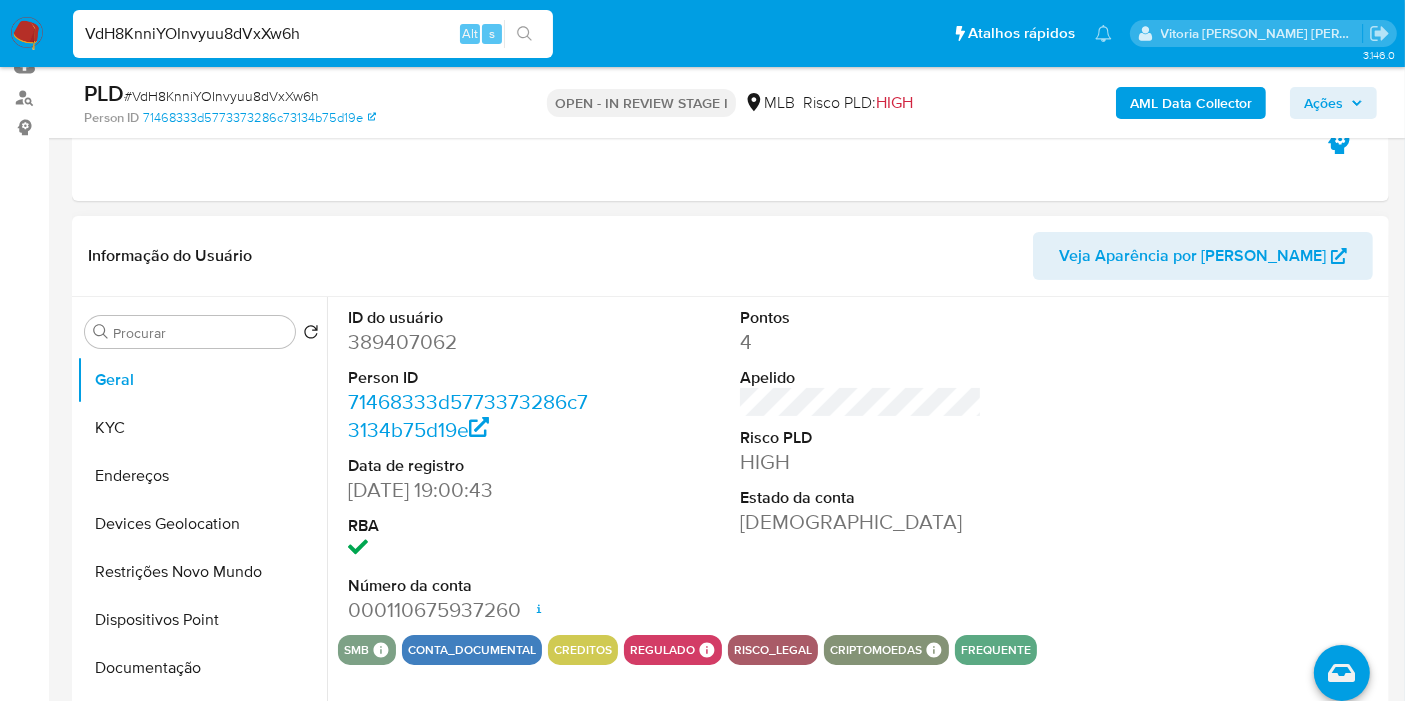 type 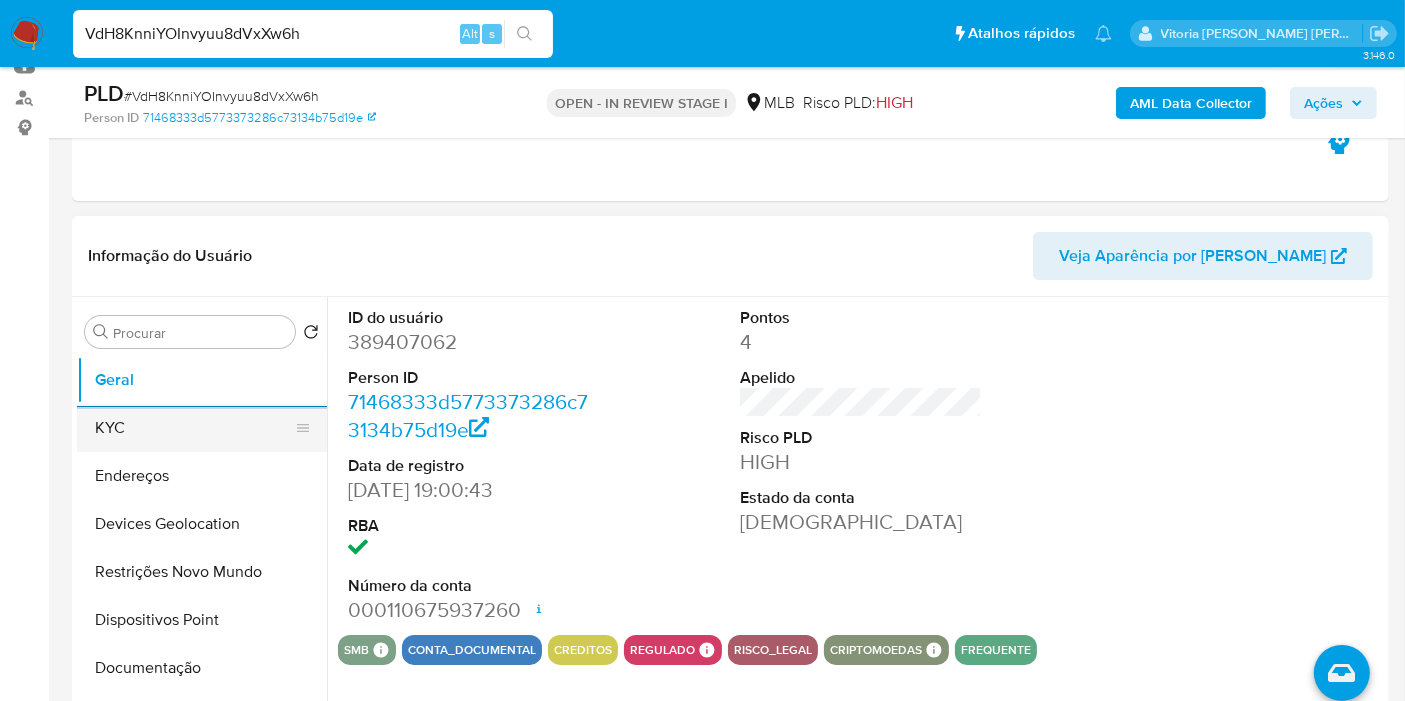 click on "KYC" at bounding box center [194, 428] 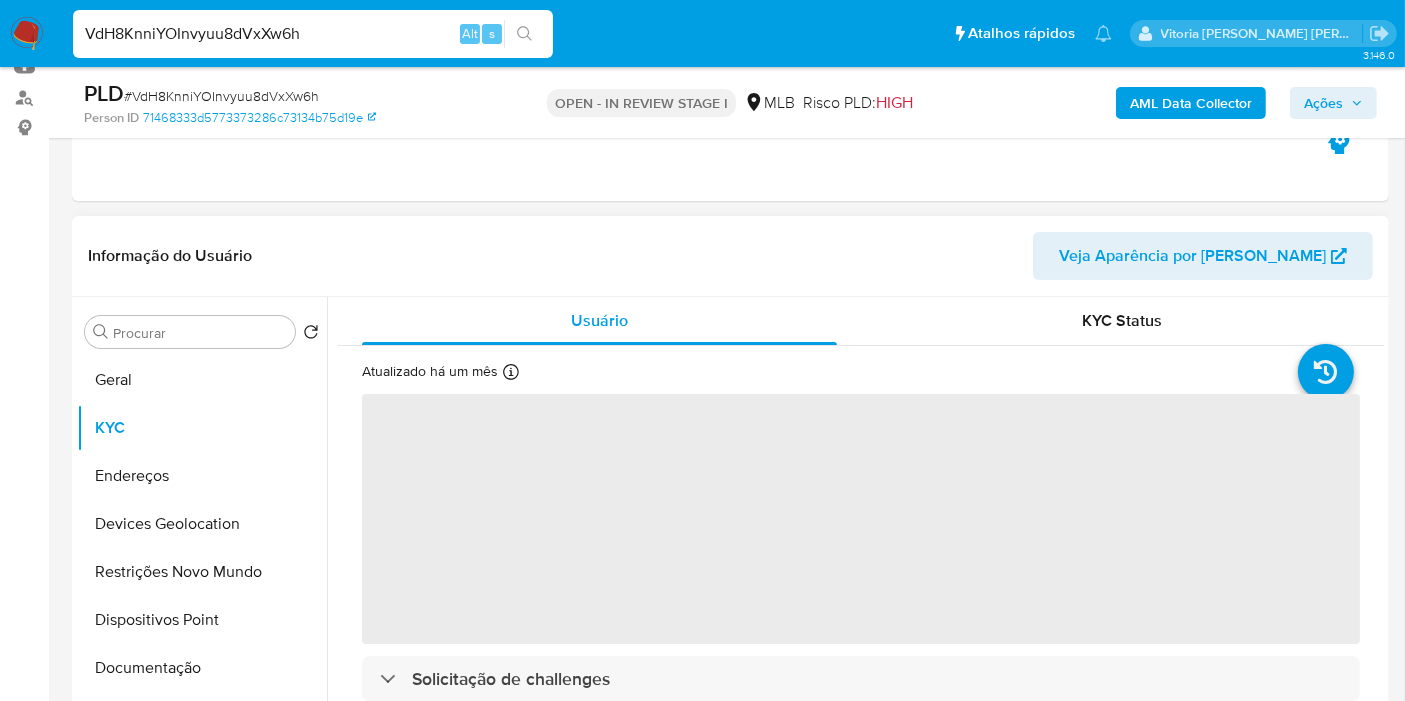 scroll, scrollTop: 111, scrollLeft: 0, axis: vertical 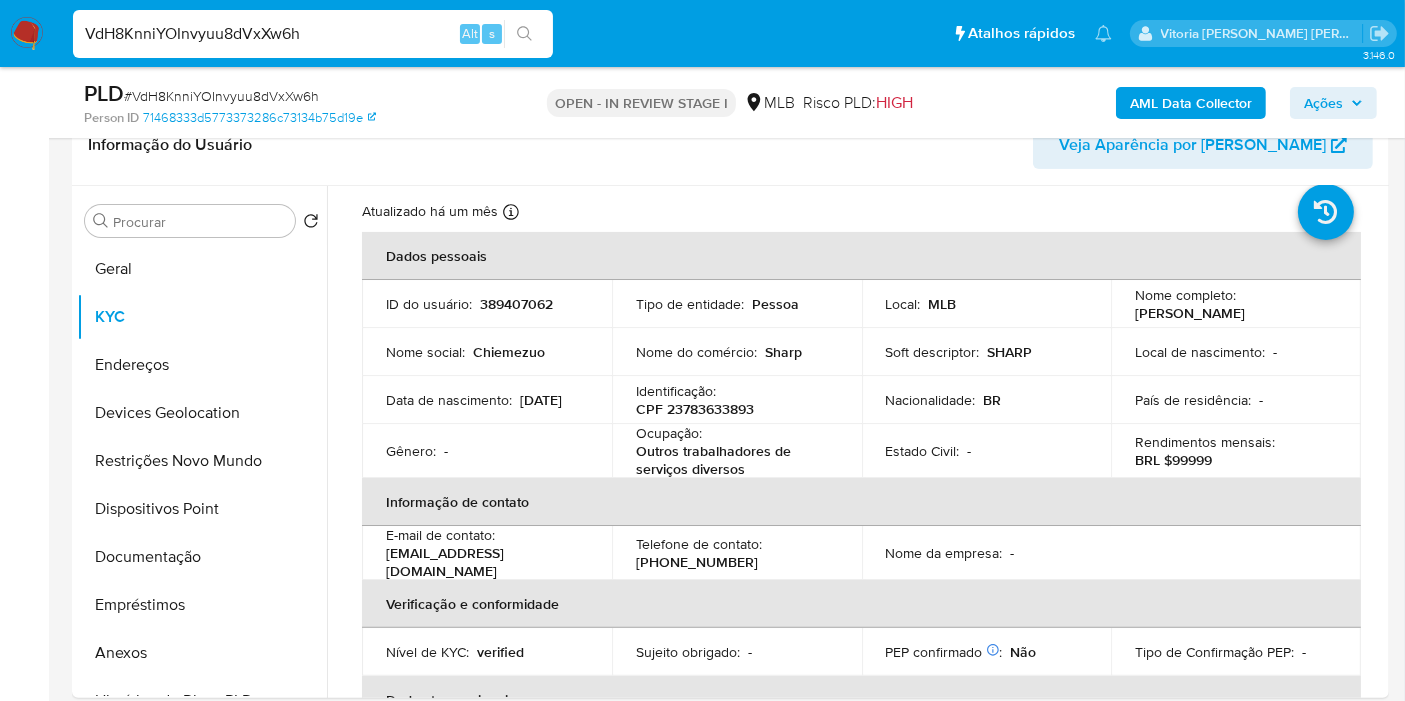 type 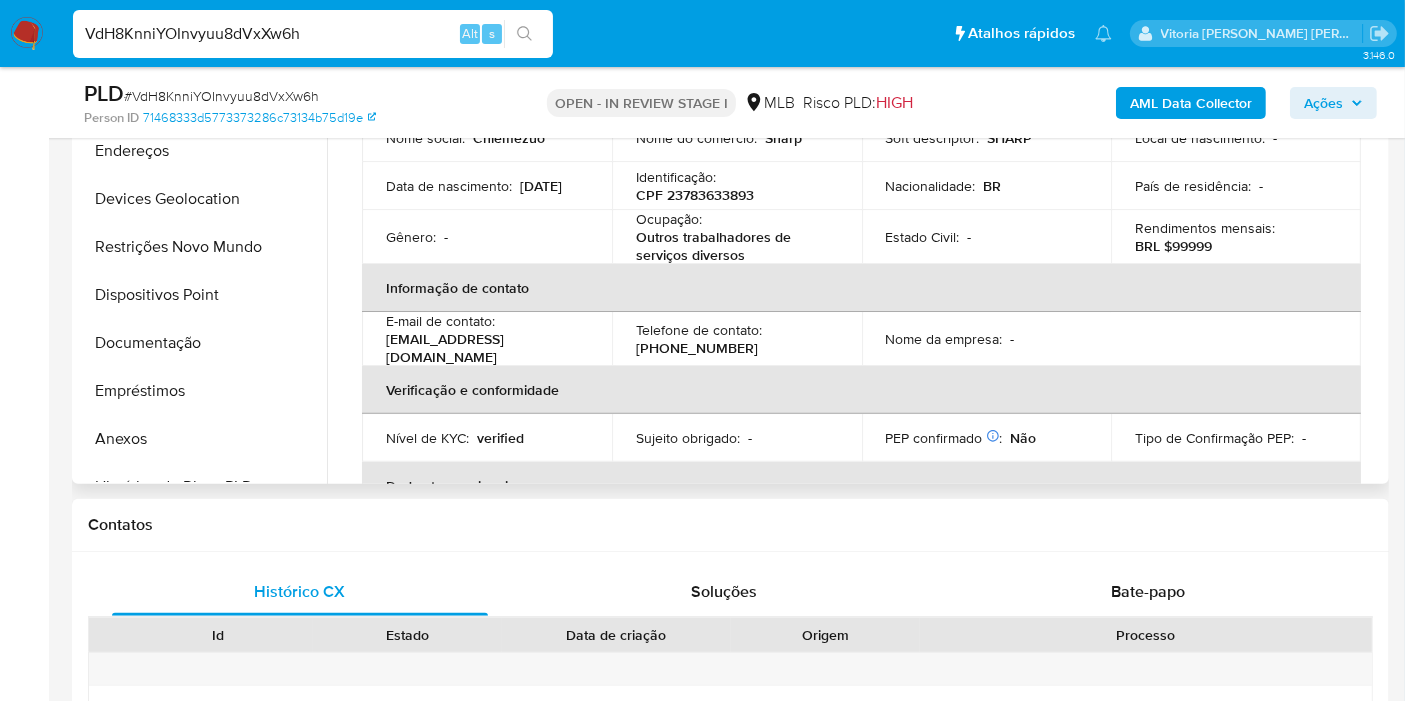 scroll, scrollTop: 555, scrollLeft: 0, axis: vertical 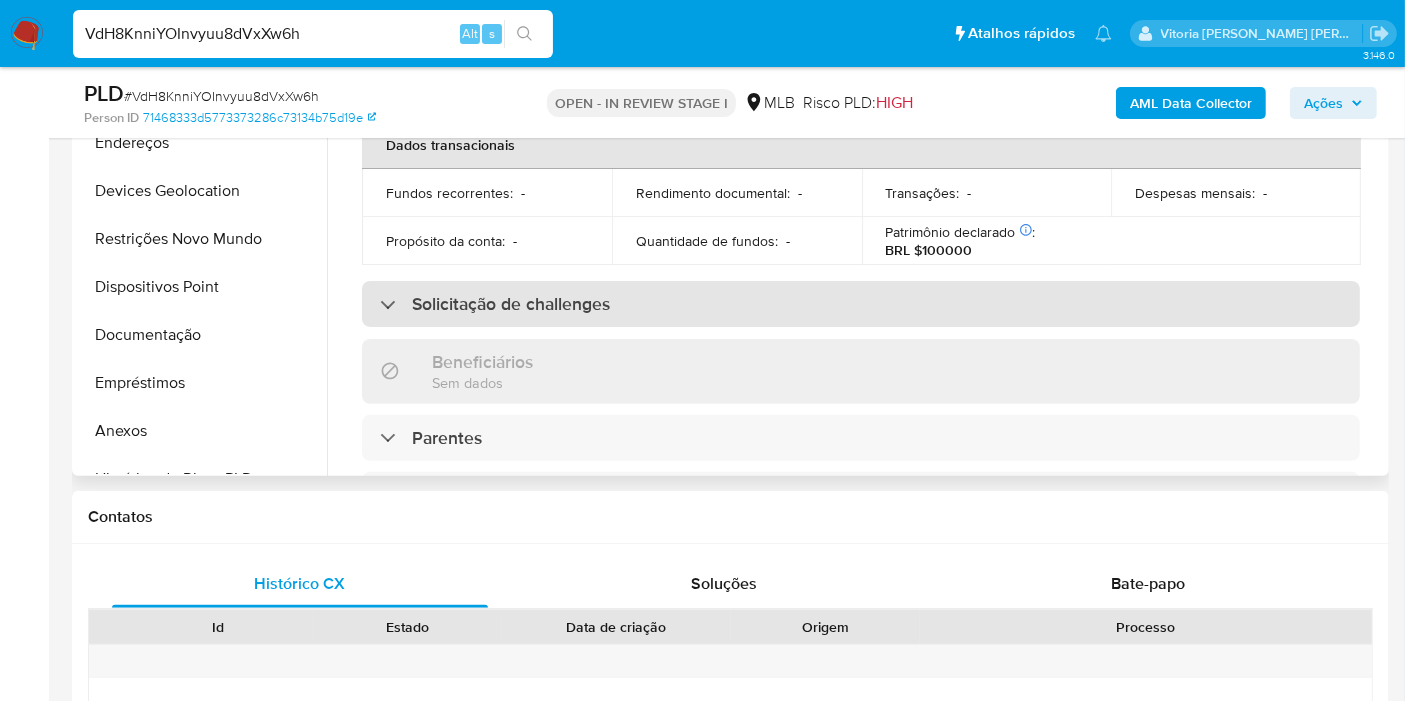 click on "Solicitação de challenges" at bounding box center (861, 304) 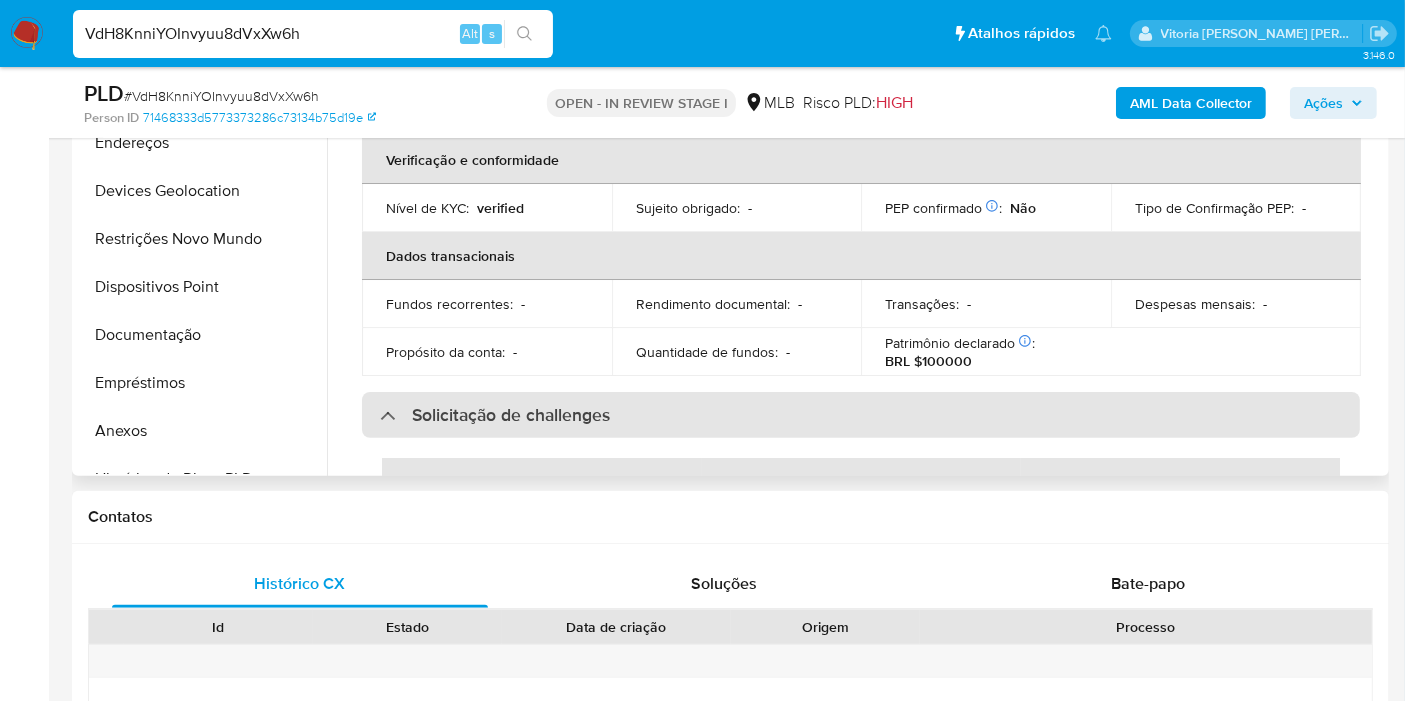 scroll, scrollTop: 382, scrollLeft: 0, axis: vertical 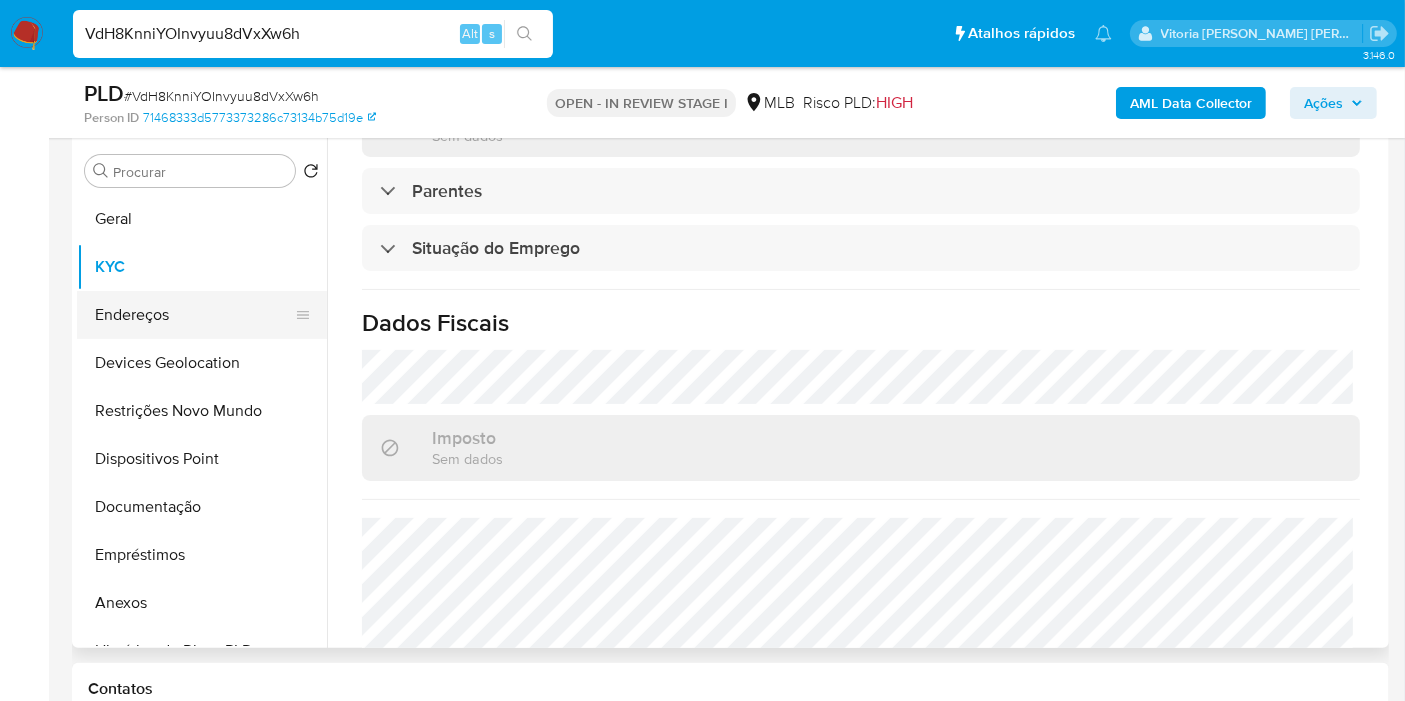 click on "Endereços" at bounding box center [194, 315] 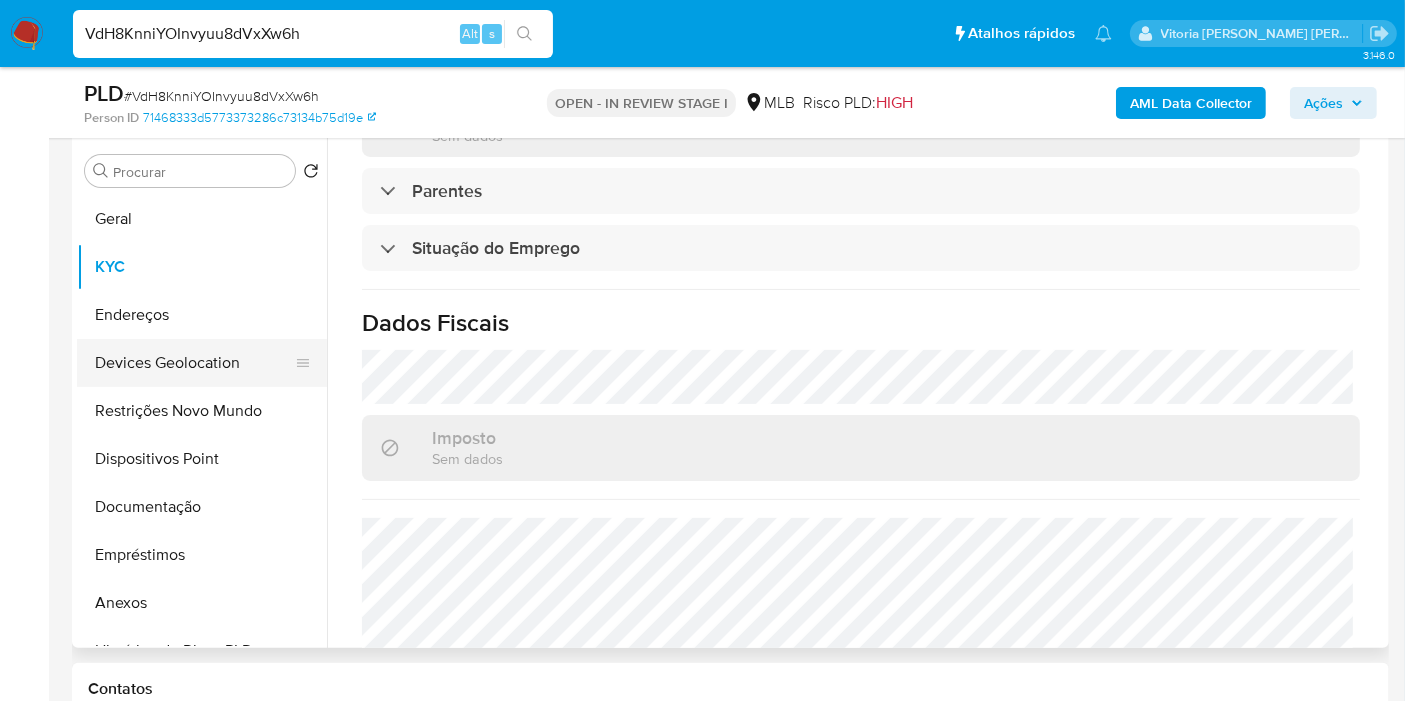 scroll, scrollTop: 0, scrollLeft: 0, axis: both 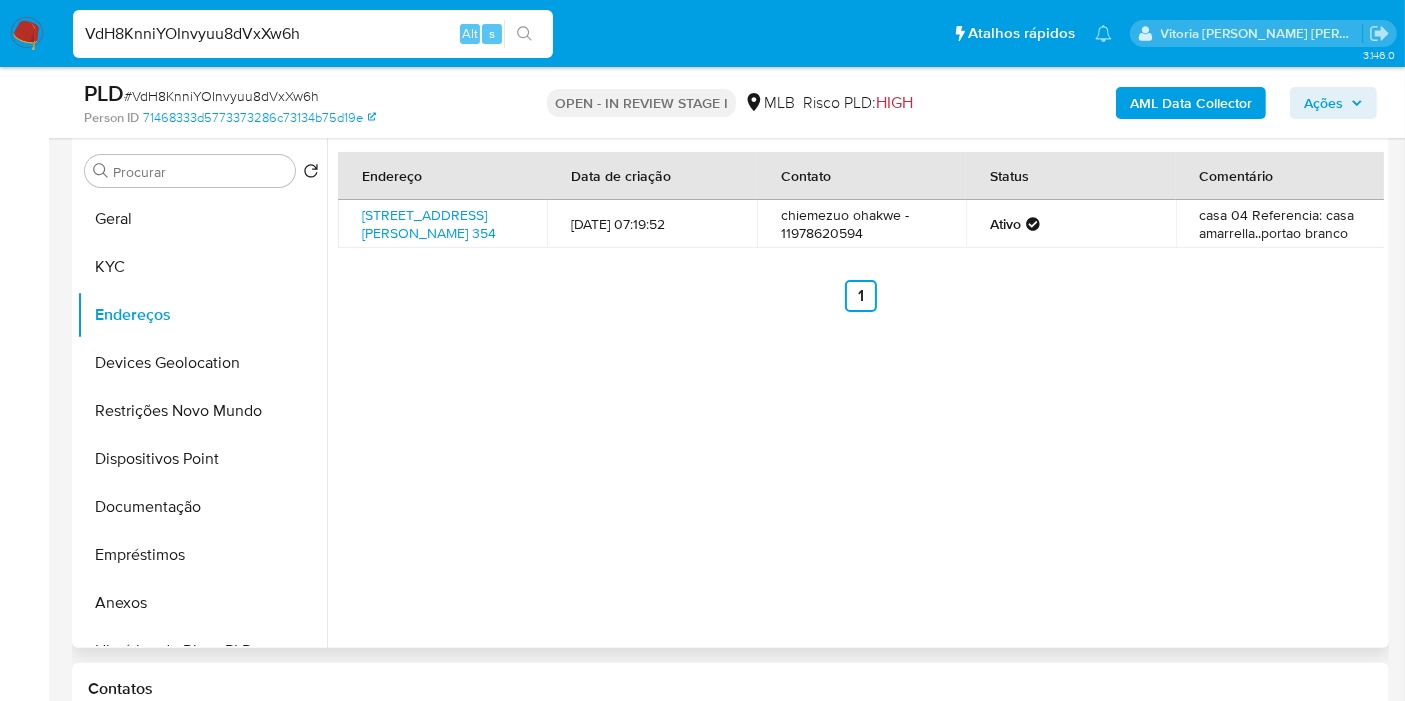 type 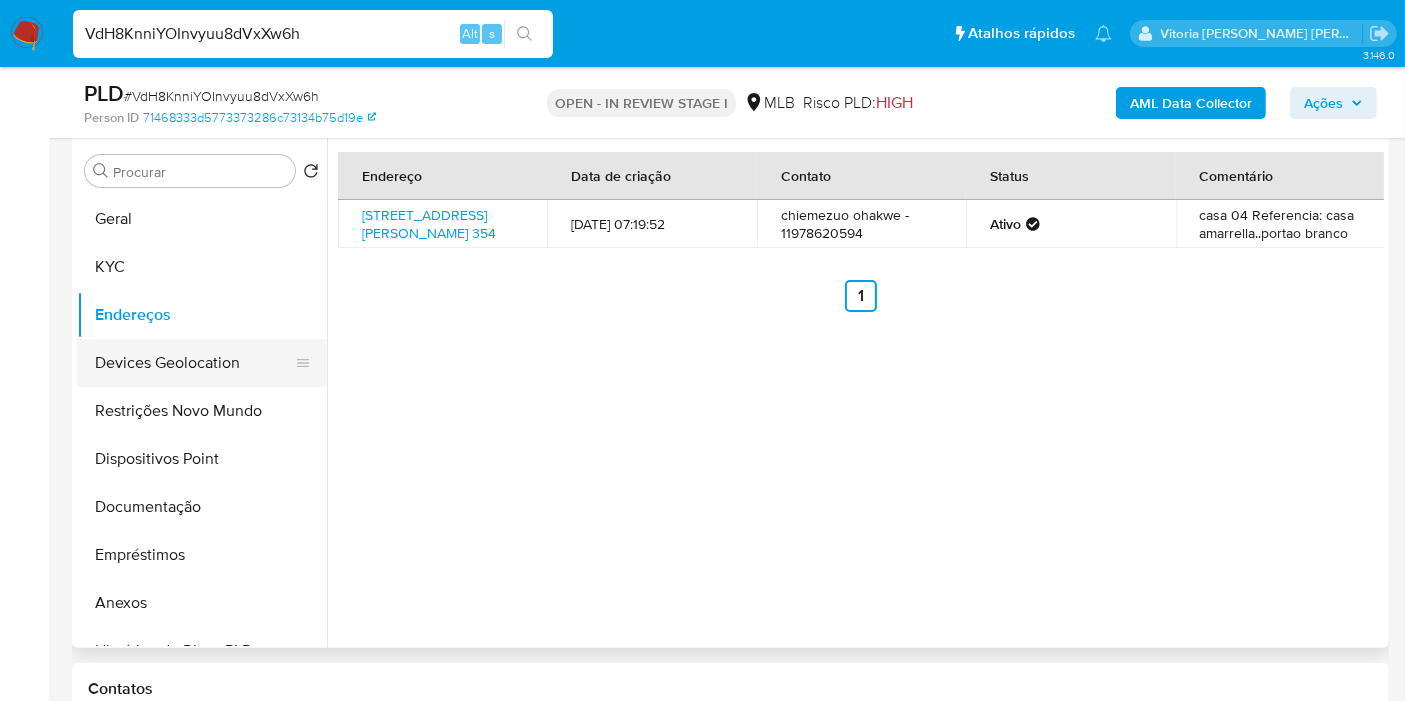 click on "Devices Geolocation" at bounding box center [194, 363] 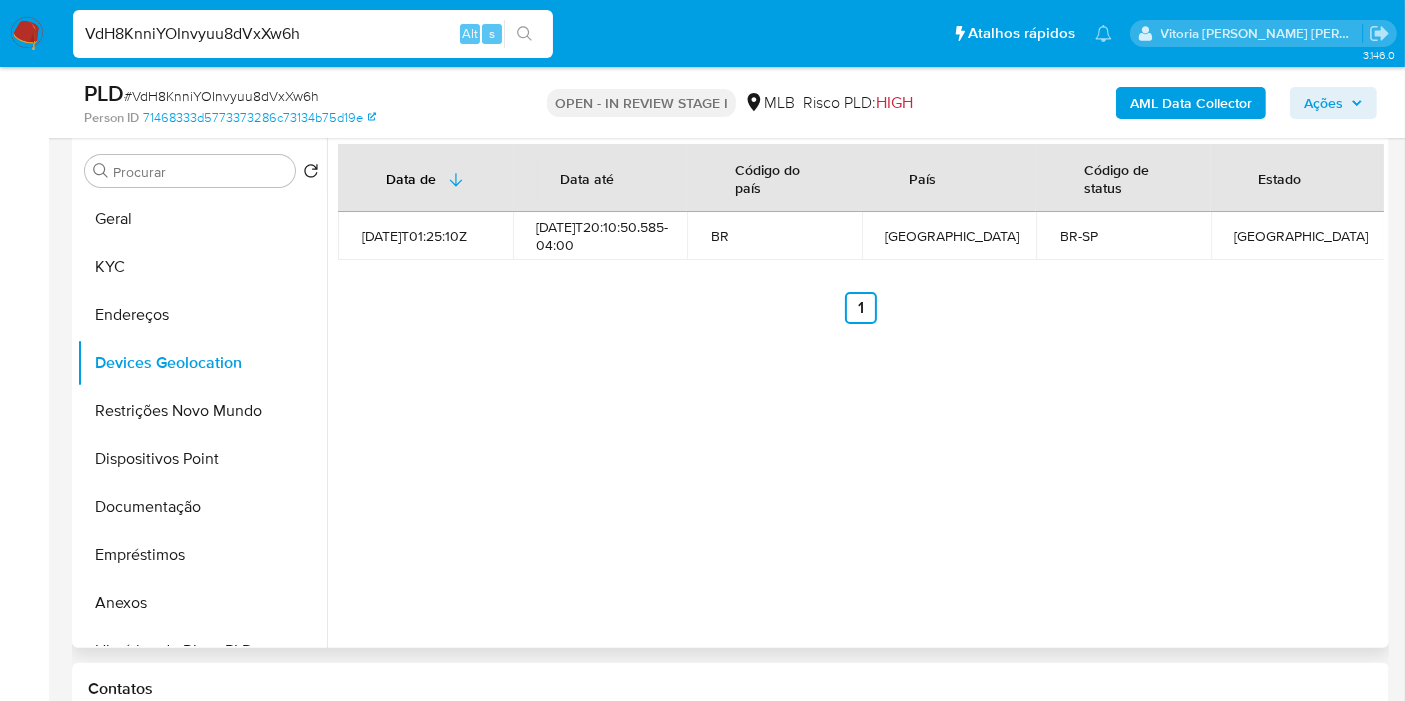 type 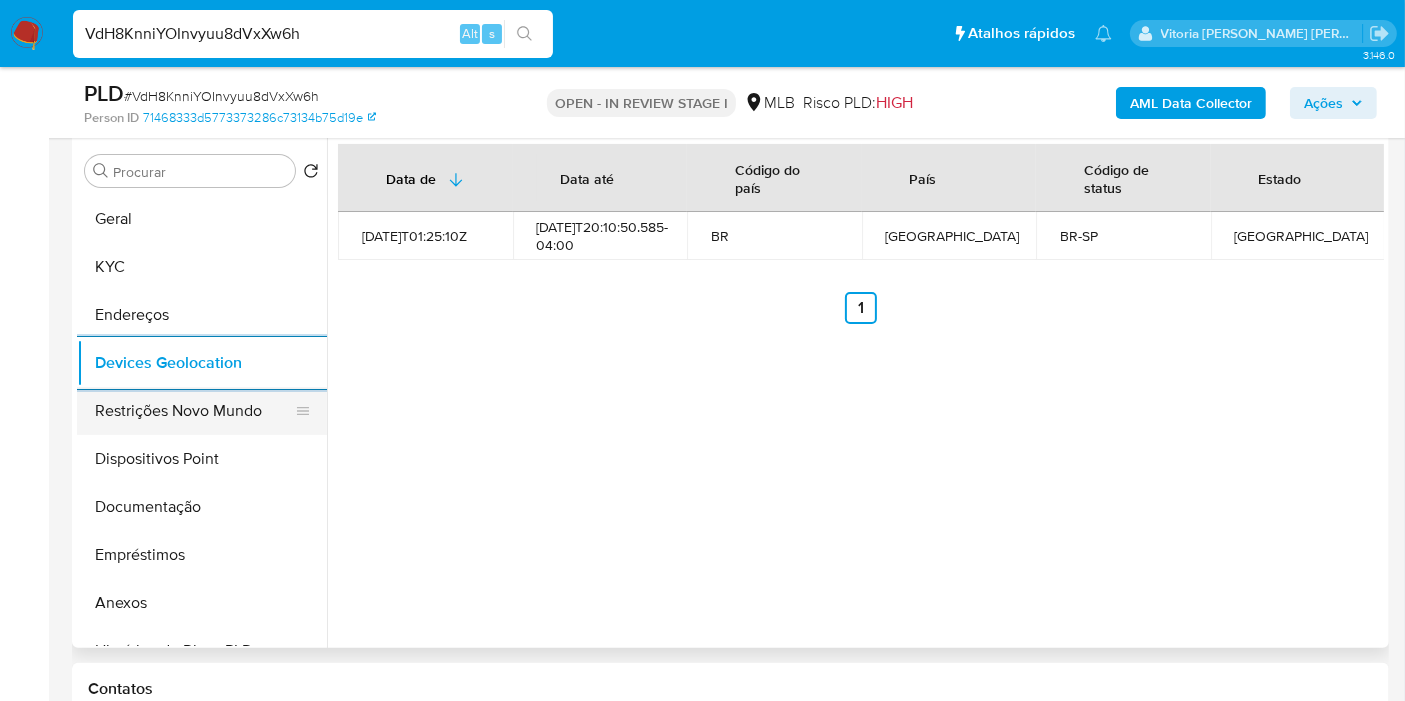 click on "Restrições Novo Mundo" at bounding box center (194, 411) 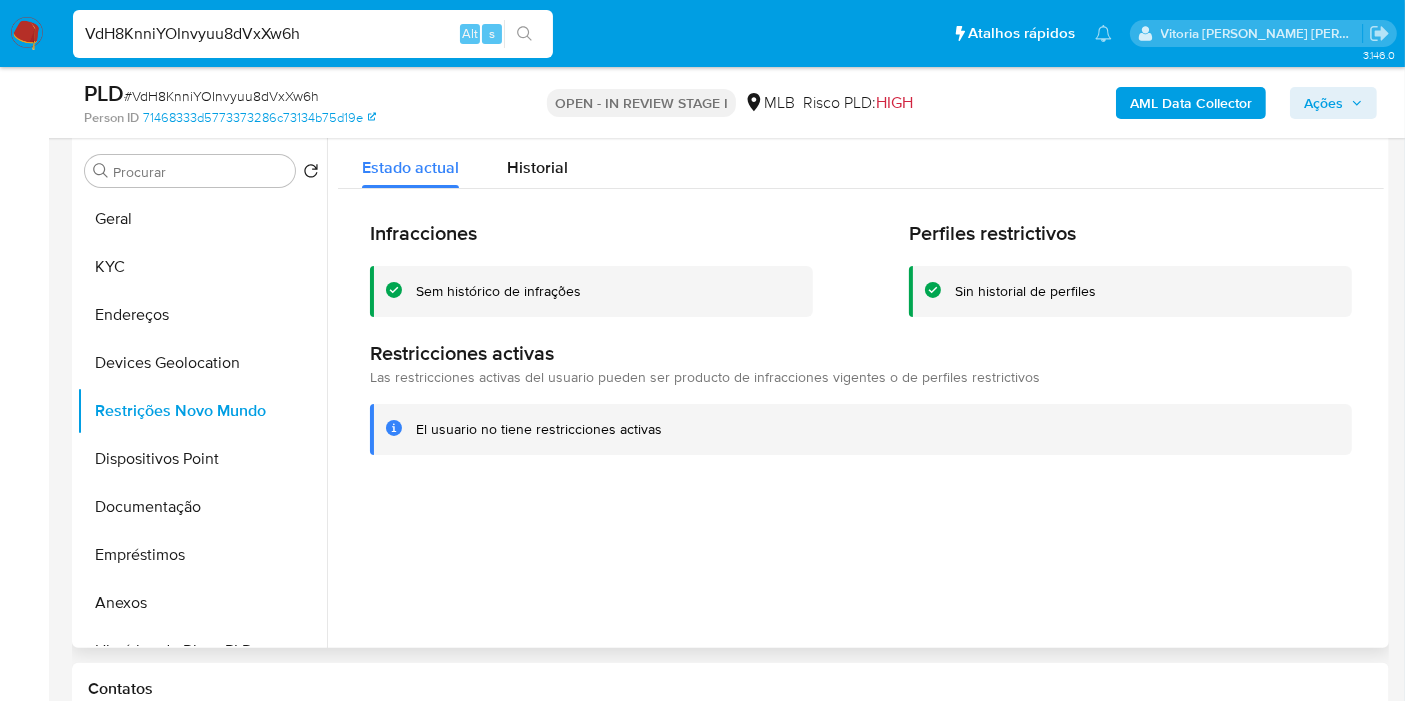 type 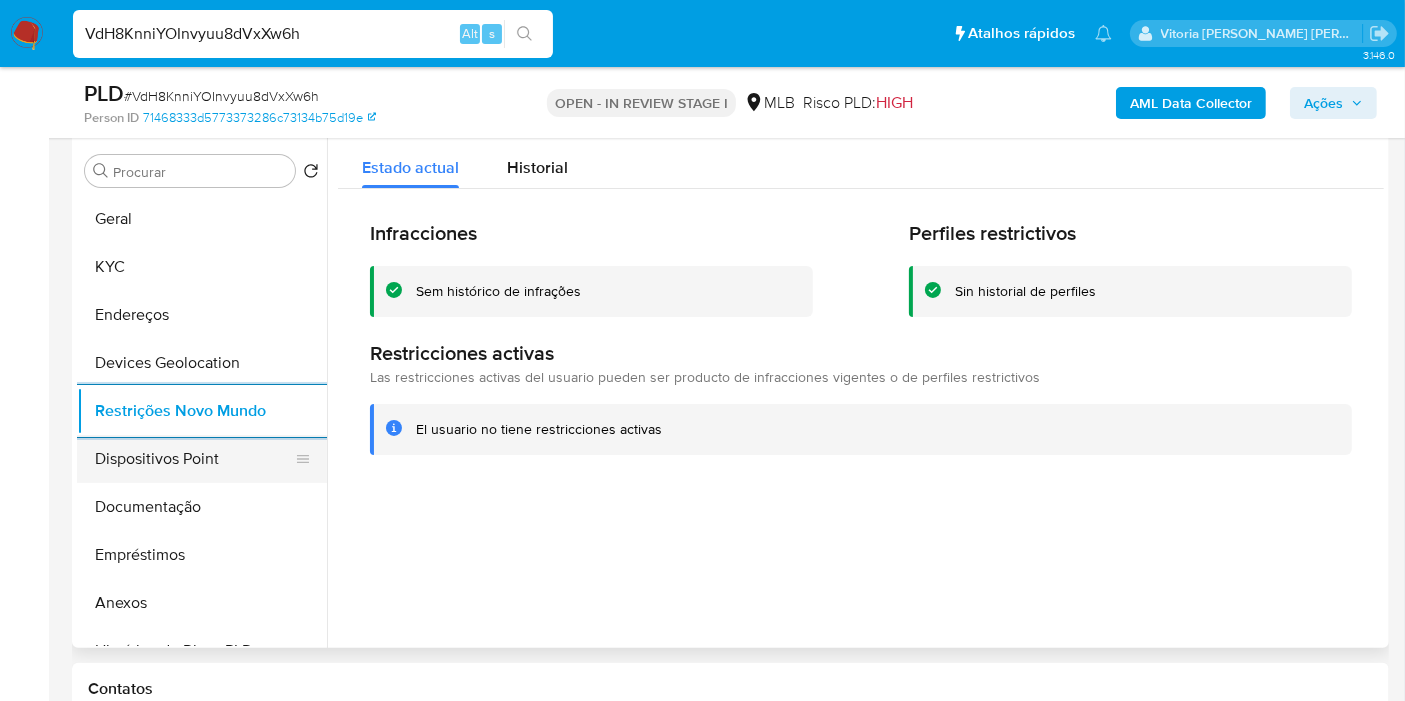 click on "Dispositivos Point" at bounding box center (194, 459) 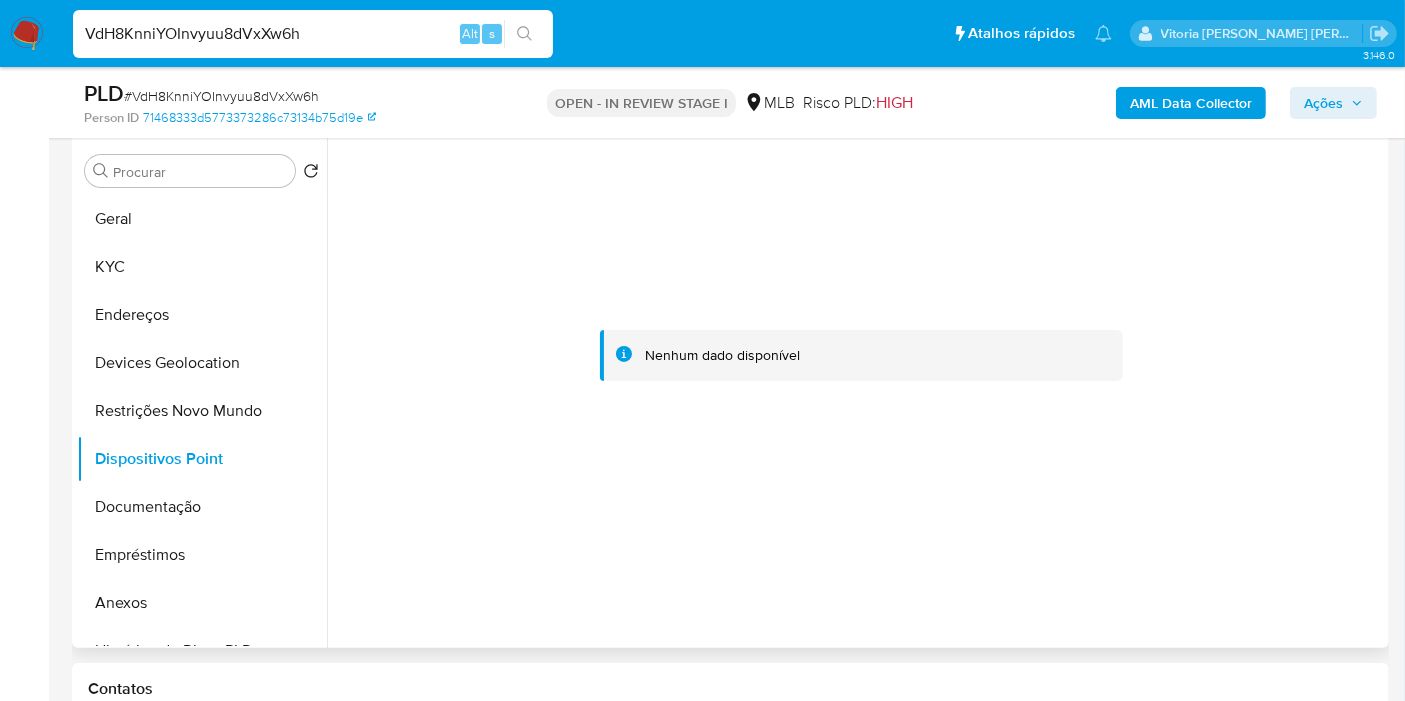 type 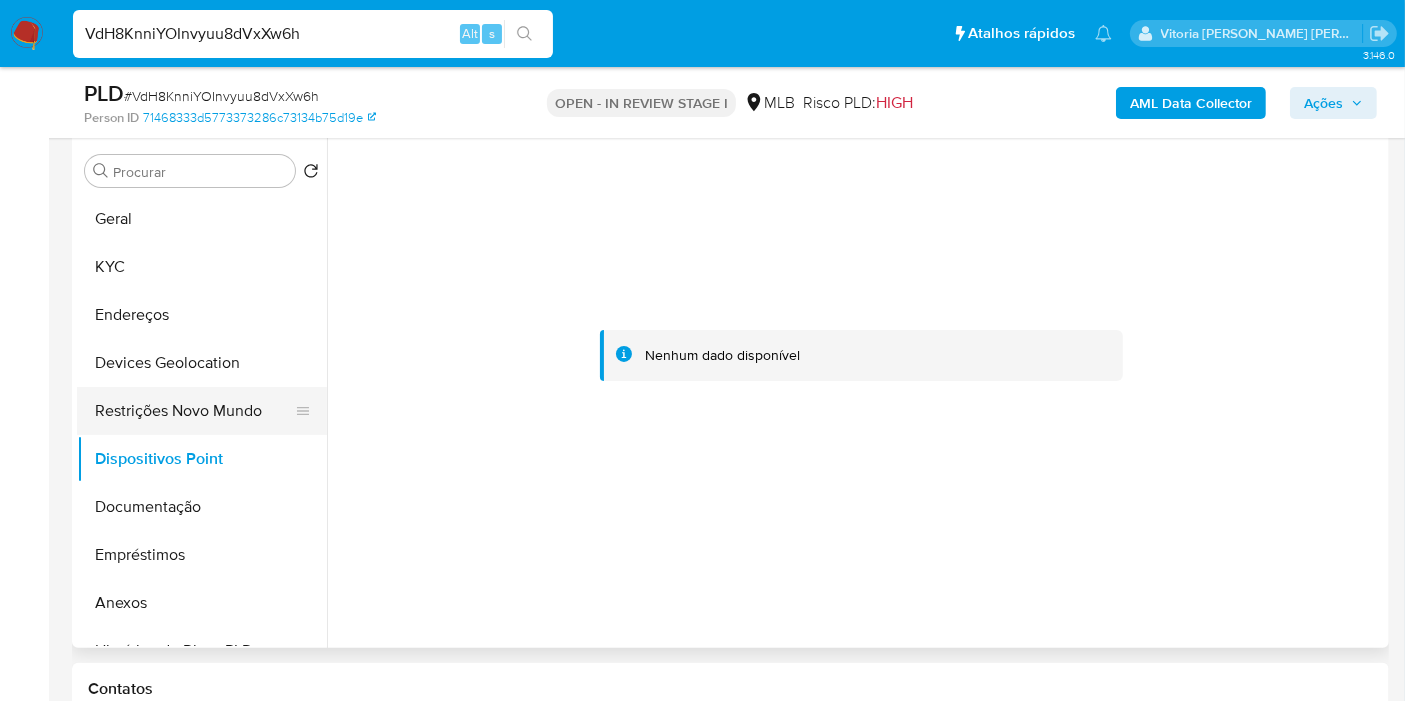click on "Restrições Novo Mundo" at bounding box center [194, 411] 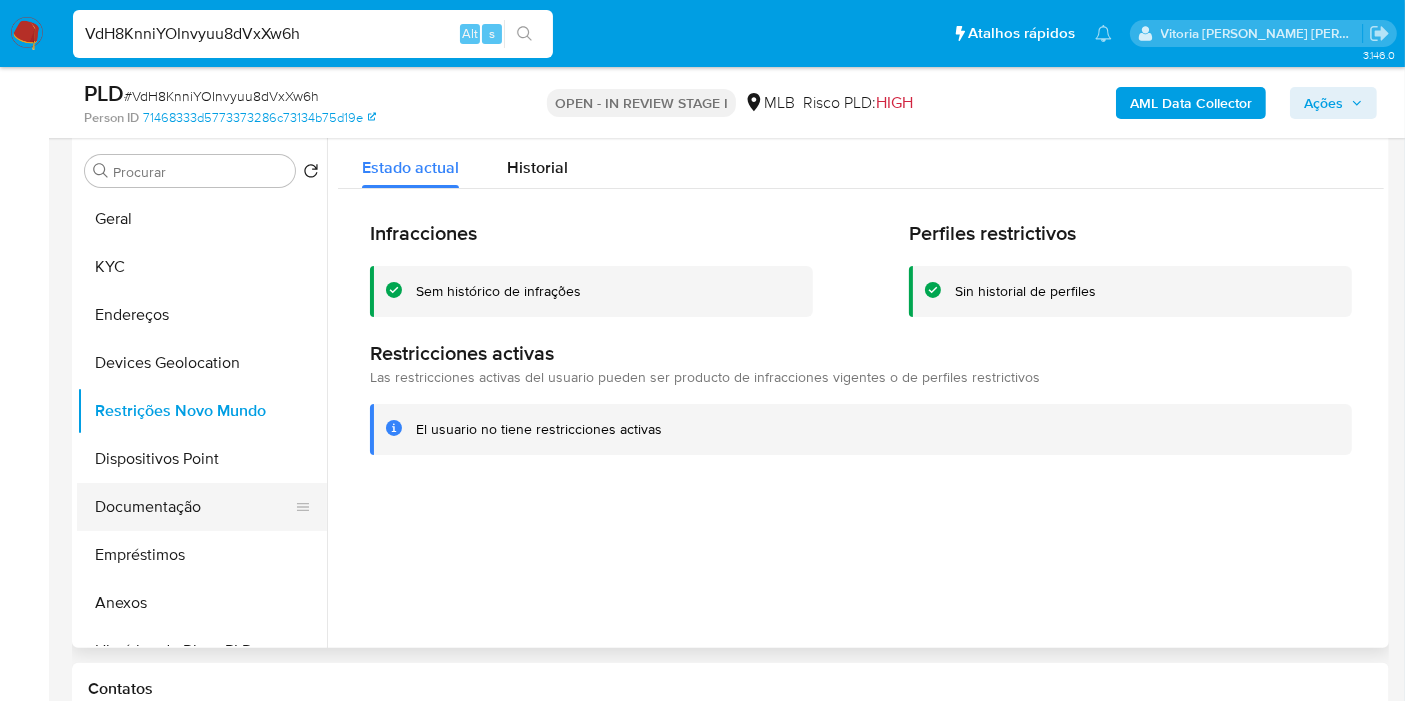 click on "Documentação" at bounding box center (194, 507) 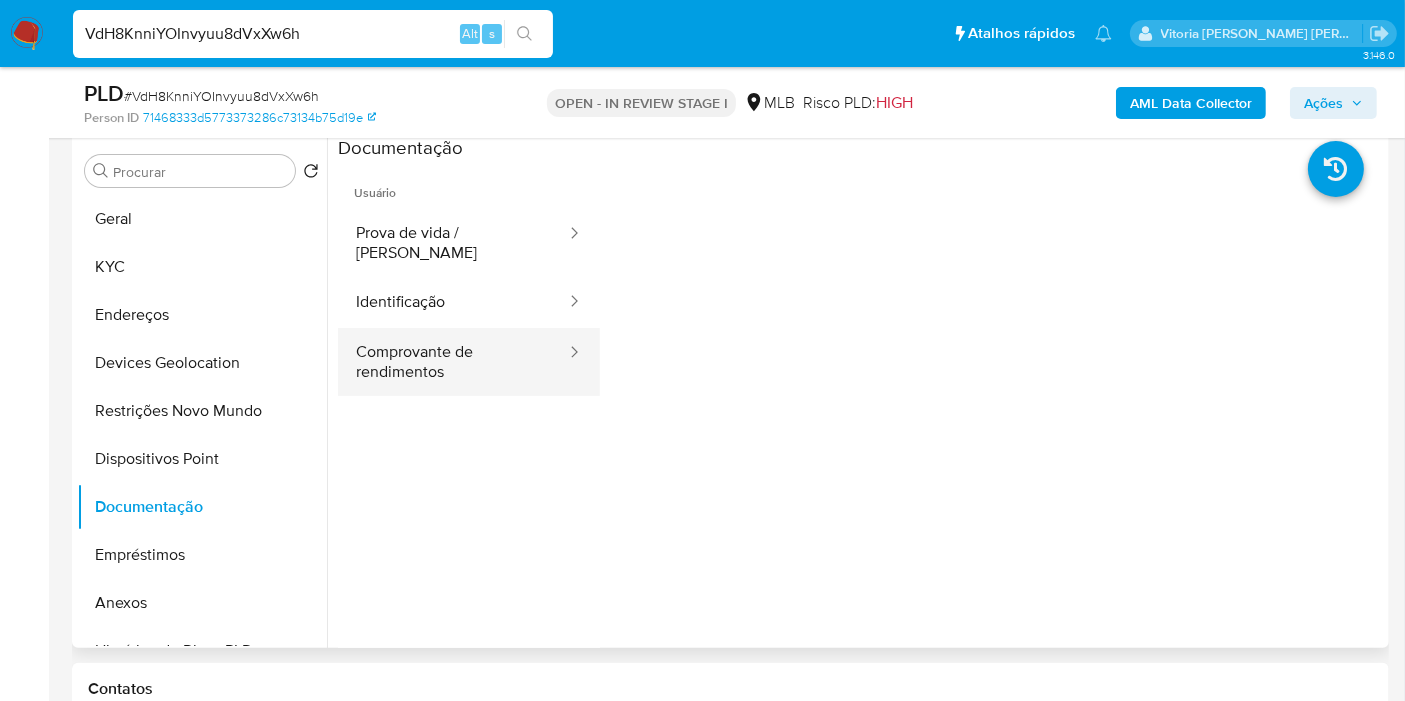 click on "Comprovante de rendimentos" at bounding box center [453, 362] 